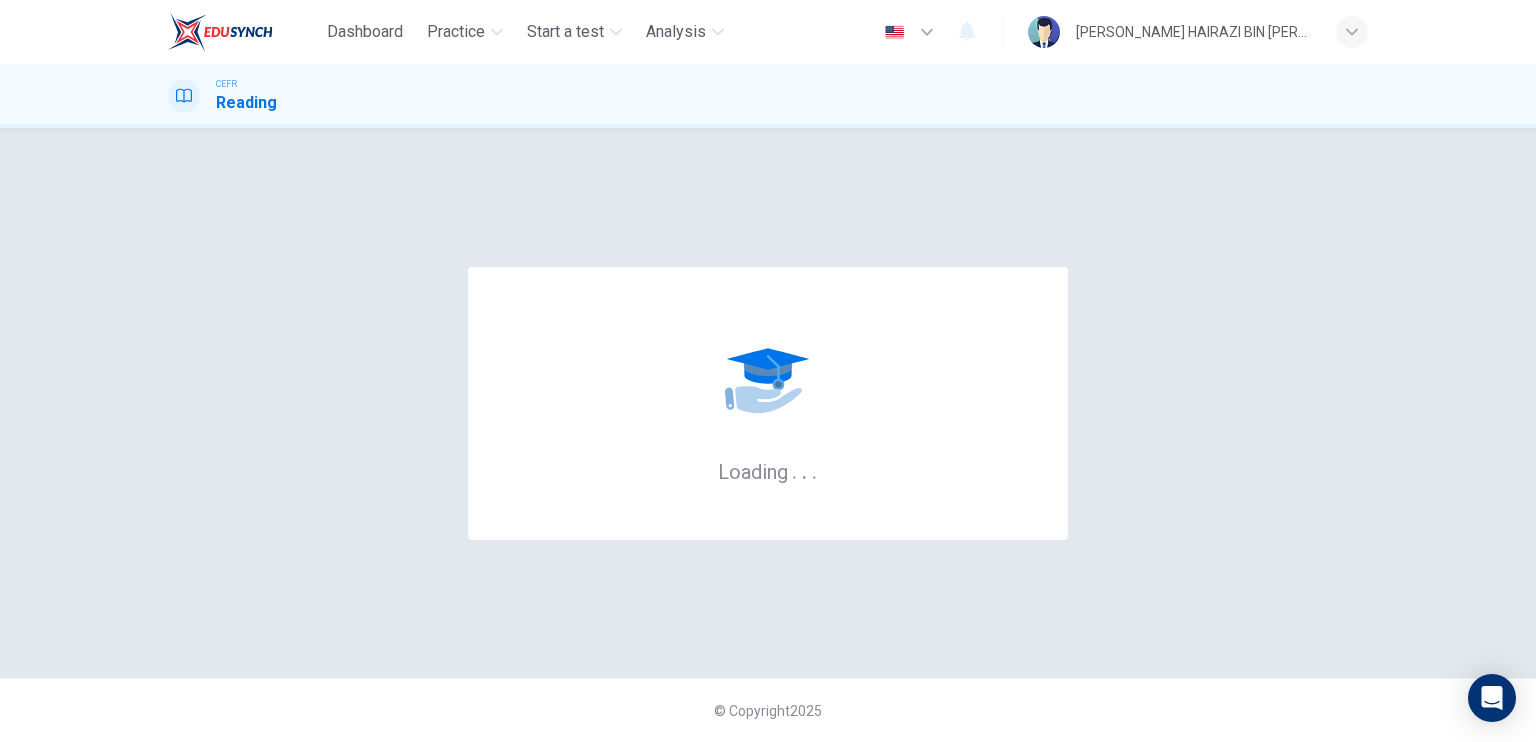 scroll, scrollTop: 0, scrollLeft: 0, axis: both 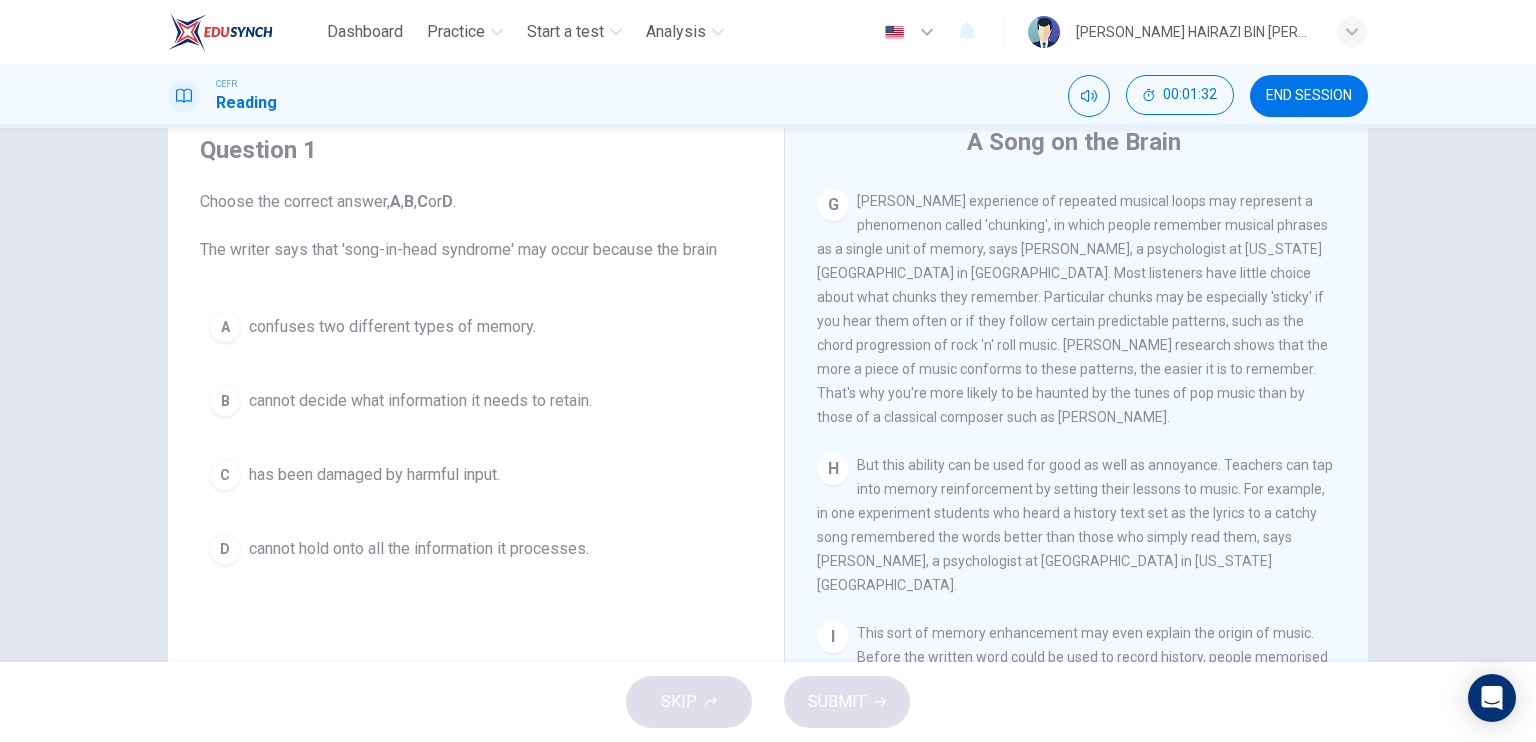 click on "B" at bounding box center [225, 401] 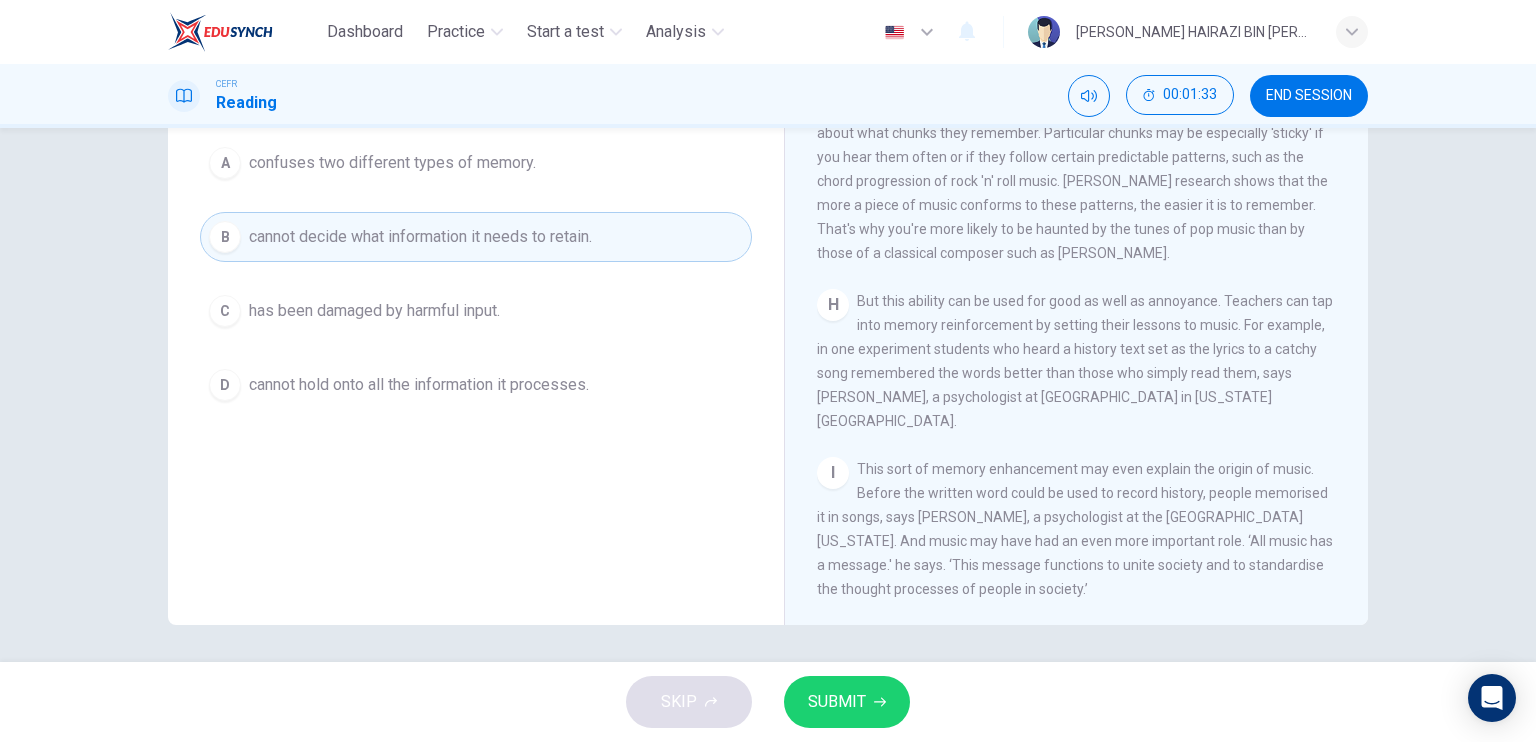 scroll, scrollTop: 240, scrollLeft: 0, axis: vertical 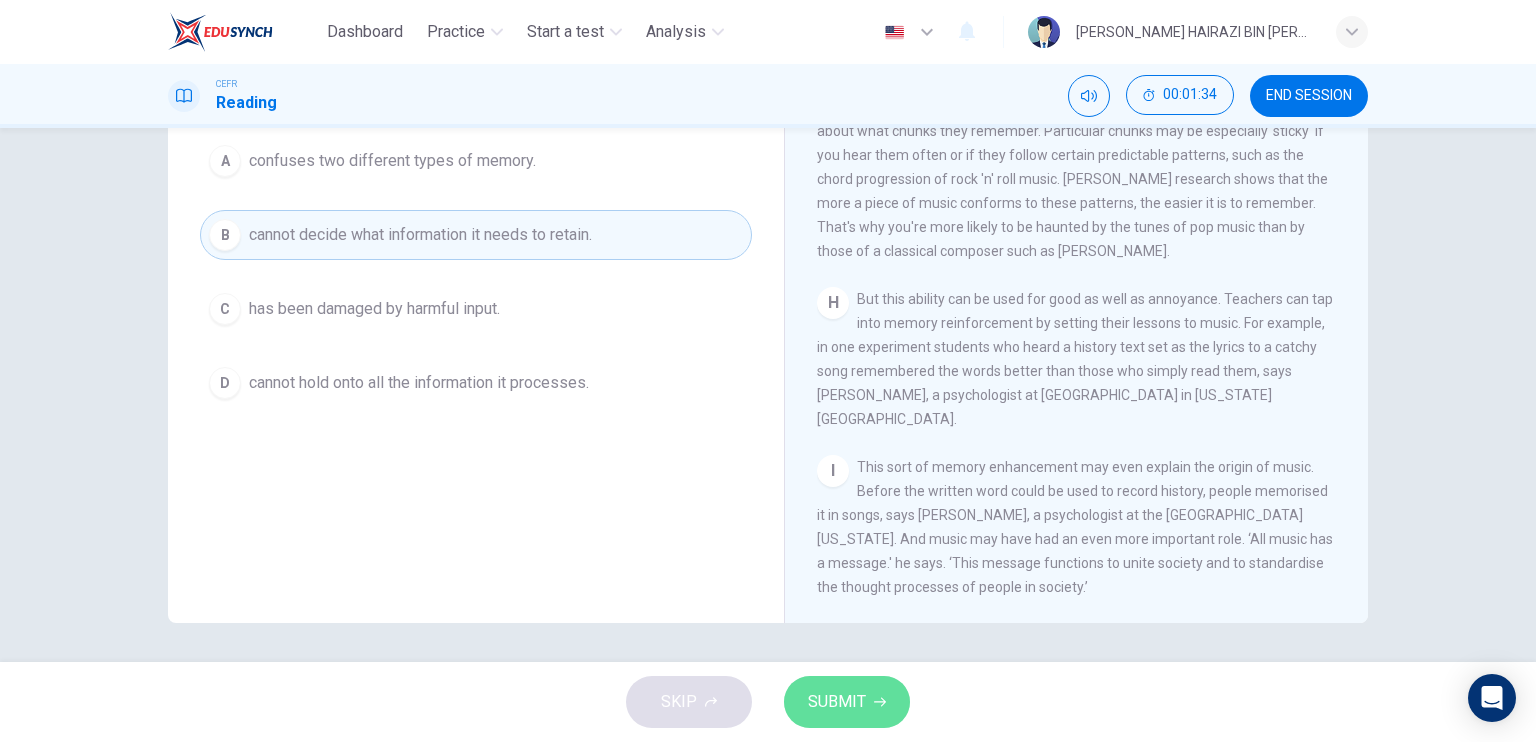 click on "SUBMIT" at bounding box center (837, 702) 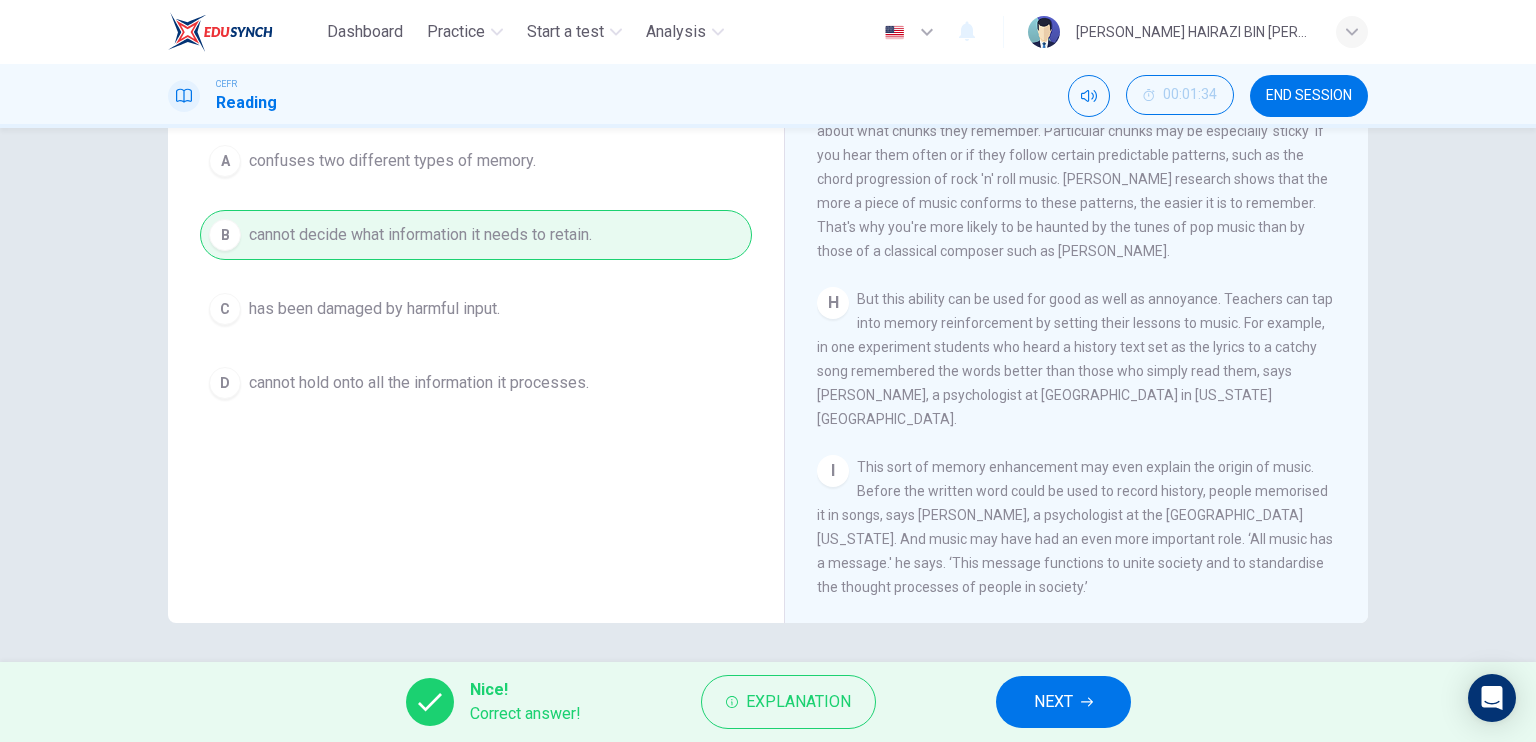 click on "NEXT" at bounding box center (1063, 702) 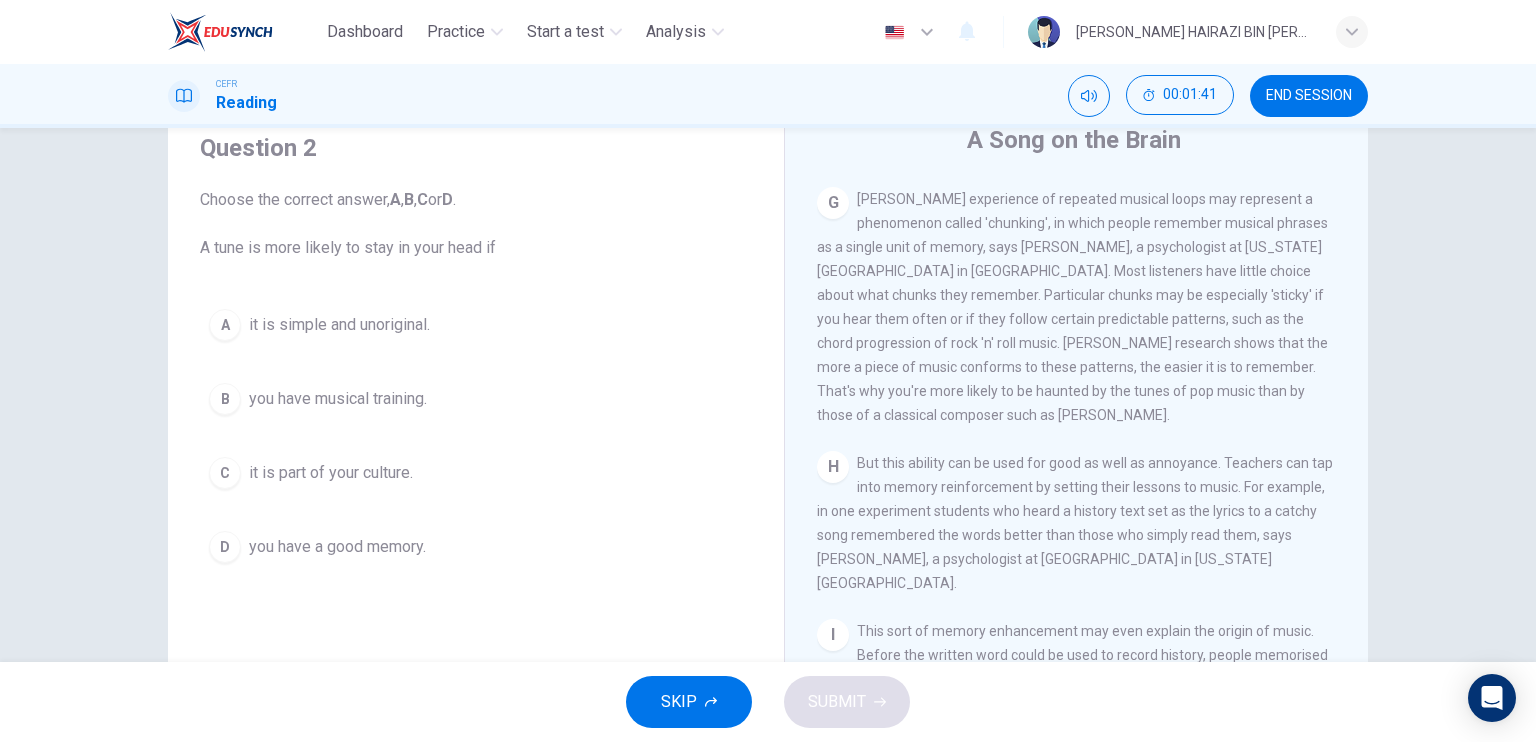 scroll, scrollTop: 74, scrollLeft: 0, axis: vertical 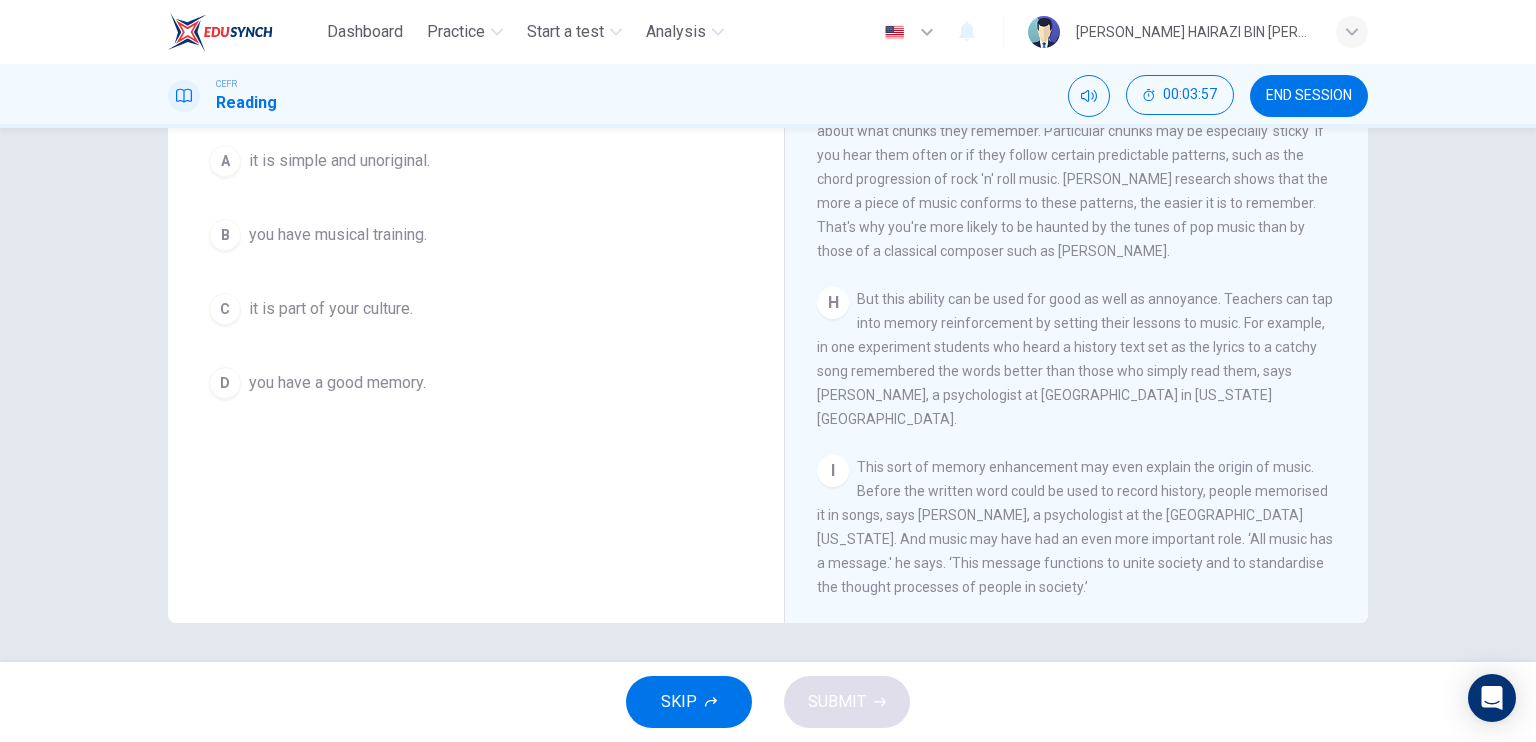 type 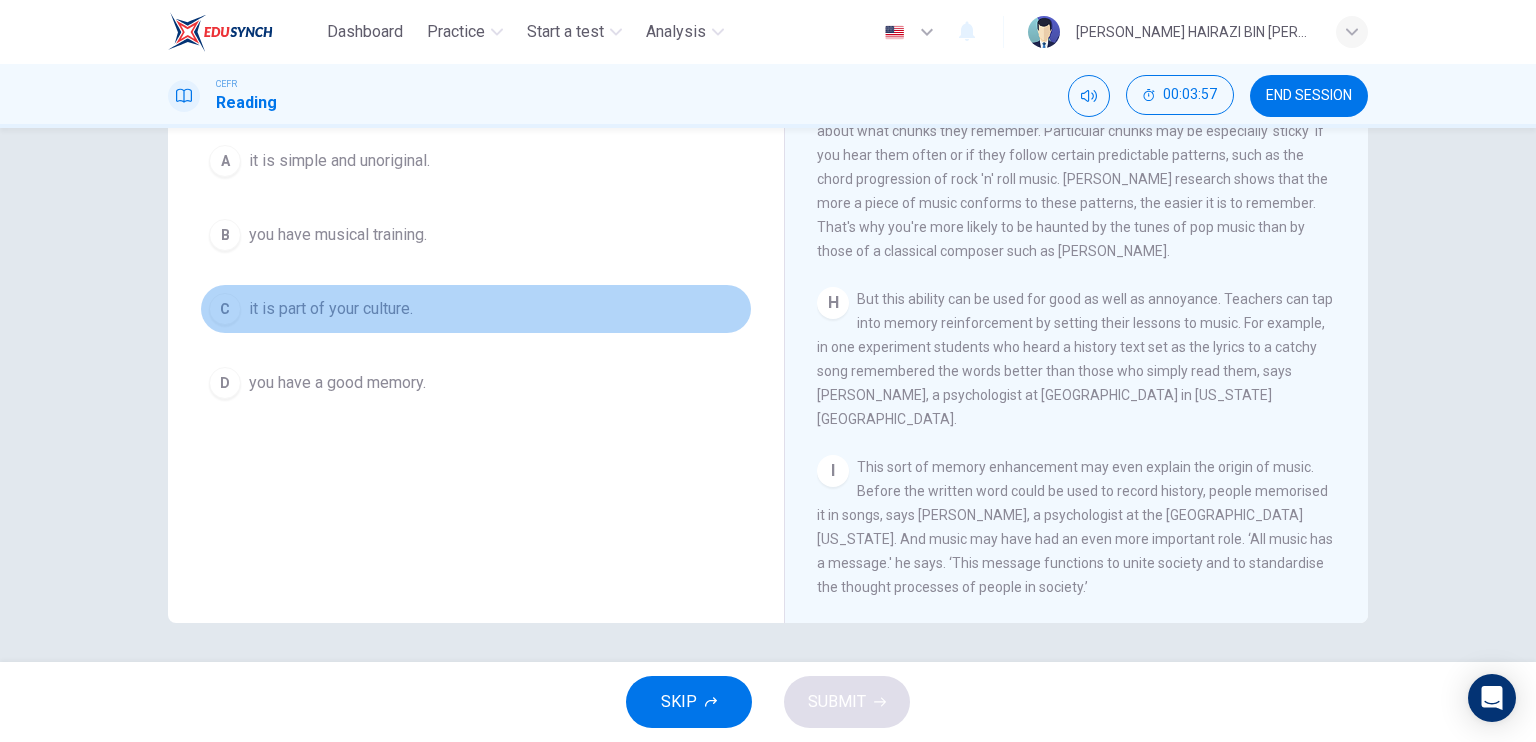 click on "C" at bounding box center [225, 309] 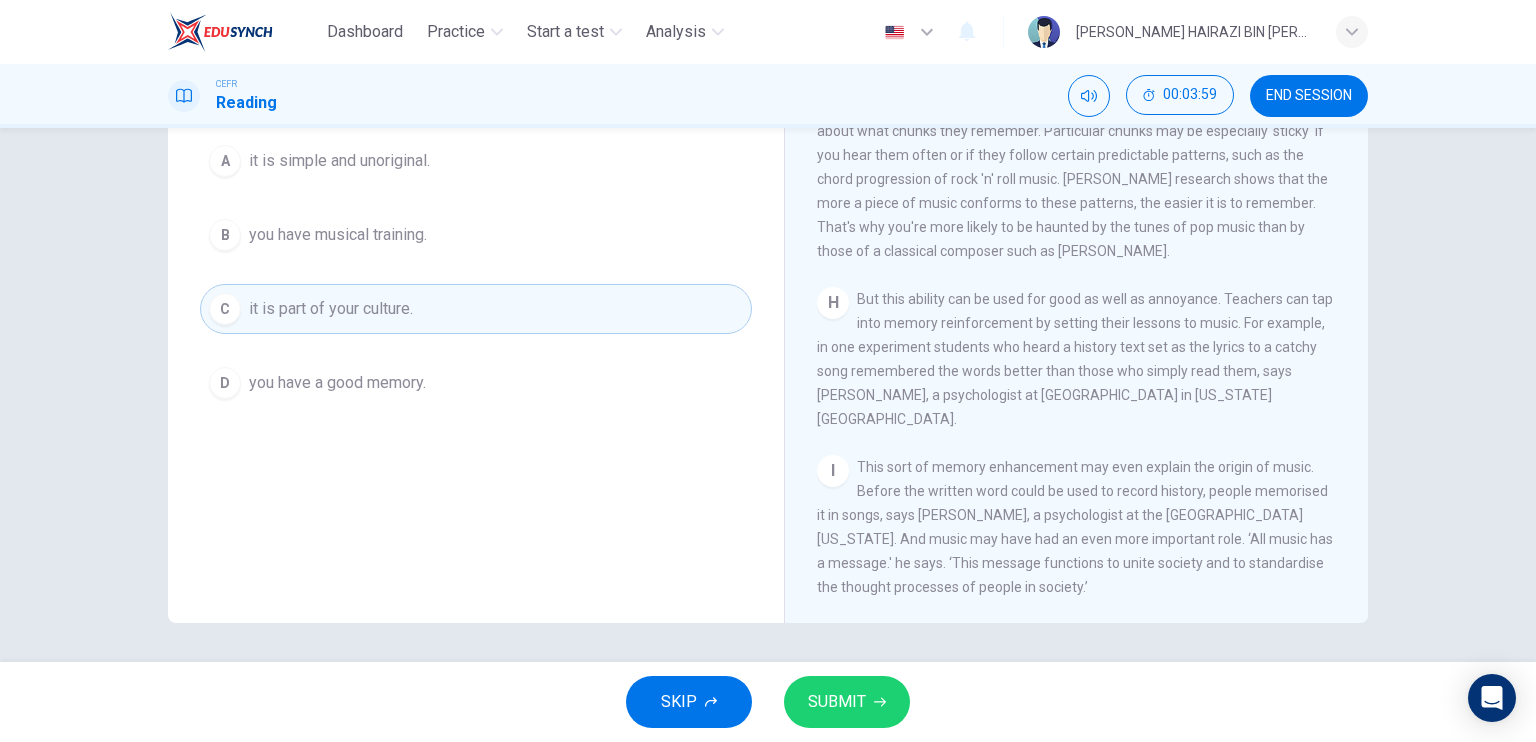 type 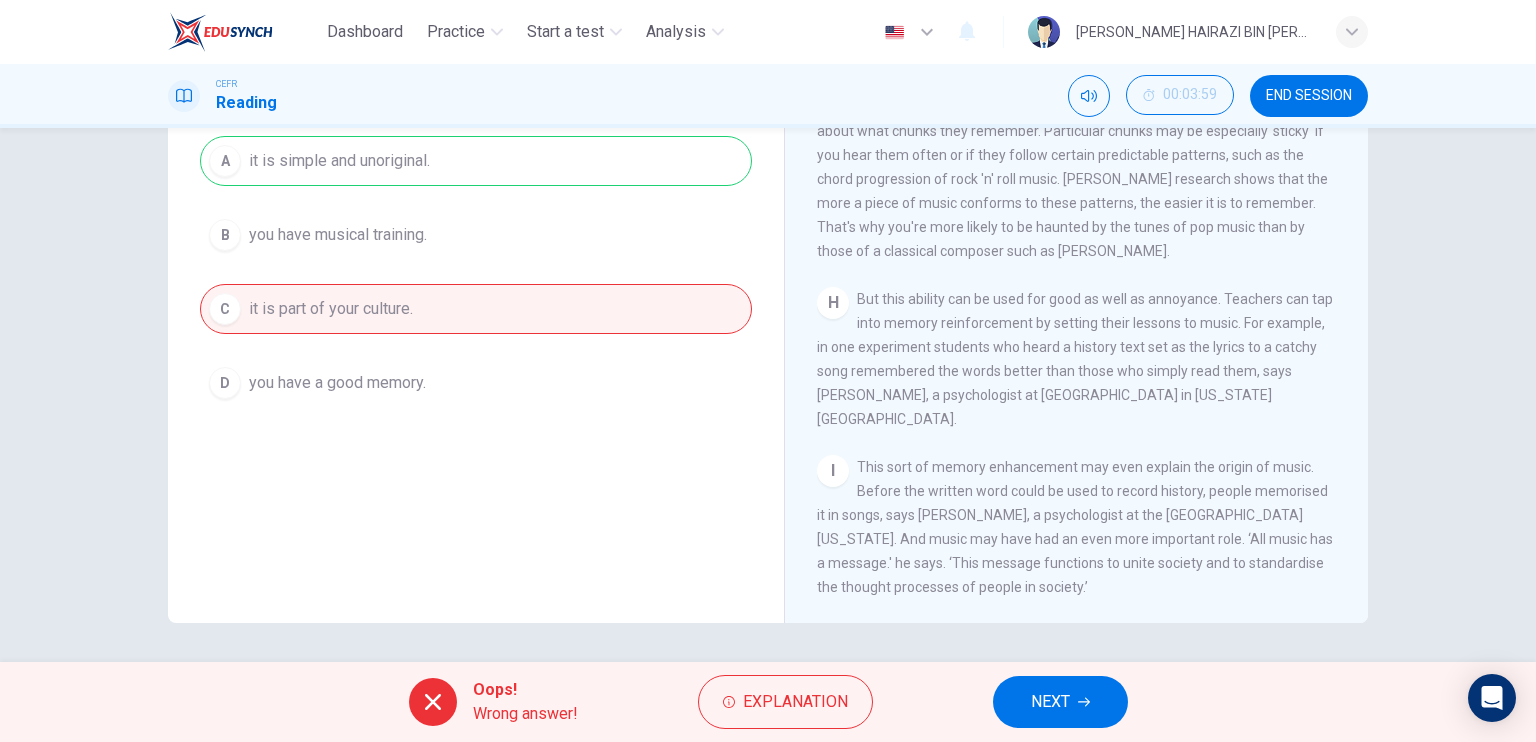 type 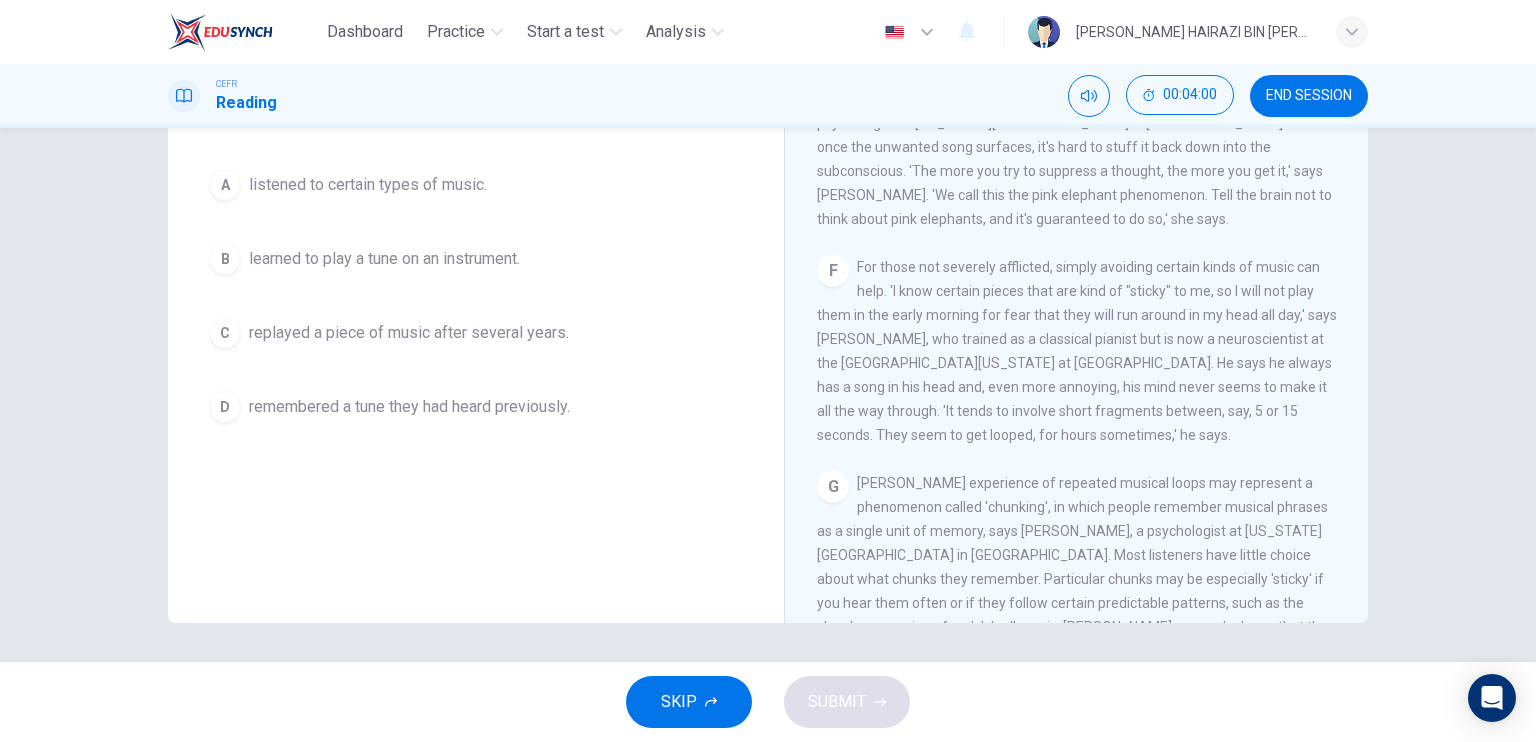 scroll, scrollTop: 1092, scrollLeft: 0, axis: vertical 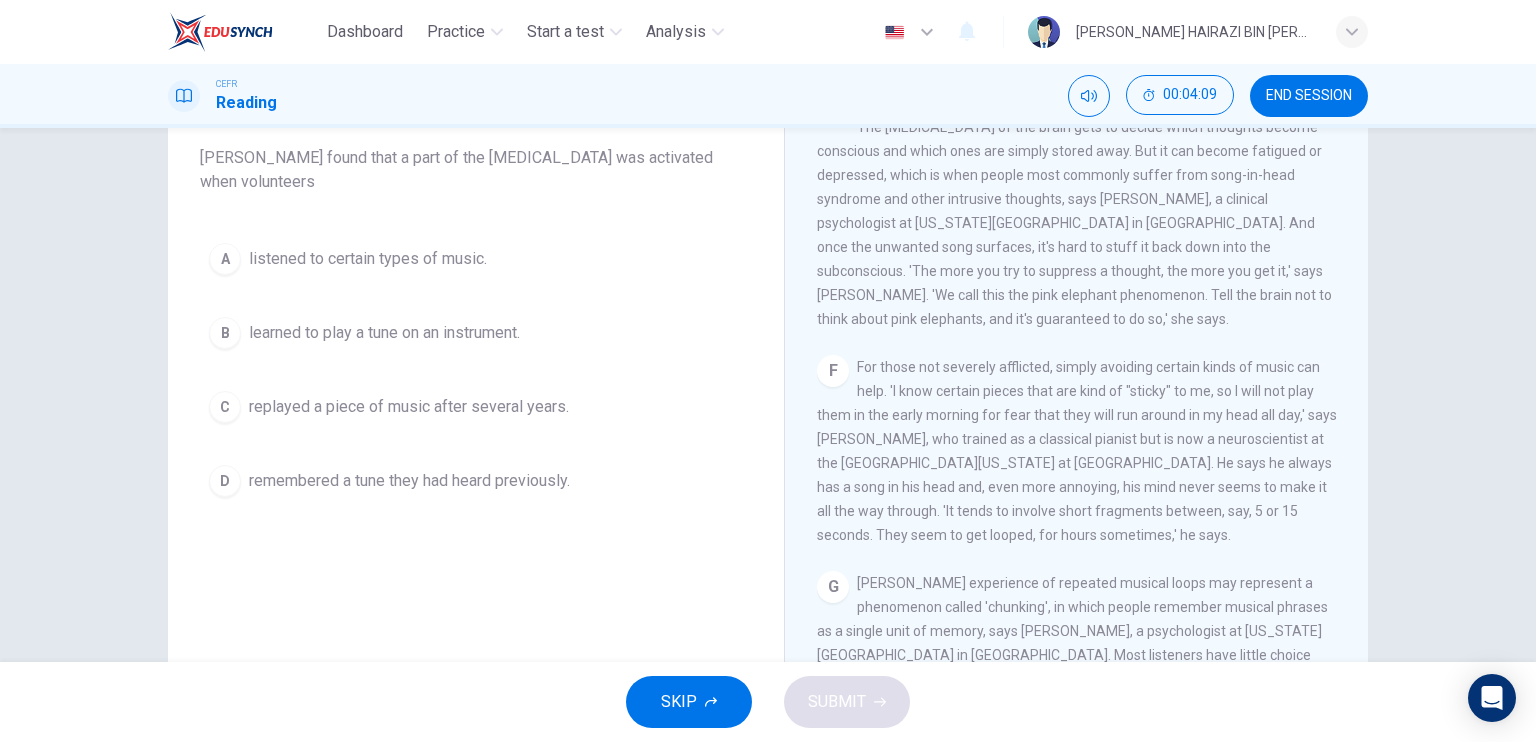 type 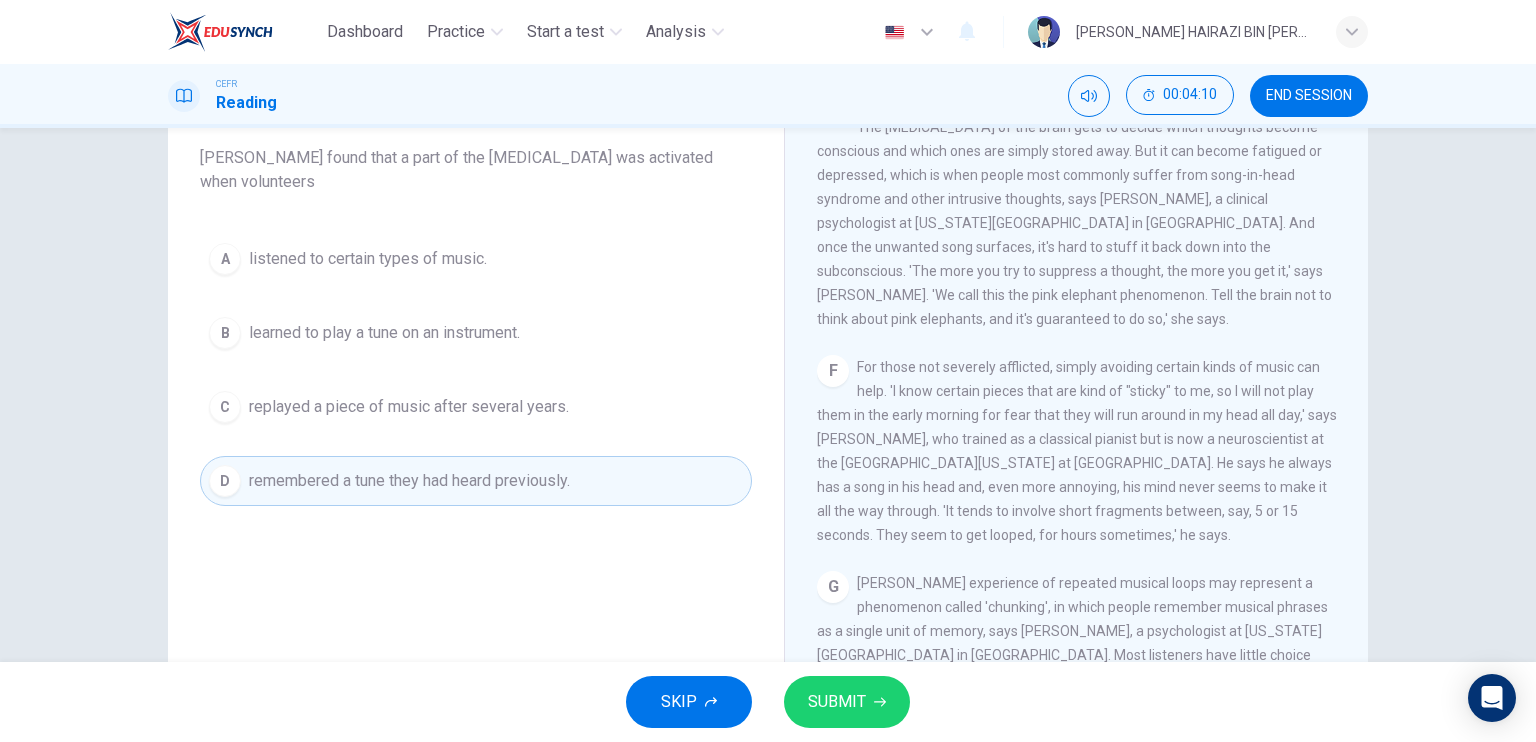 type 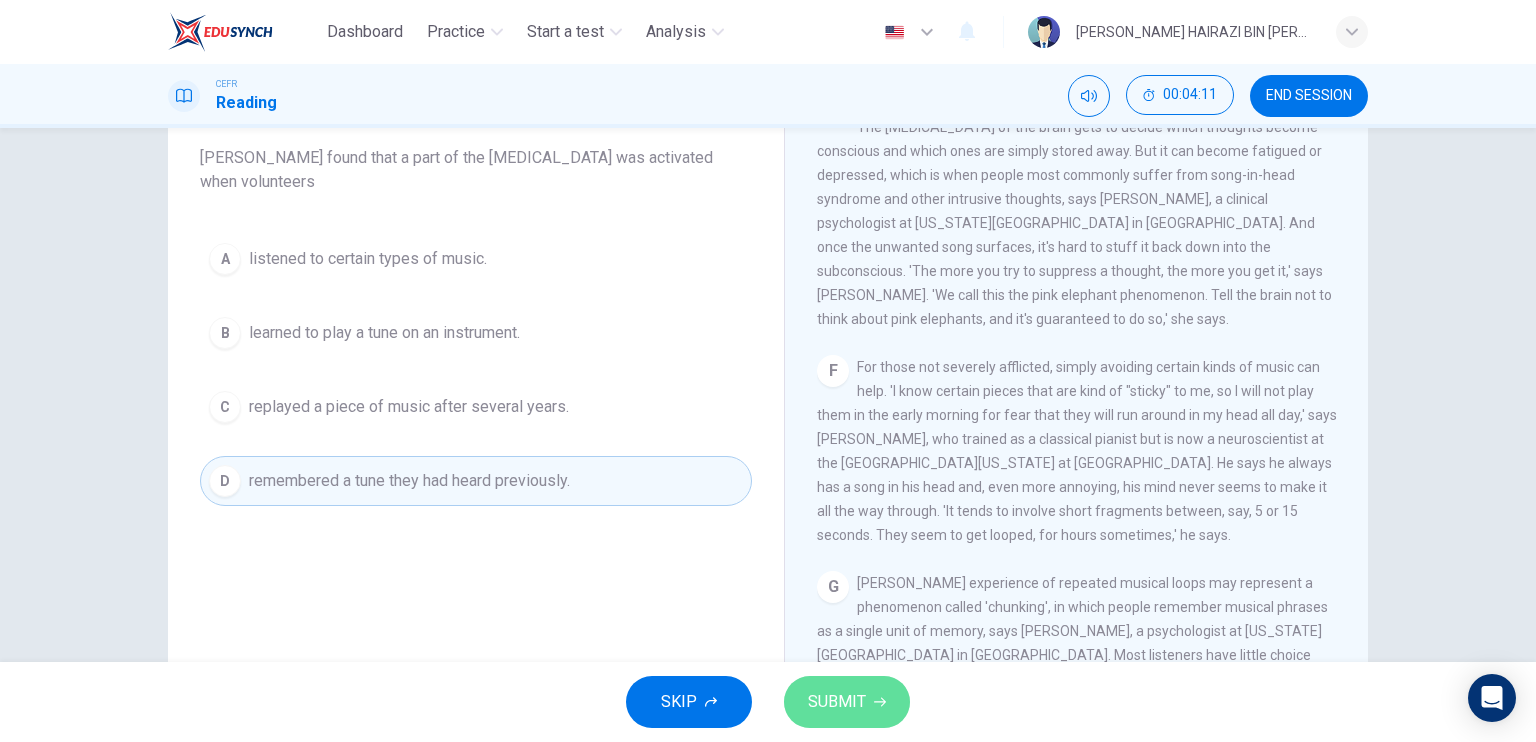 click on "SUBMIT" at bounding box center (837, 702) 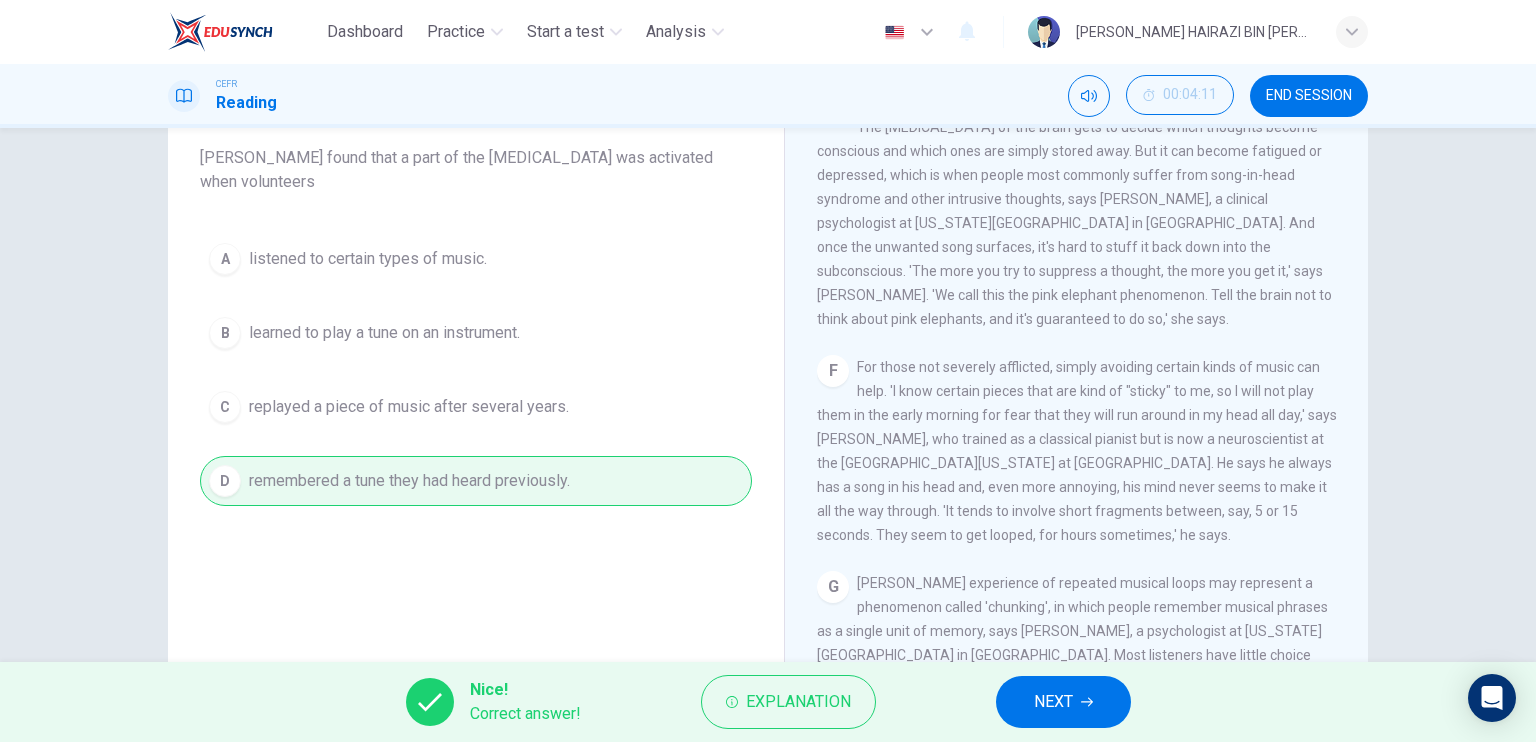 type 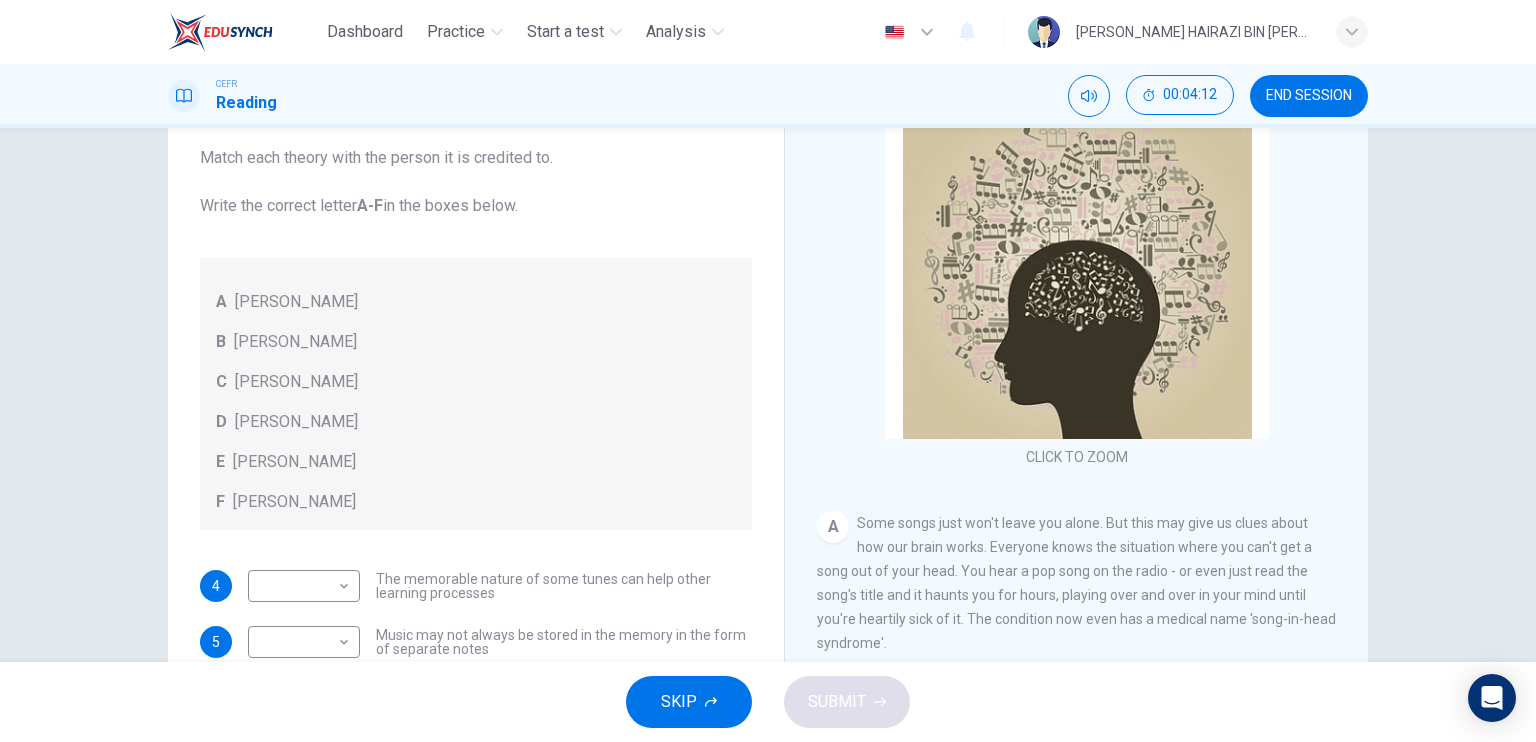 scroll, scrollTop: 0, scrollLeft: 0, axis: both 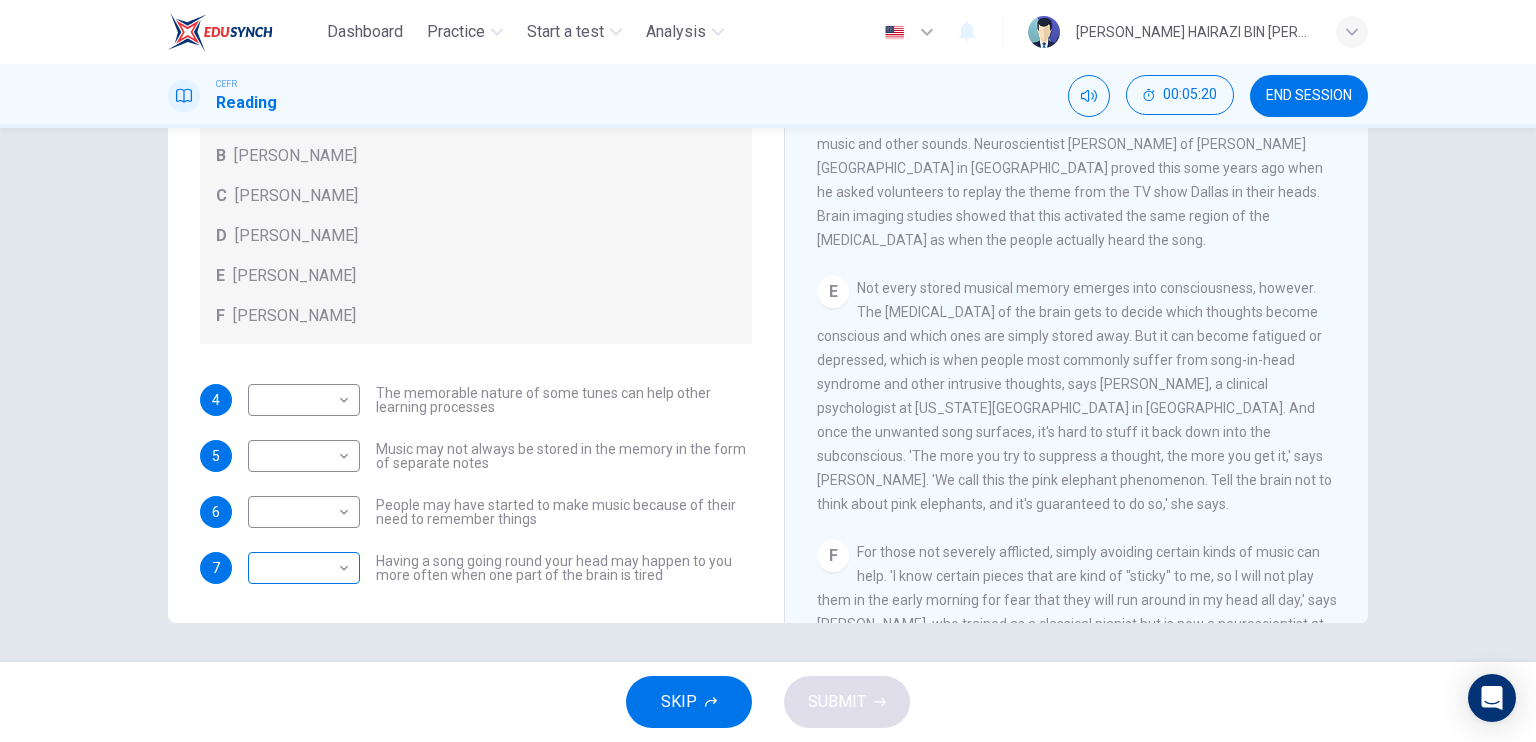 click on "Dashboard Practice Start a test Analysis English en ​ MUHAMMAD KHAIRUL HAIRAZI BIN MOHAMMAD HELMI CEFR Reading 00:05:20 END SESSION Questions 4 - 7 Look at the following theories and the list of people below.
Match each theory with the person it is credited to.
Write the correct letter  A-F  in the boxes below. A Roger Chaffin B Susan Ball C Steven Brown D Caroline Palmer E Sandra Calvert F Leon James 4 ​ ​ The memorable nature of some tunes can help other learning processes 5 ​ ​ Music may not always be stored in the memory in the form of separate notes 6 ​ ​ People may have started to make music because of their need to remember things 7 ​ ​ Having a song going round your head may happen to you more often when one part of the brain is tired A Song on the Brain CLICK TO ZOOM Click to Zoom A B C D E F G H I SKIP SUBMIT EduSynch - Online Language Proficiency Testing
Dashboard Practice Start a test Analysis Notifications © Copyright  2025" at bounding box center (768, 371) 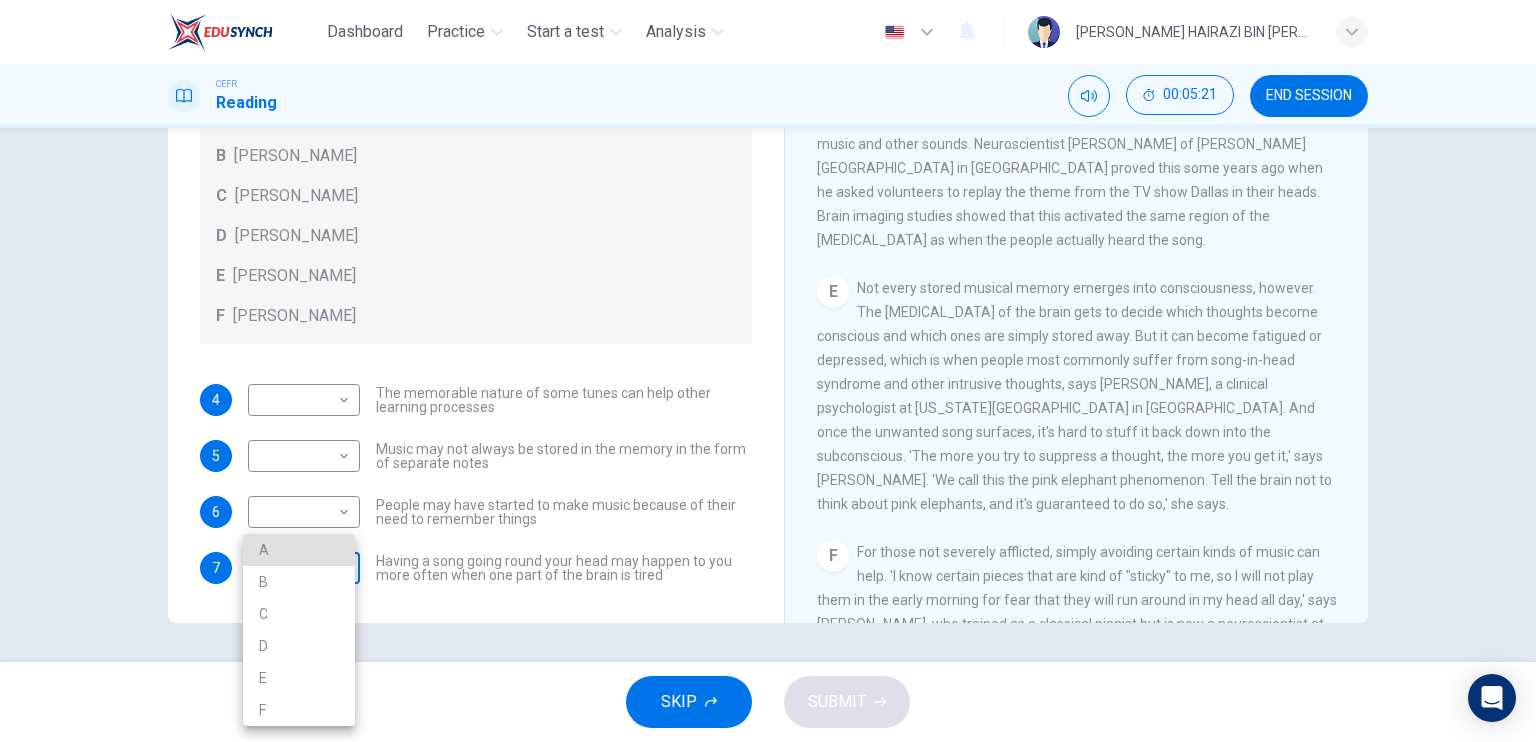 type 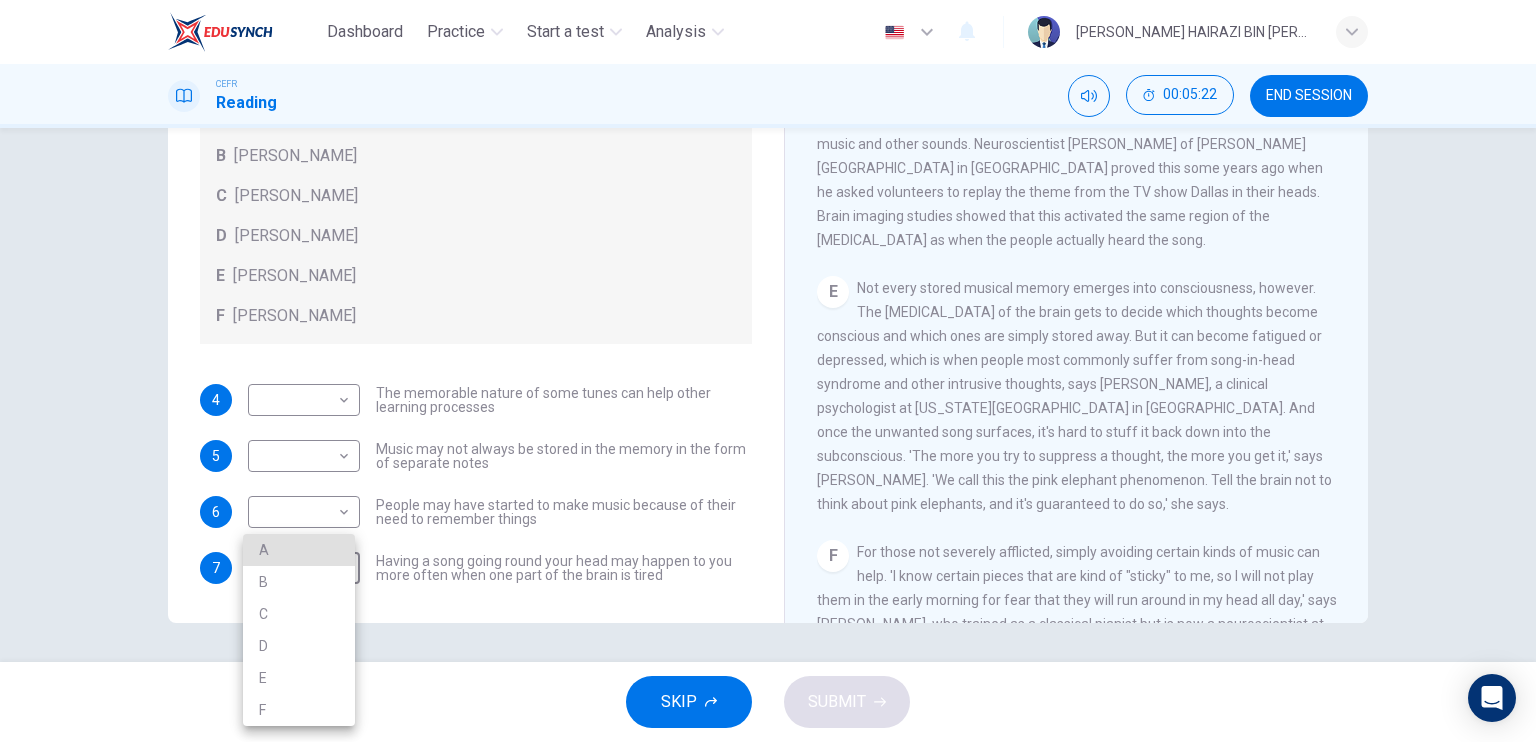 type 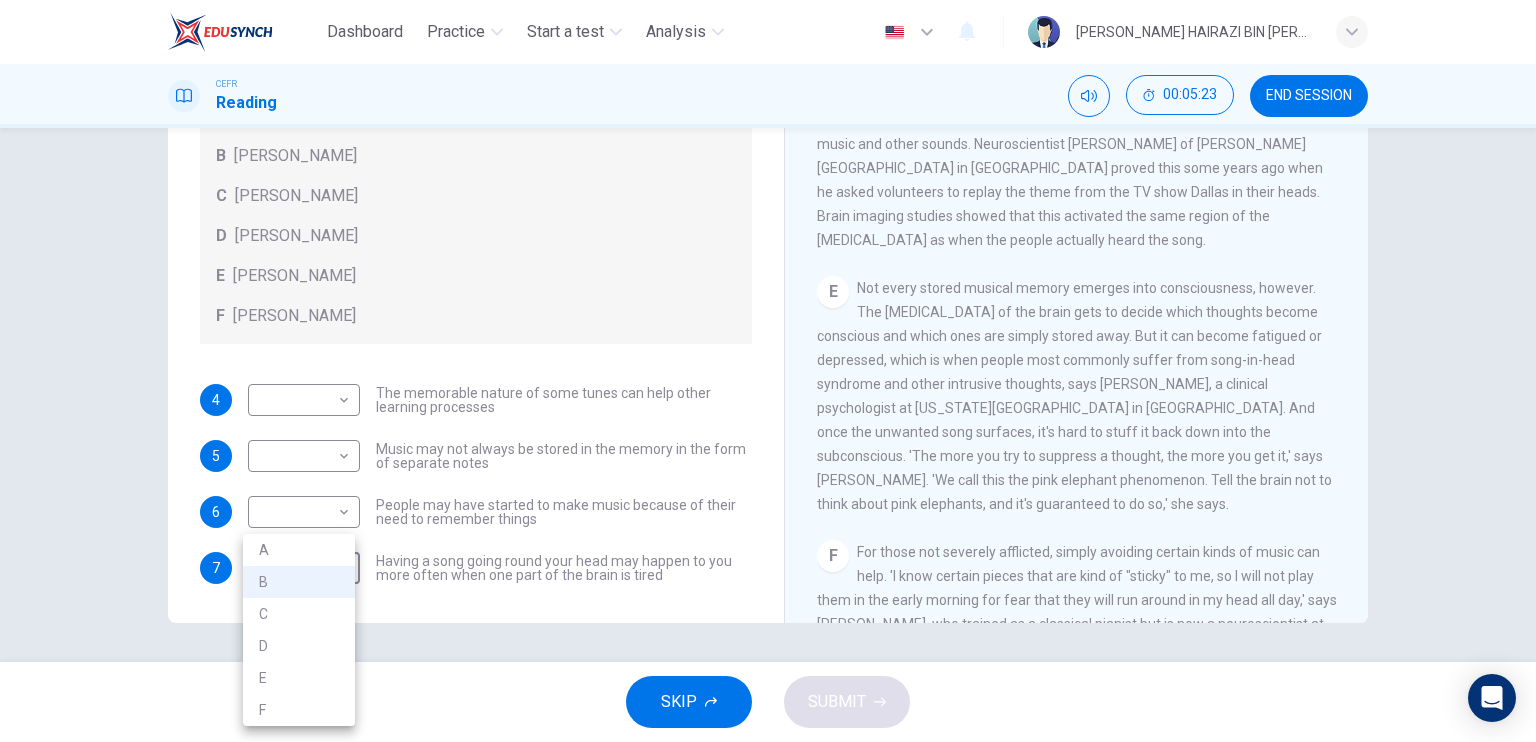 click on "B" at bounding box center (299, 582) 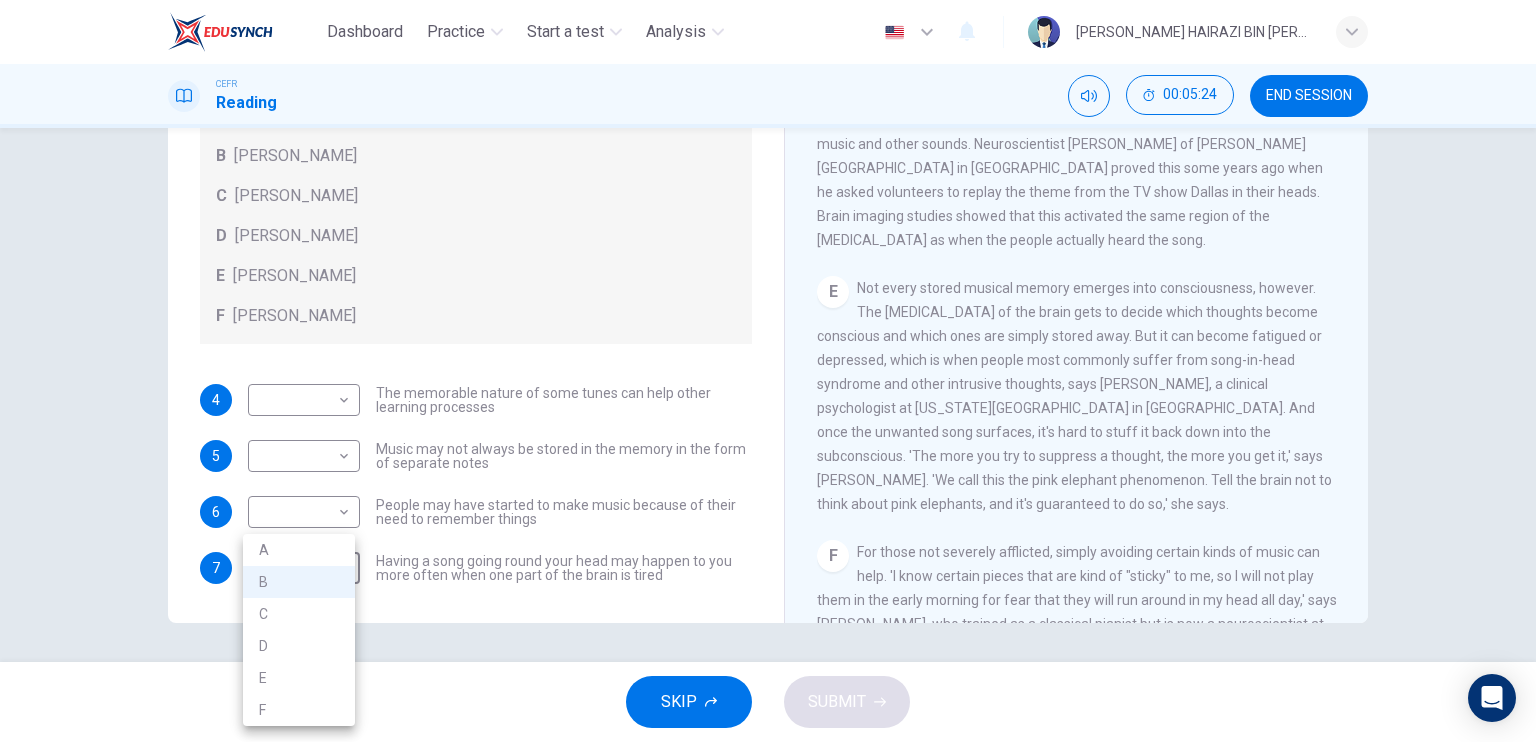 click at bounding box center [768, 371] 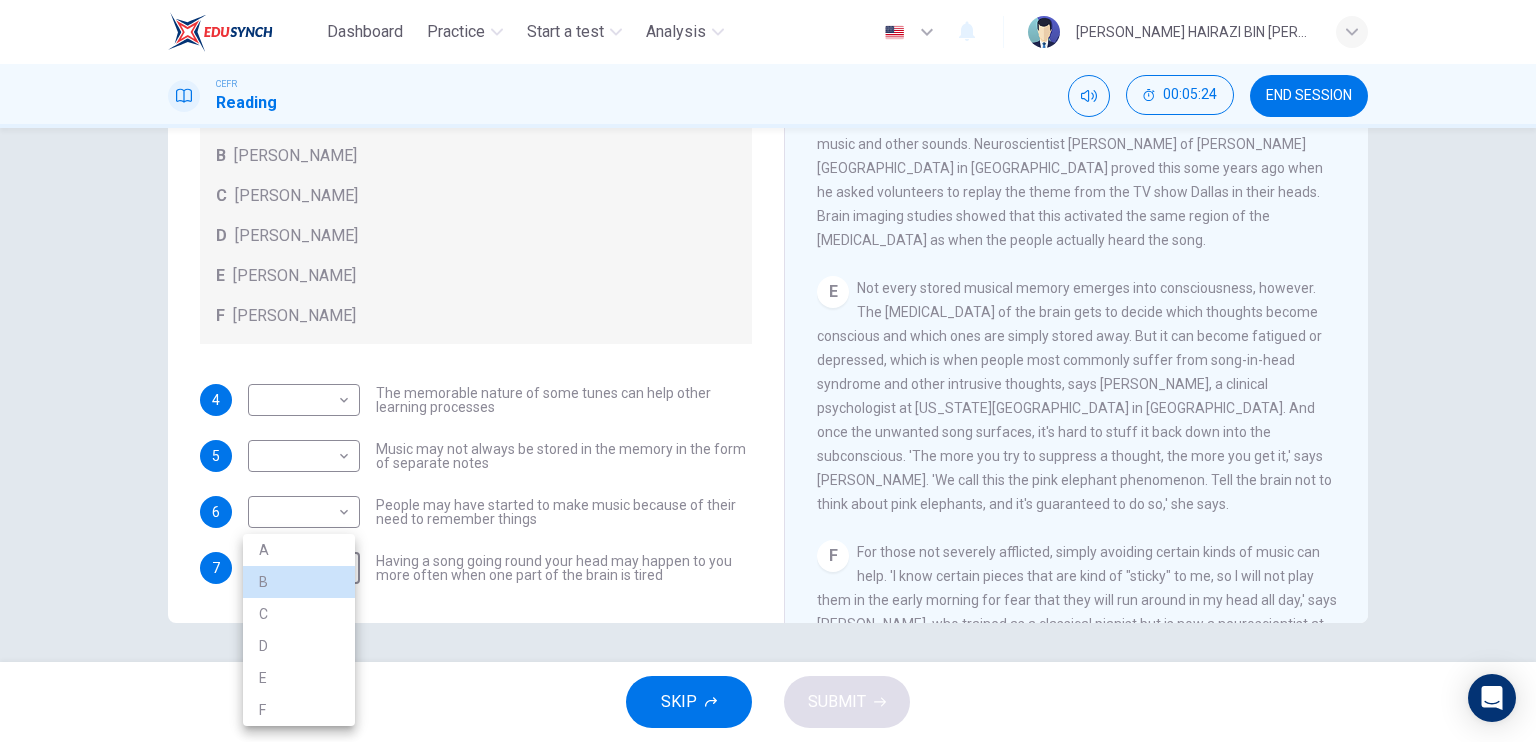 click at bounding box center (768, 371) 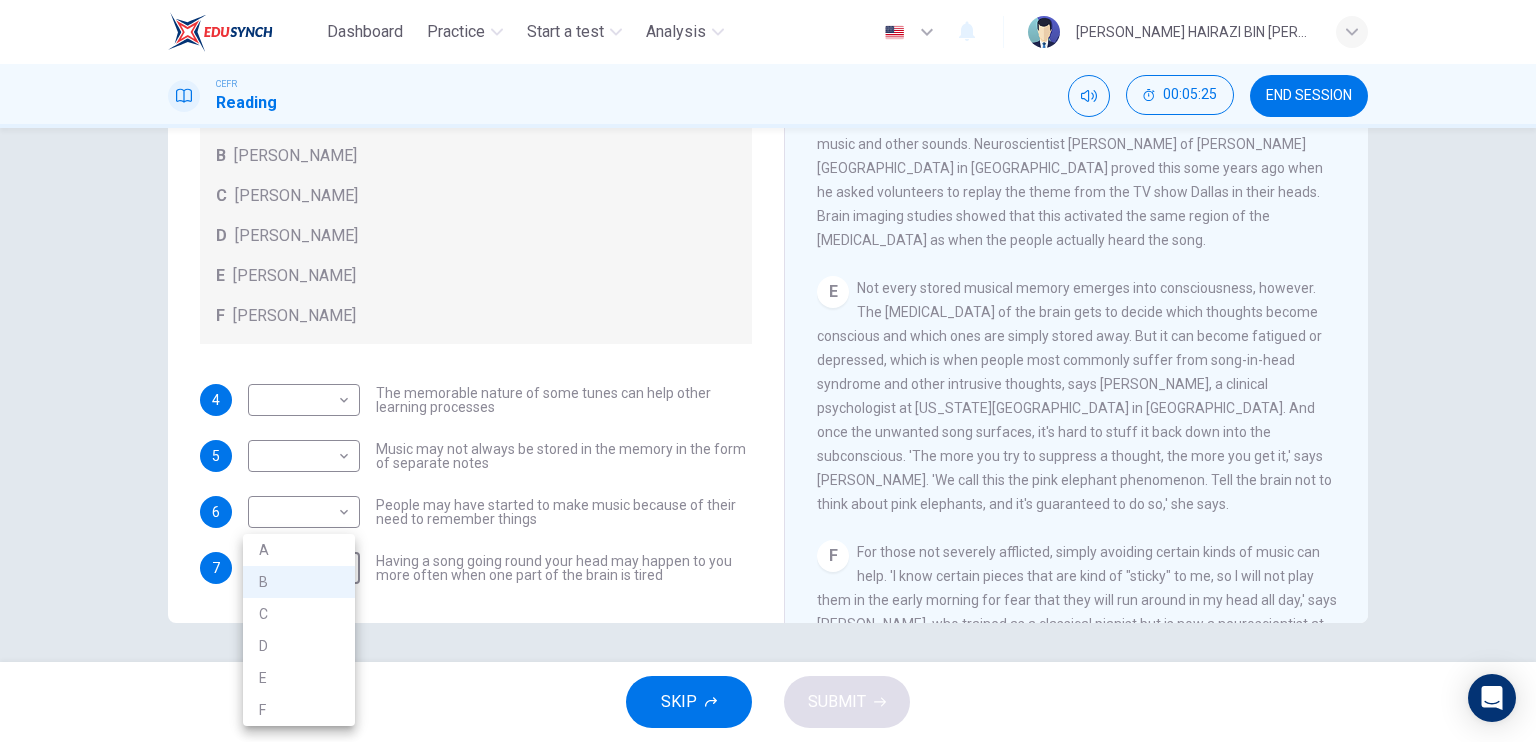 click on "B" at bounding box center (299, 582) 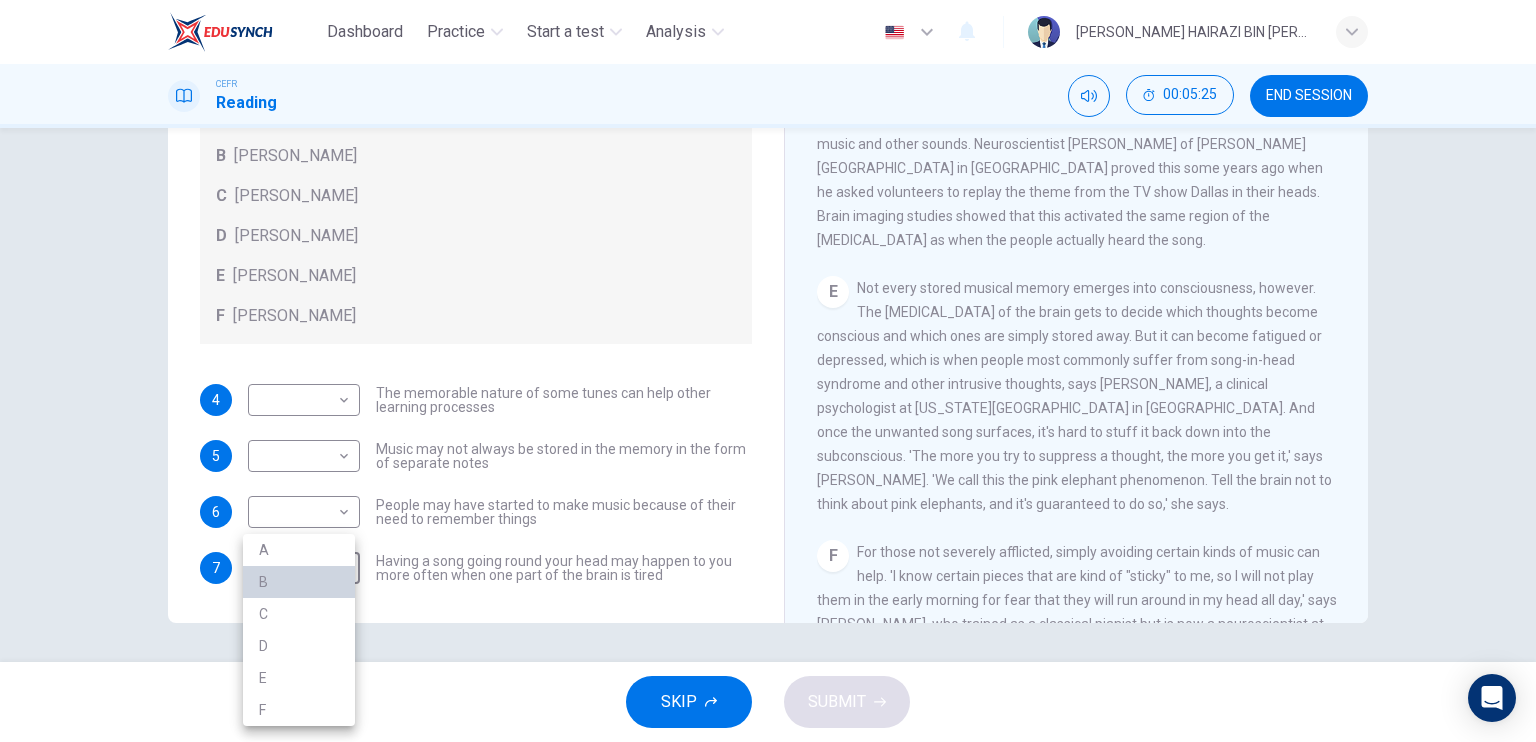 click on "B" at bounding box center (299, 582) 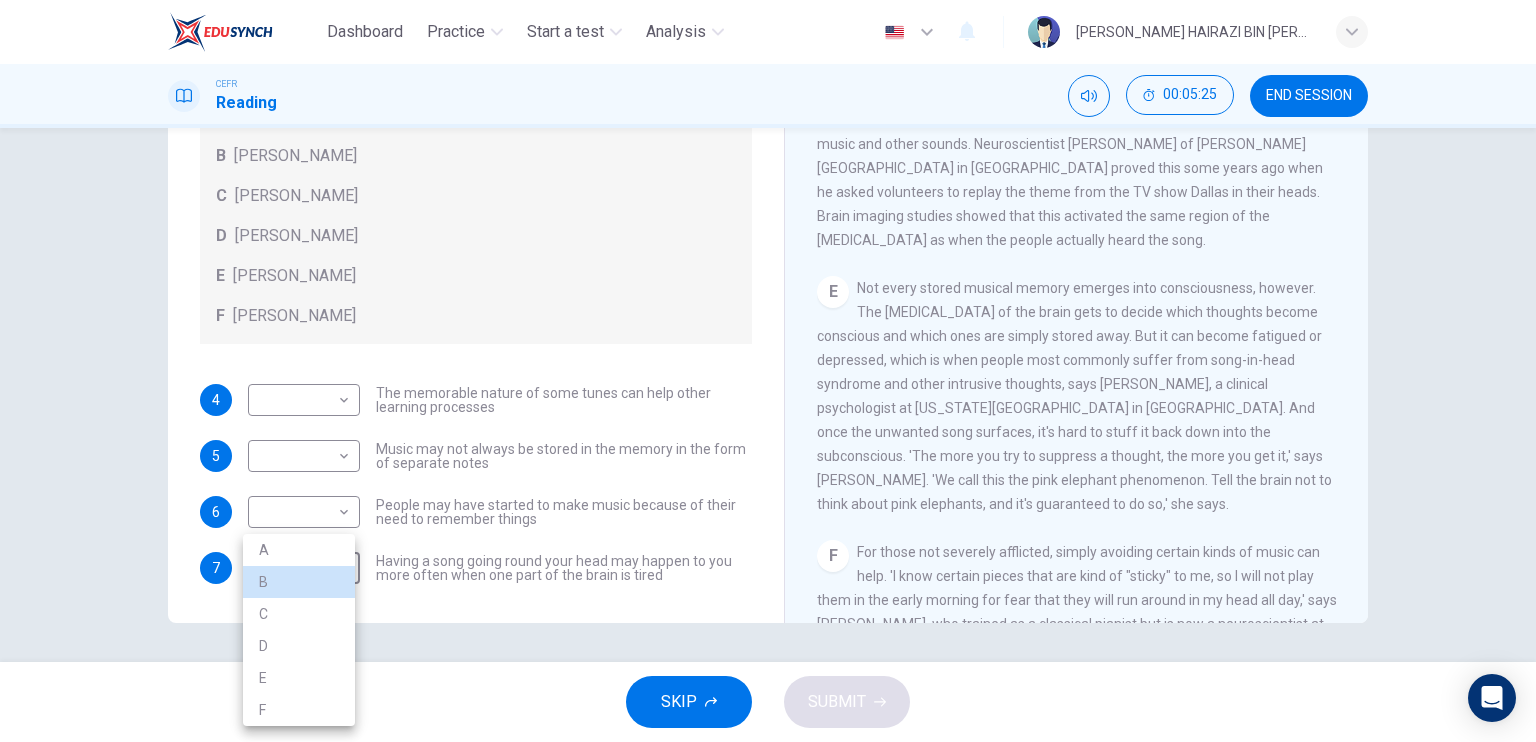 drag, startPoint x: 288, startPoint y: 583, endPoint x: 213, endPoint y: 602, distance: 77.36925 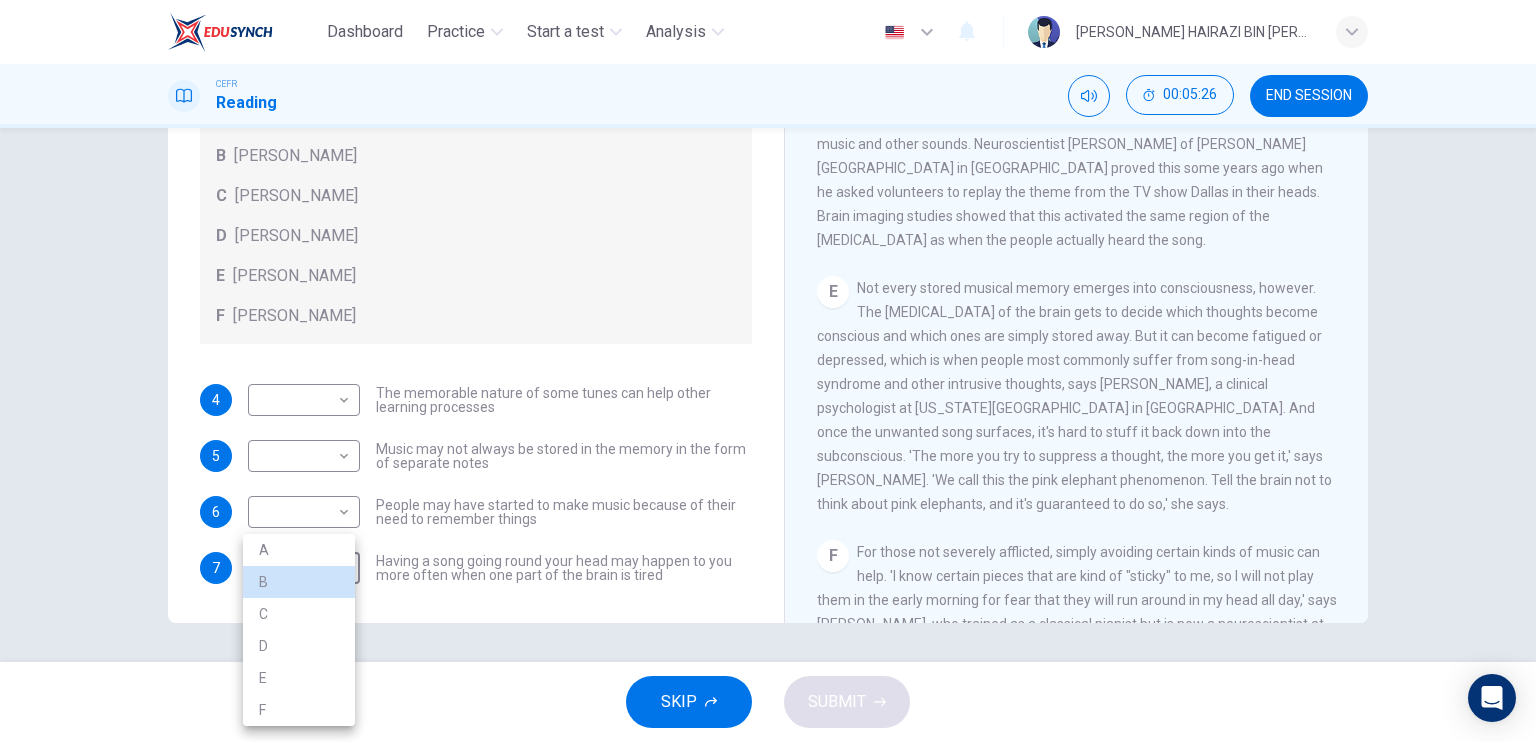 click at bounding box center [768, 371] 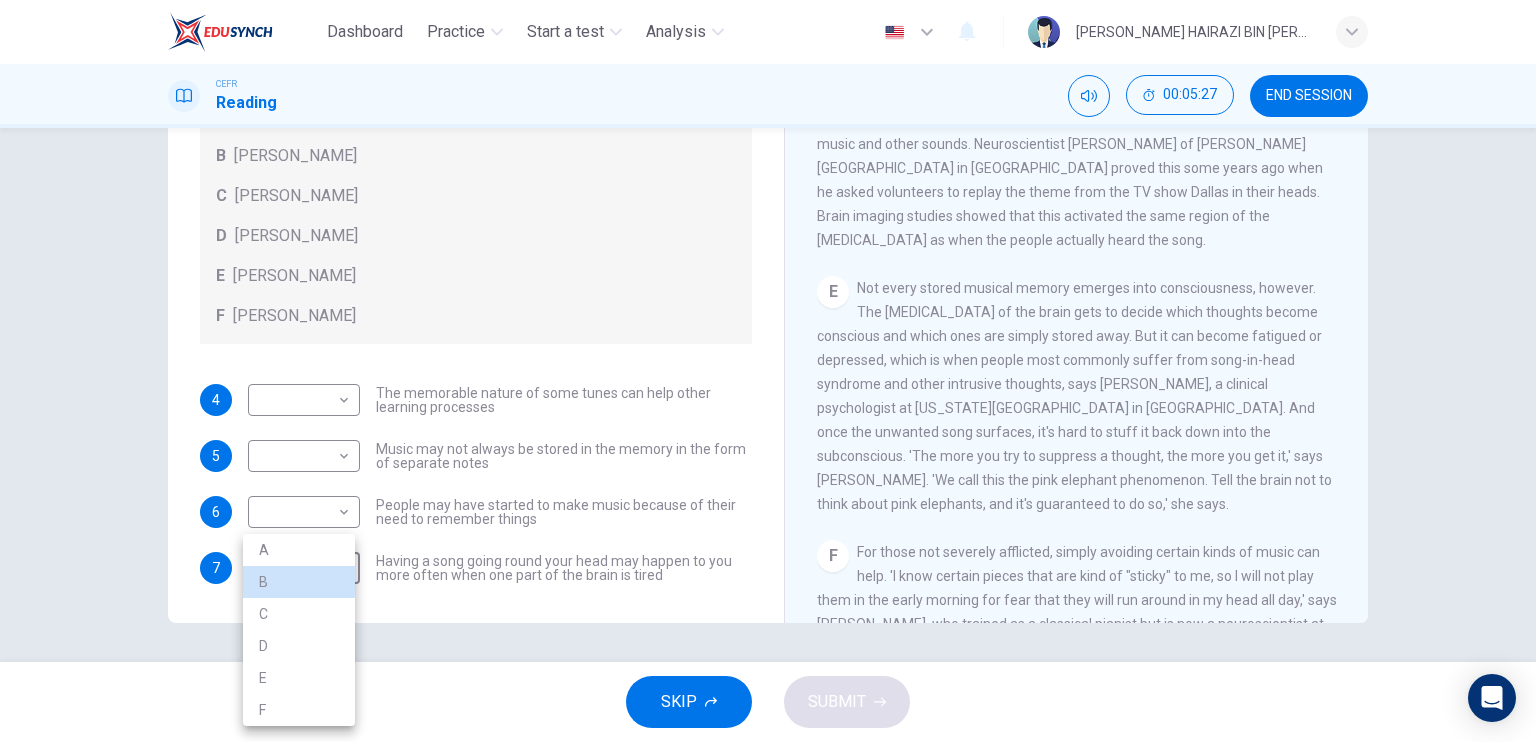 click at bounding box center [768, 371] 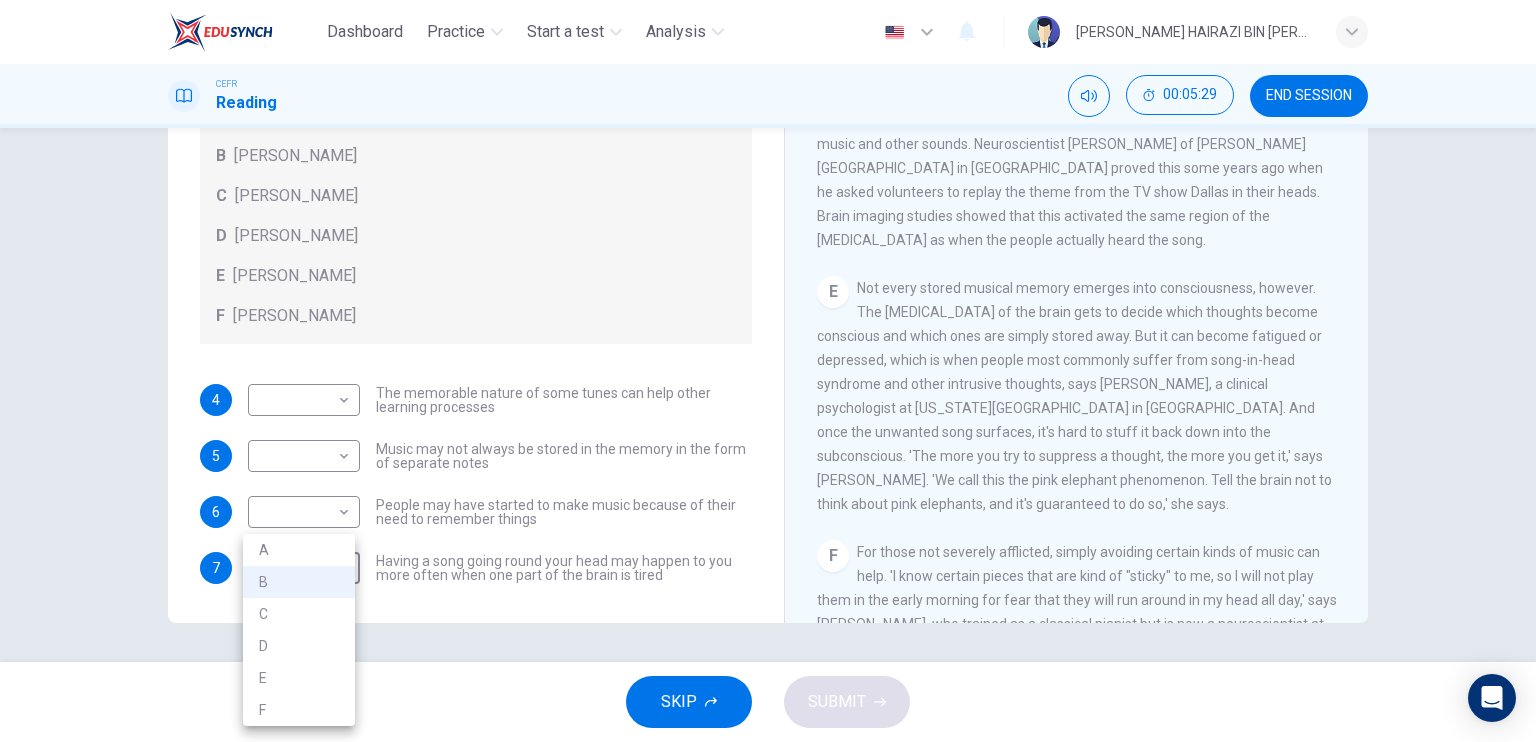 click at bounding box center (768, 371) 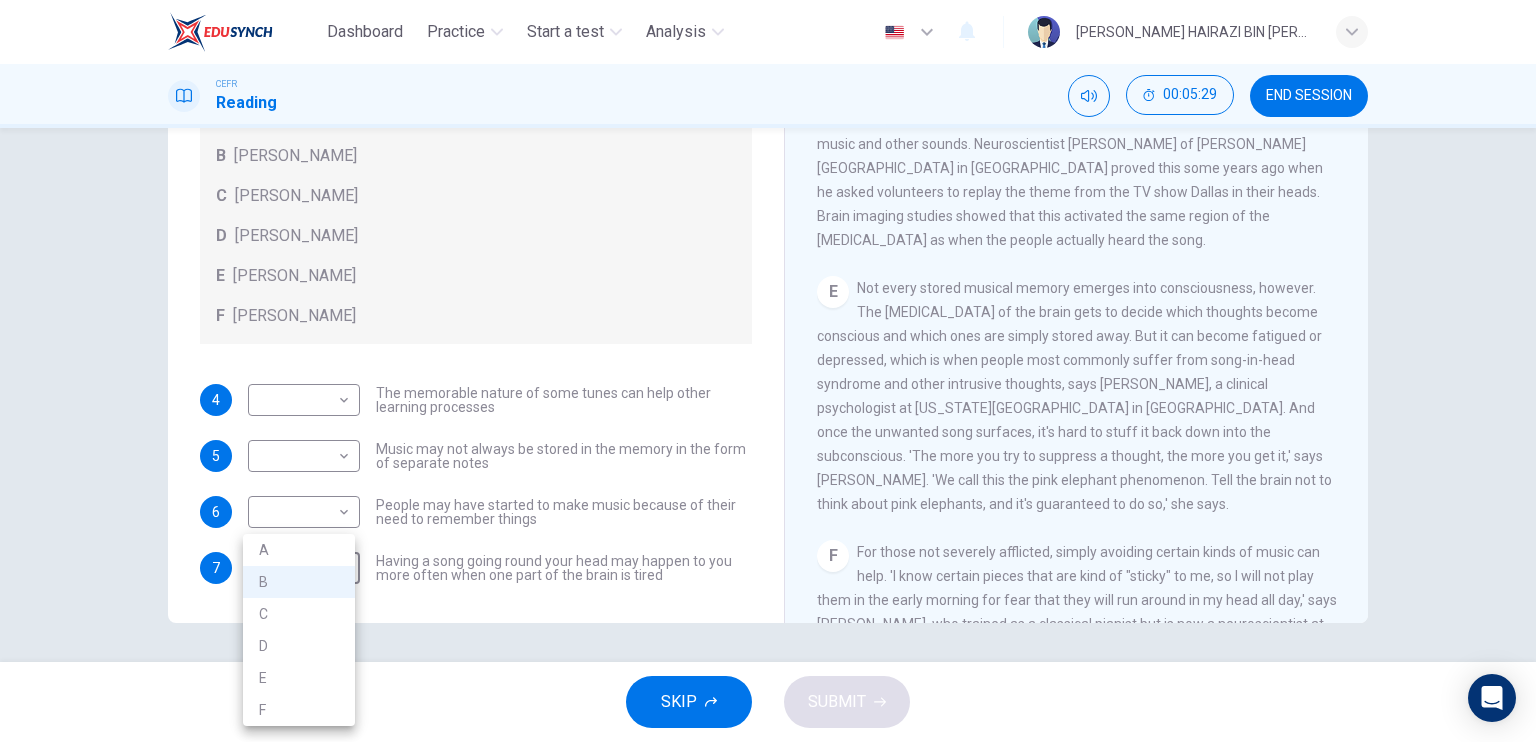 click at bounding box center (768, 371) 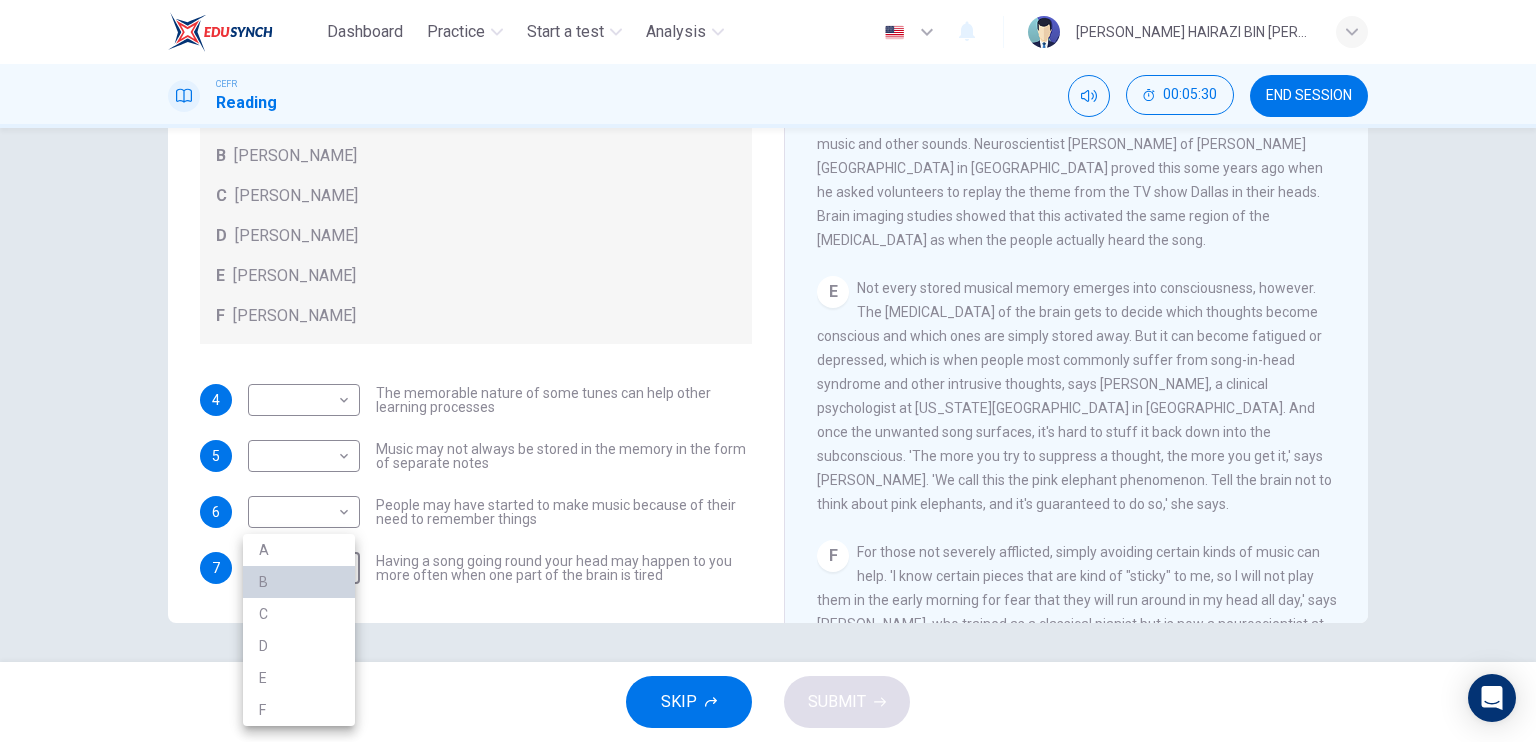 click on "B" at bounding box center [299, 582] 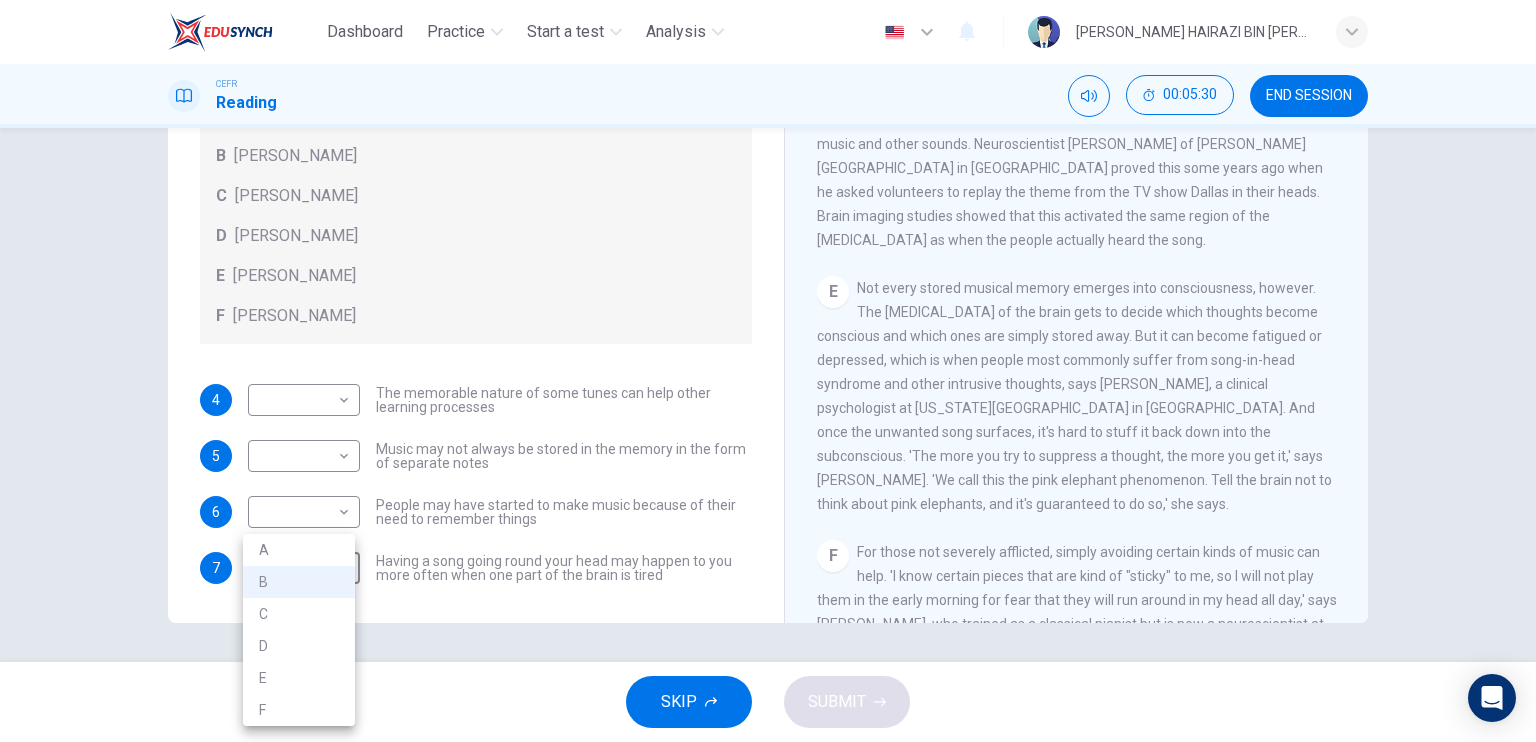 click on "B" at bounding box center [299, 582] 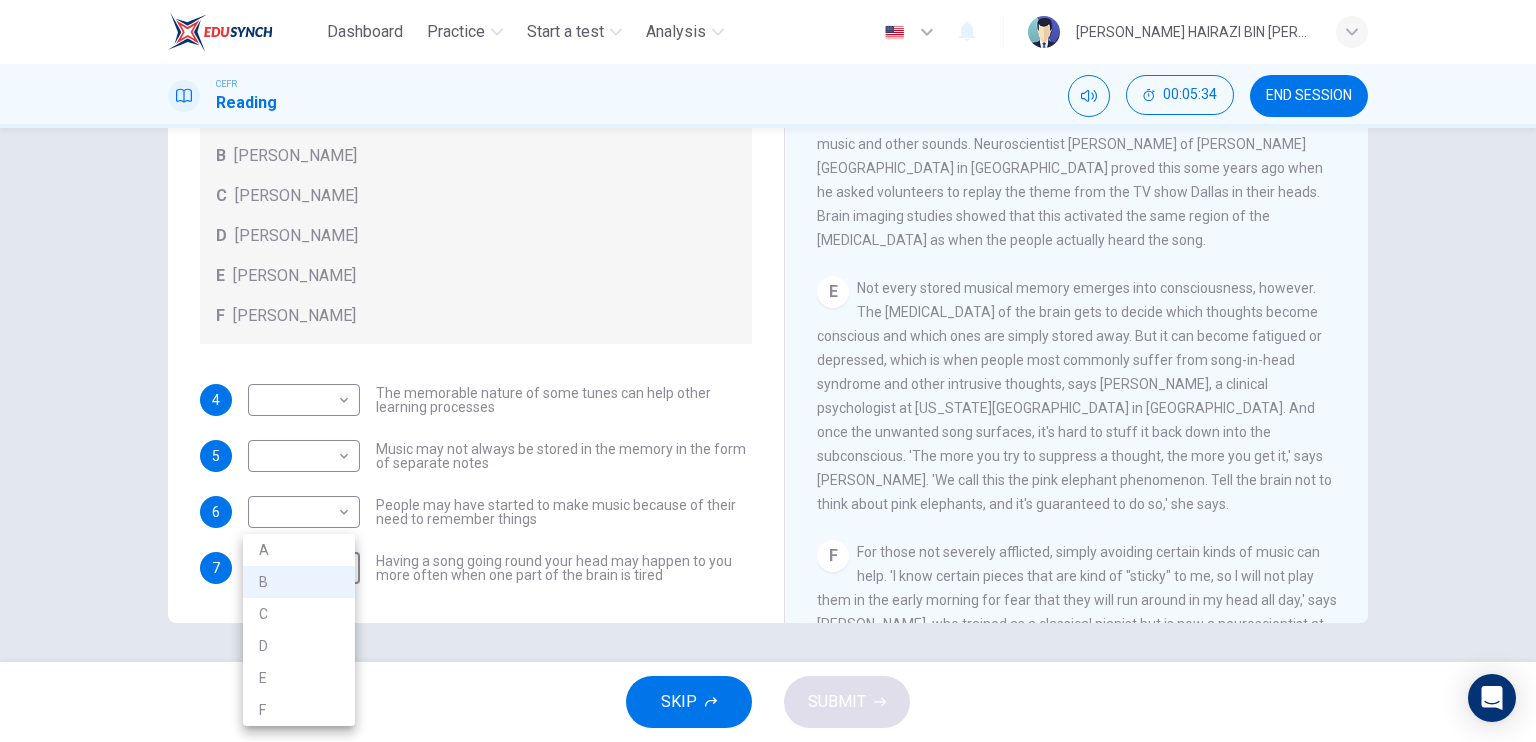 click at bounding box center (768, 371) 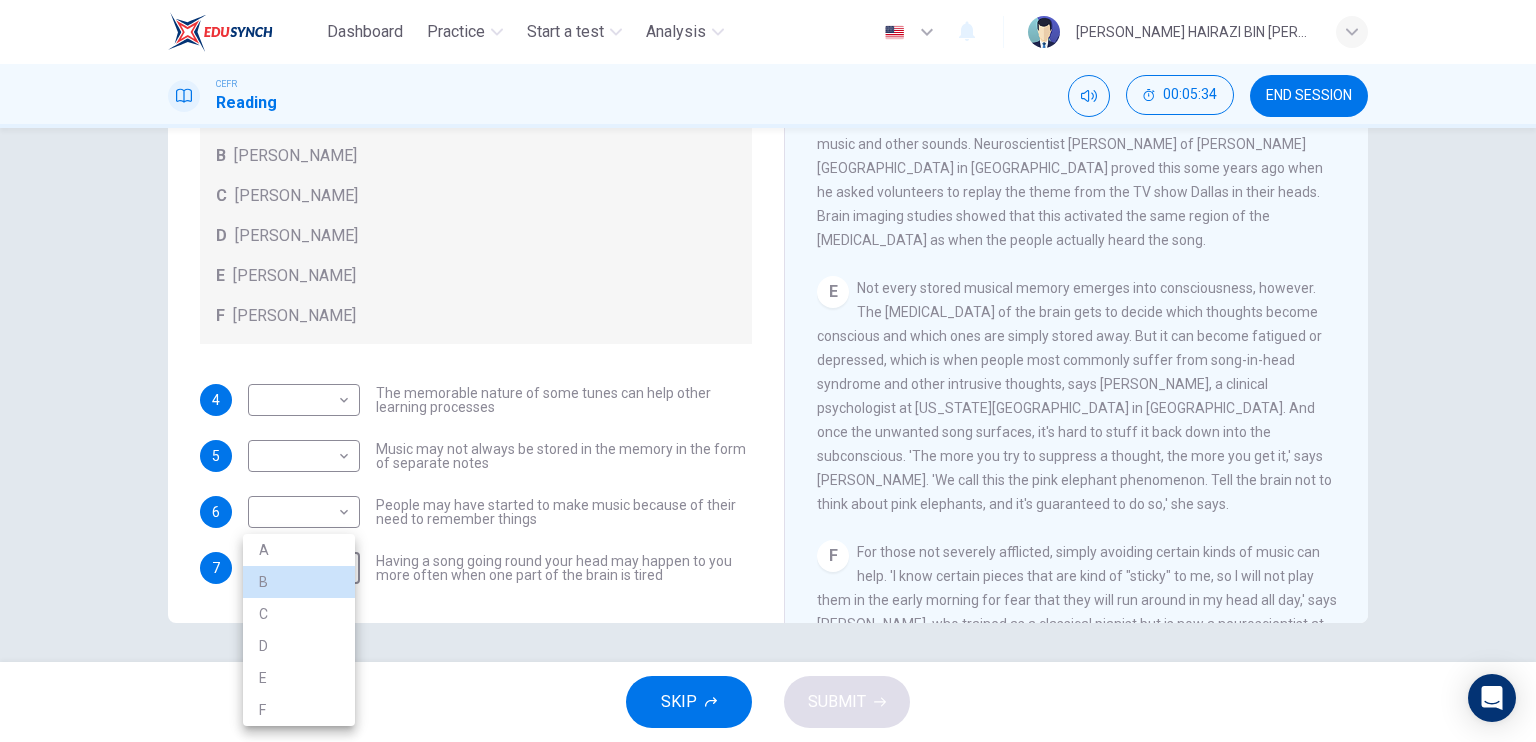 click at bounding box center [768, 371] 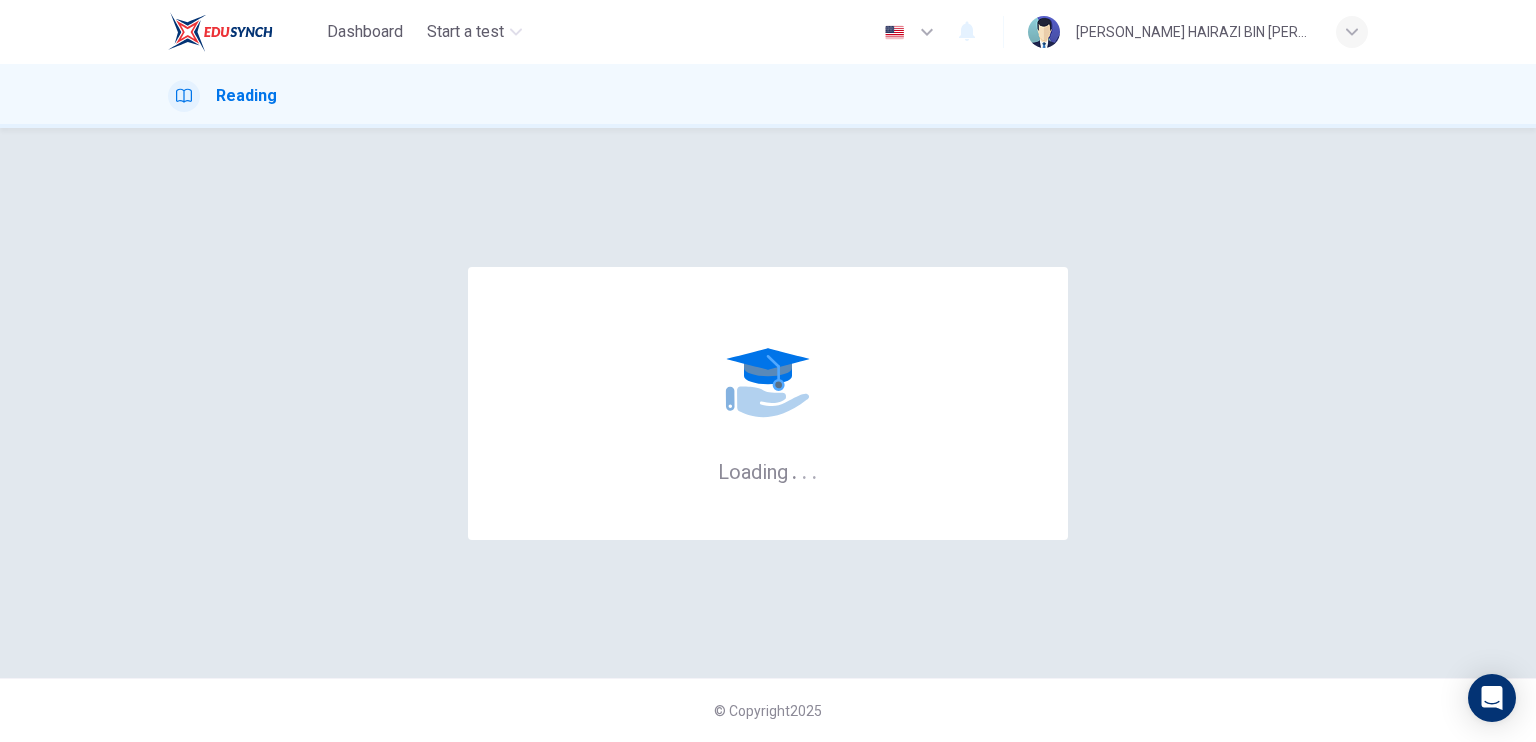 scroll, scrollTop: 0, scrollLeft: 0, axis: both 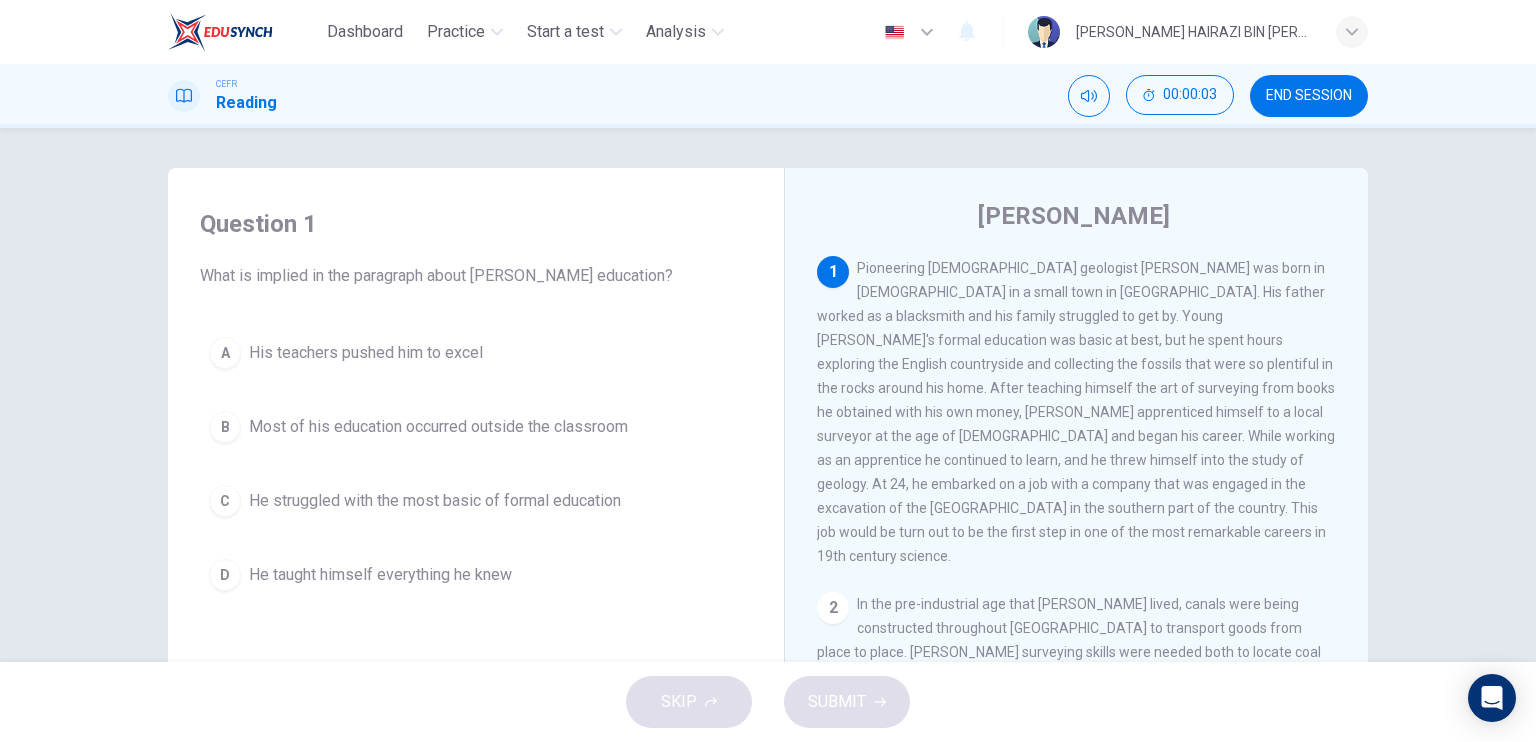 click on "END SESSION" at bounding box center (1309, 96) 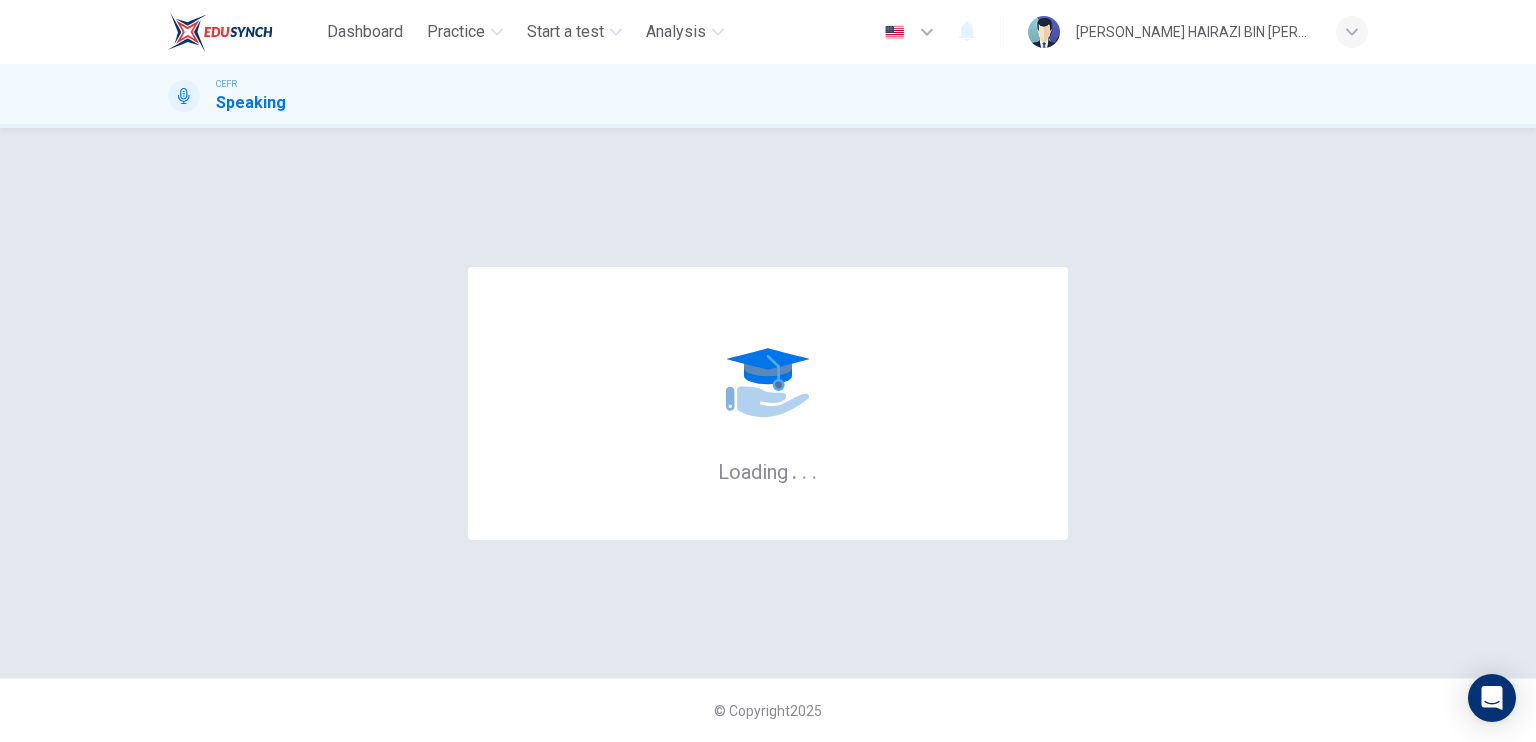 scroll, scrollTop: 0, scrollLeft: 0, axis: both 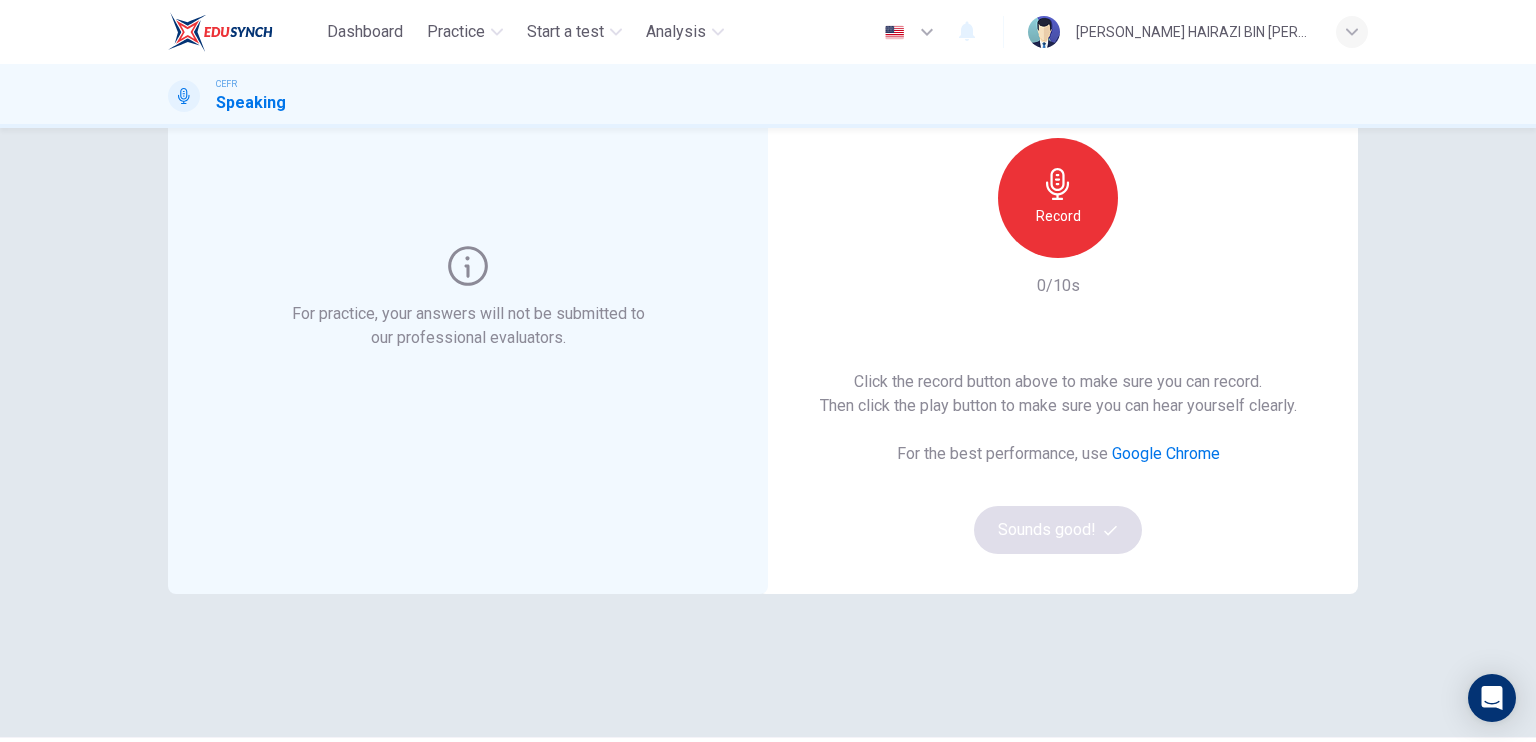 click on "Record" at bounding box center (1058, 216) 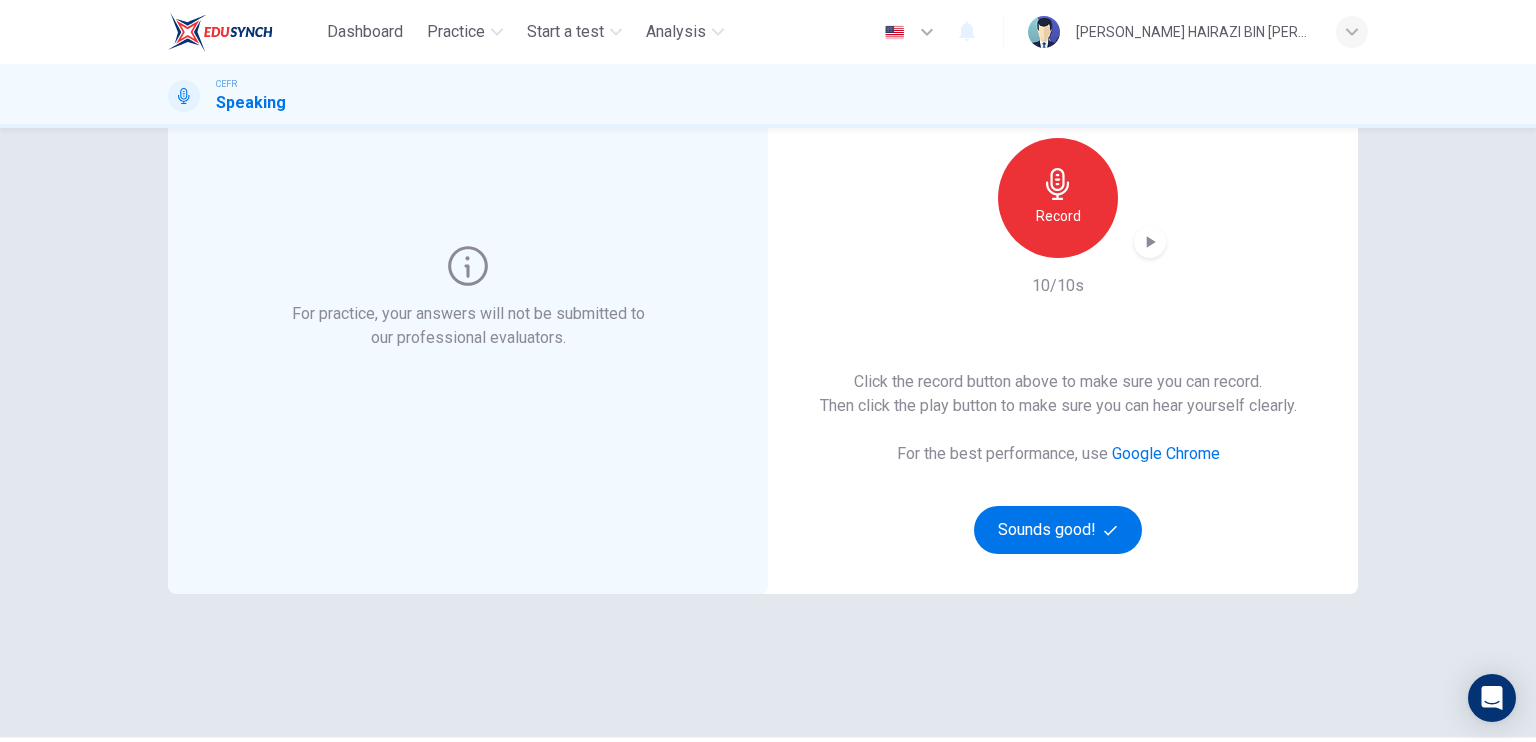 click 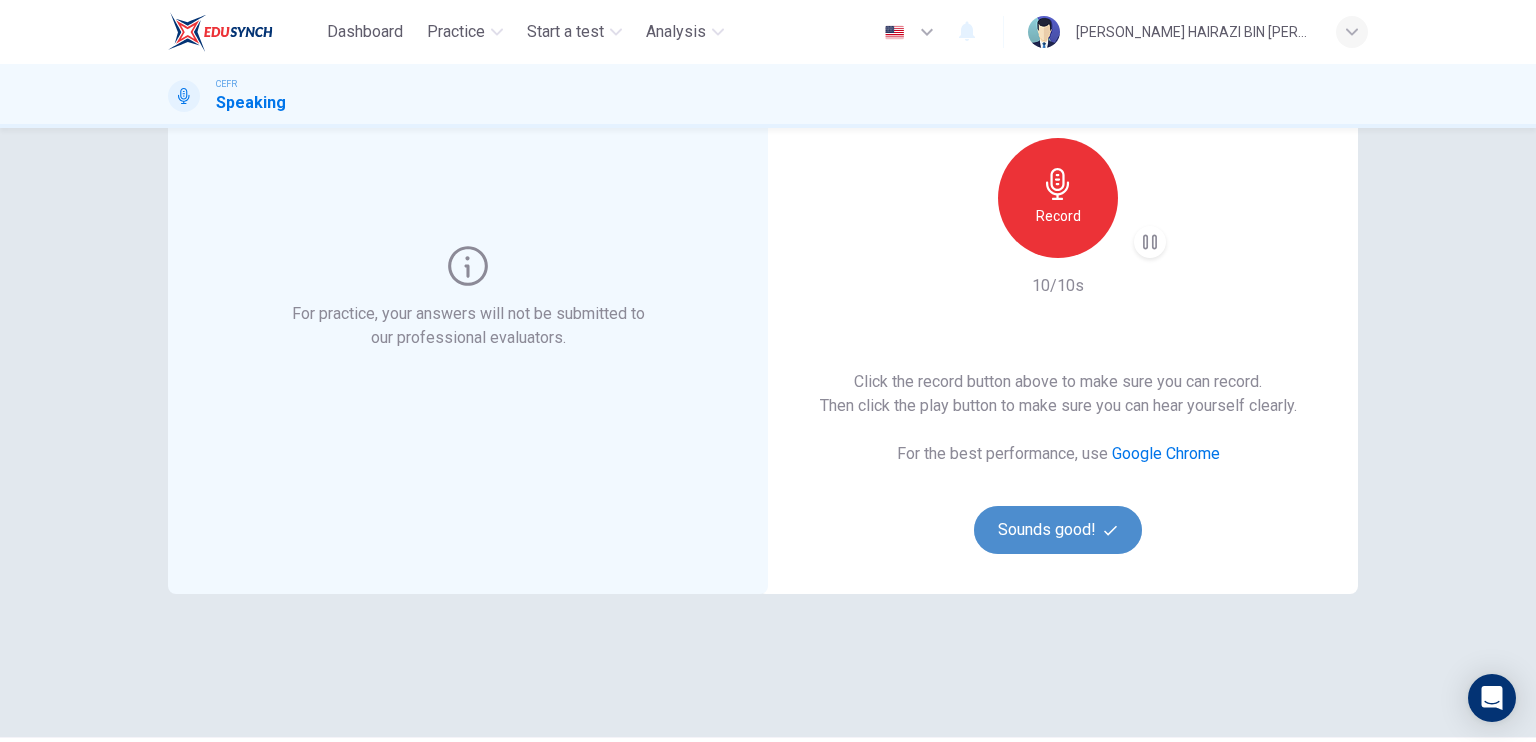 click on "Sounds good!" at bounding box center (1058, 530) 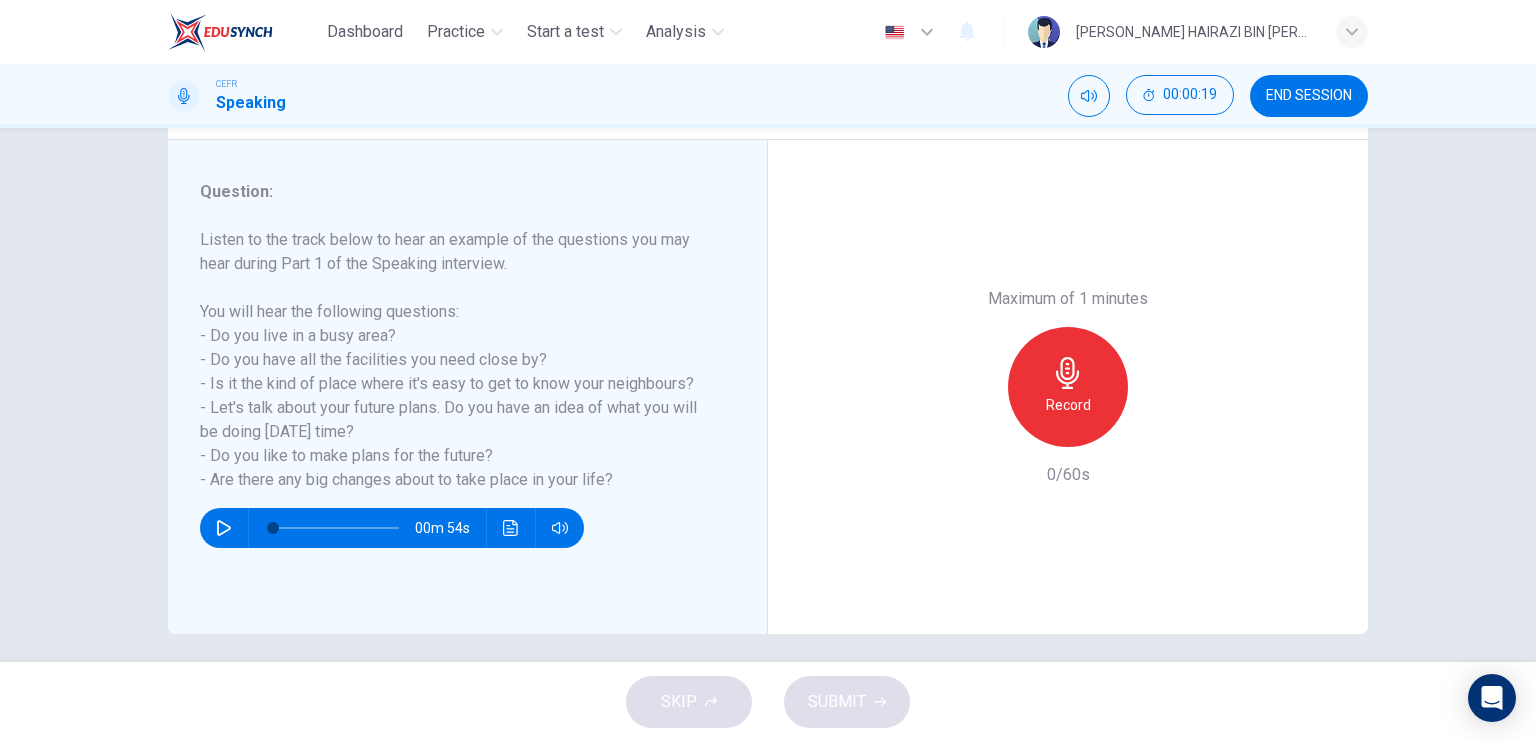 scroll, scrollTop: 240, scrollLeft: 0, axis: vertical 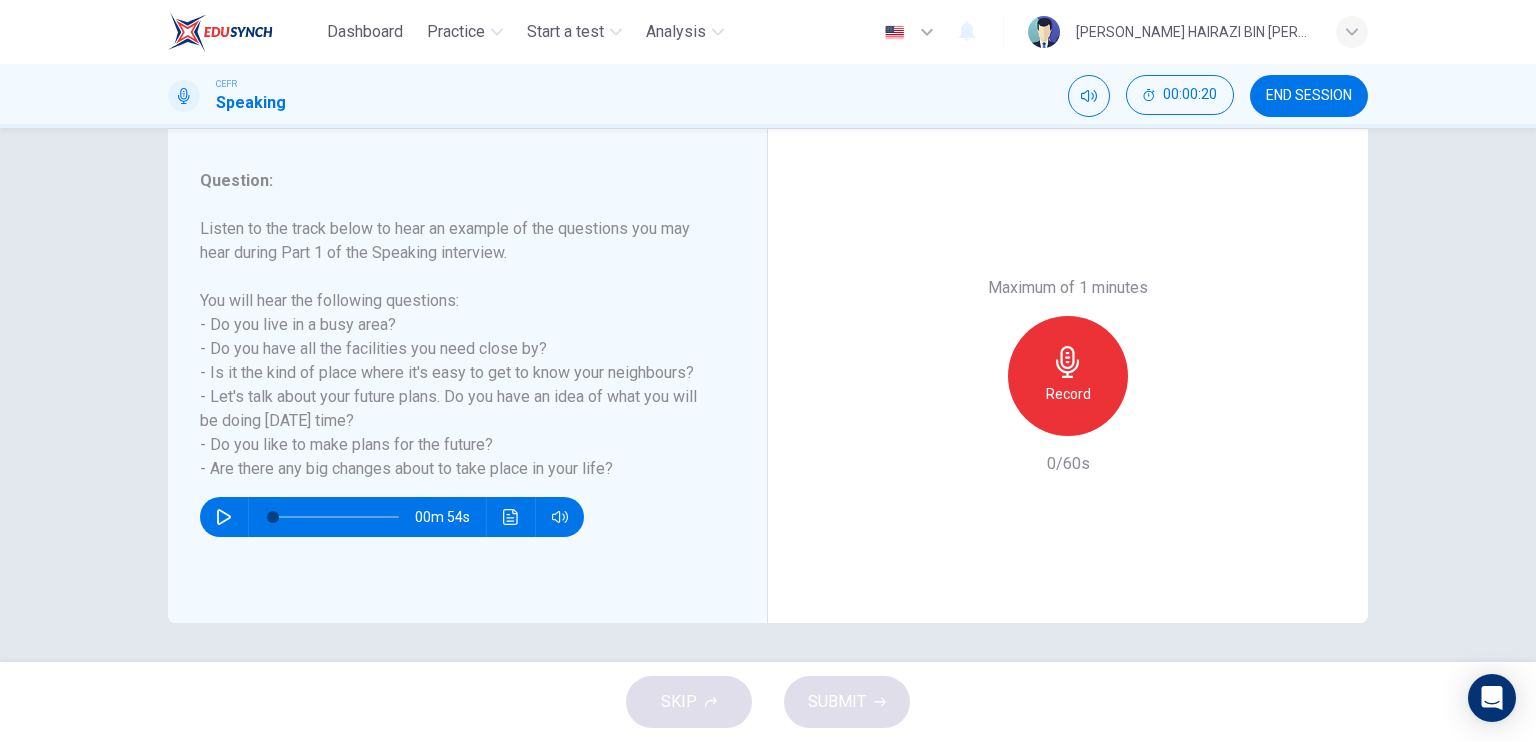 click 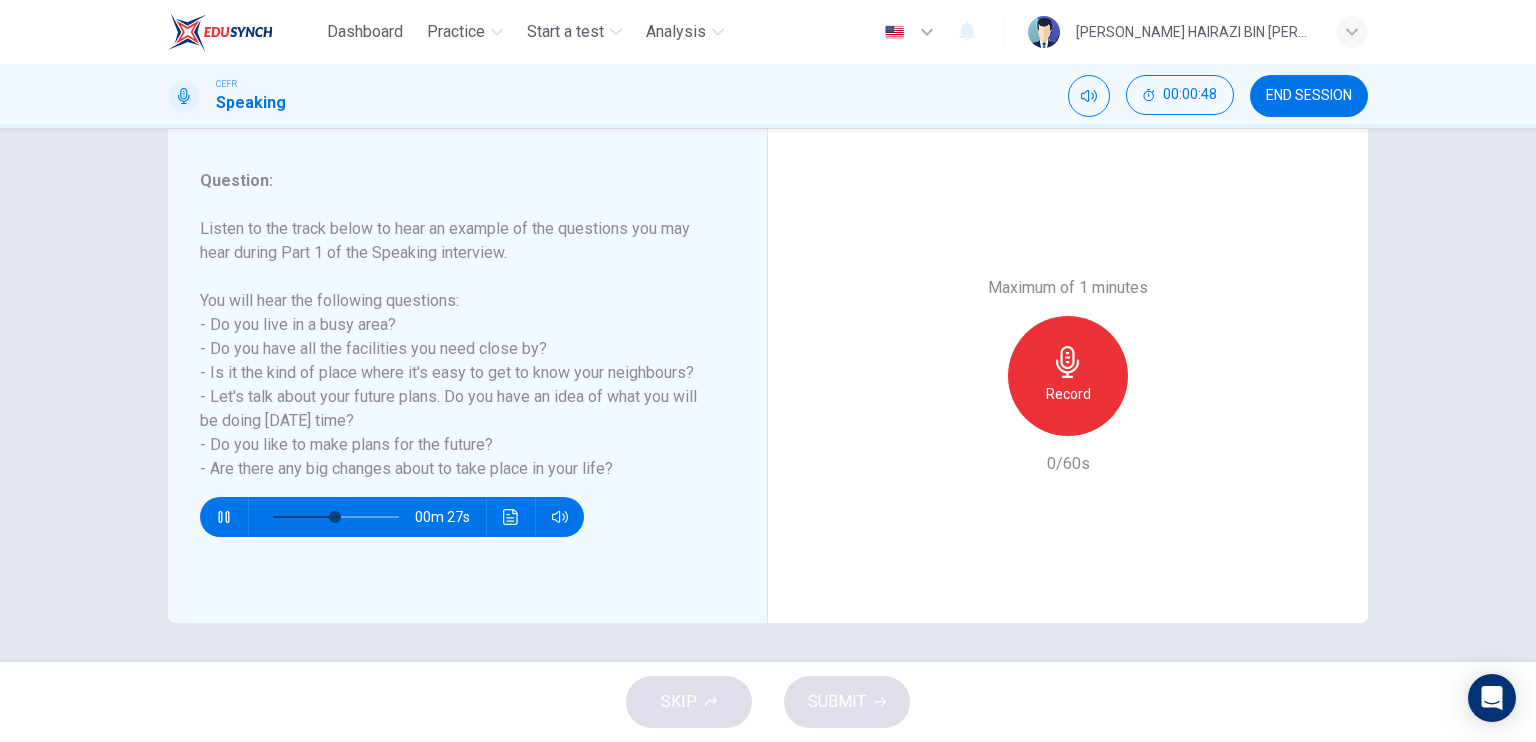 click 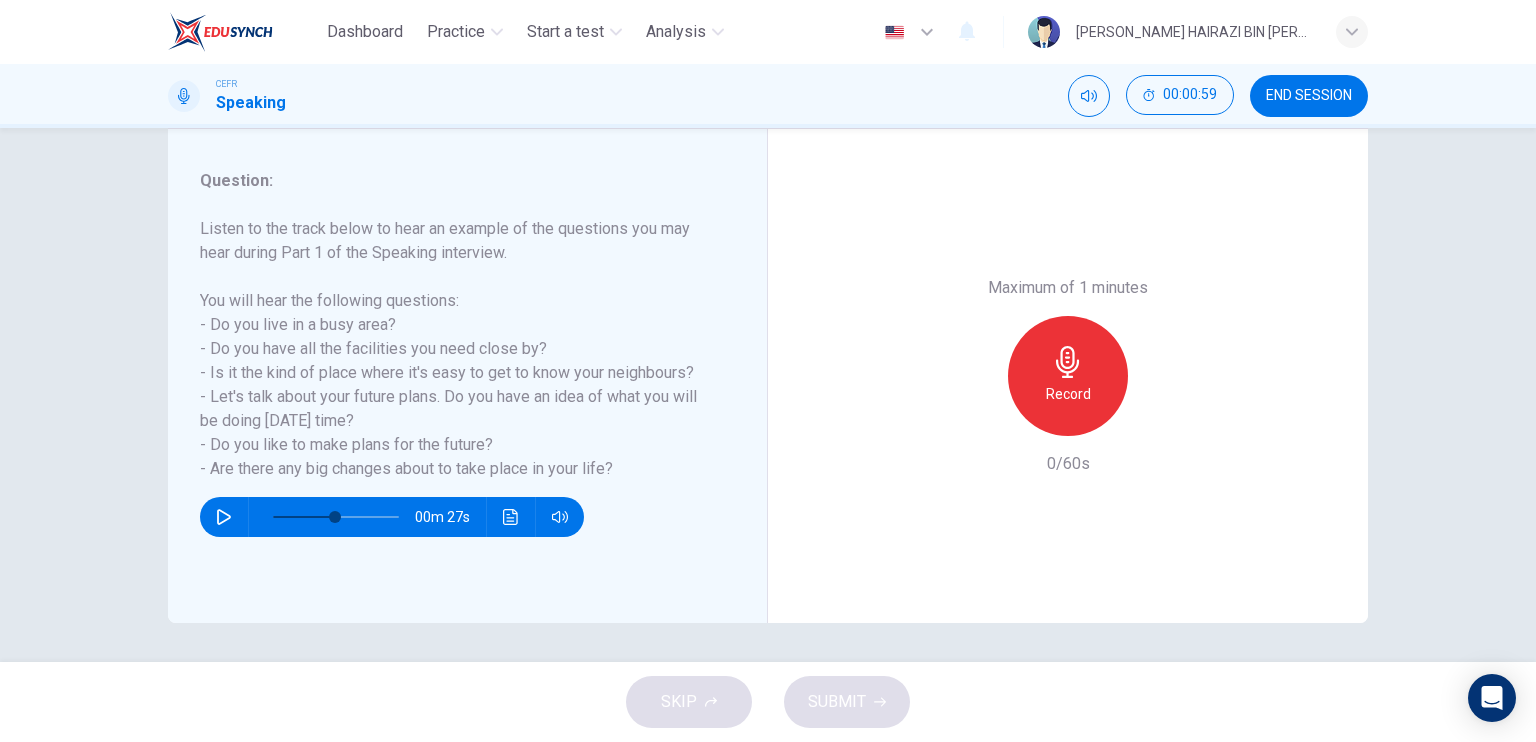 click on "Record" at bounding box center [1068, 394] 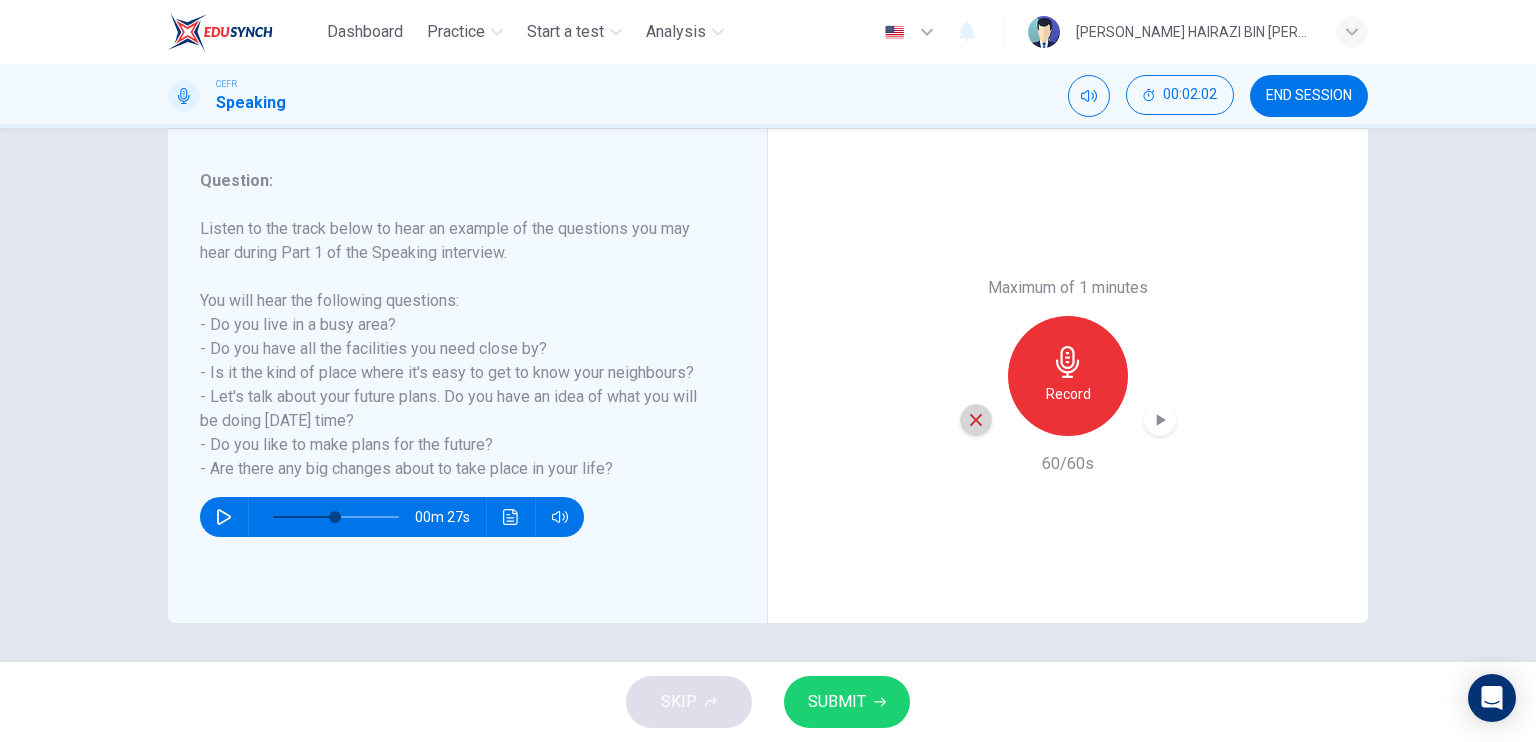 click 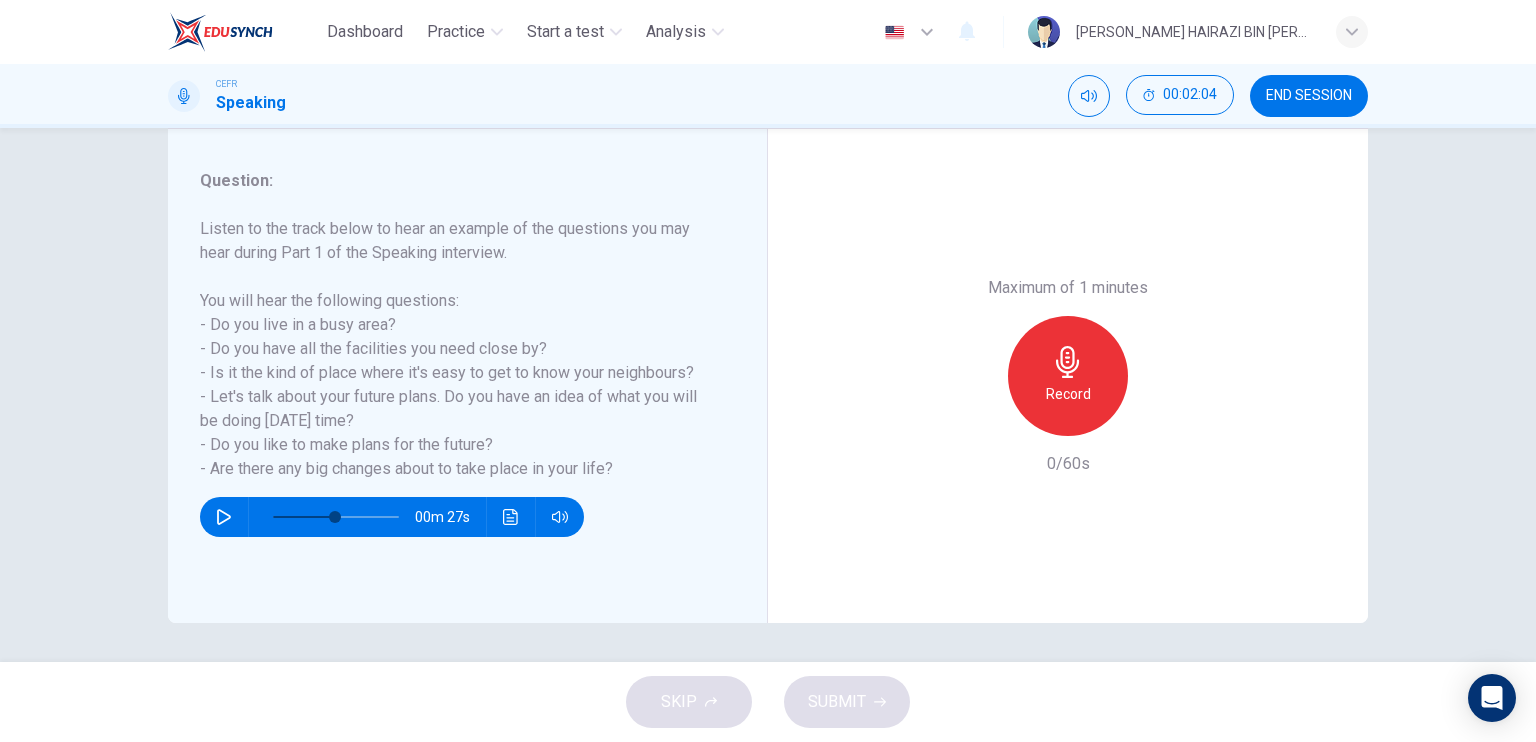 click on "Record" at bounding box center (1068, 376) 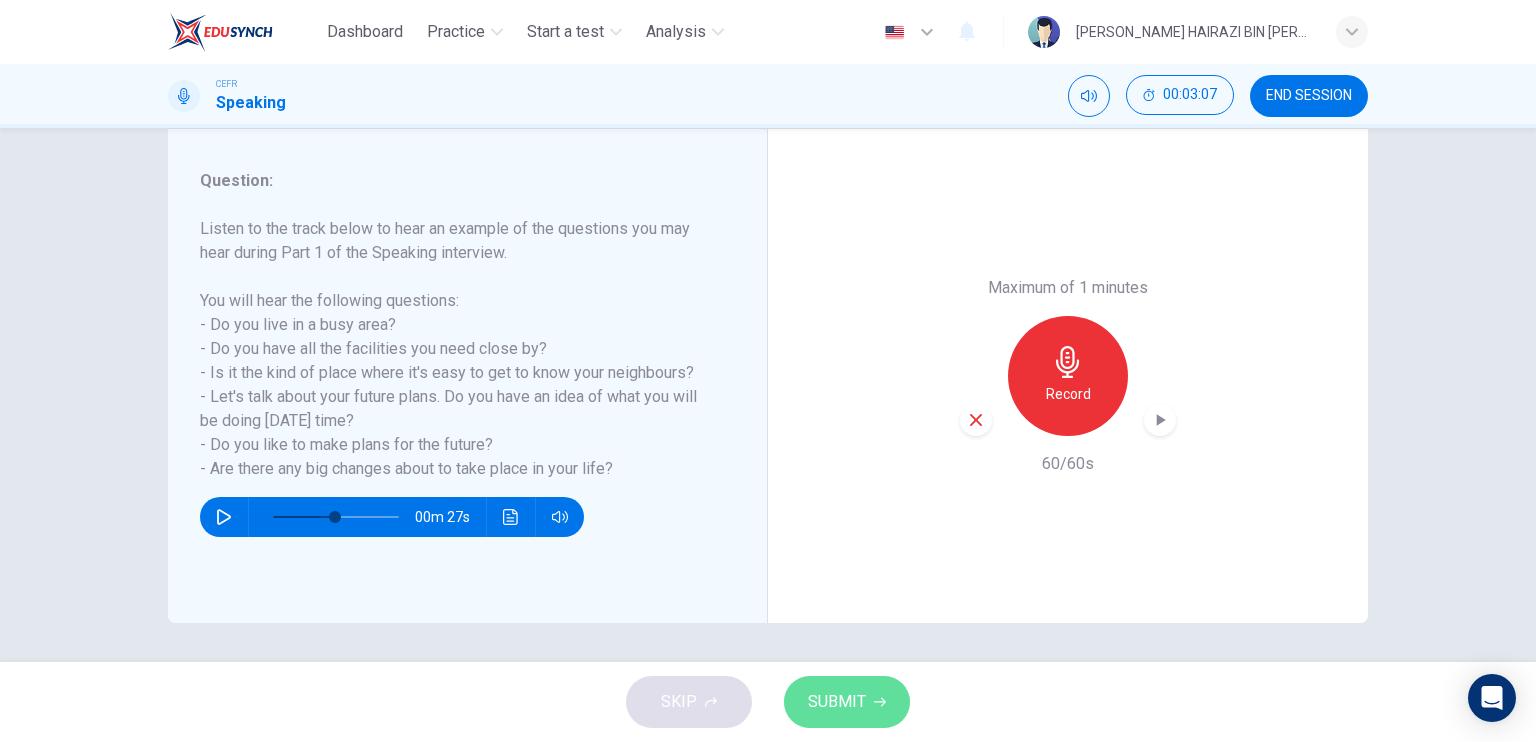 click on "SUBMIT" at bounding box center (837, 702) 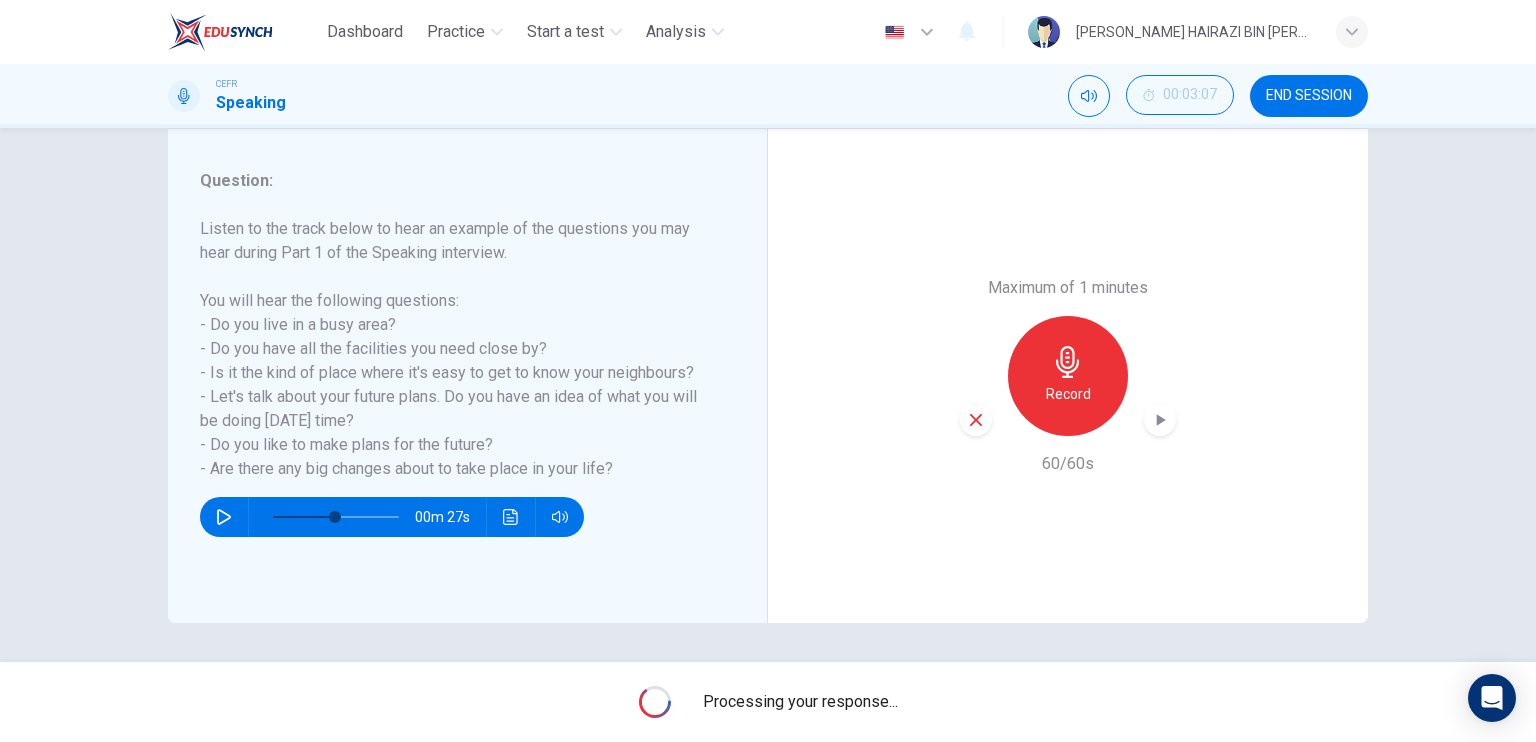 type on "0" 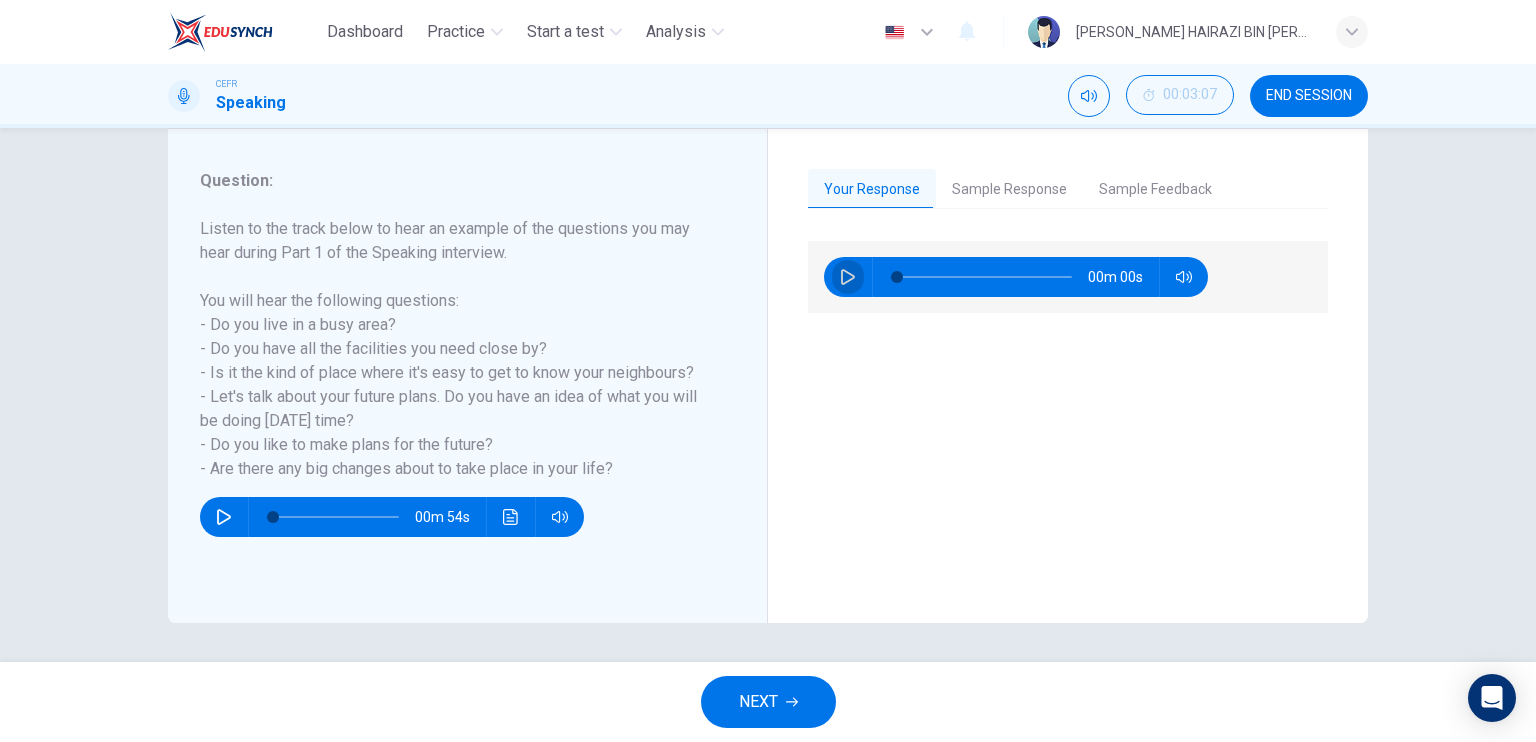 click 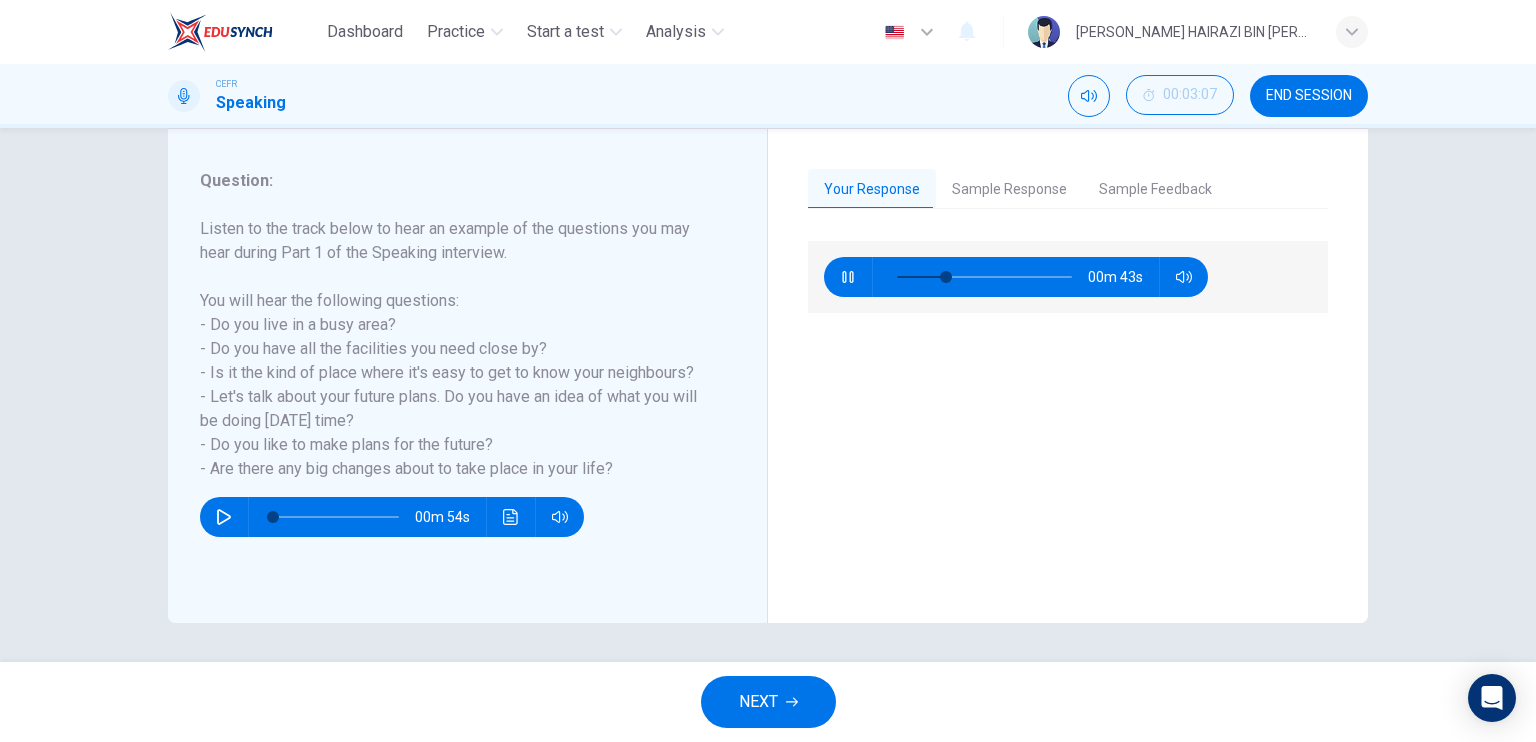 click on "Sample Response" at bounding box center (1009, 190) 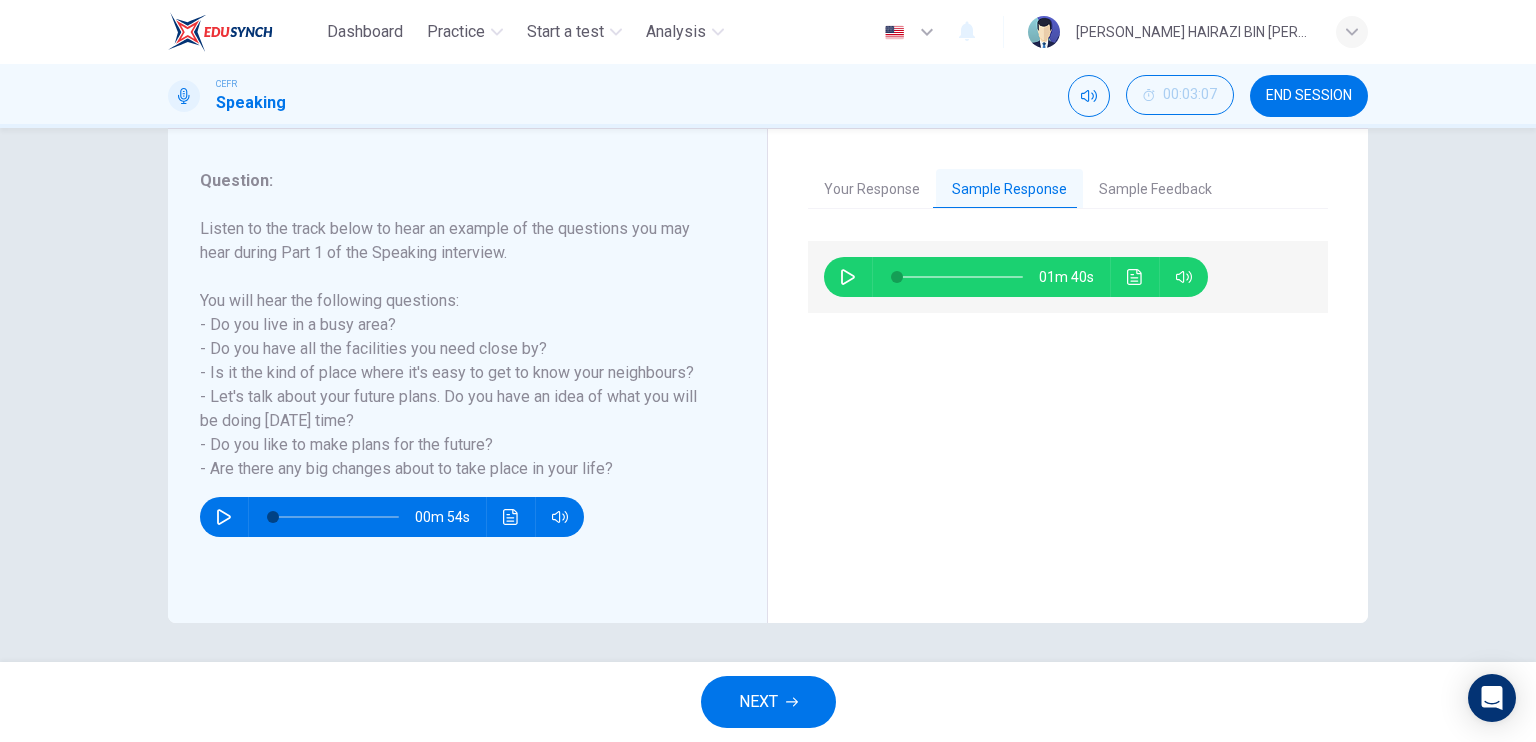 click 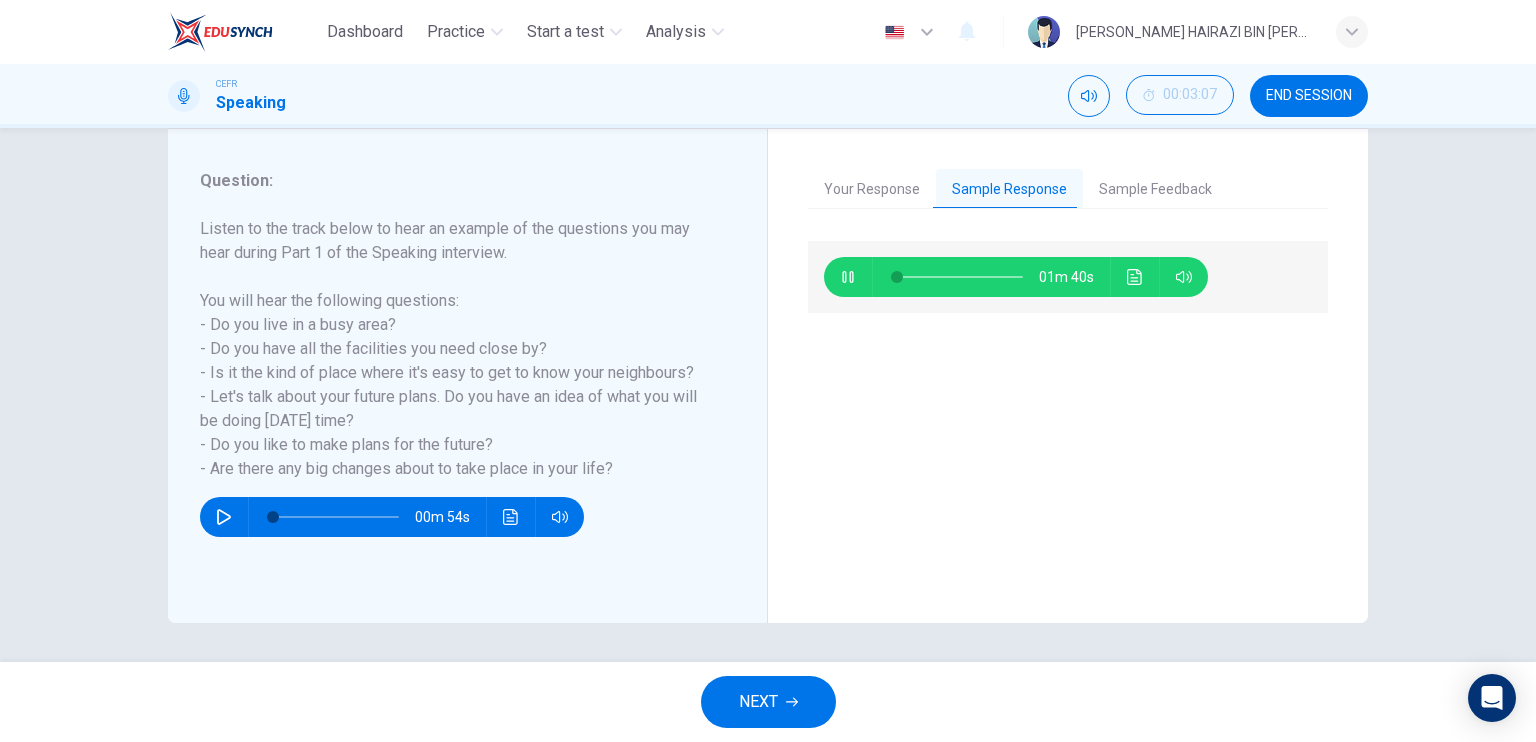 type on "33" 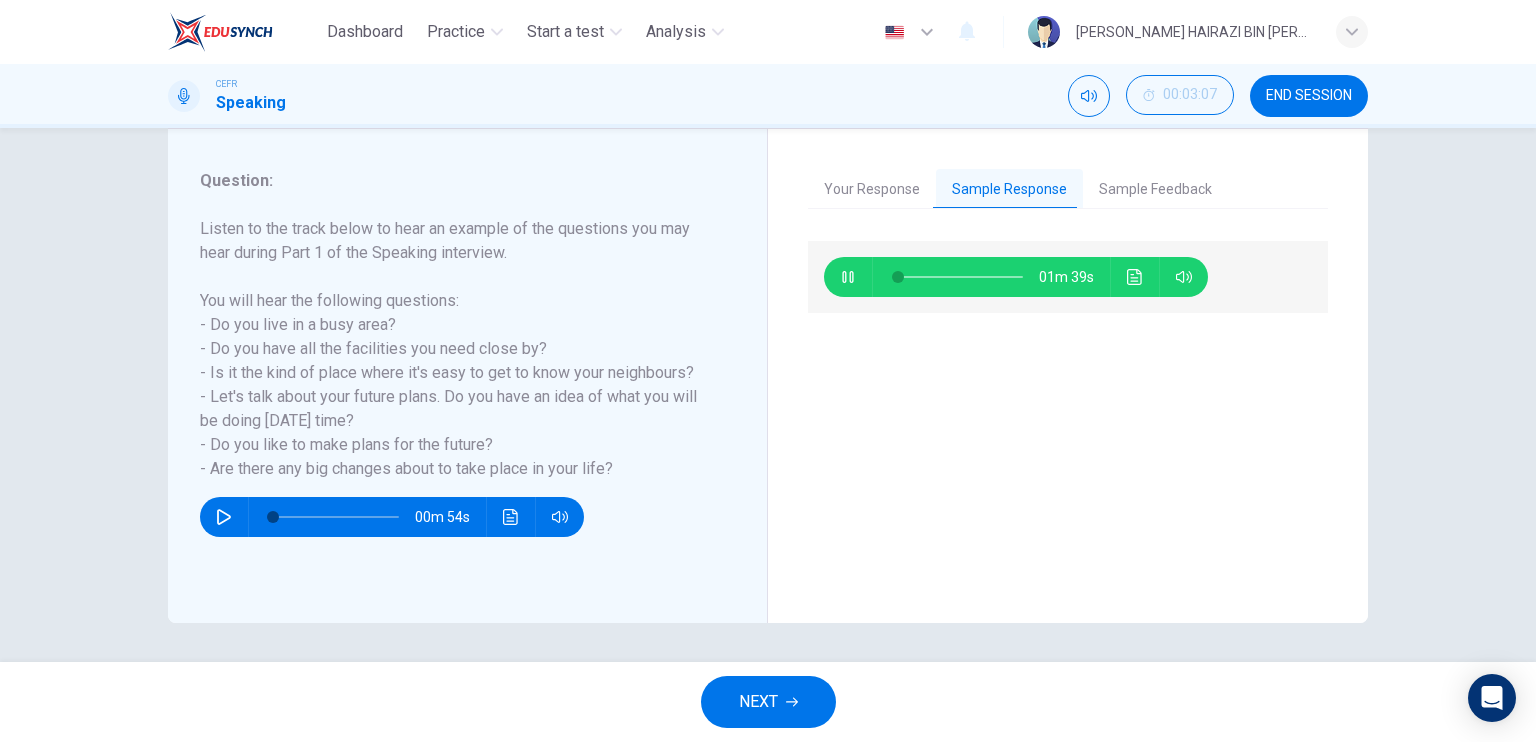 click on "Your Response" at bounding box center [872, 190] 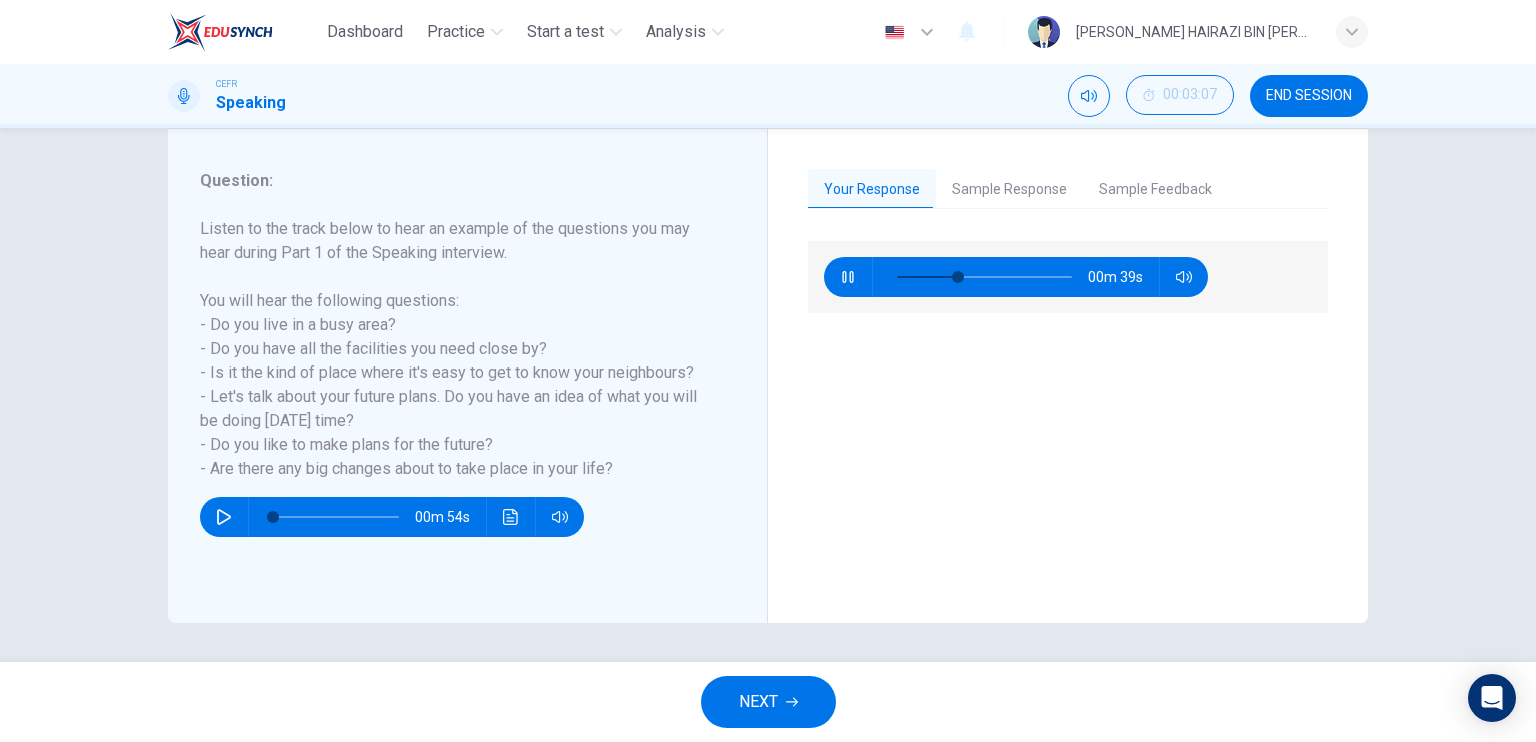 click 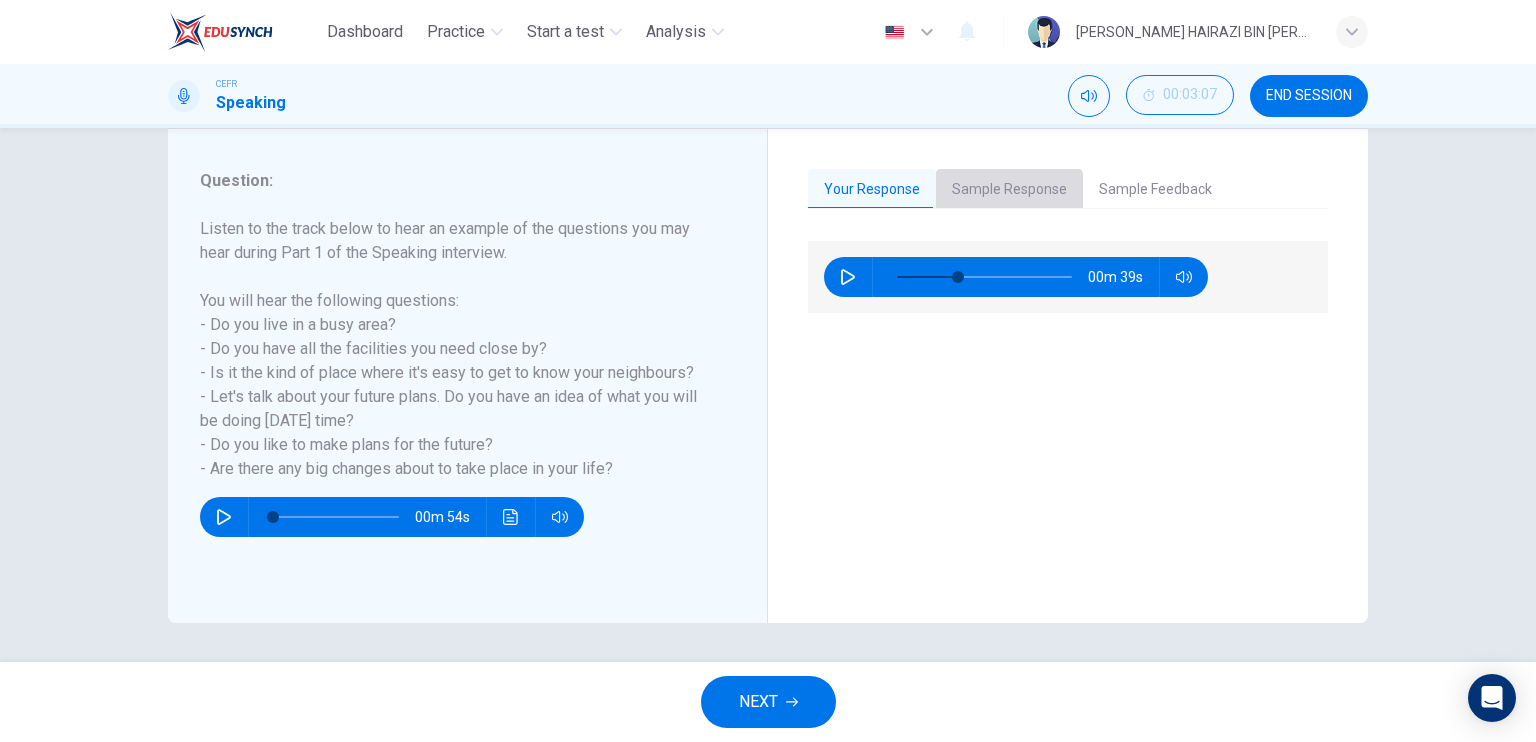 click on "Sample Response" at bounding box center (1009, 190) 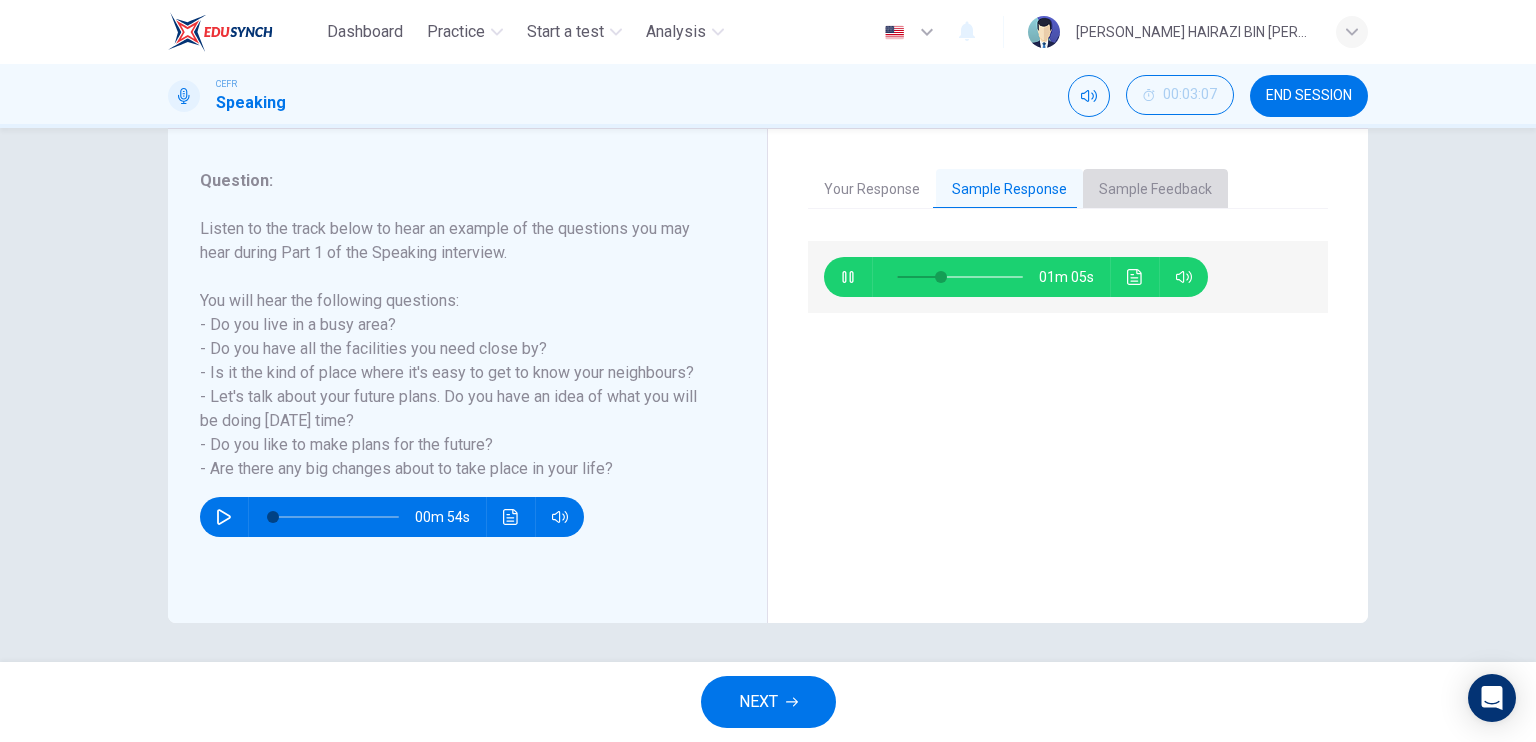 click on "Sample Feedback" at bounding box center [1155, 190] 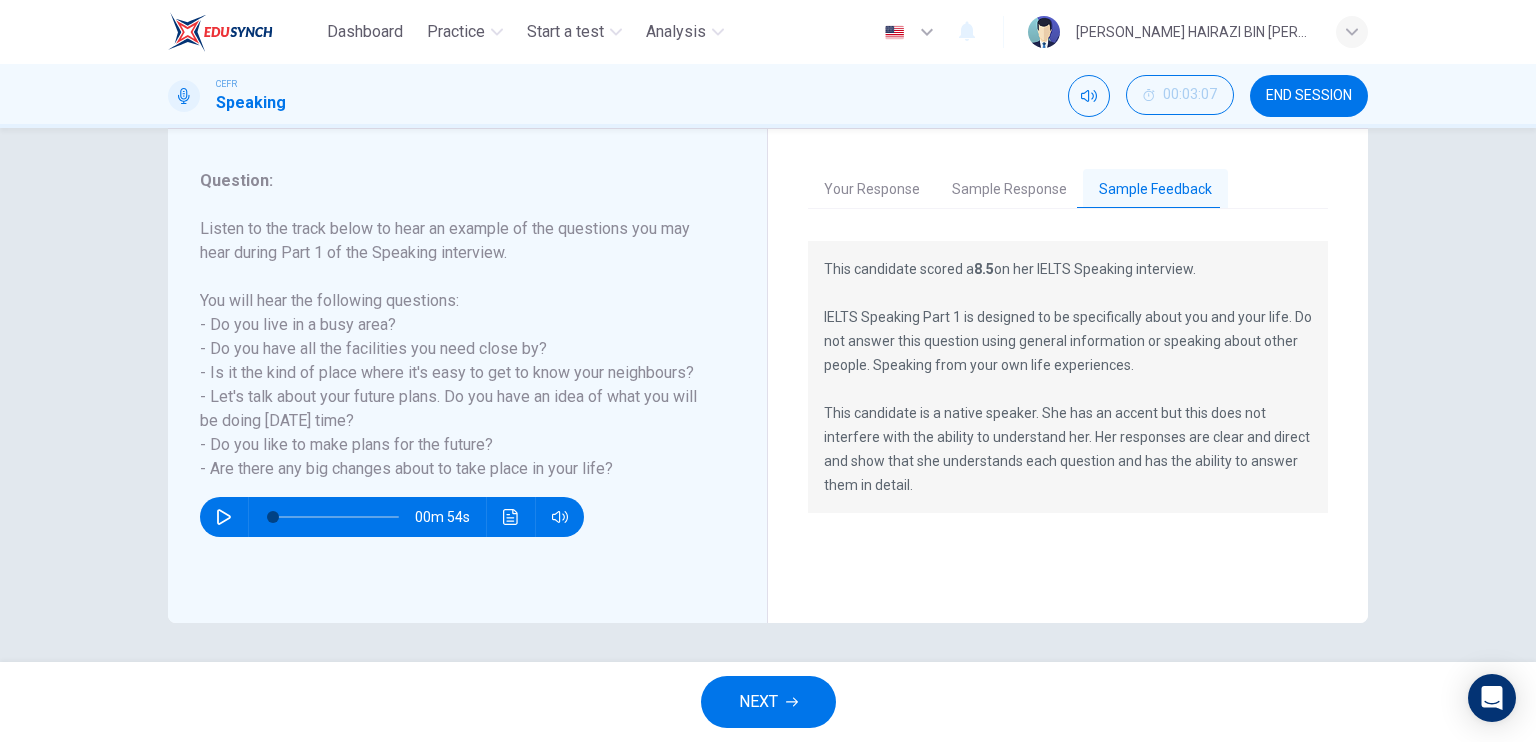 click on "Sample Response" at bounding box center (1009, 190) 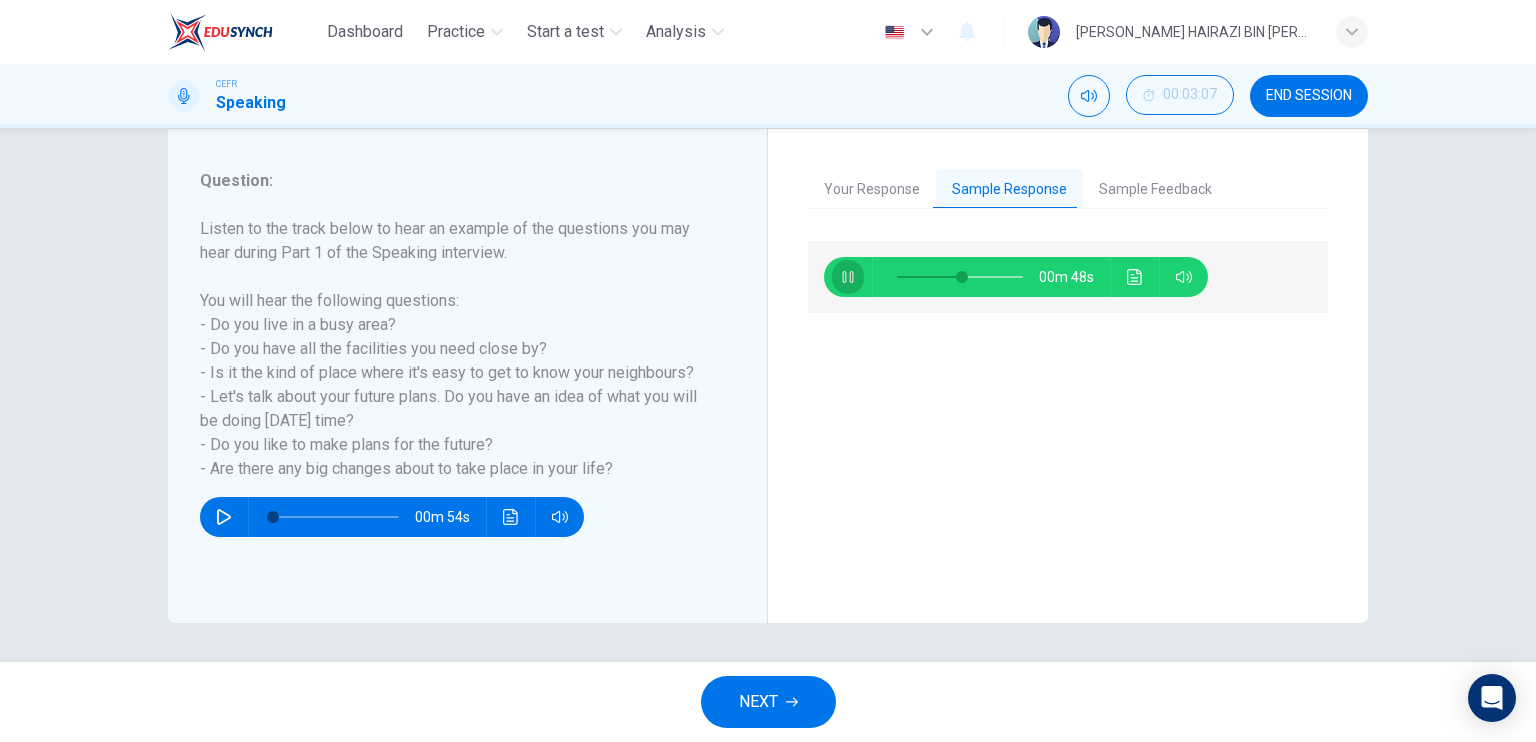 click at bounding box center [848, 277] 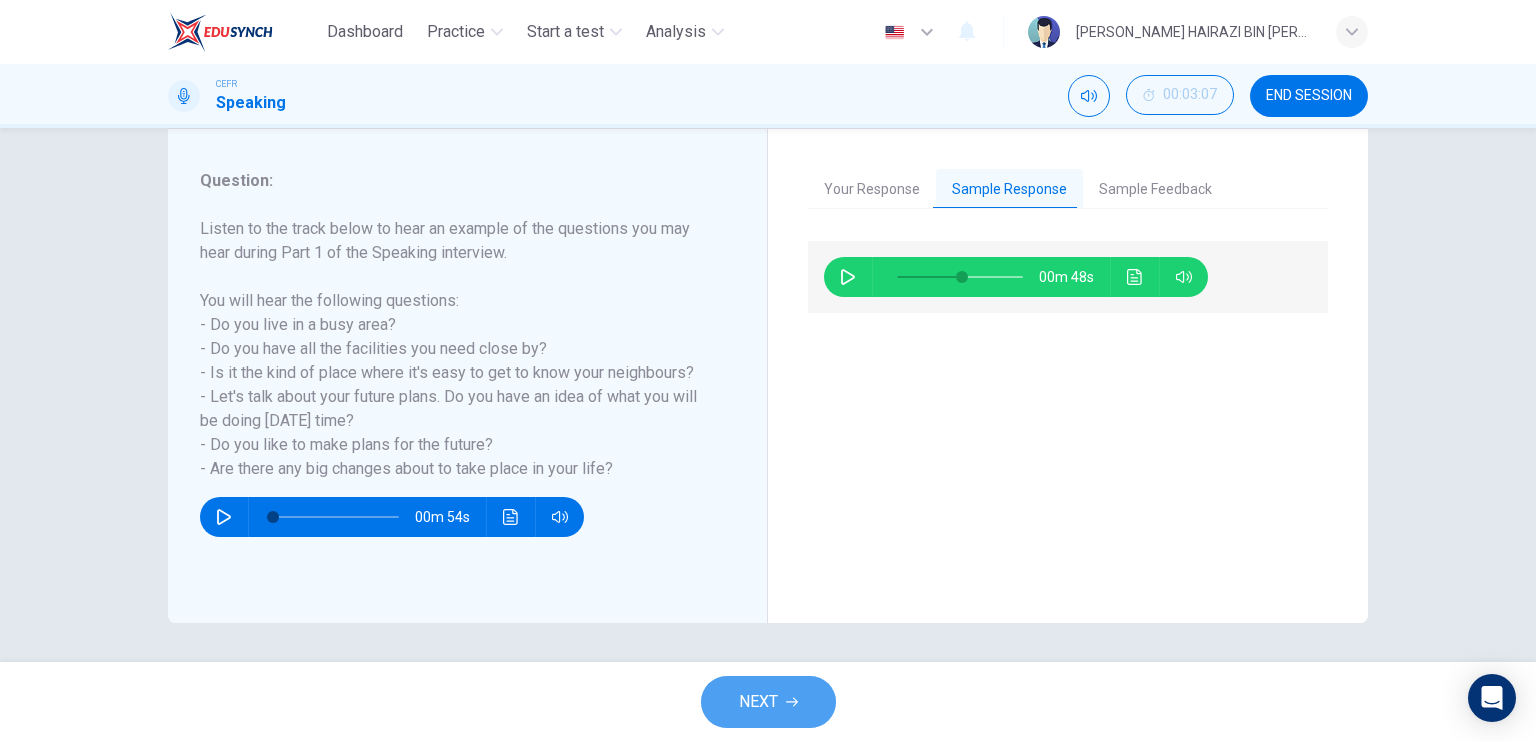 click on "NEXT" at bounding box center [758, 702] 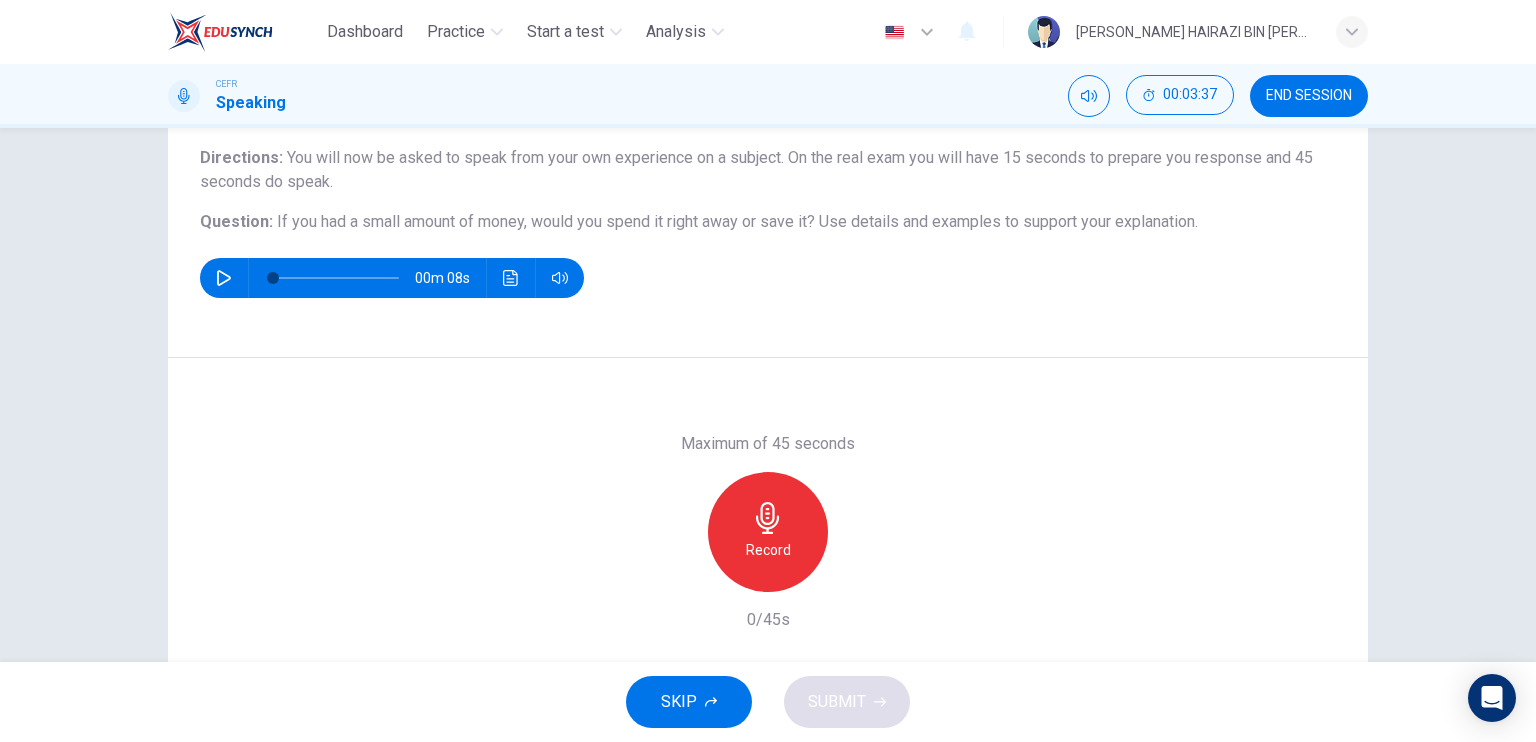 scroll, scrollTop: 166, scrollLeft: 0, axis: vertical 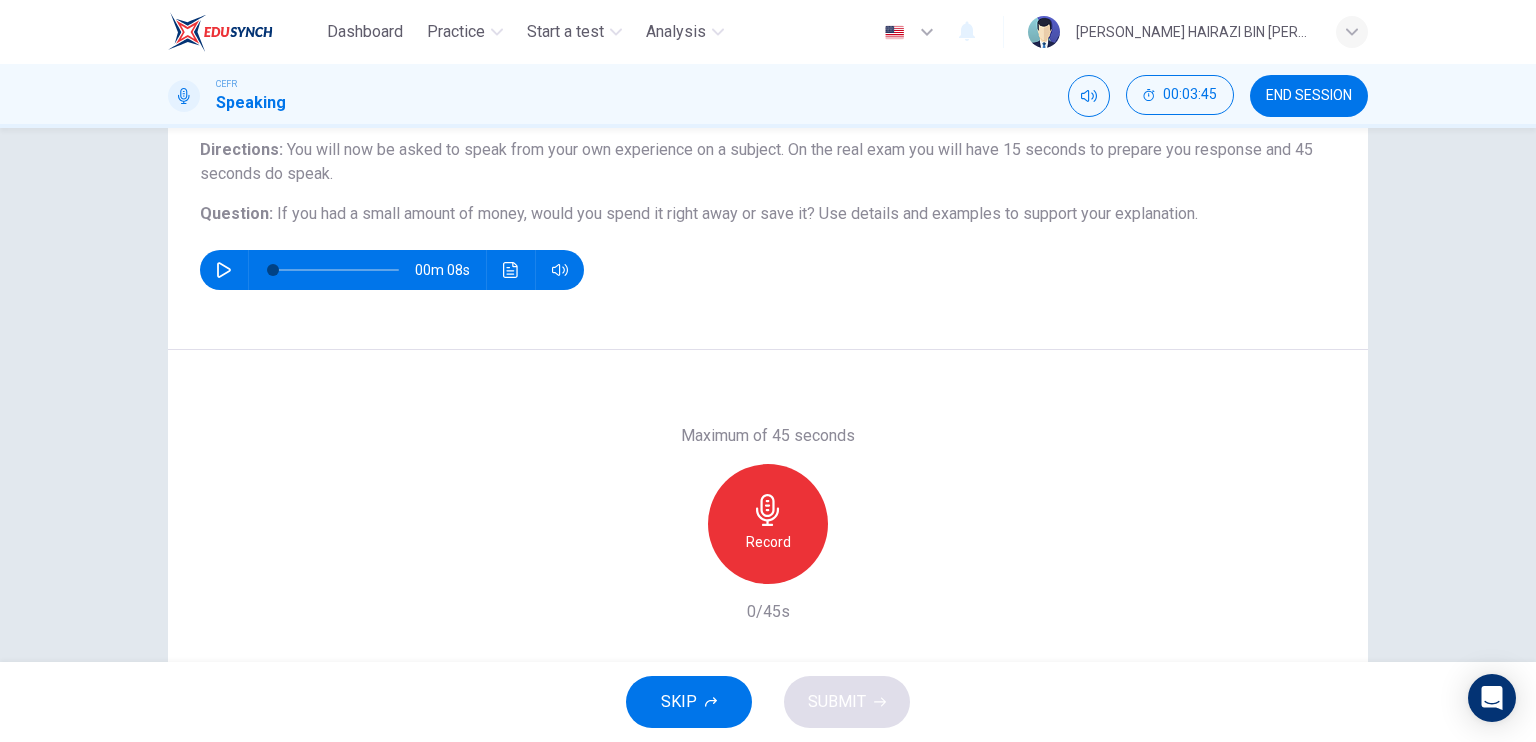 click on "Record" at bounding box center (768, 524) 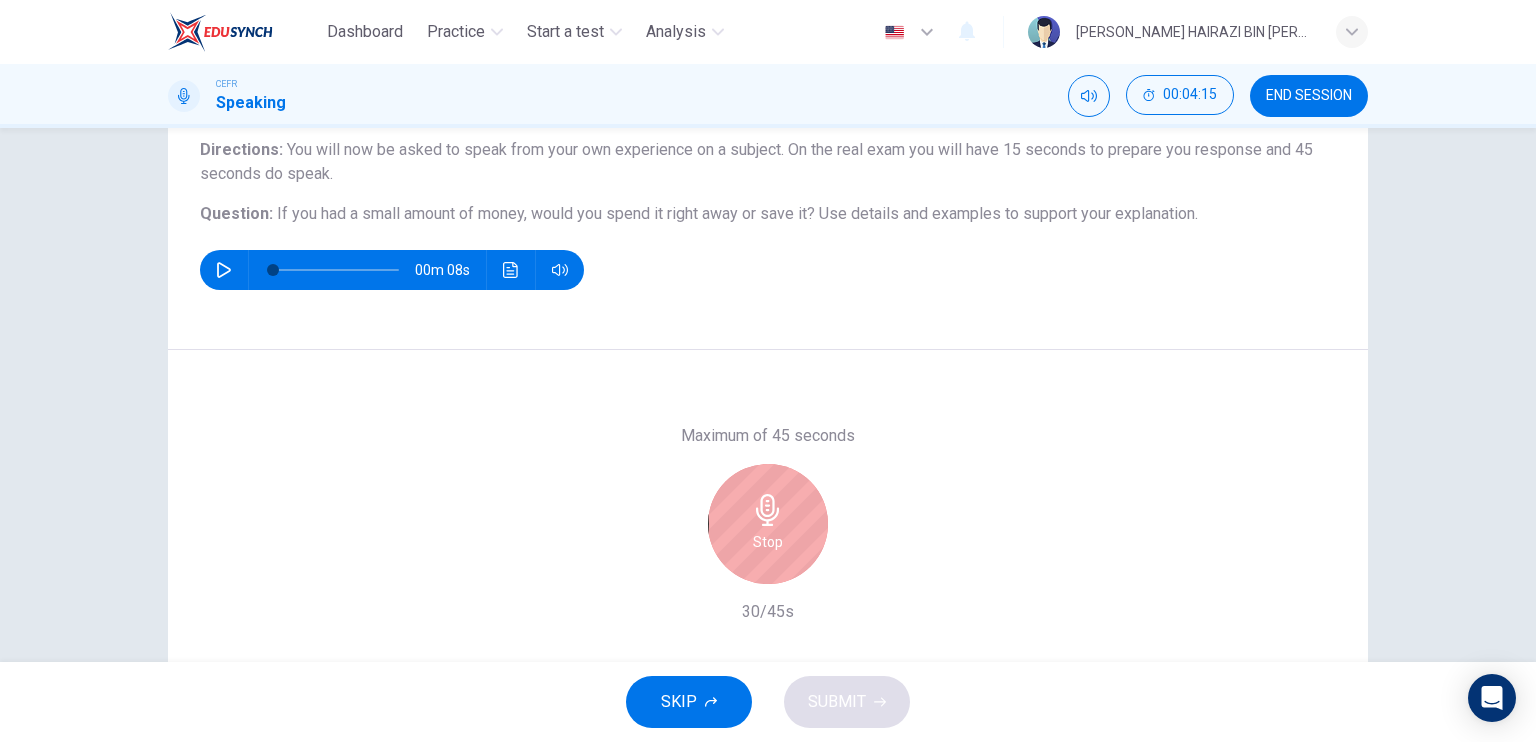 click on "Stop" at bounding box center [768, 524] 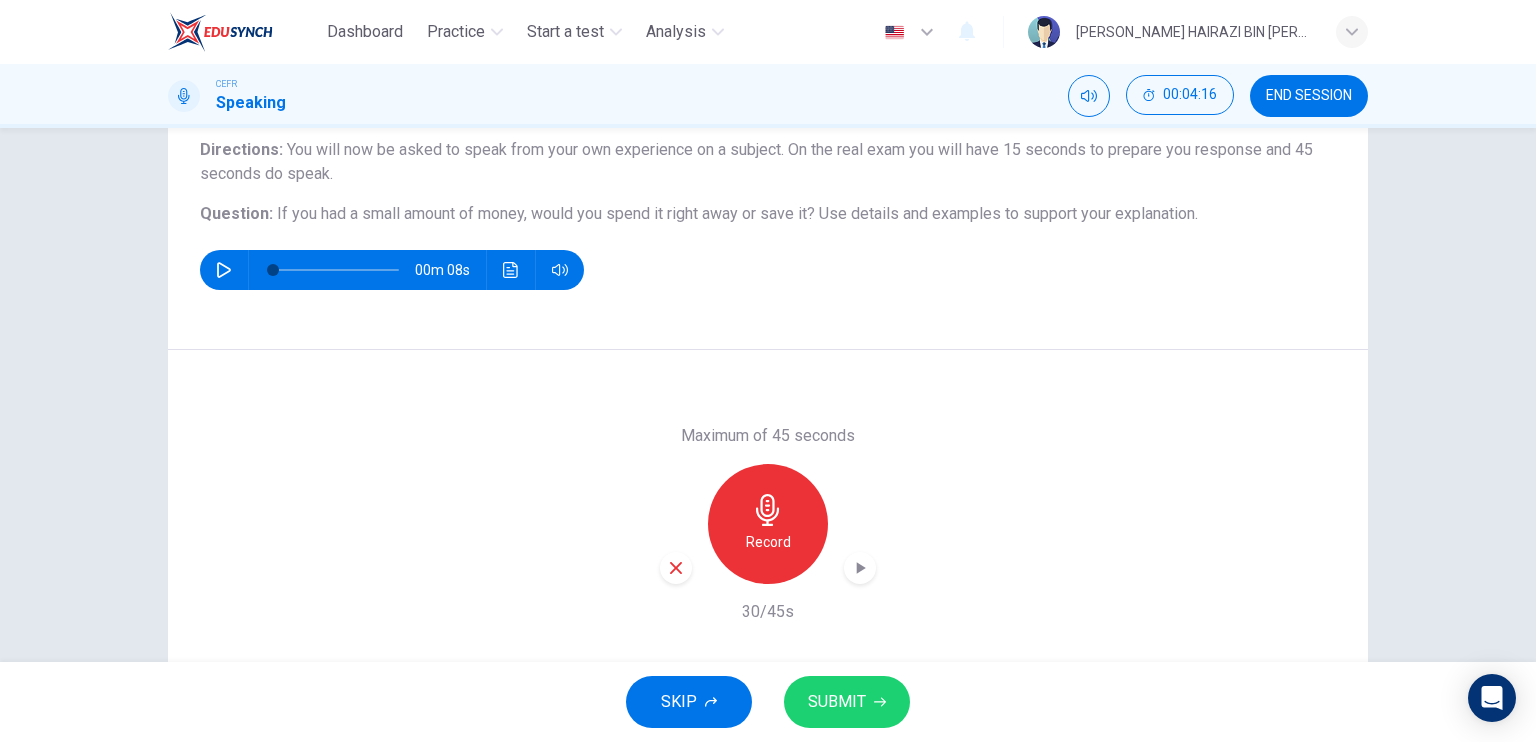 click 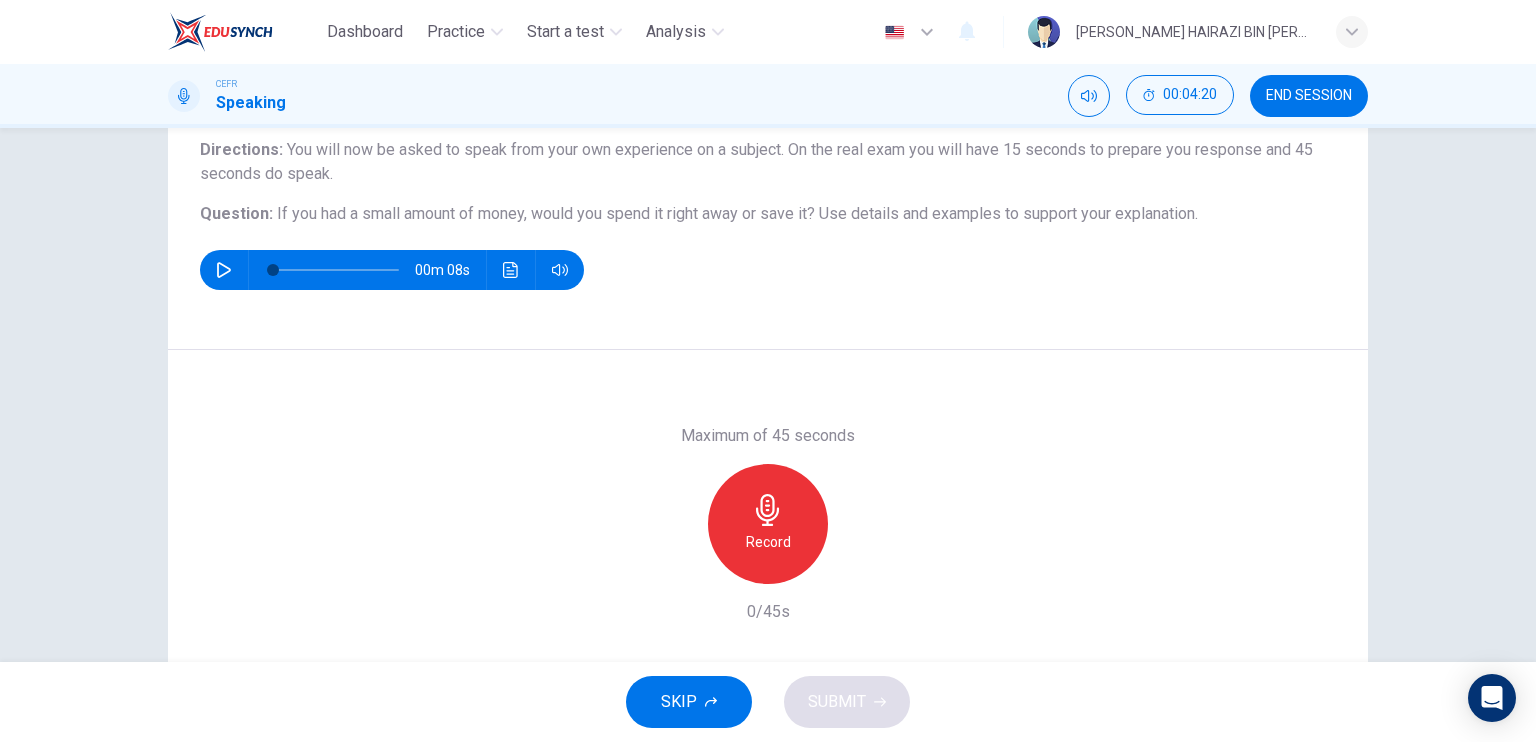 click on "Record" at bounding box center (768, 524) 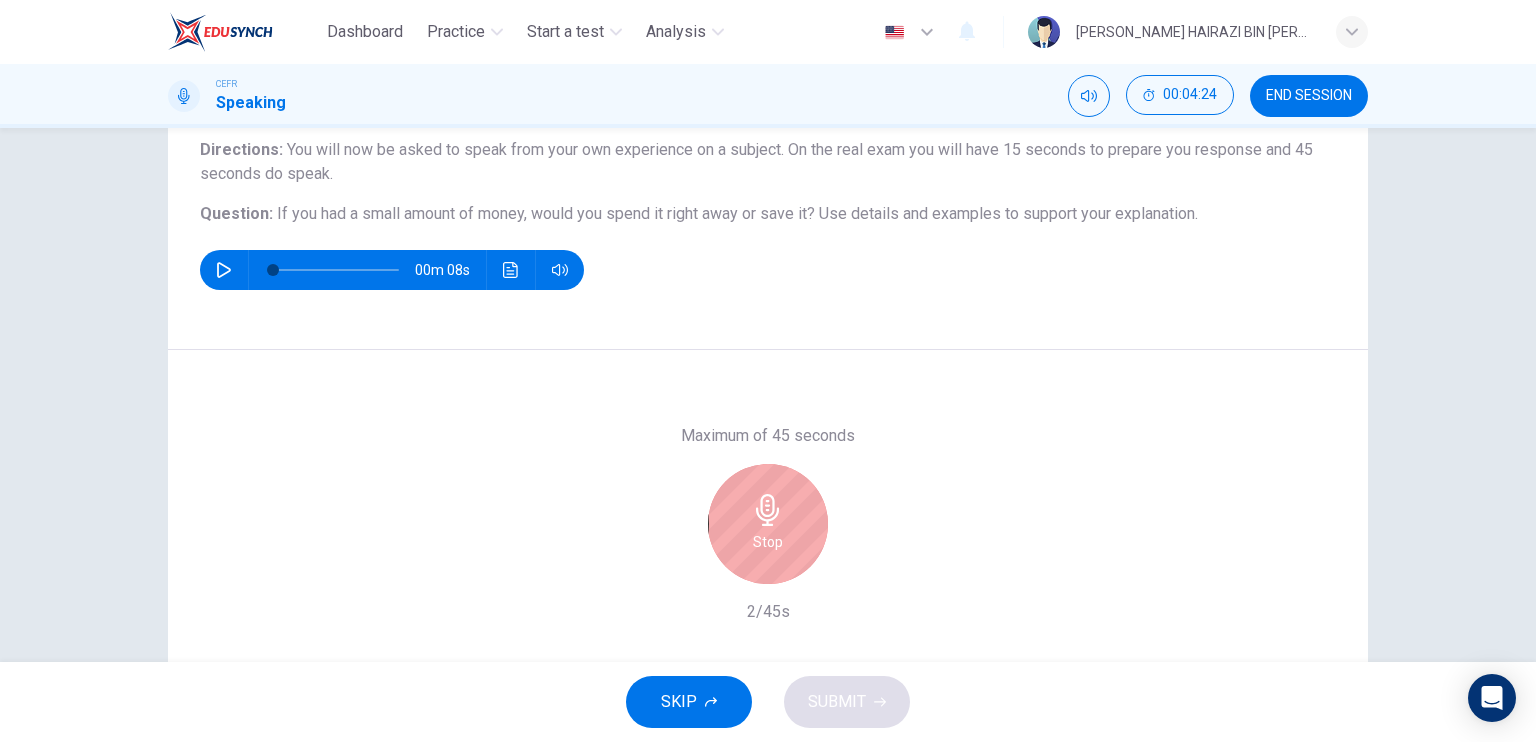 click on "Stop" at bounding box center [768, 524] 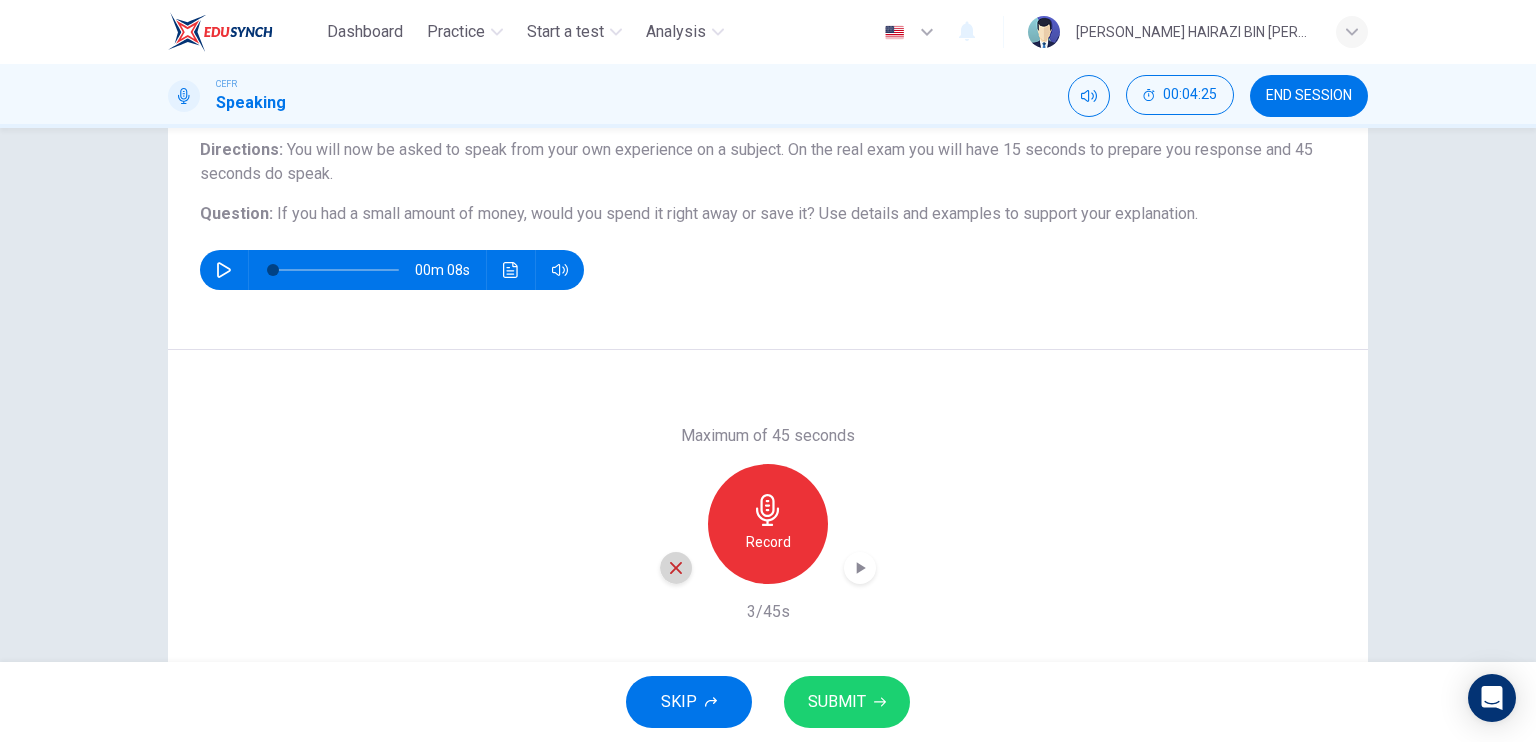 click 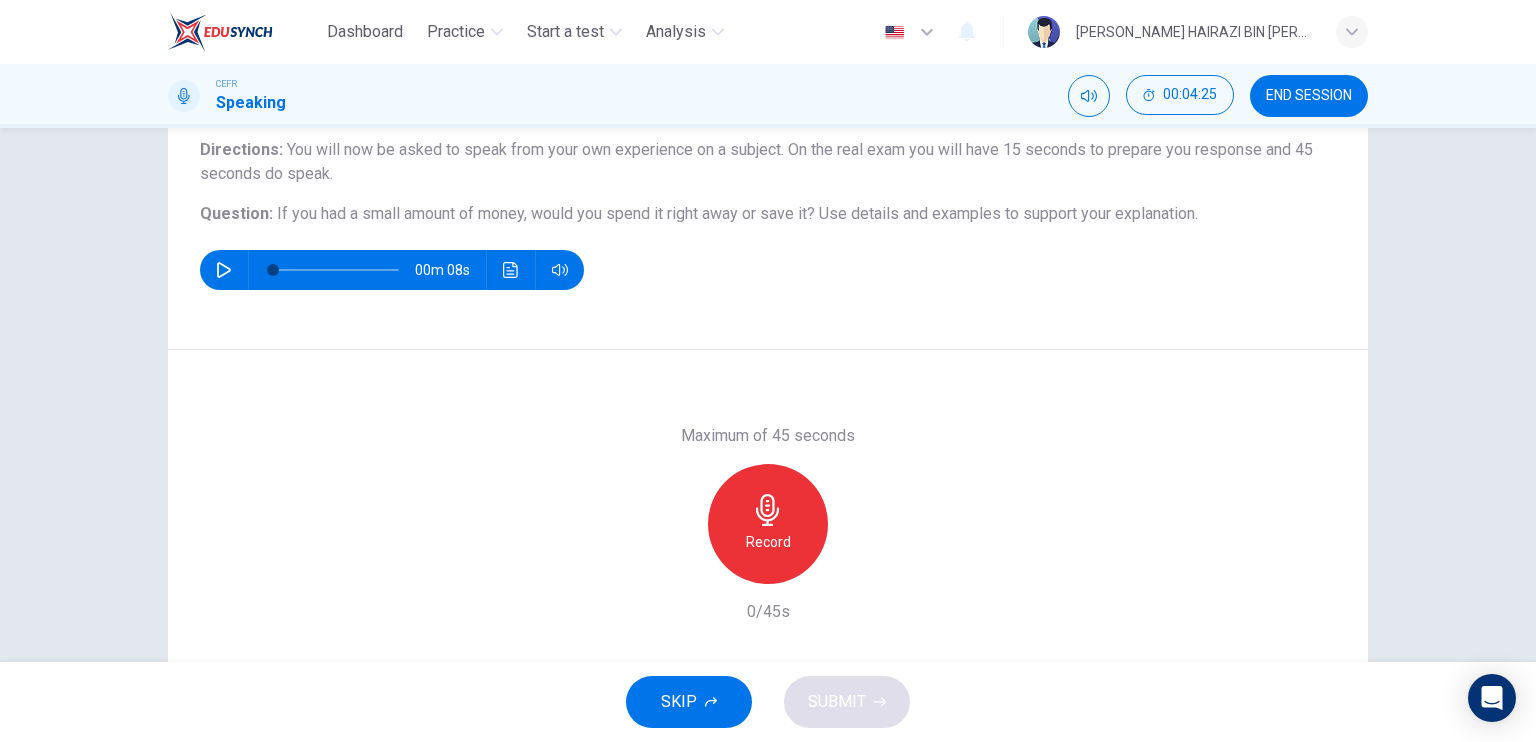 click 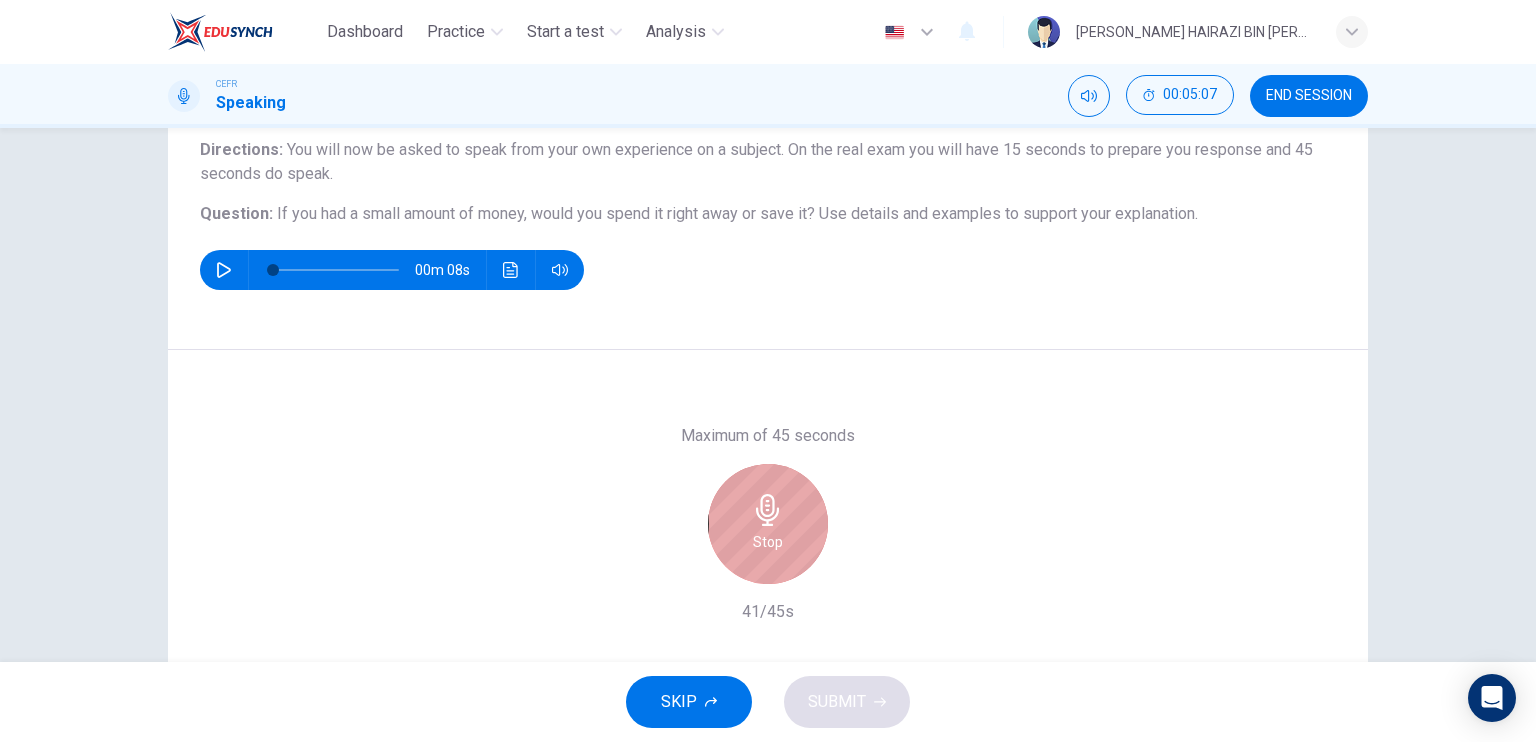 click 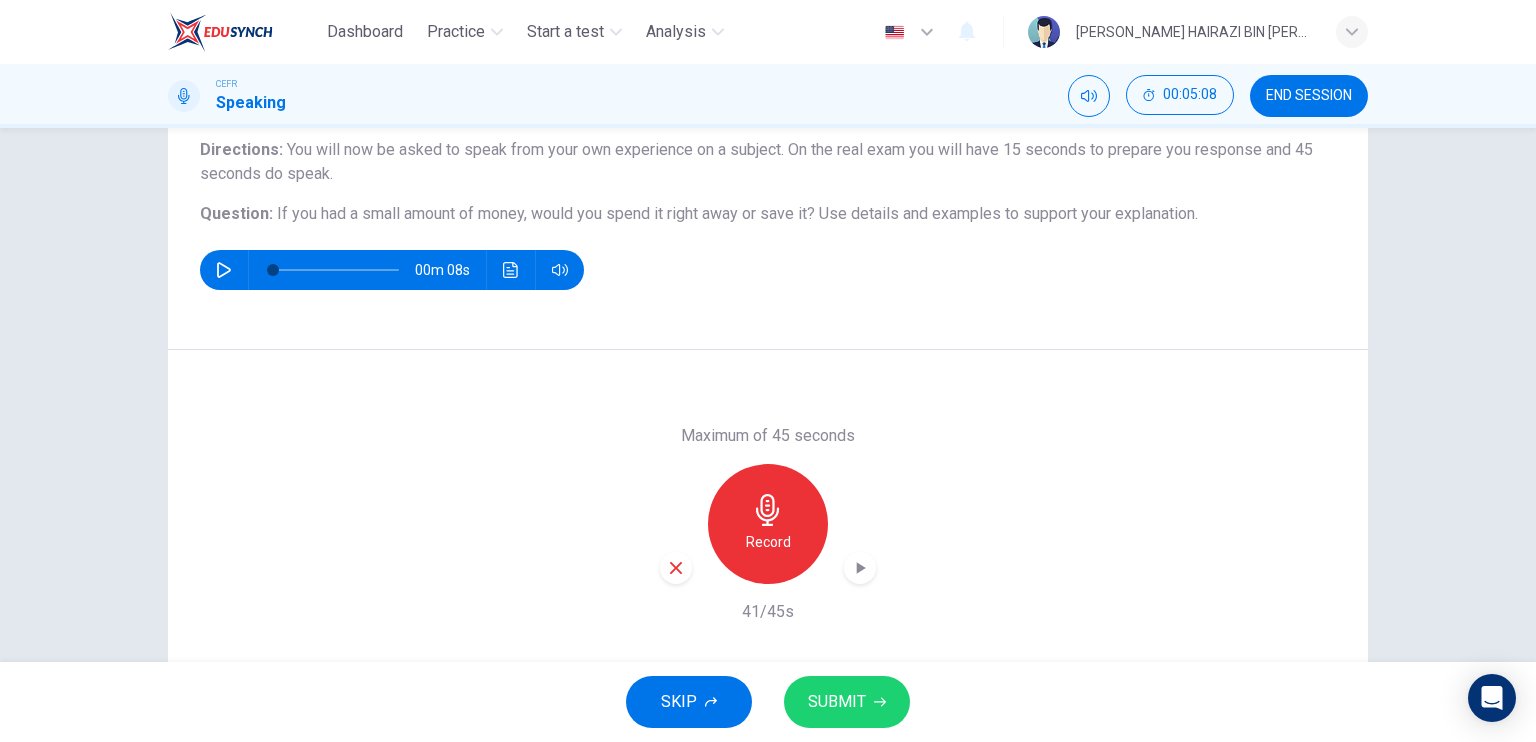 click 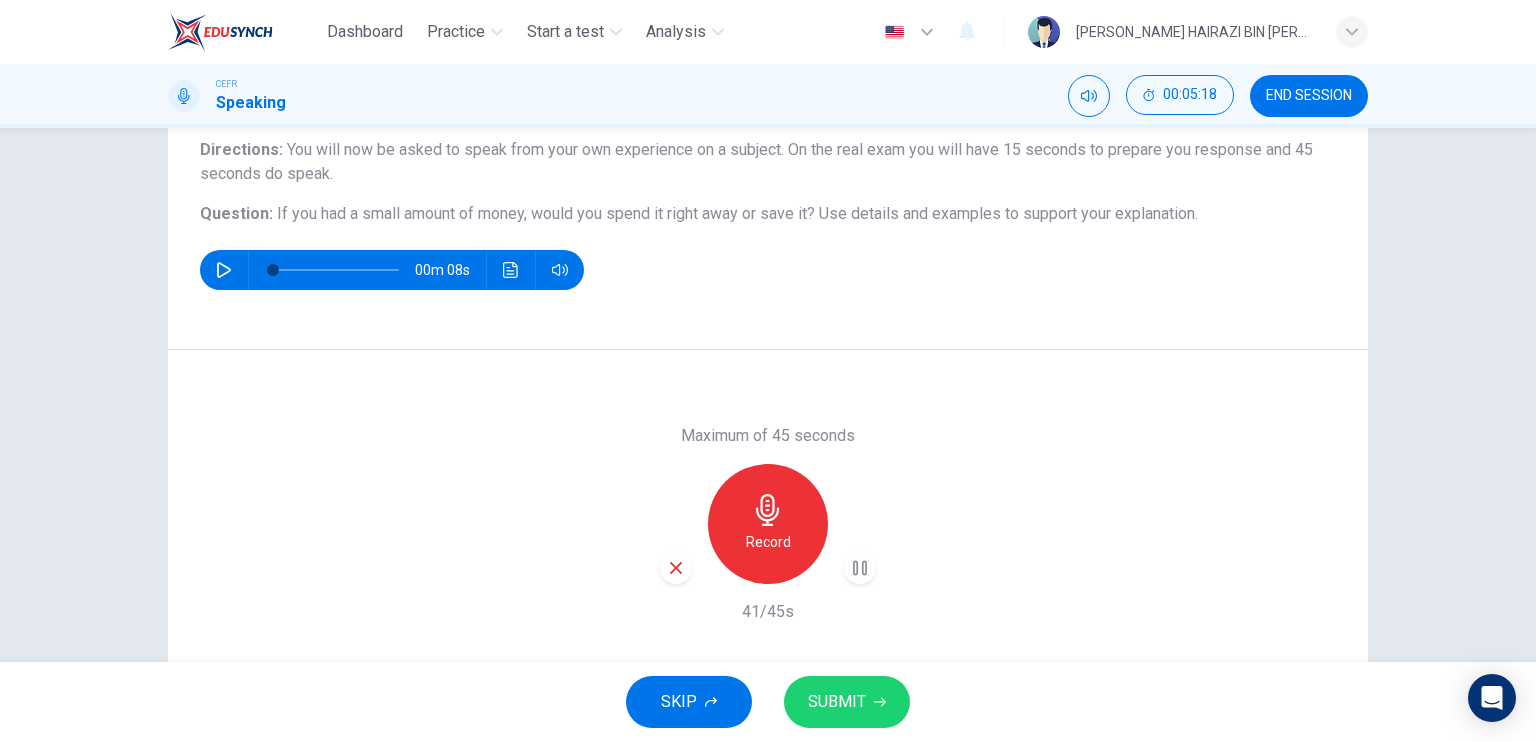 click on "SUBMIT" at bounding box center (837, 702) 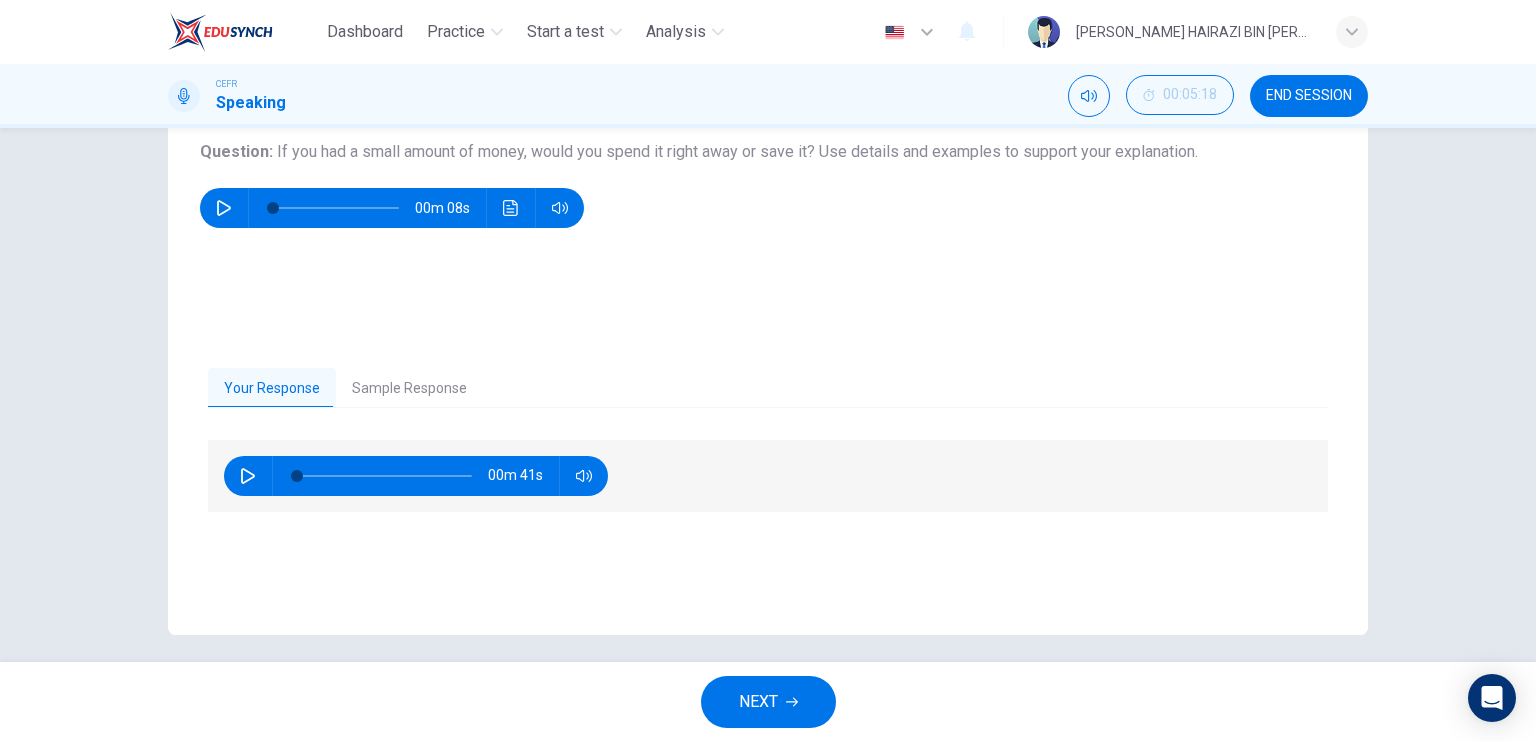 scroll, scrollTop: 240, scrollLeft: 0, axis: vertical 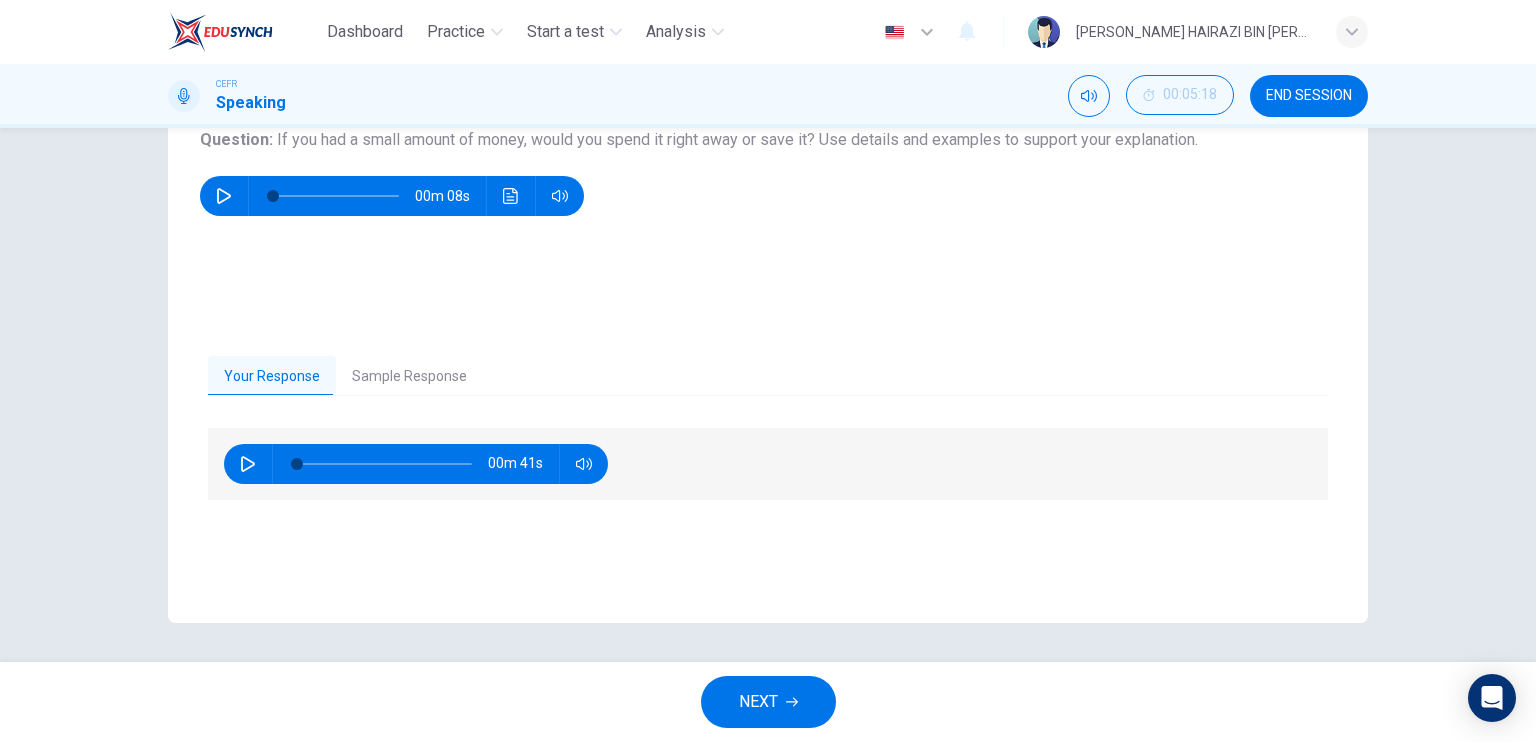 click on "Sample Response" at bounding box center [409, 377] 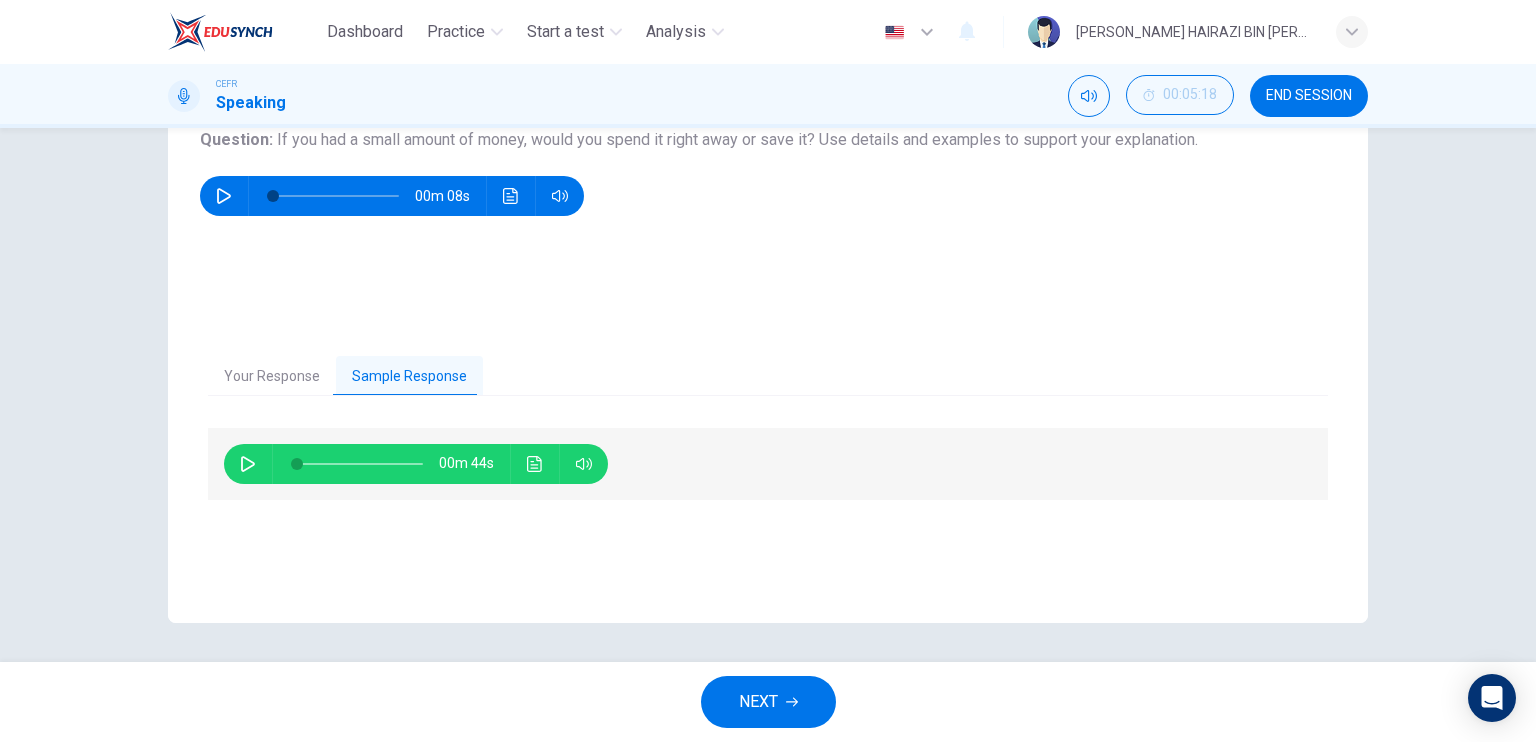 click at bounding box center [248, 464] 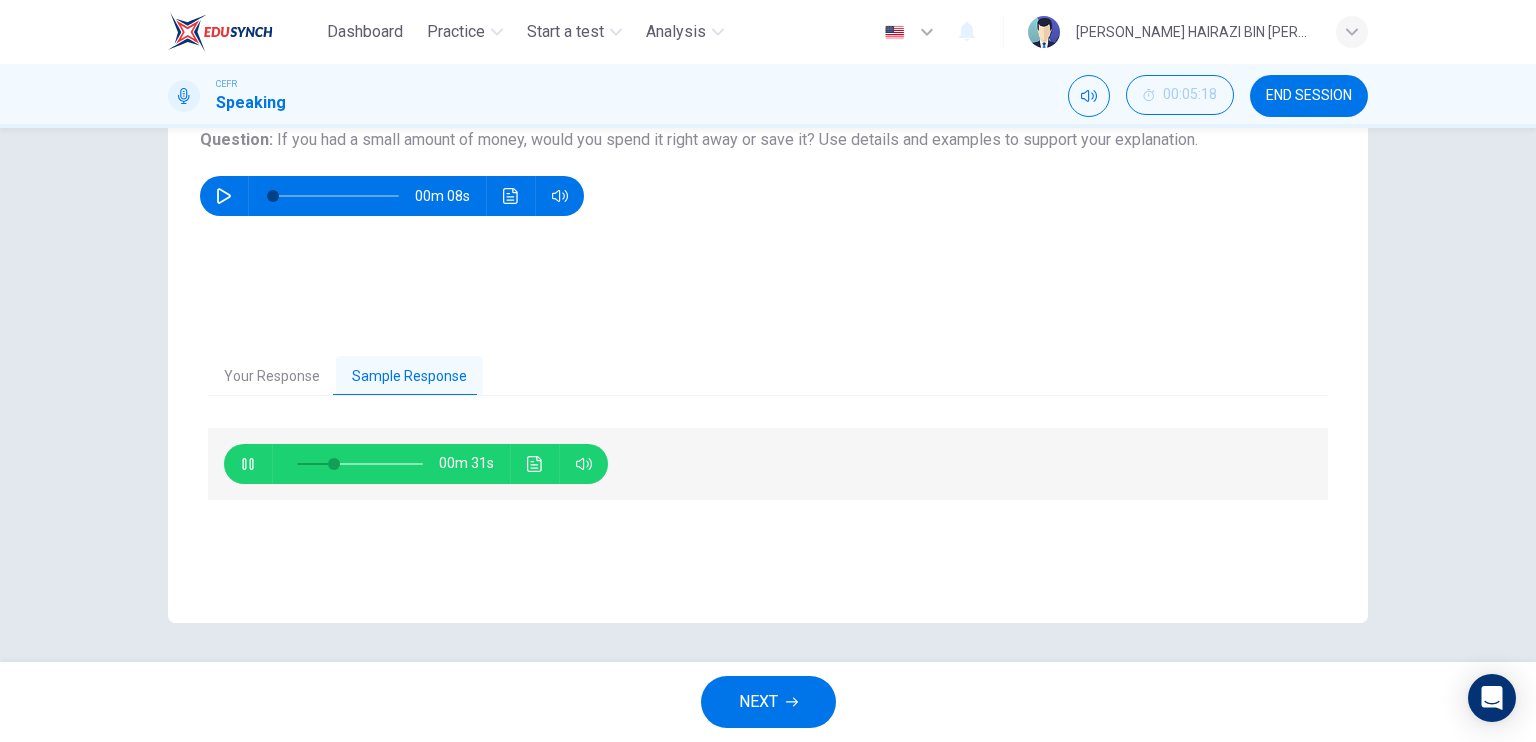 type on "31" 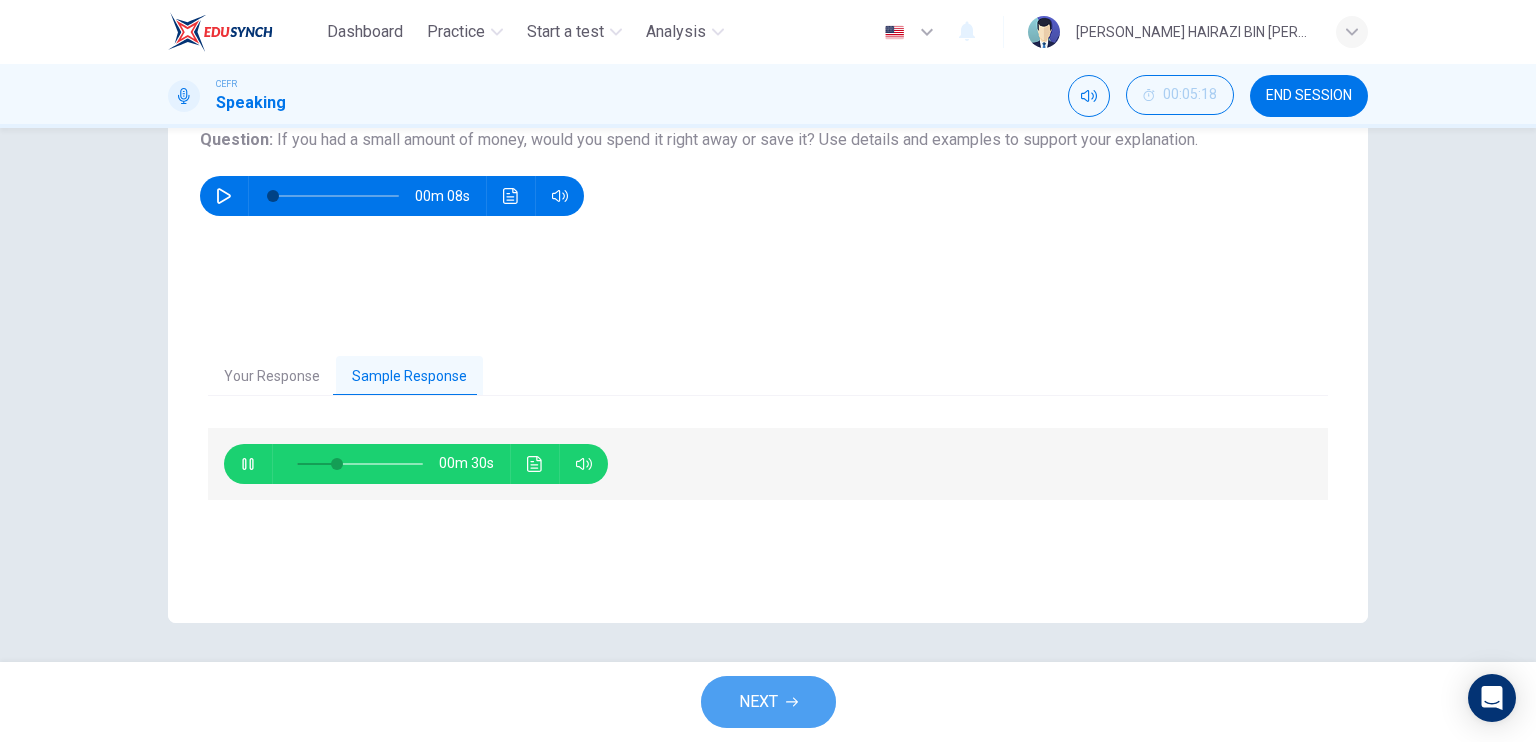 click on "NEXT" at bounding box center [768, 702] 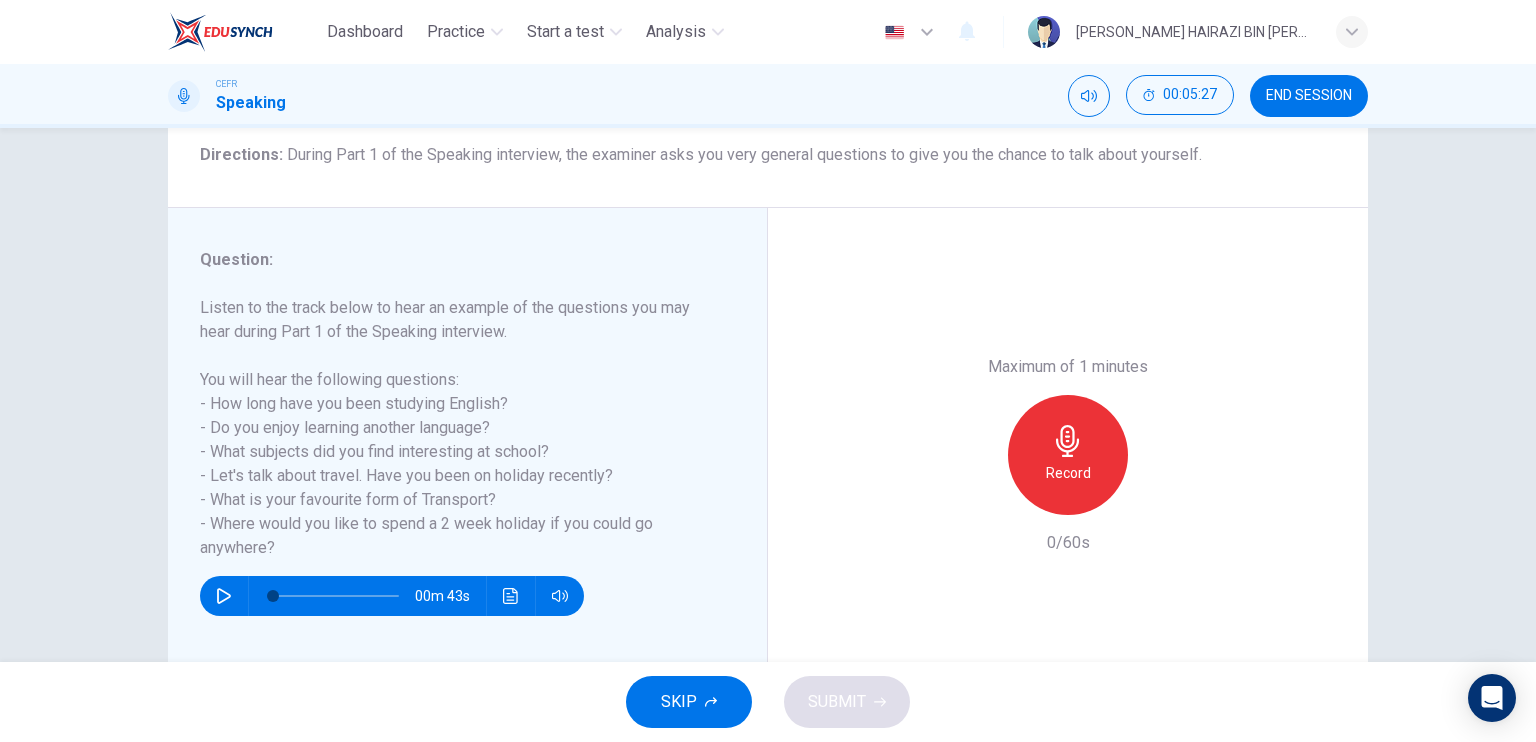 scroll, scrollTop: 166, scrollLeft: 0, axis: vertical 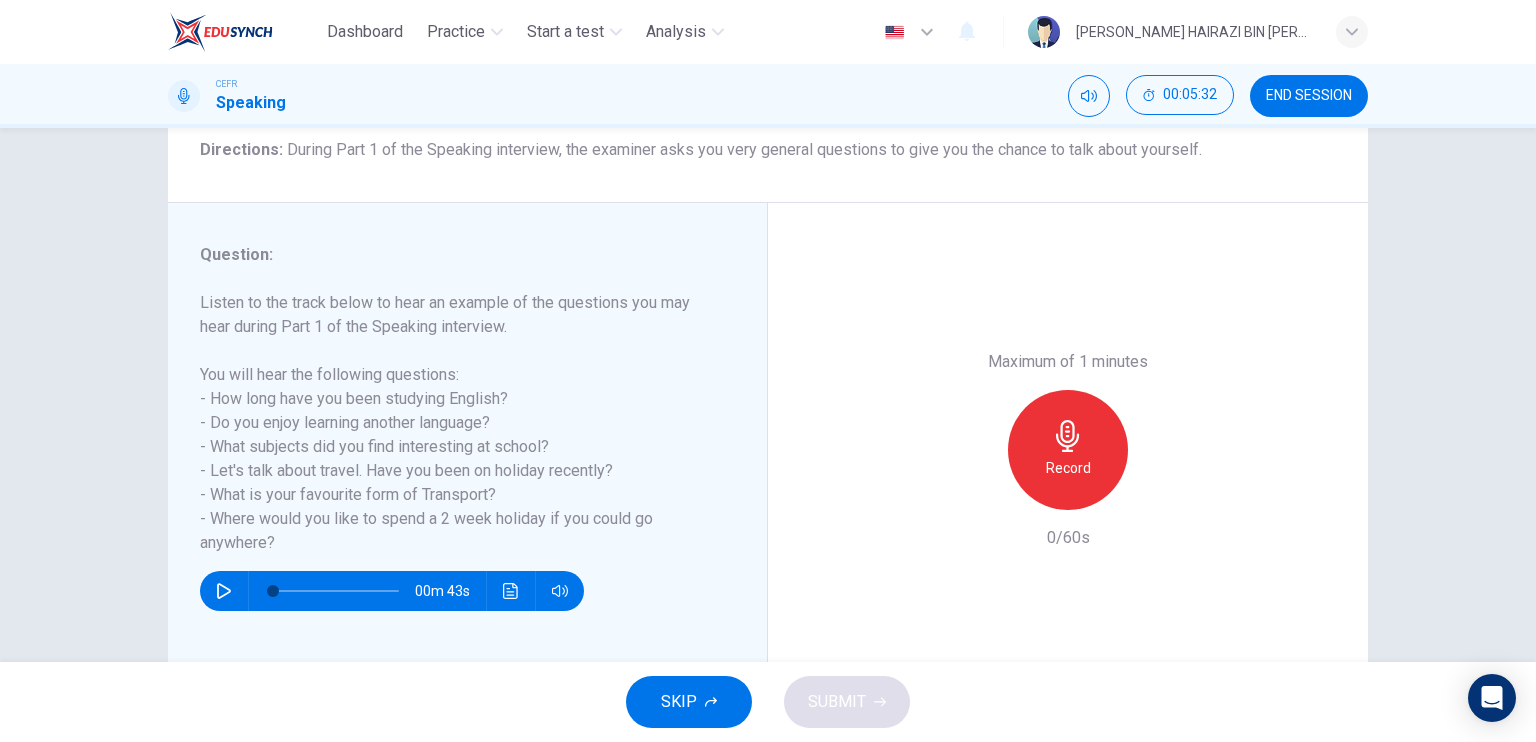 click on "Record" at bounding box center [1068, 468] 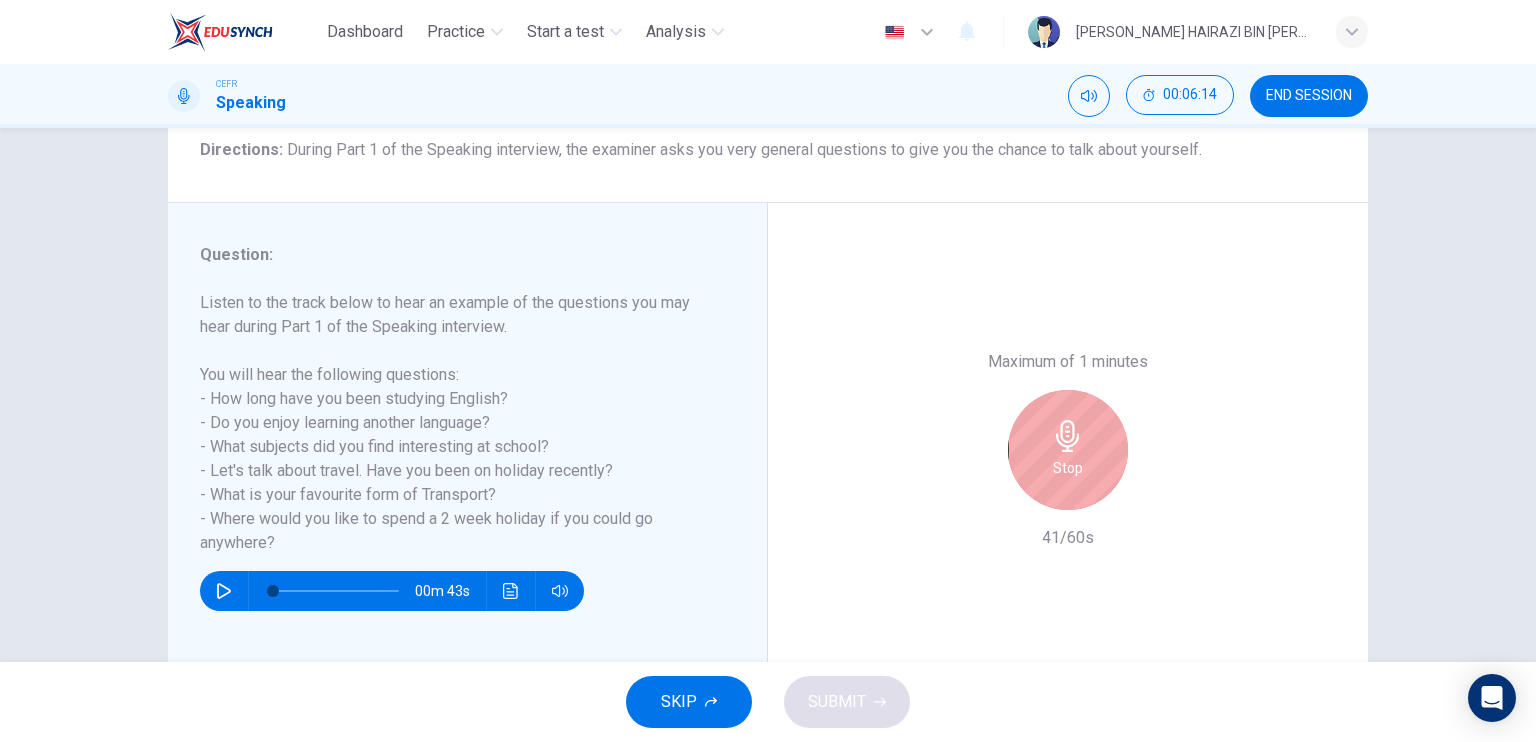 click on "Stop" at bounding box center [1068, 450] 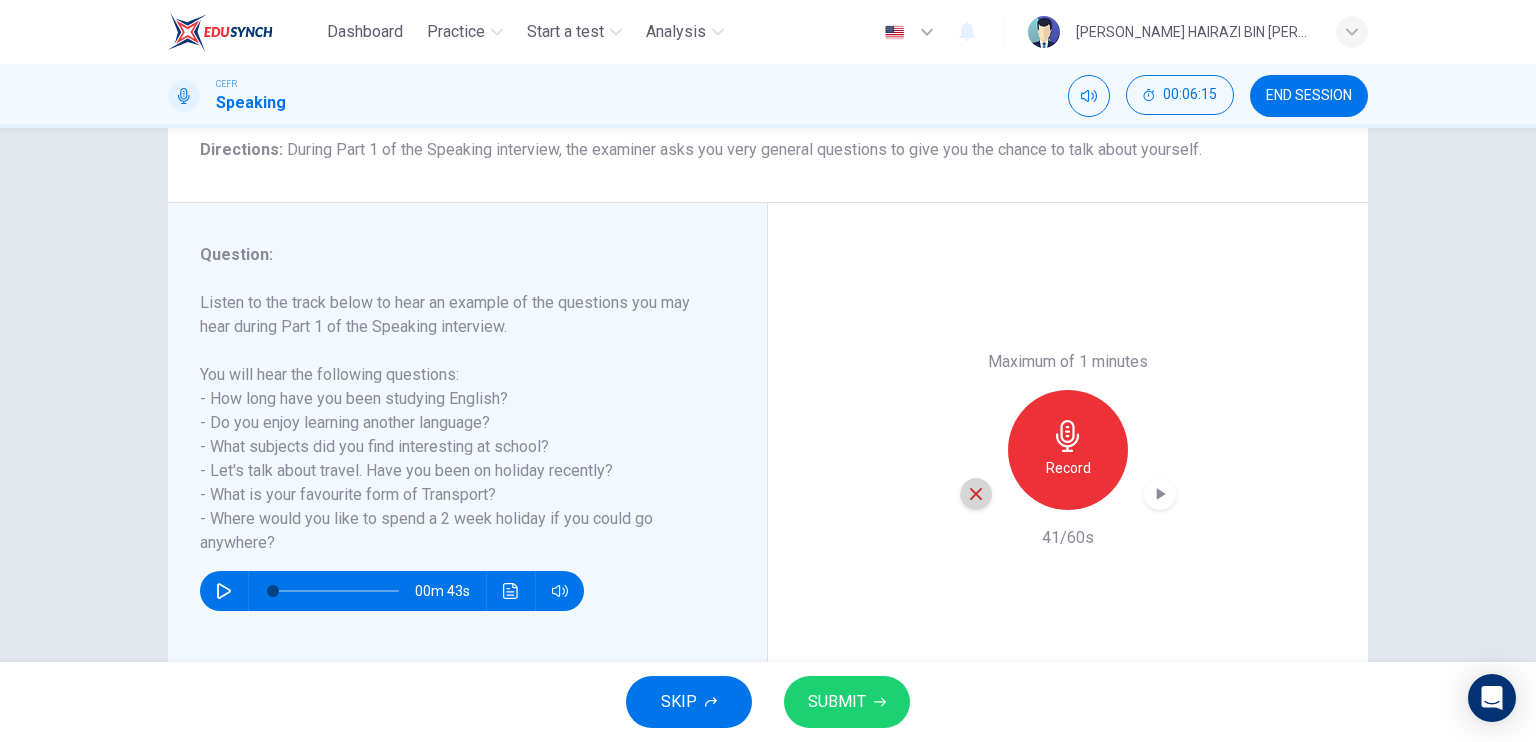 click 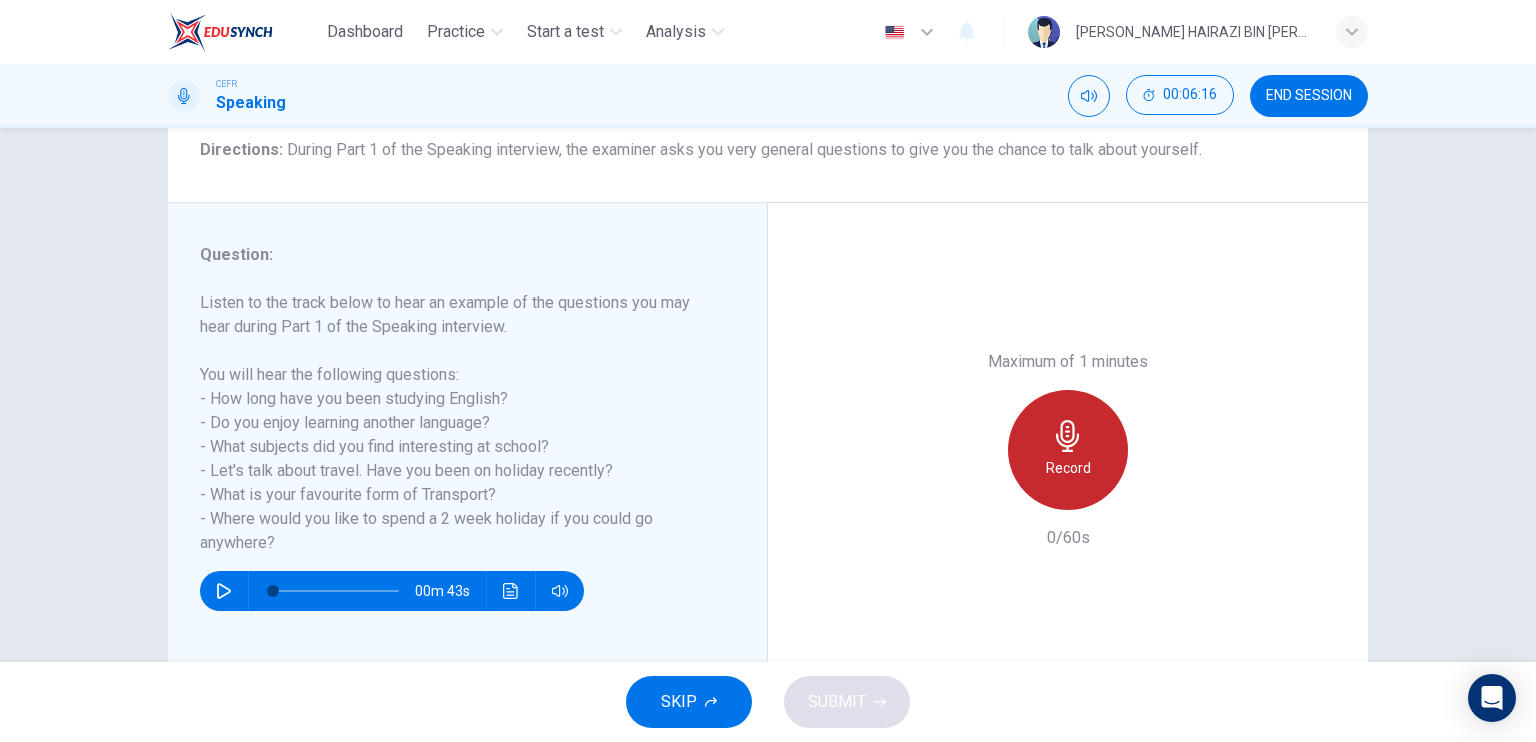 click on "Record" at bounding box center (1068, 450) 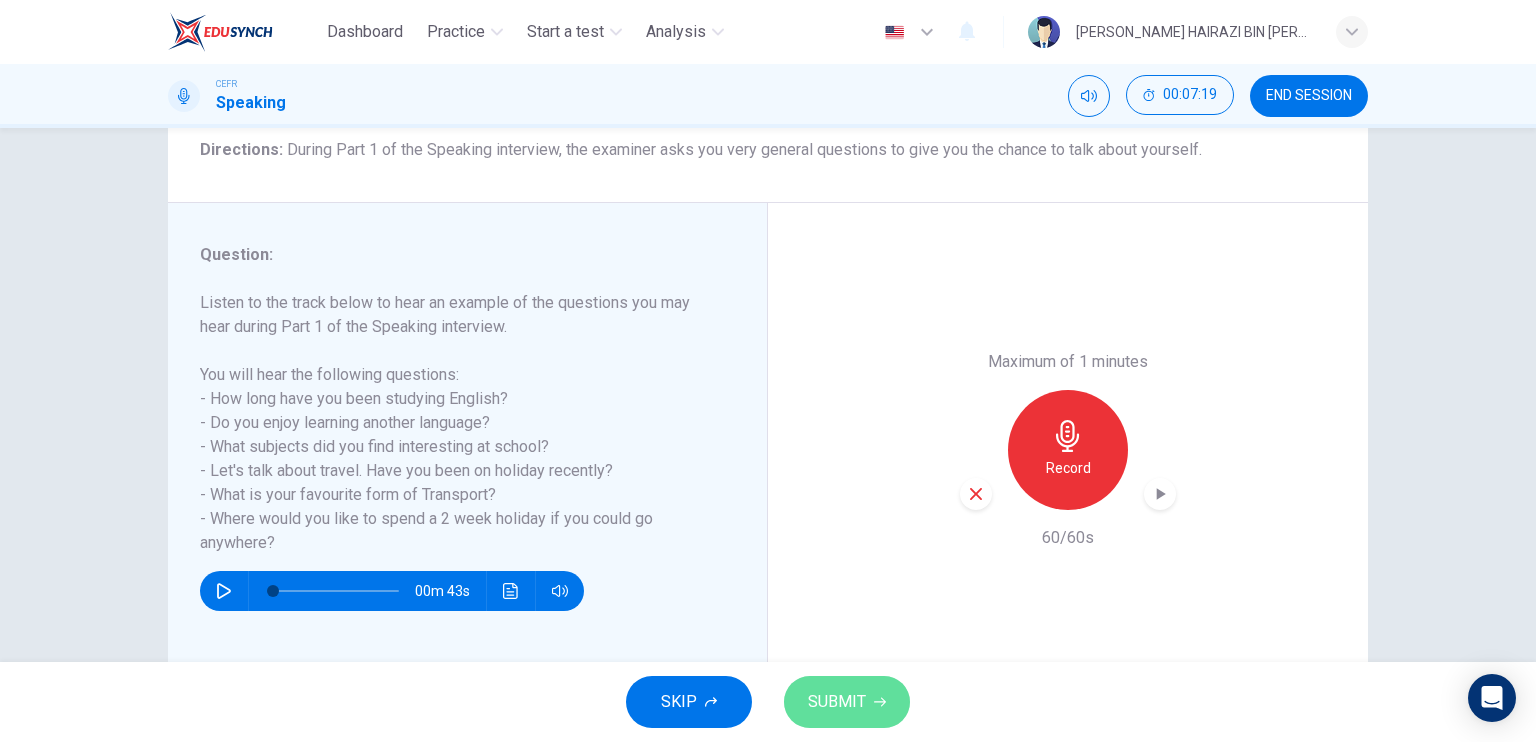 click on "SUBMIT" at bounding box center (837, 702) 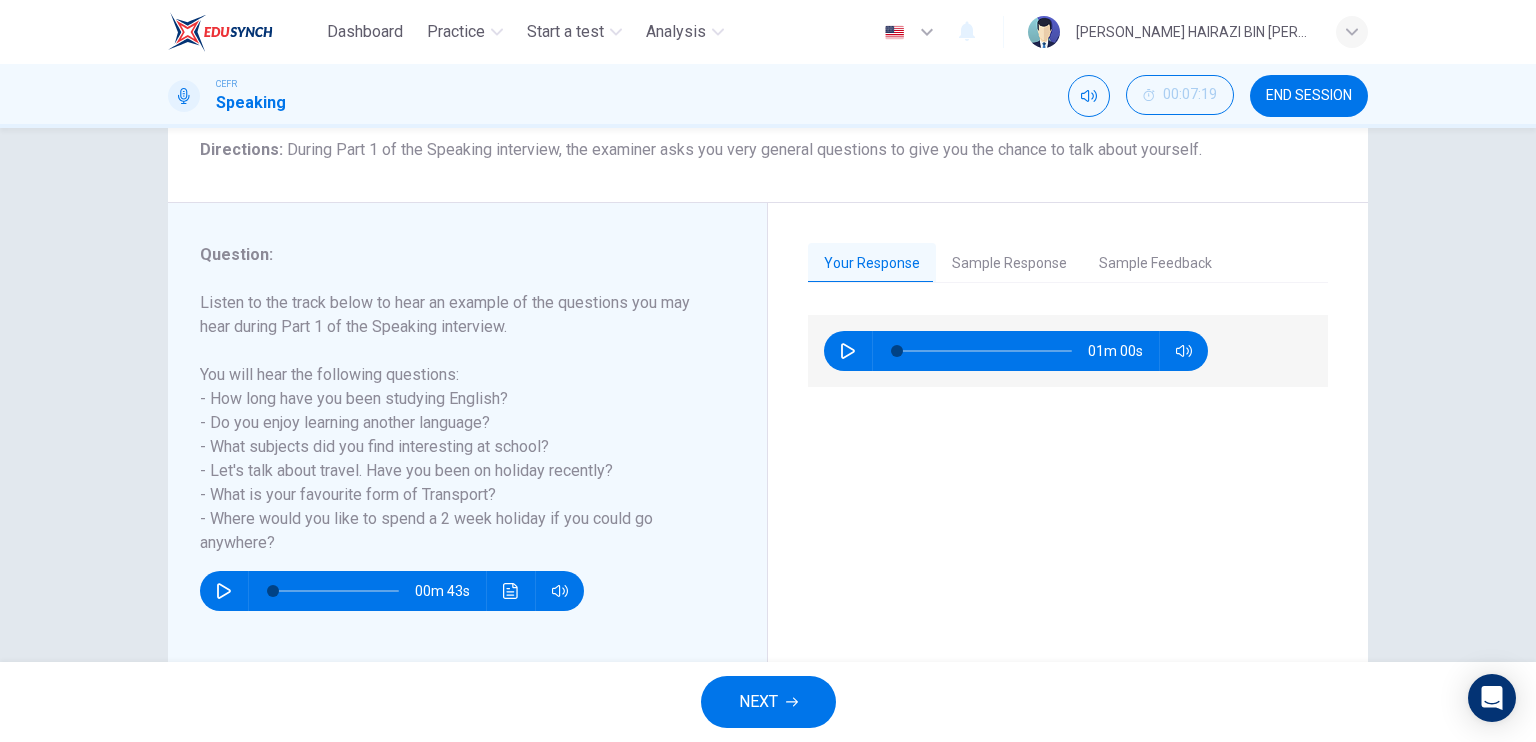 click on "NEXT" at bounding box center [758, 702] 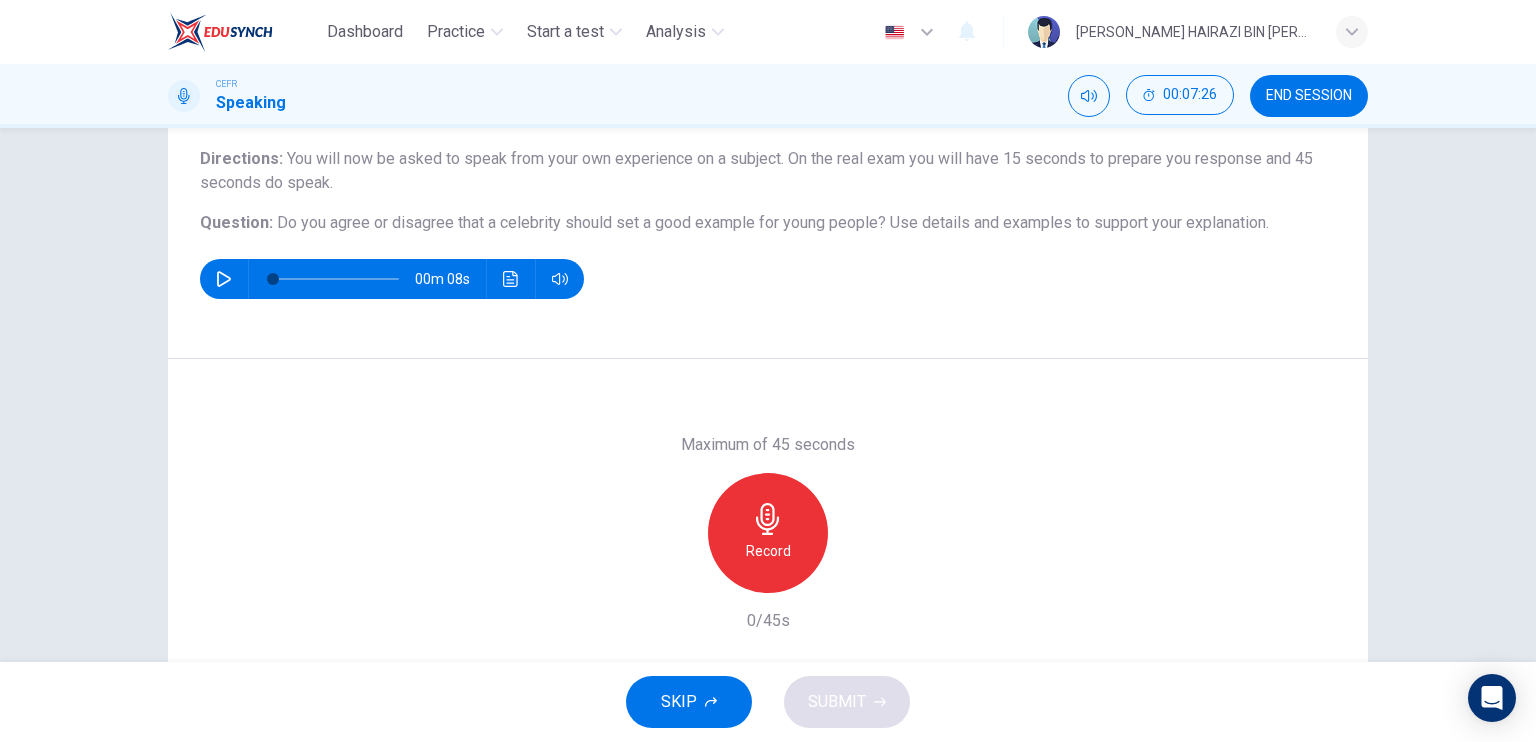 scroll, scrollTop: 166, scrollLeft: 0, axis: vertical 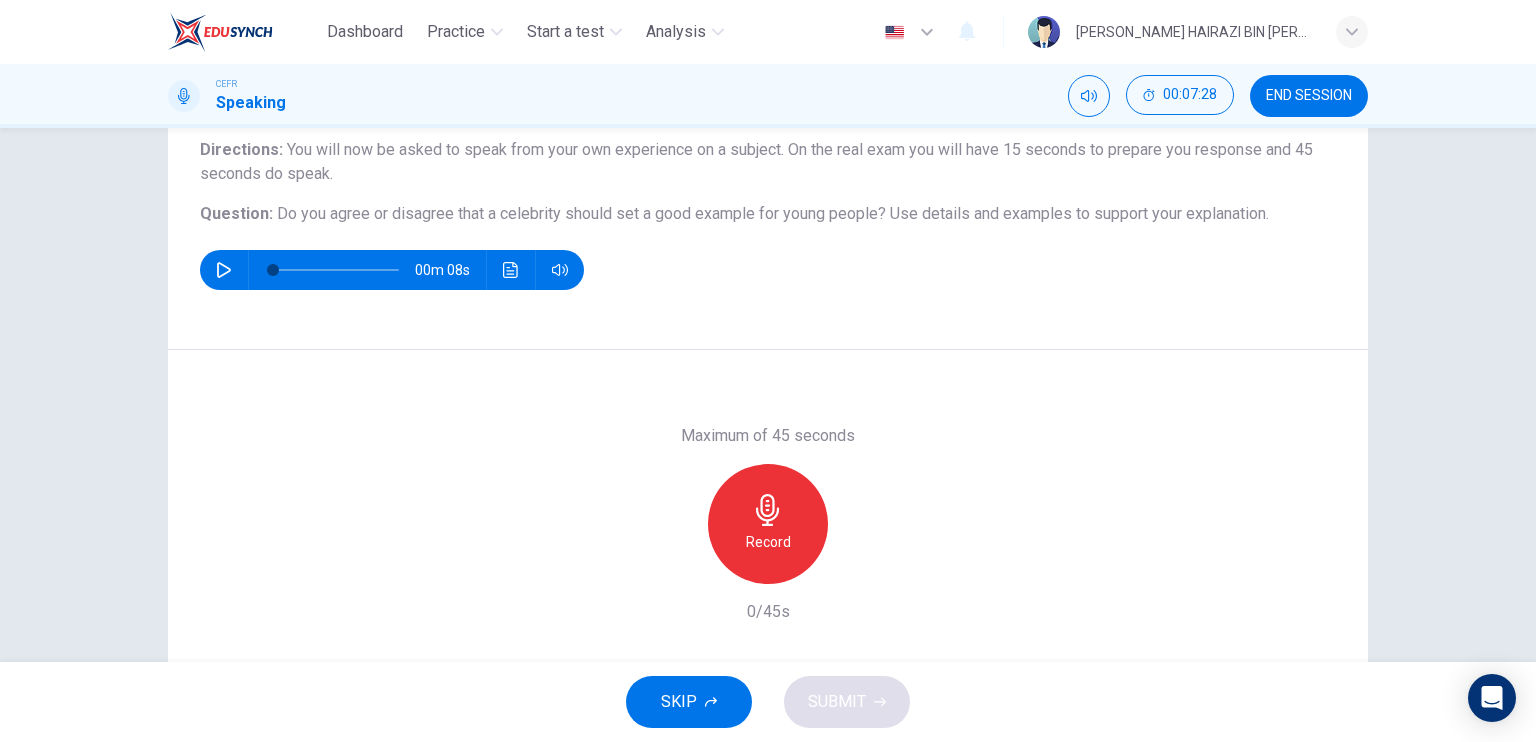 click on "Record" at bounding box center (768, 524) 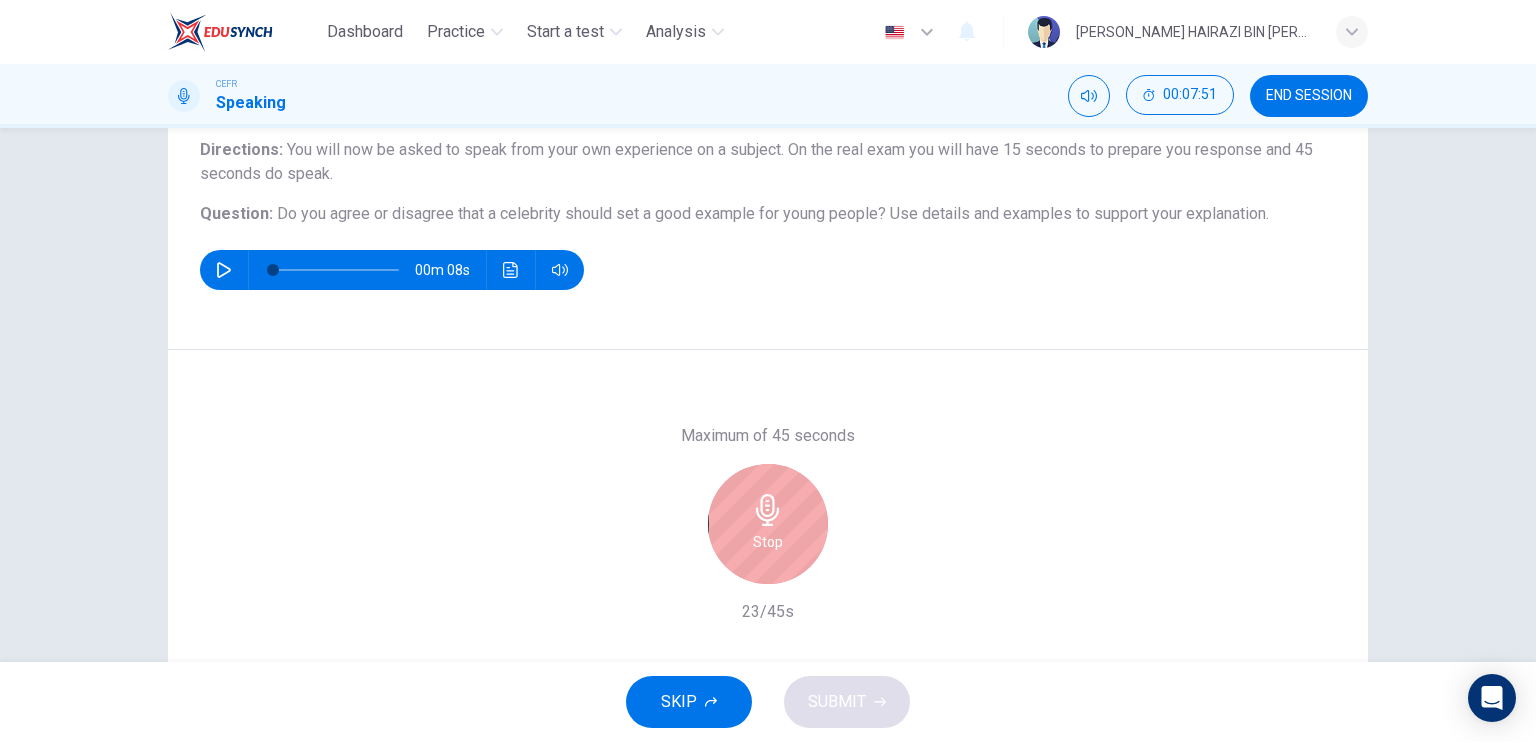 click on "Stop" at bounding box center (768, 524) 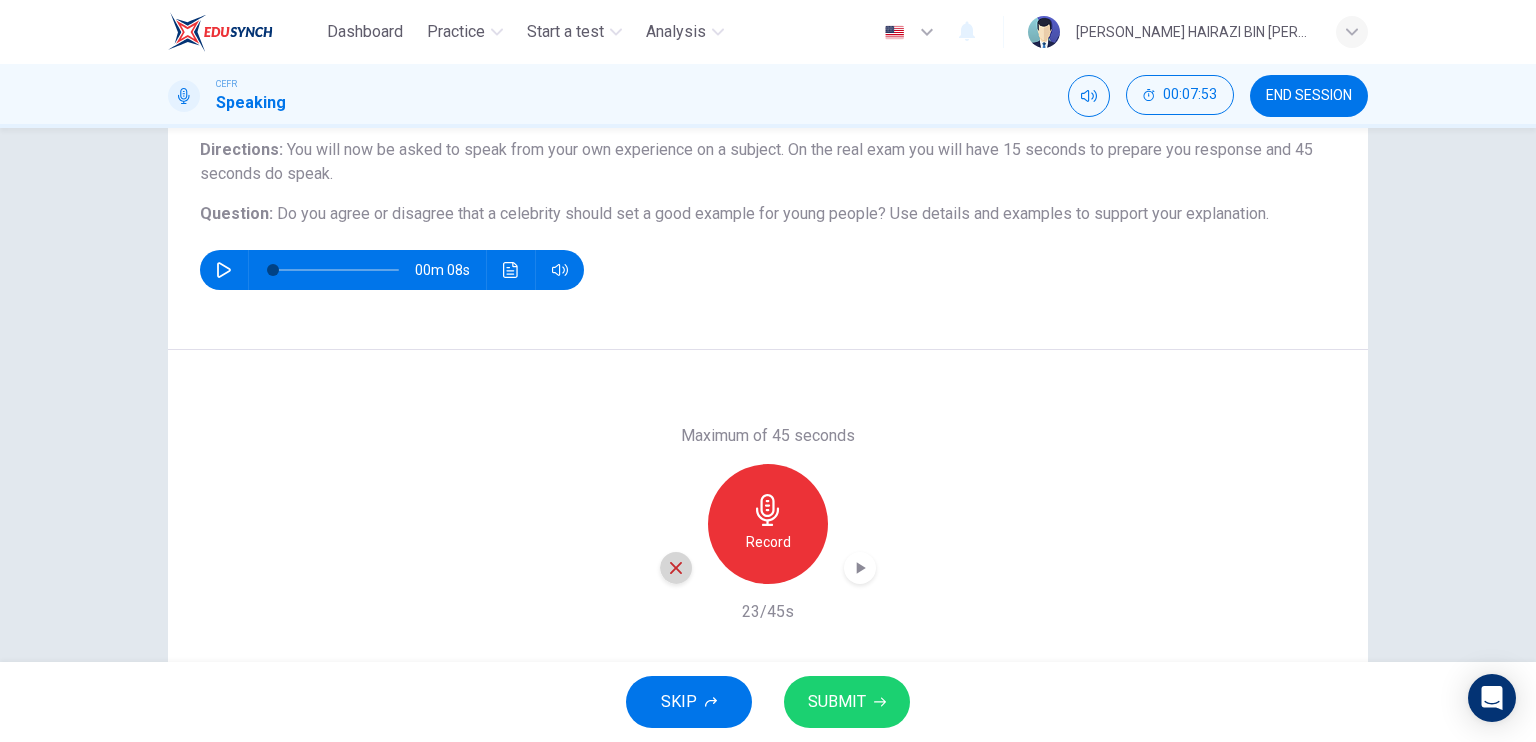 click 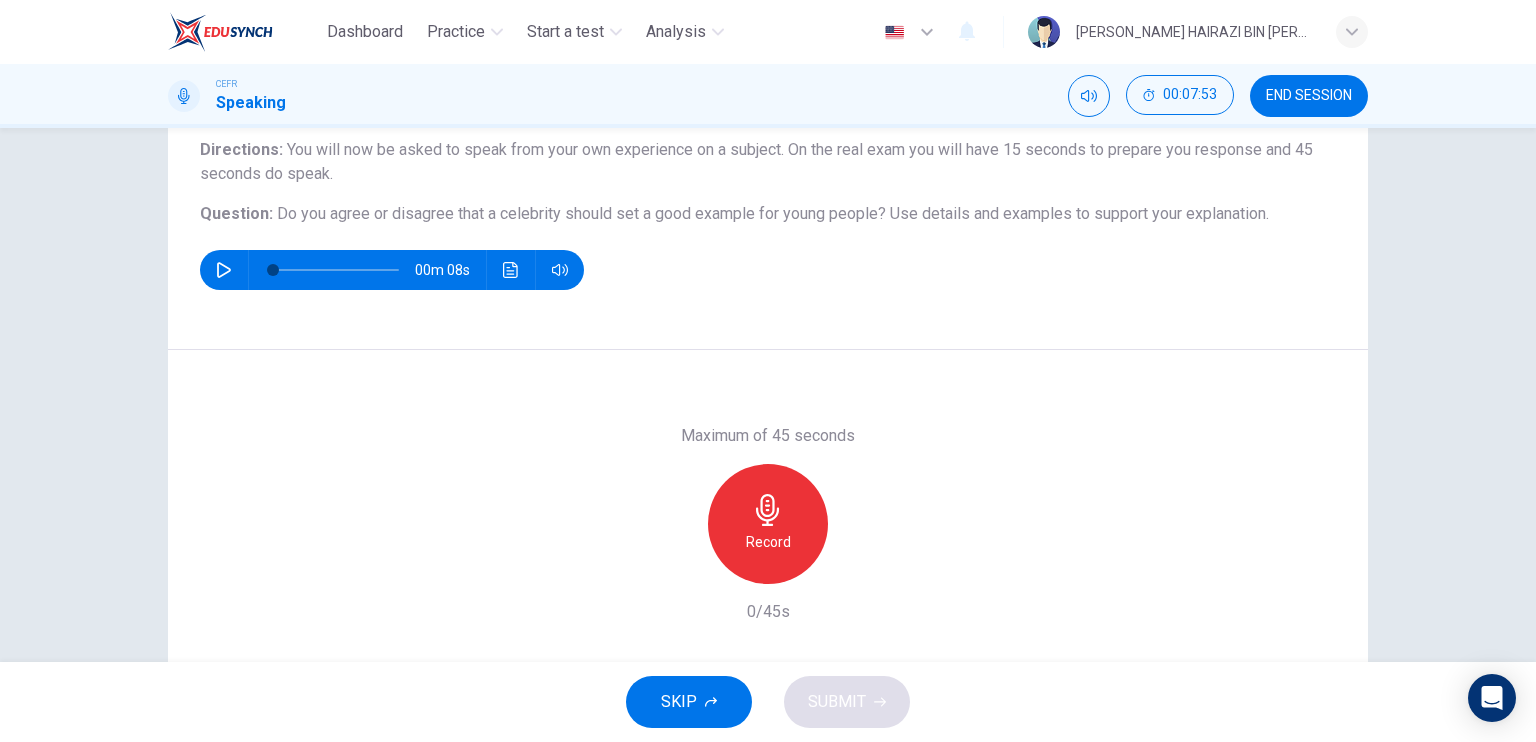 click on "Record" at bounding box center (768, 524) 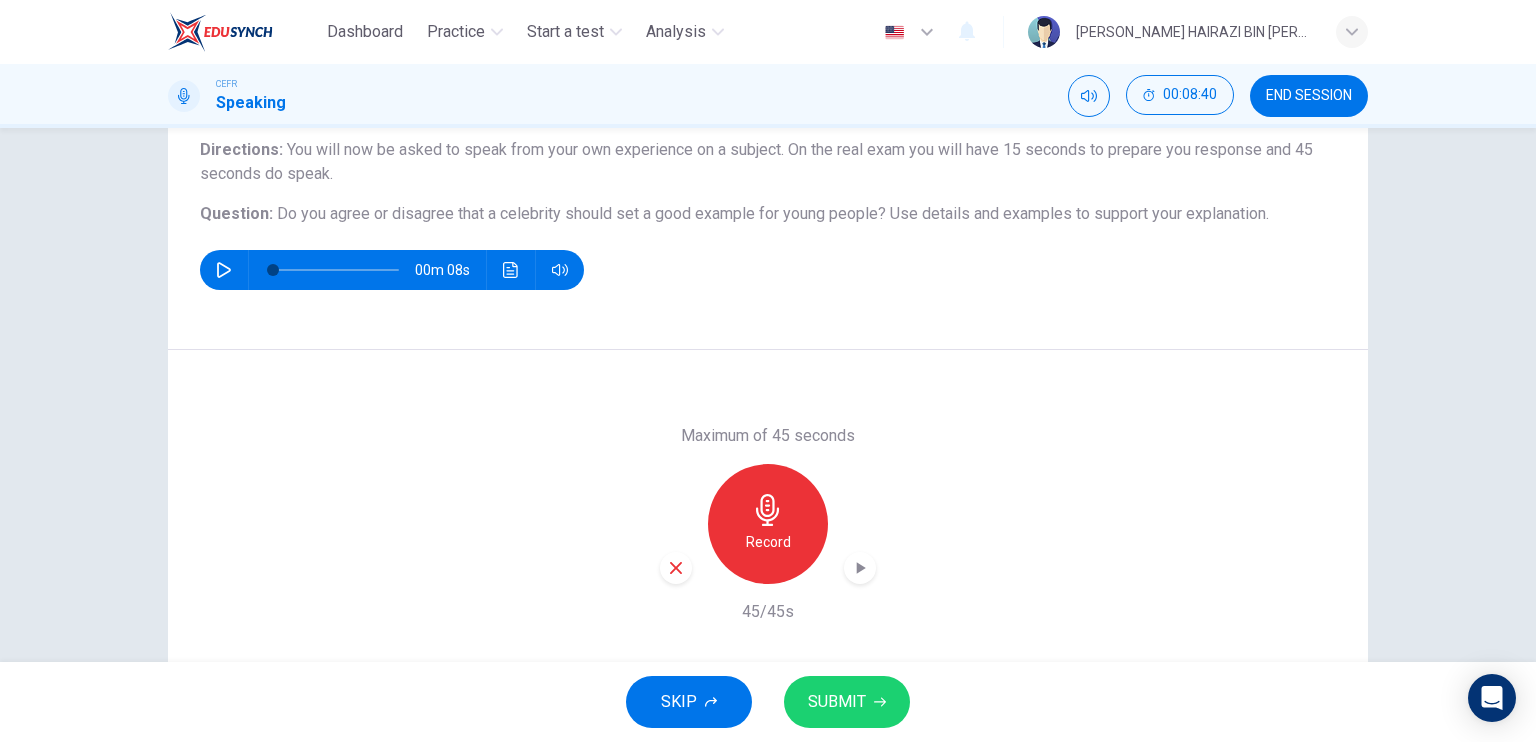 click on "SUBMIT" at bounding box center (847, 702) 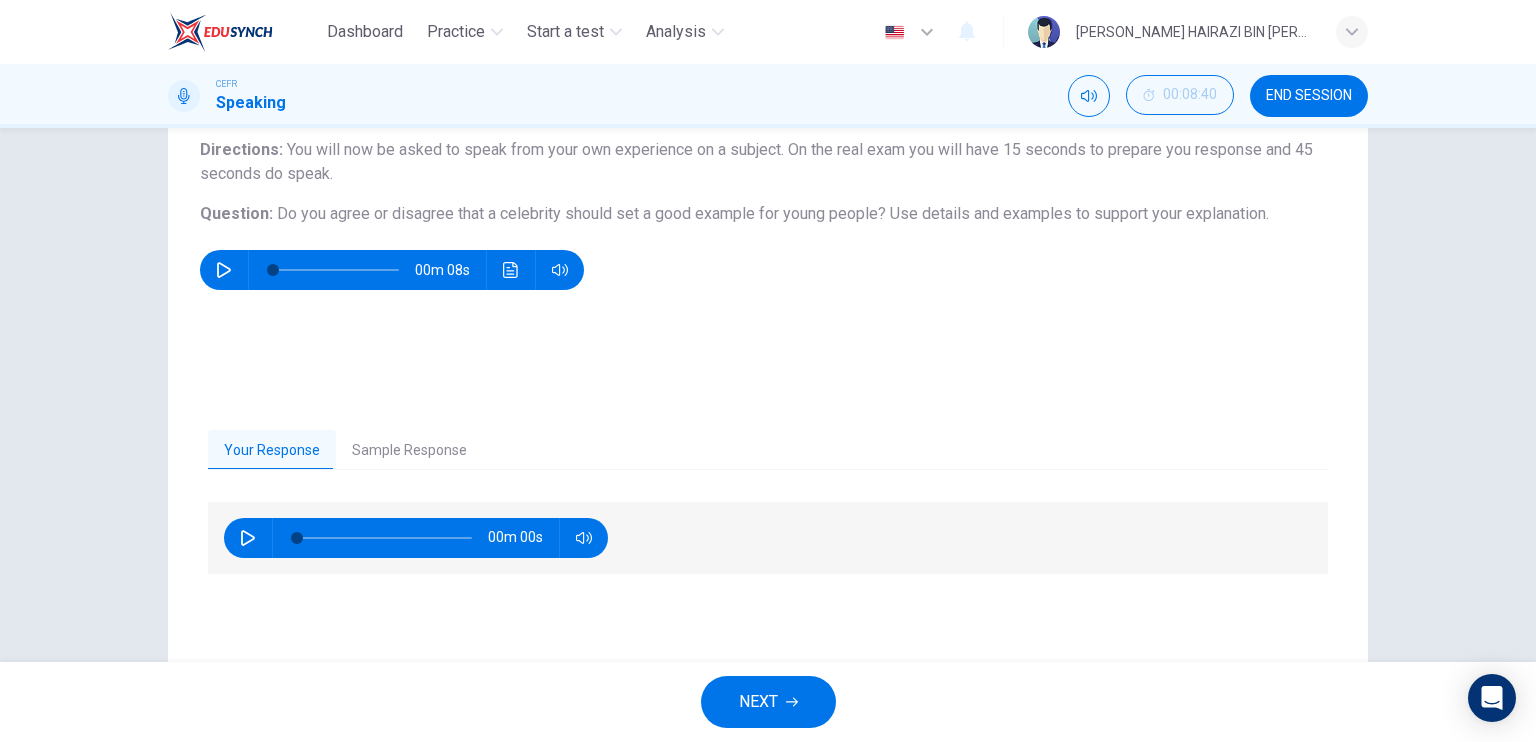 click on "NEXT" at bounding box center [758, 702] 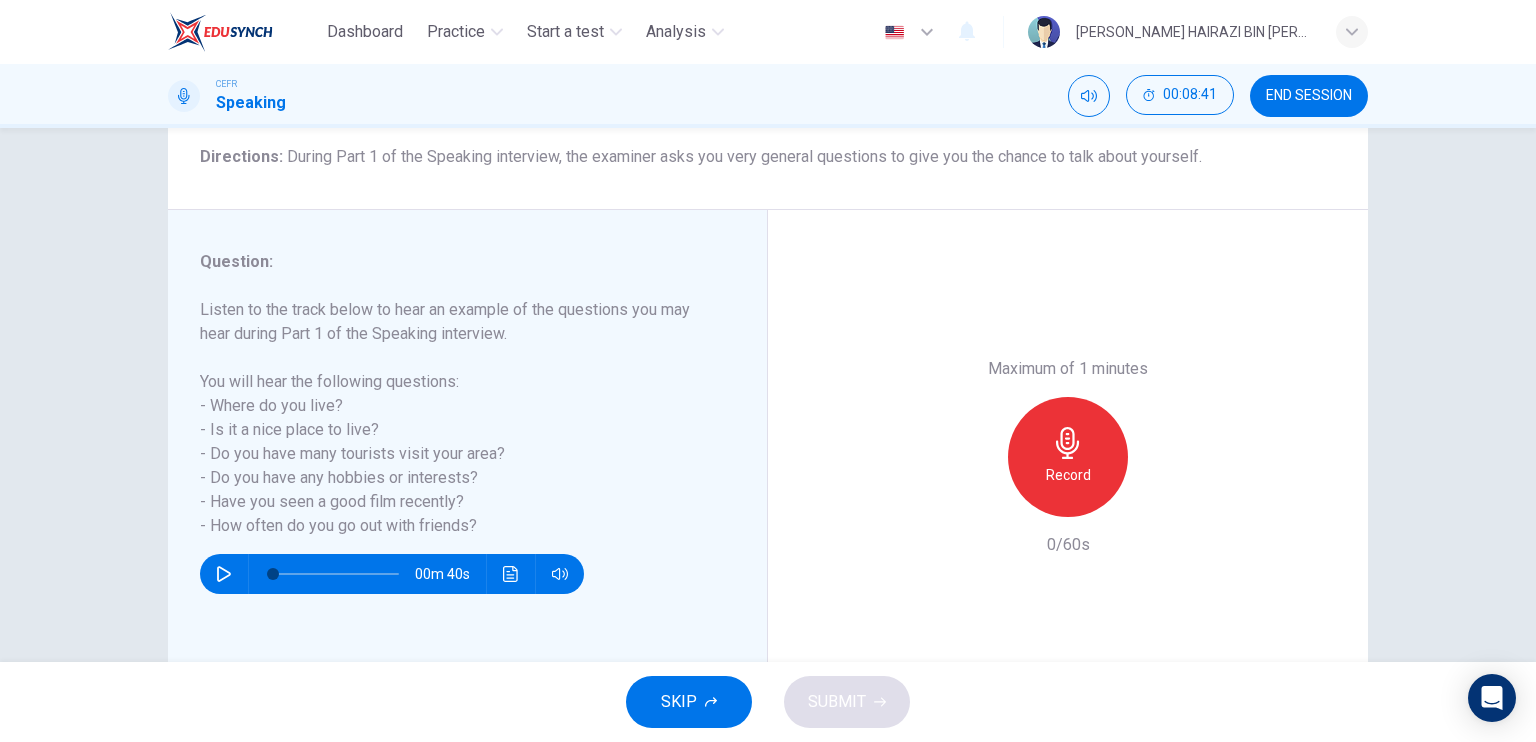 scroll, scrollTop: 166, scrollLeft: 0, axis: vertical 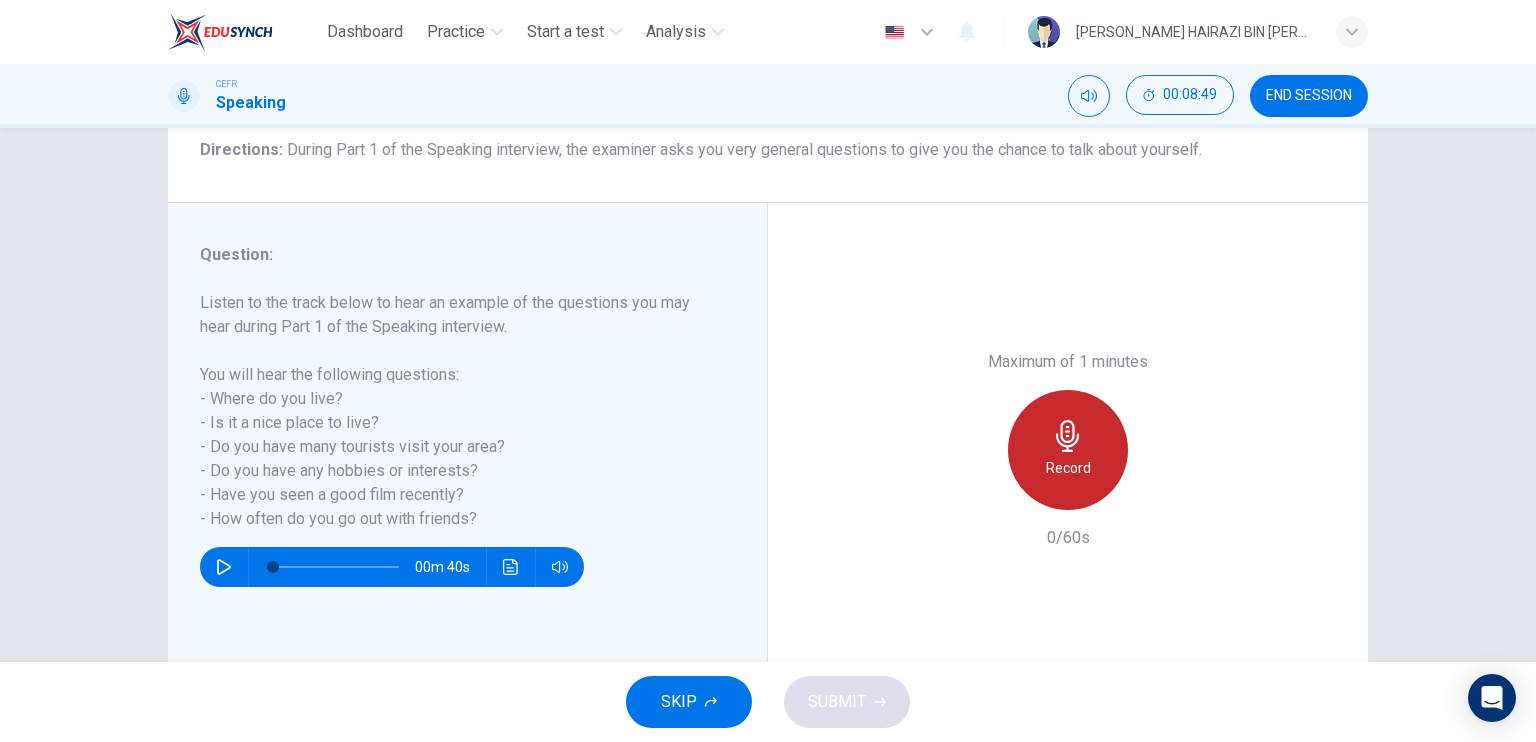click 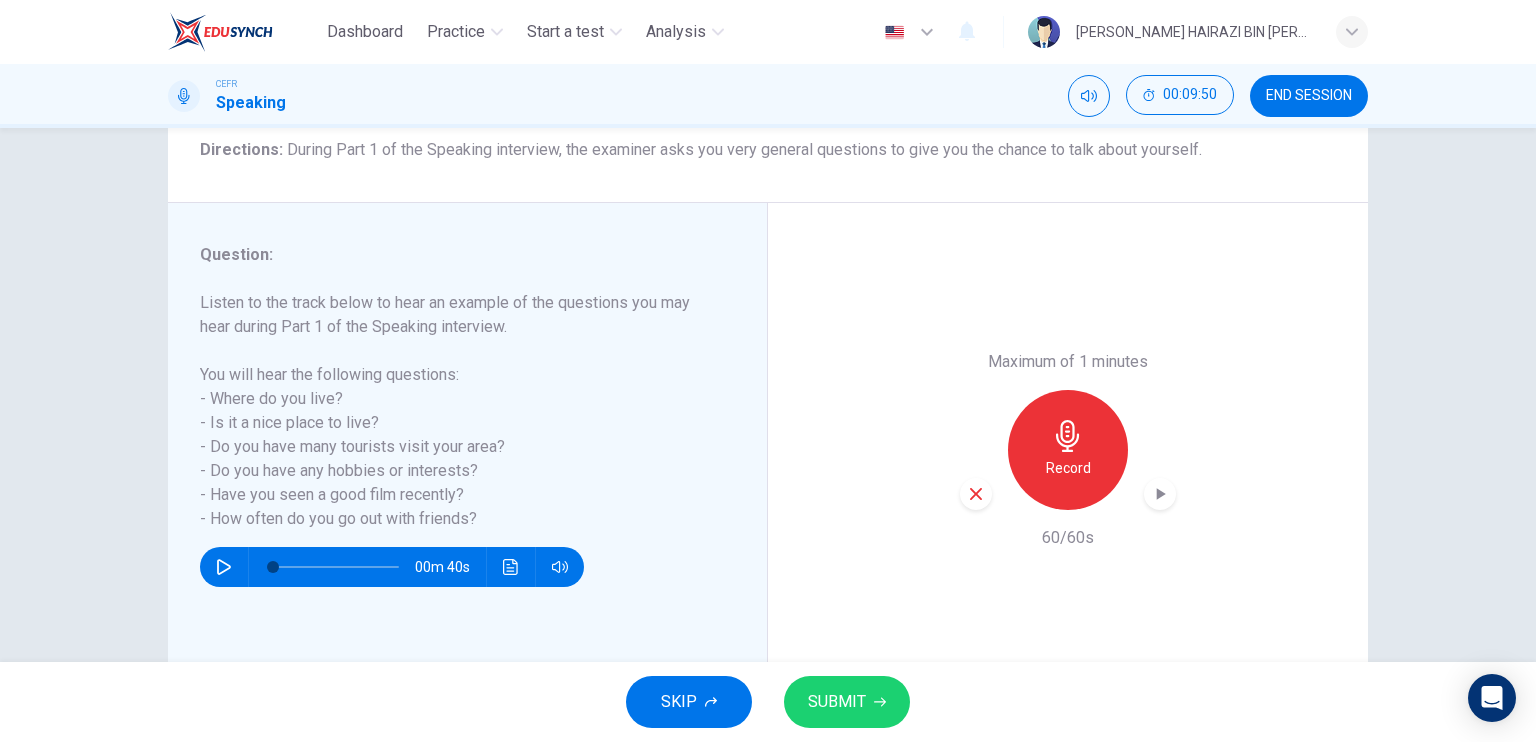 click on "SUBMIT" at bounding box center [837, 702] 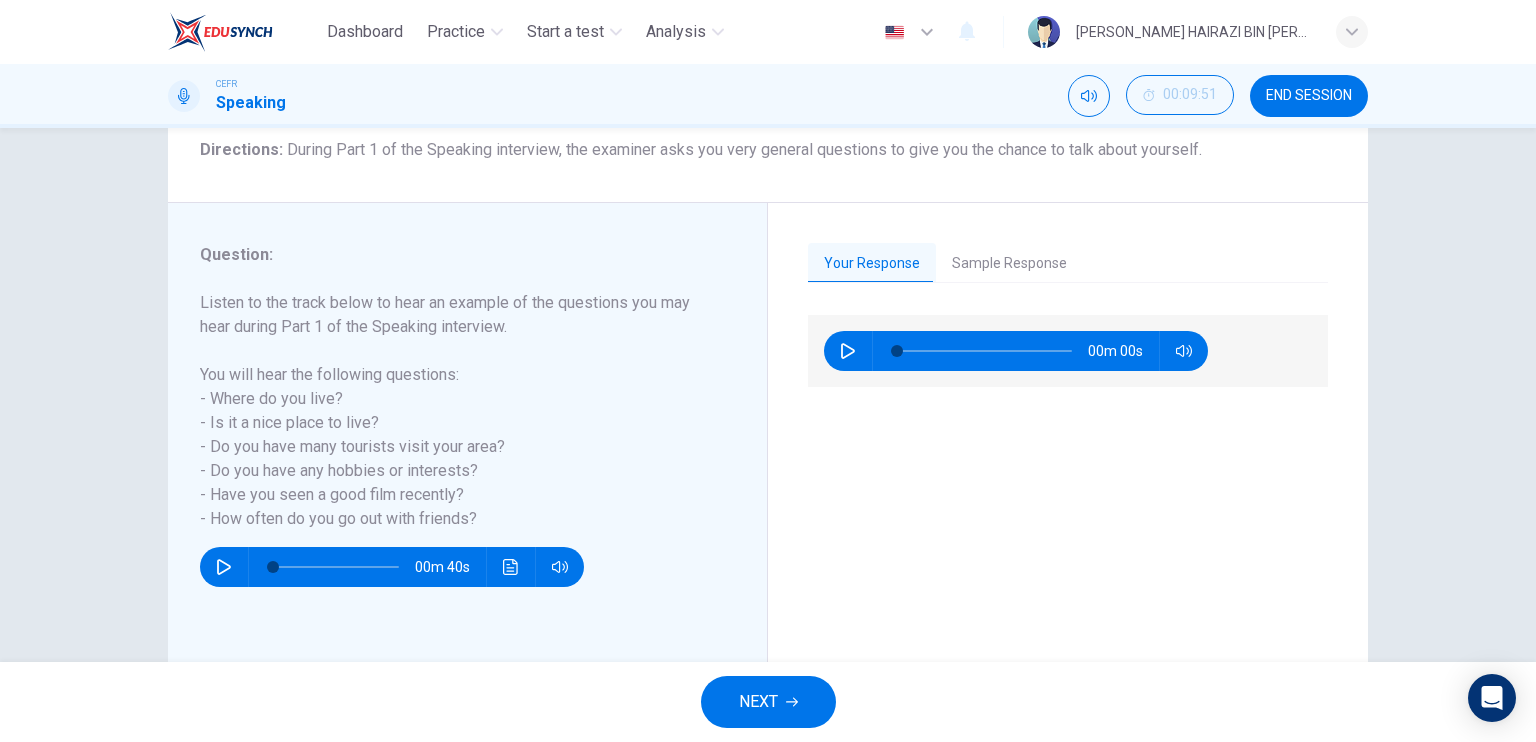 click on "NEXT" at bounding box center (768, 702) 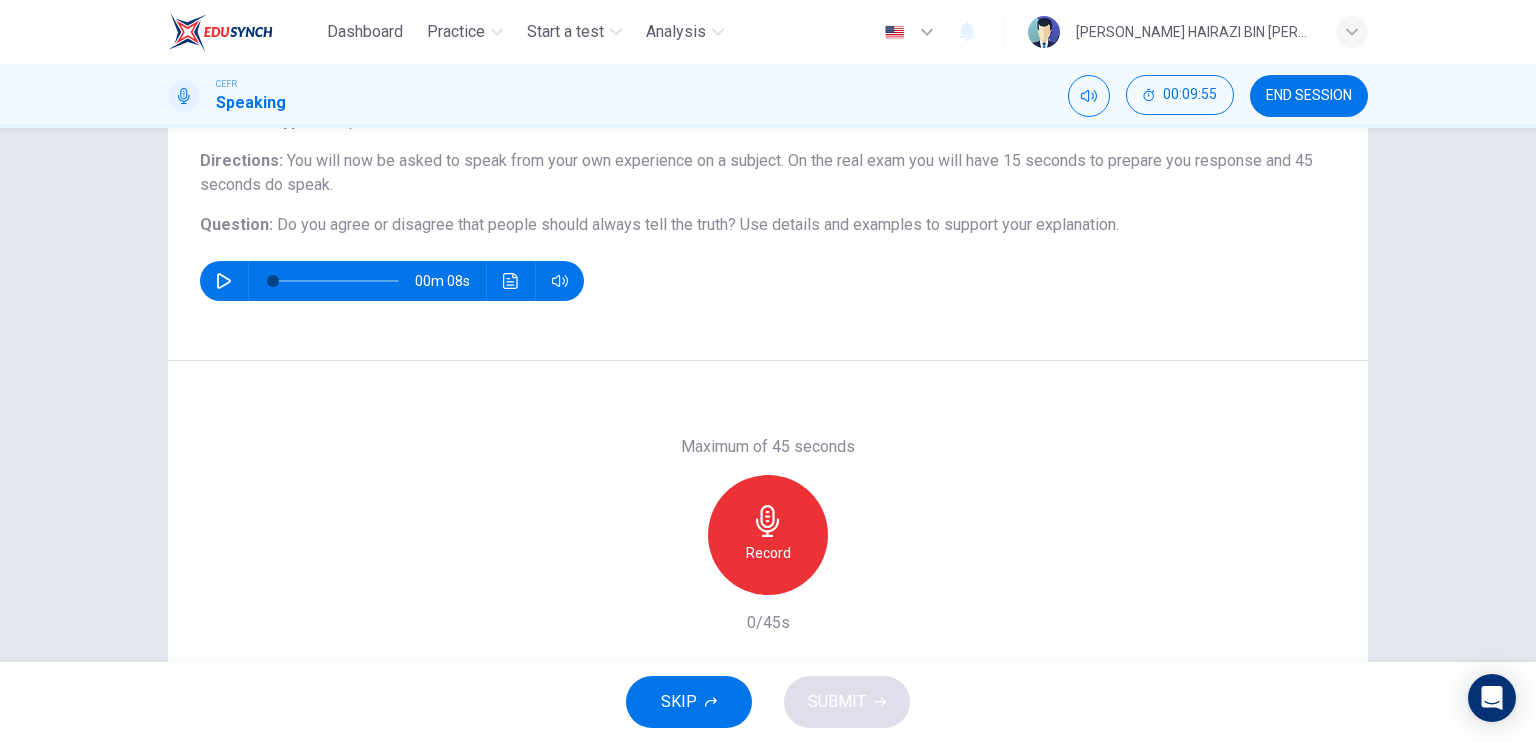 scroll, scrollTop: 166, scrollLeft: 0, axis: vertical 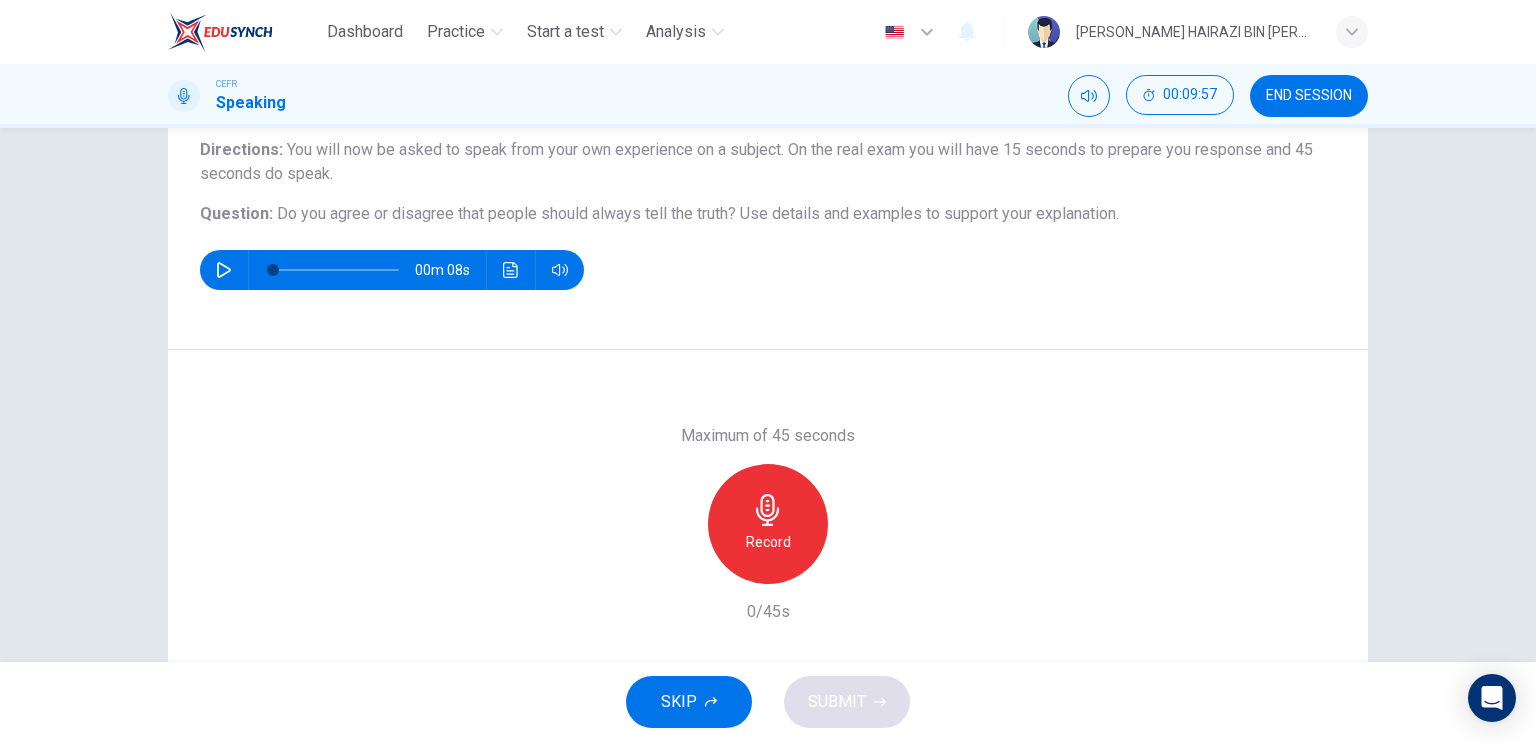 click on "Record" at bounding box center [768, 524] 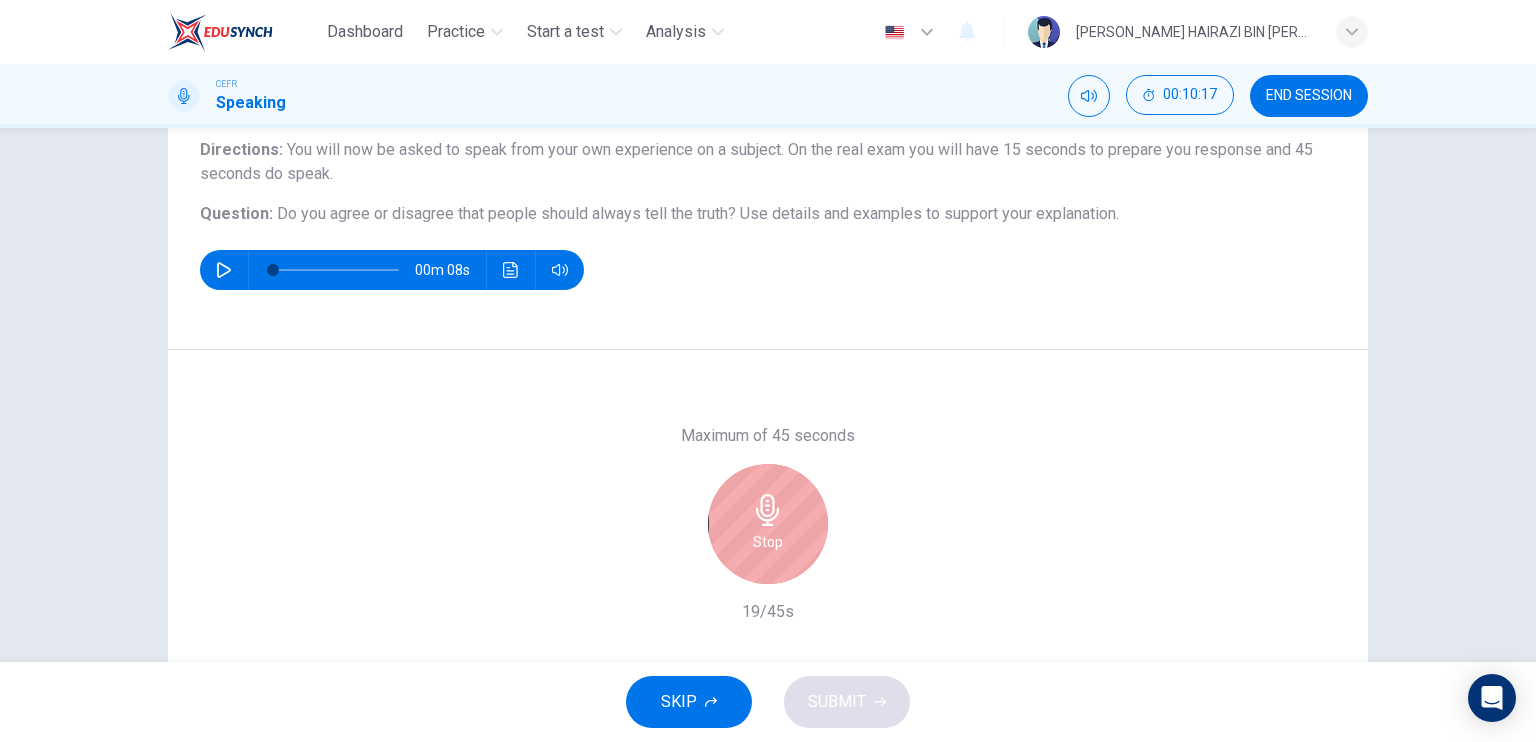 click on "Stop" at bounding box center [768, 524] 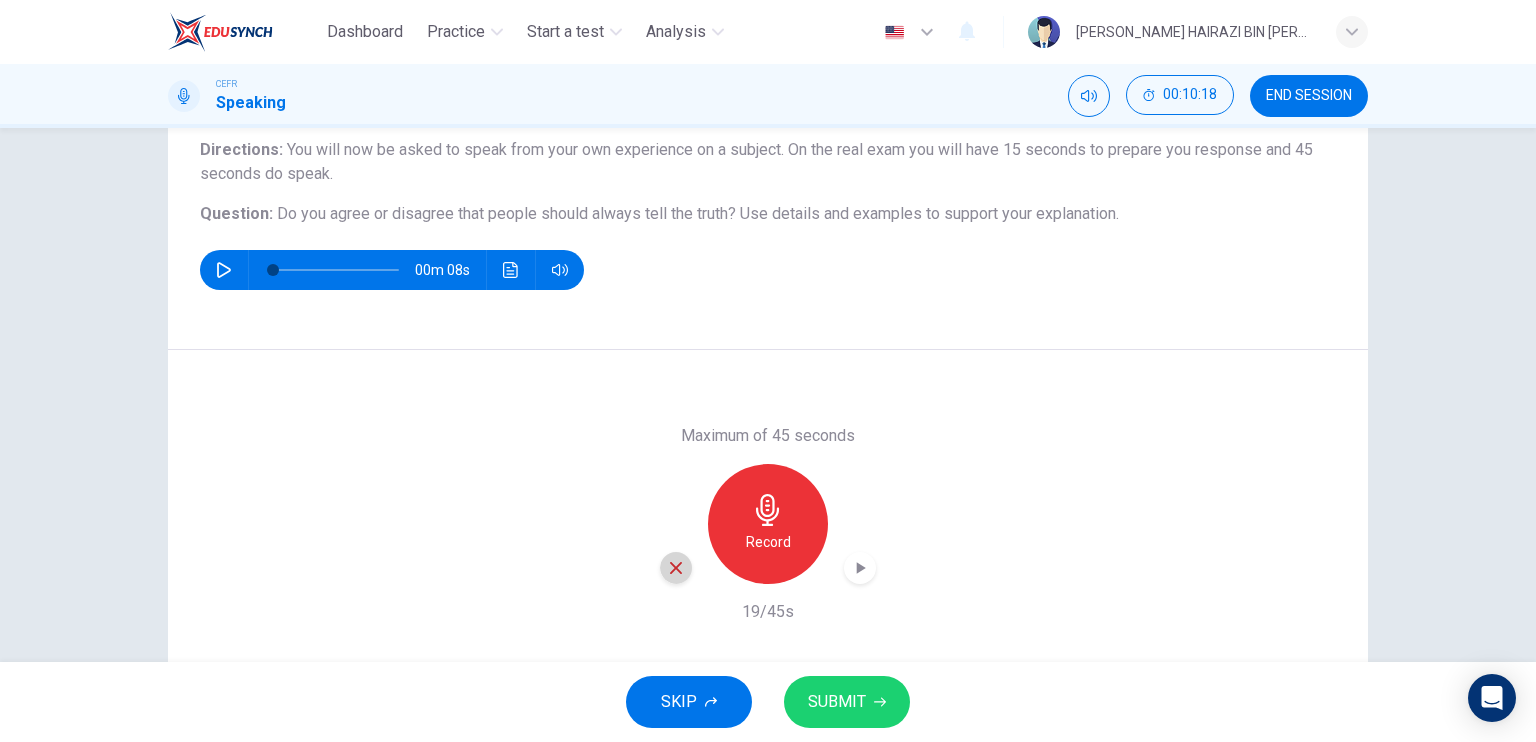 click 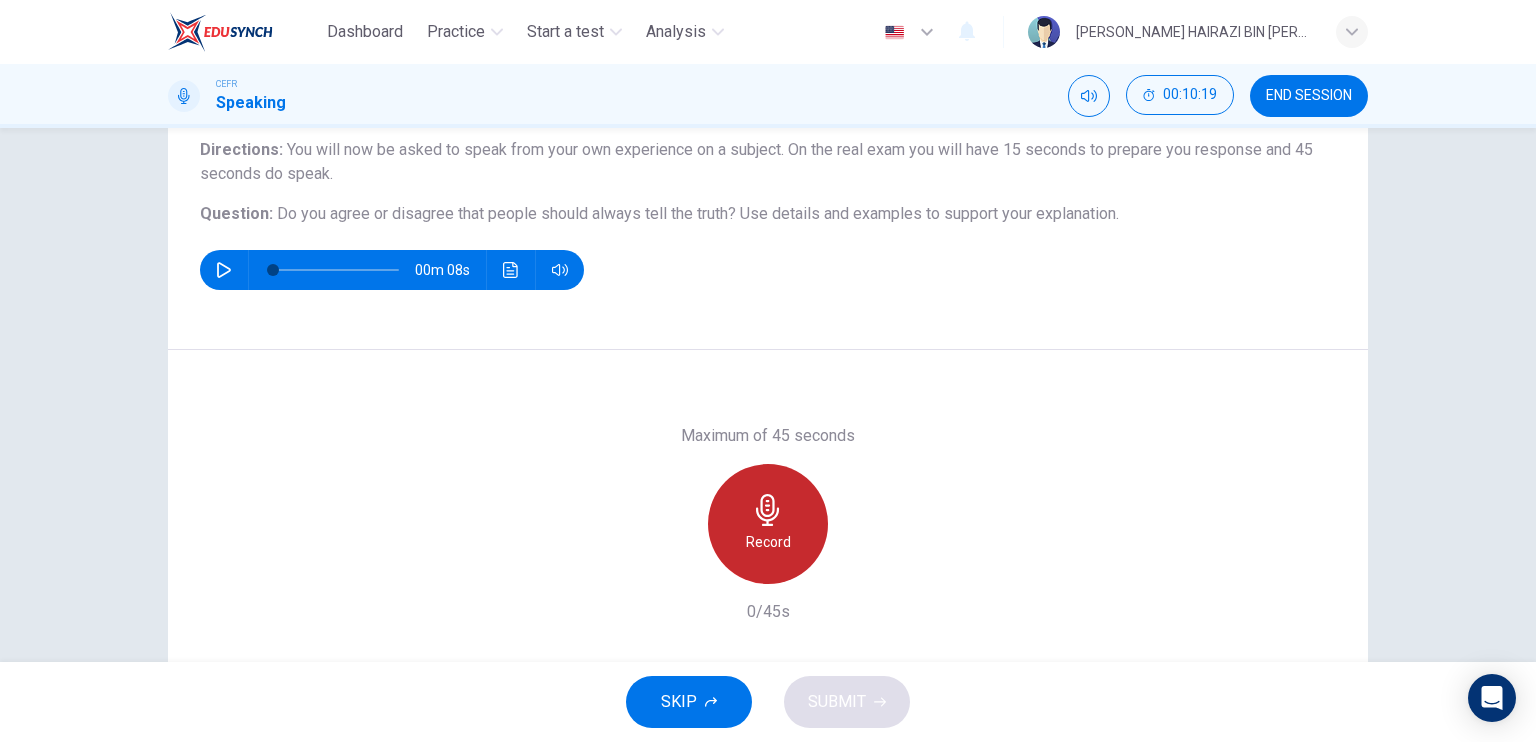 click on "Record" at bounding box center [768, 524] 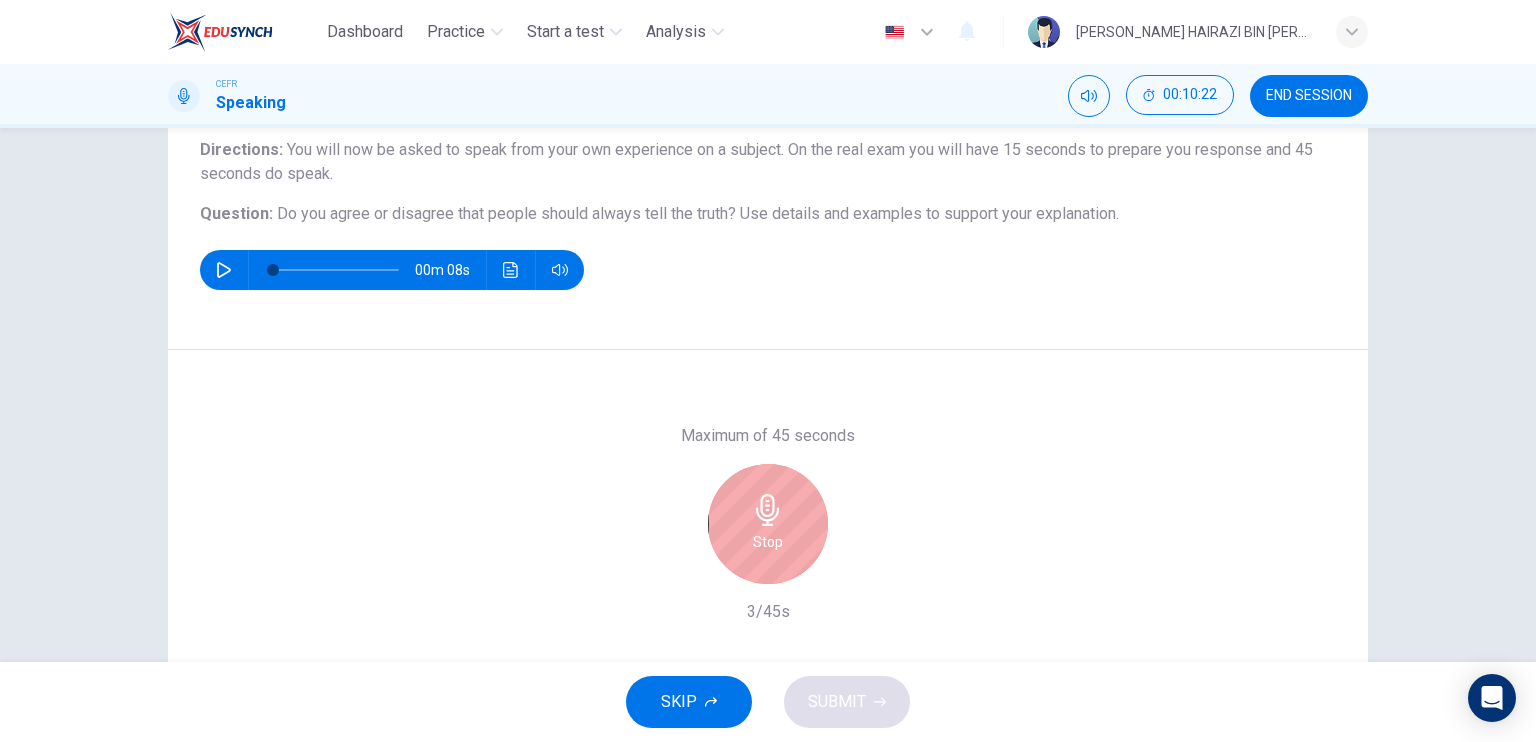 click on "Stop" at bounding box center (768, 524) 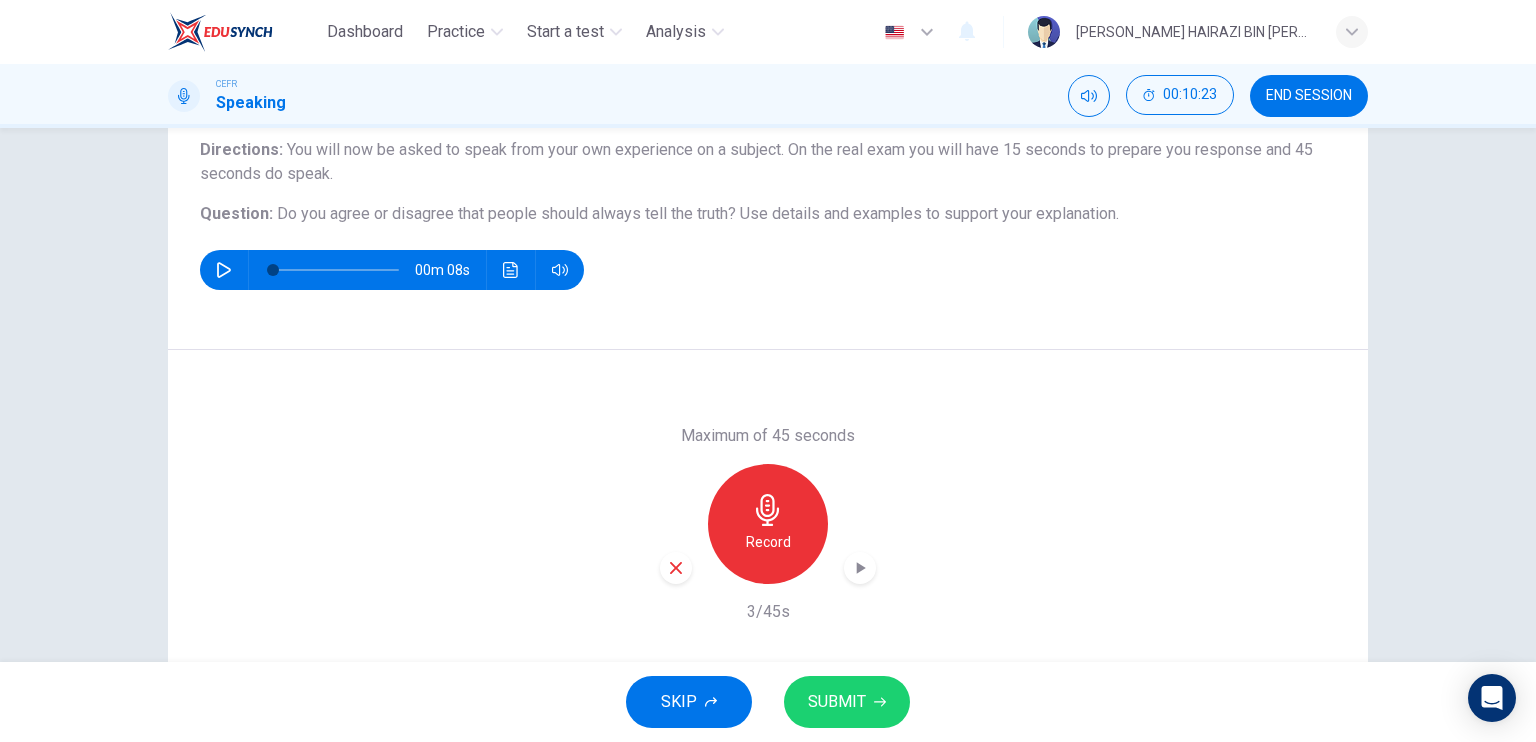 click 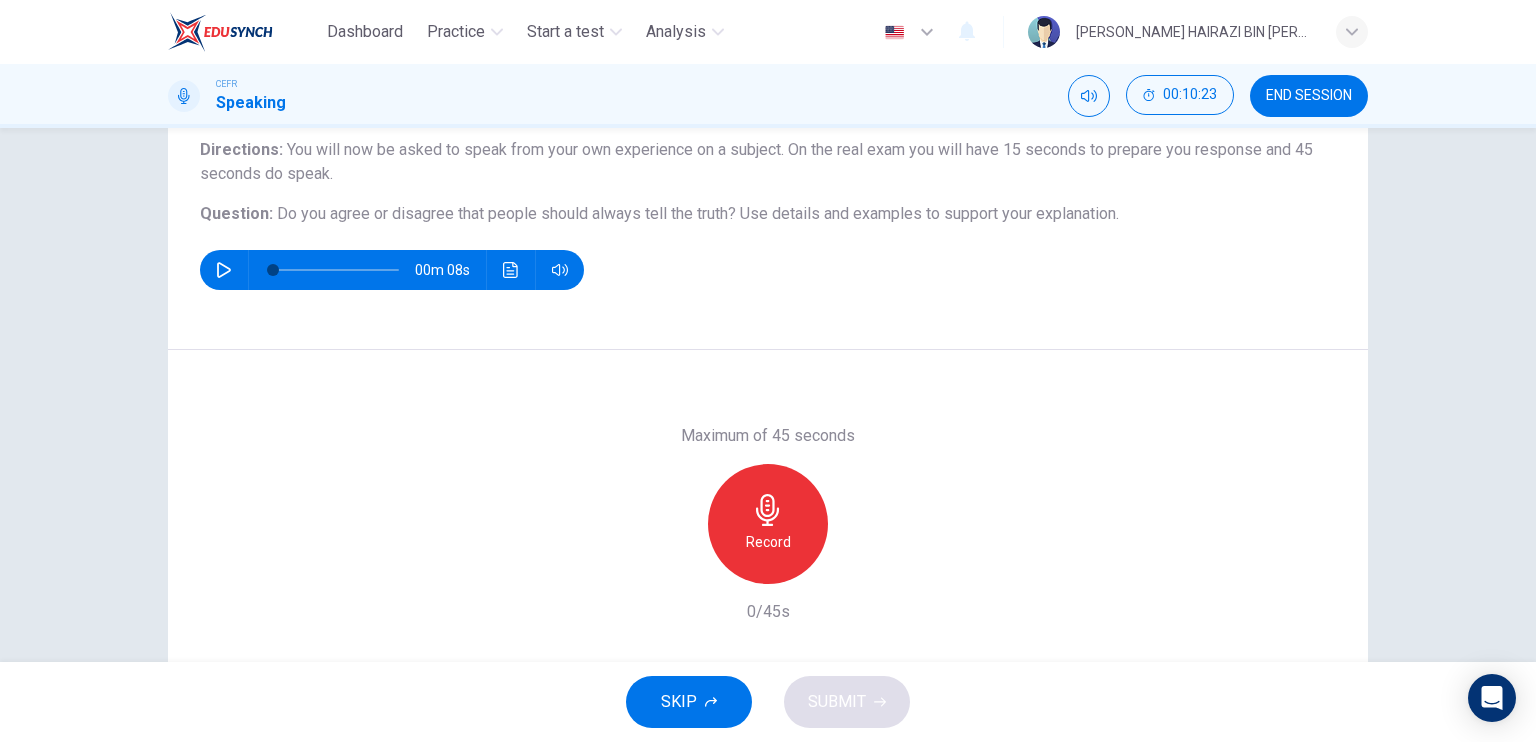 click on "Record" at bounding box center [768, 542] 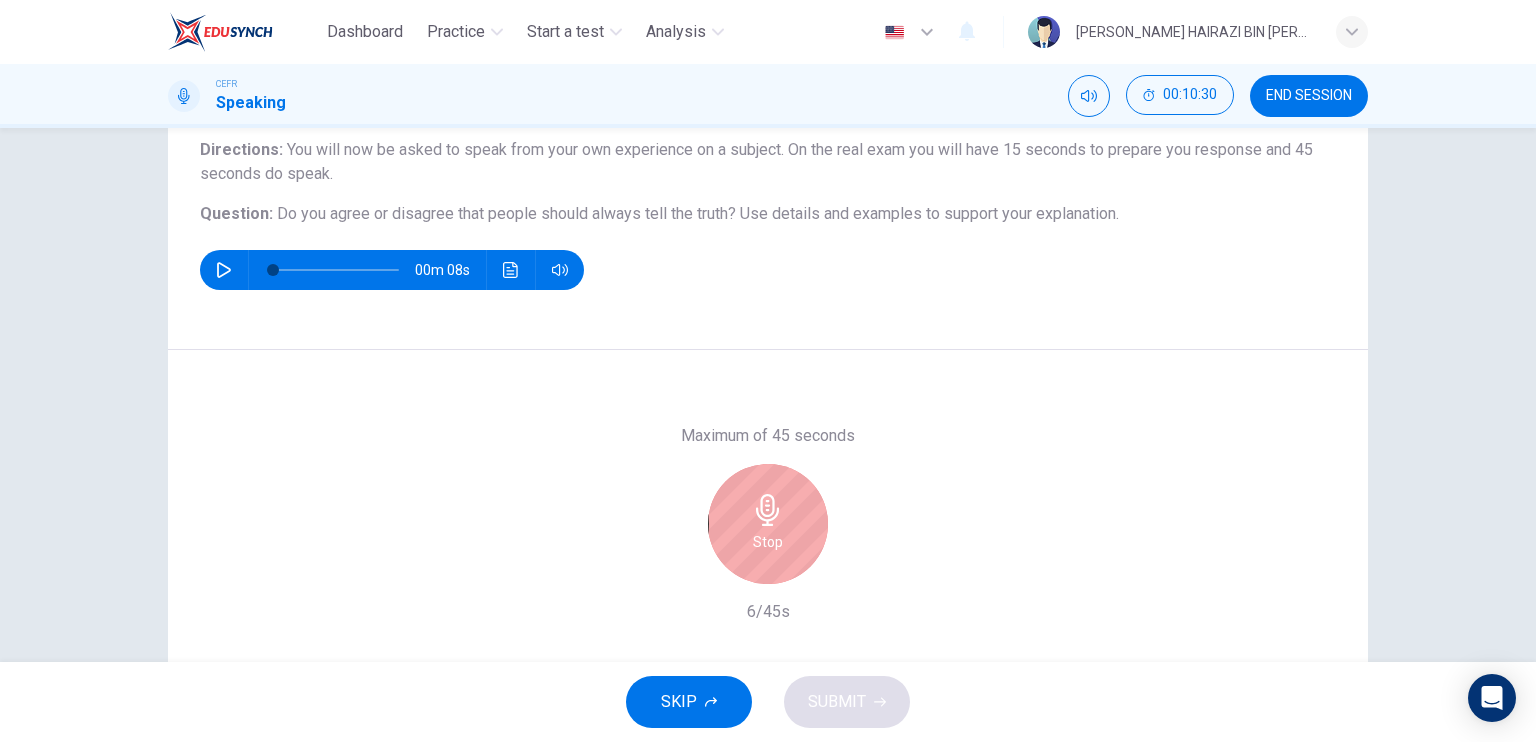 click on "Stop" at bounding box center (768, 524) 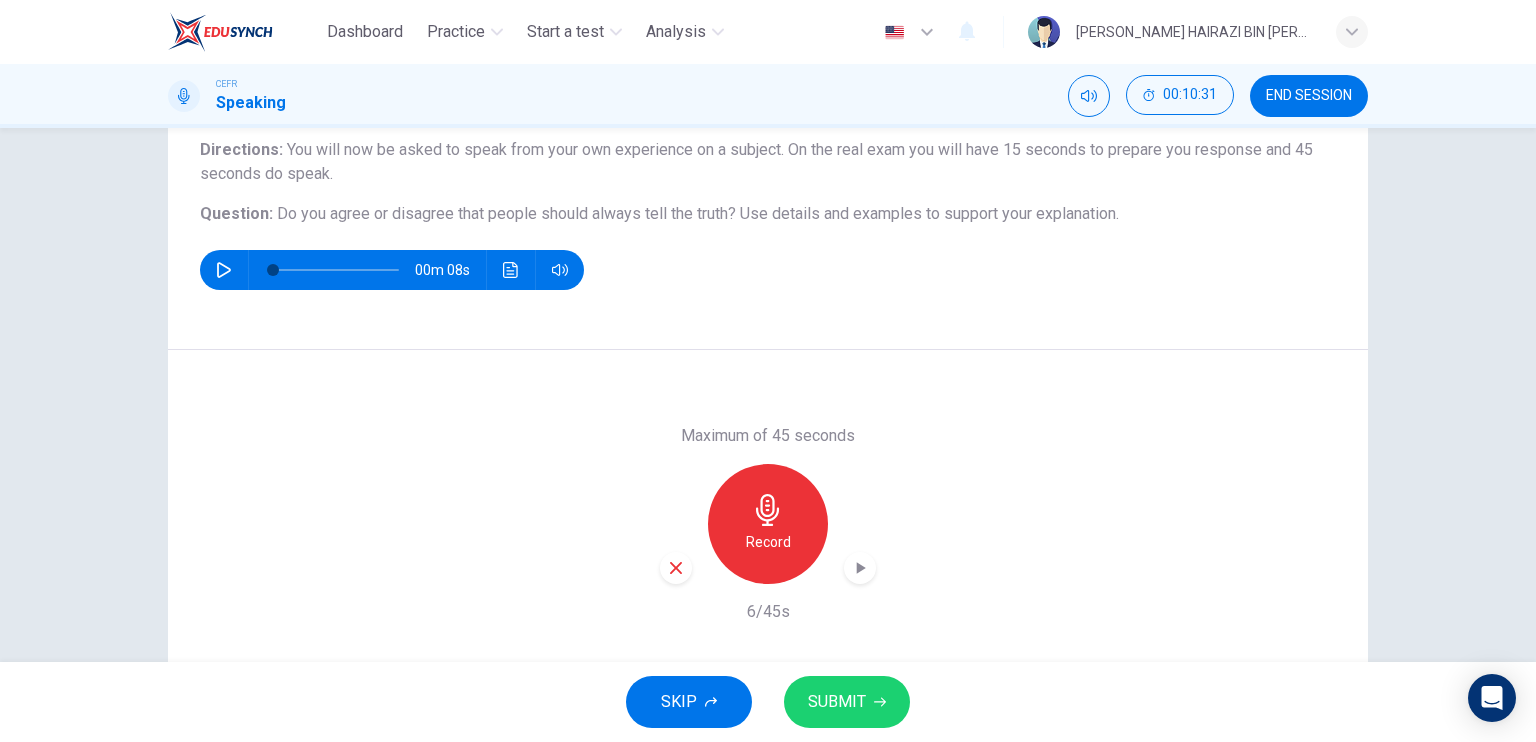 click 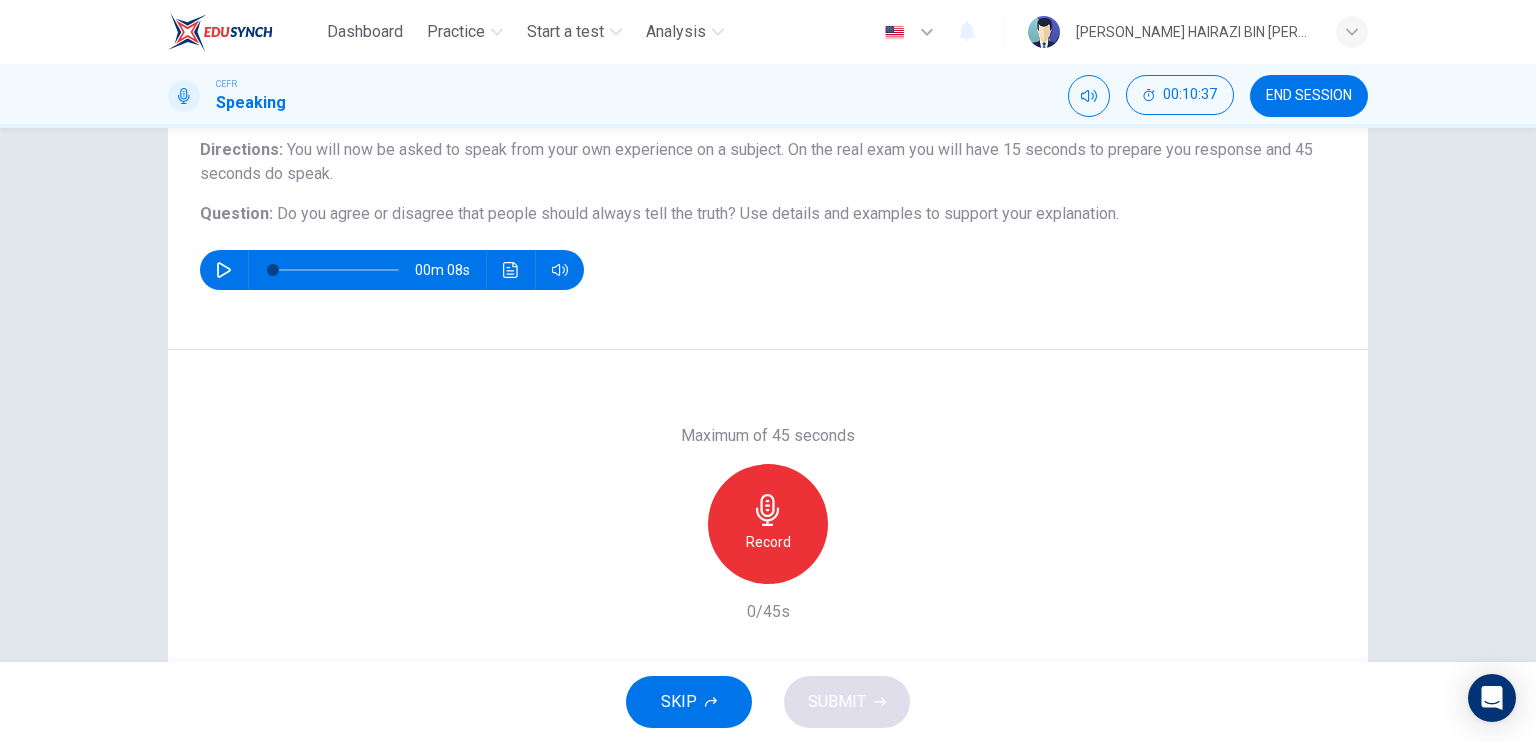 click on "Record" at bounding box center (768, 542) 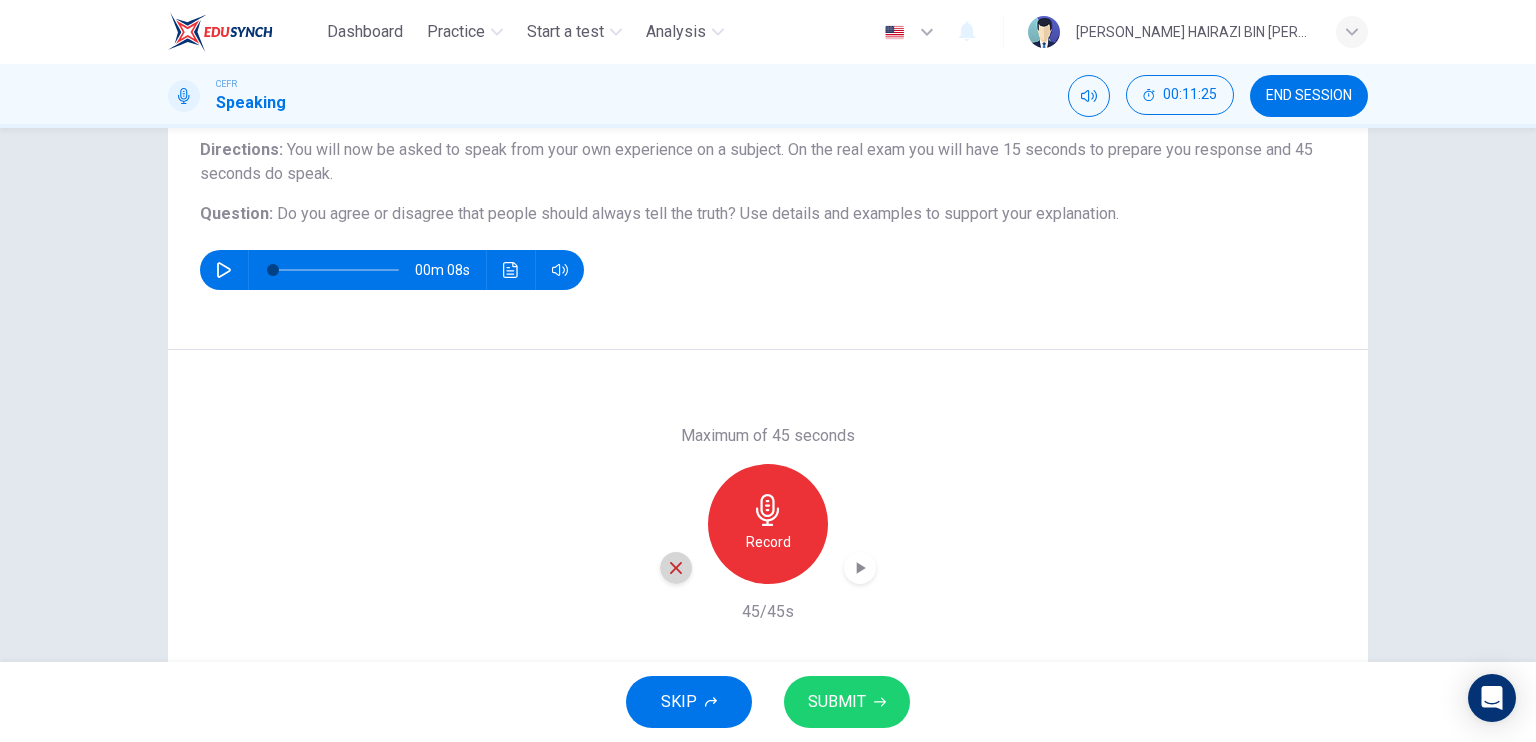 click 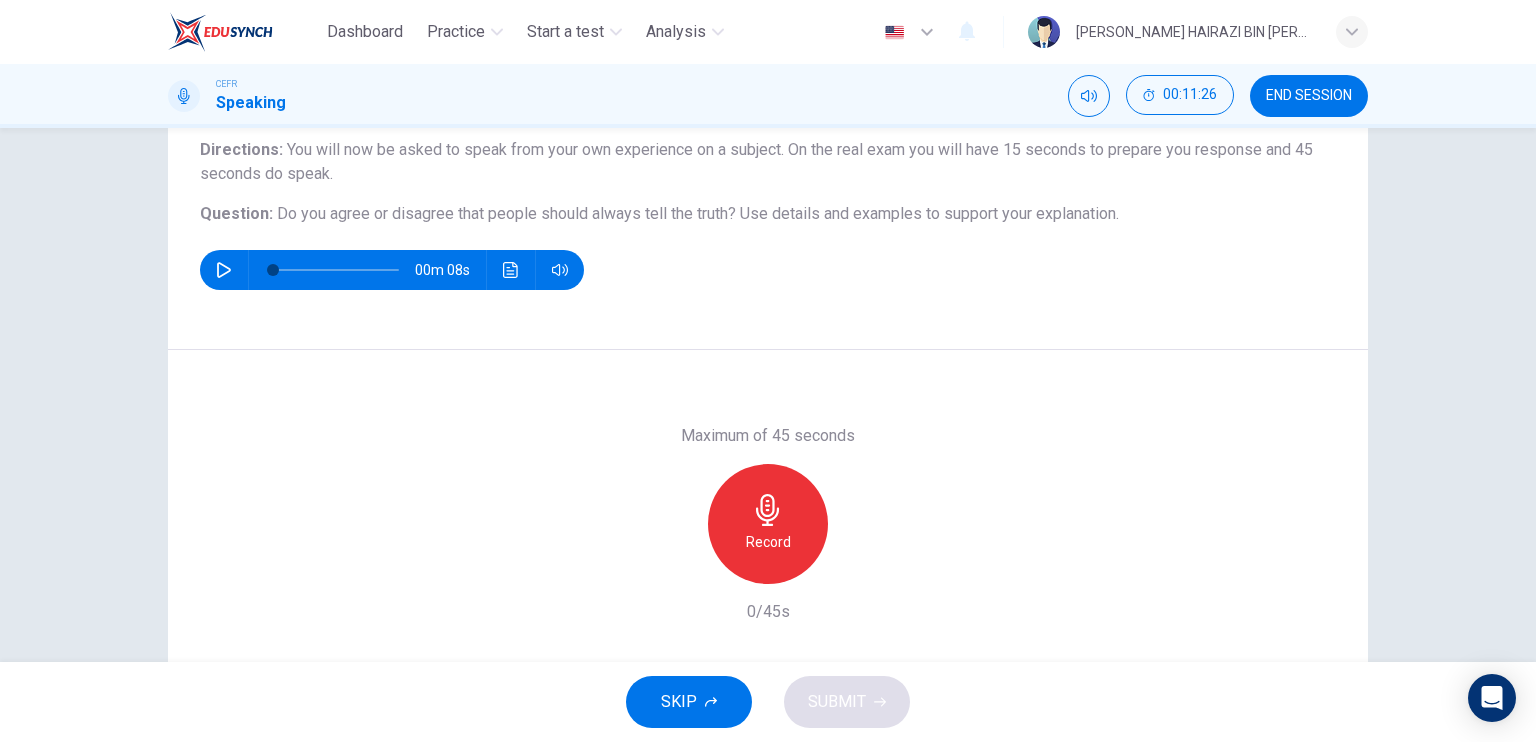 click on "Record" at bounding box center [768, 542] 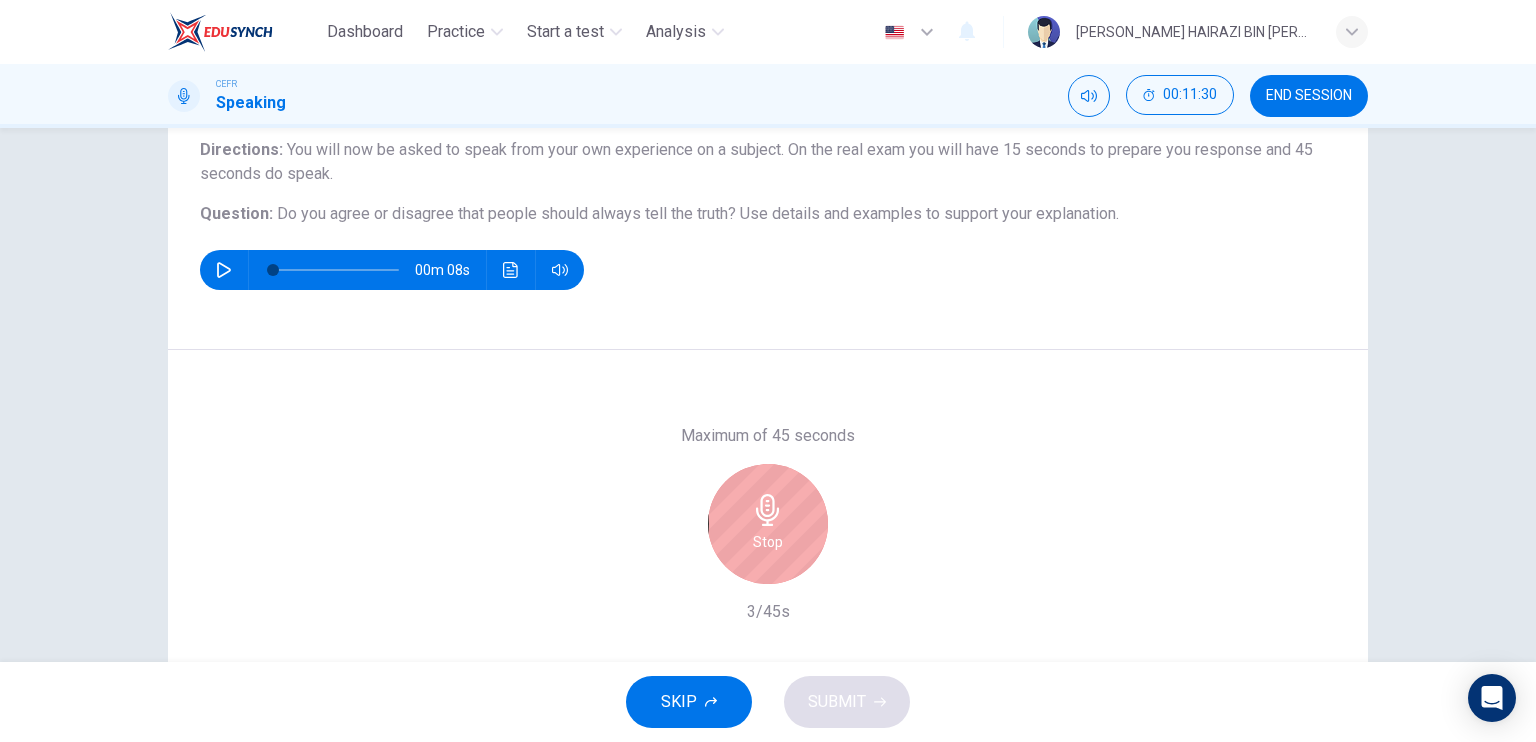 click on "Stop" at bounding box center [768, 524] 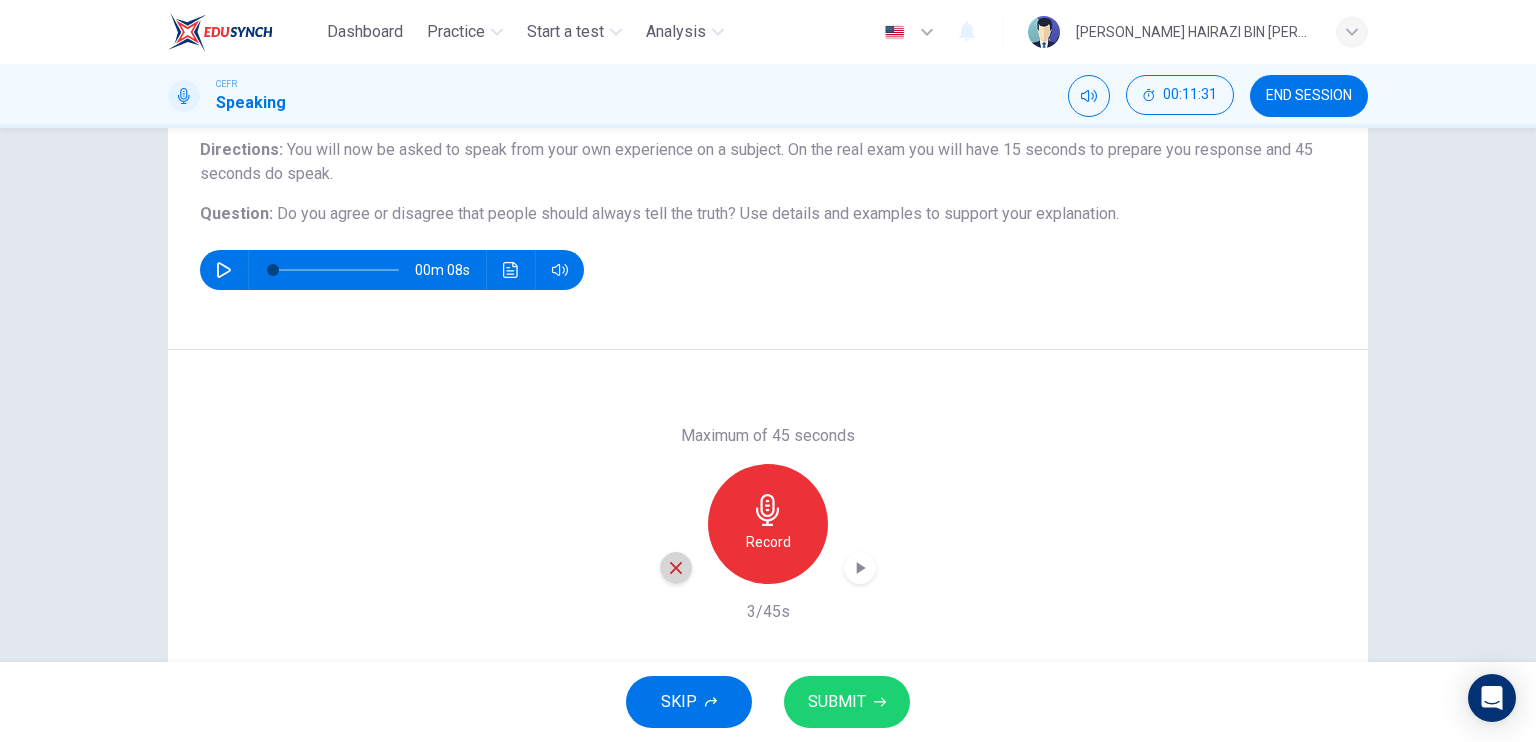 click 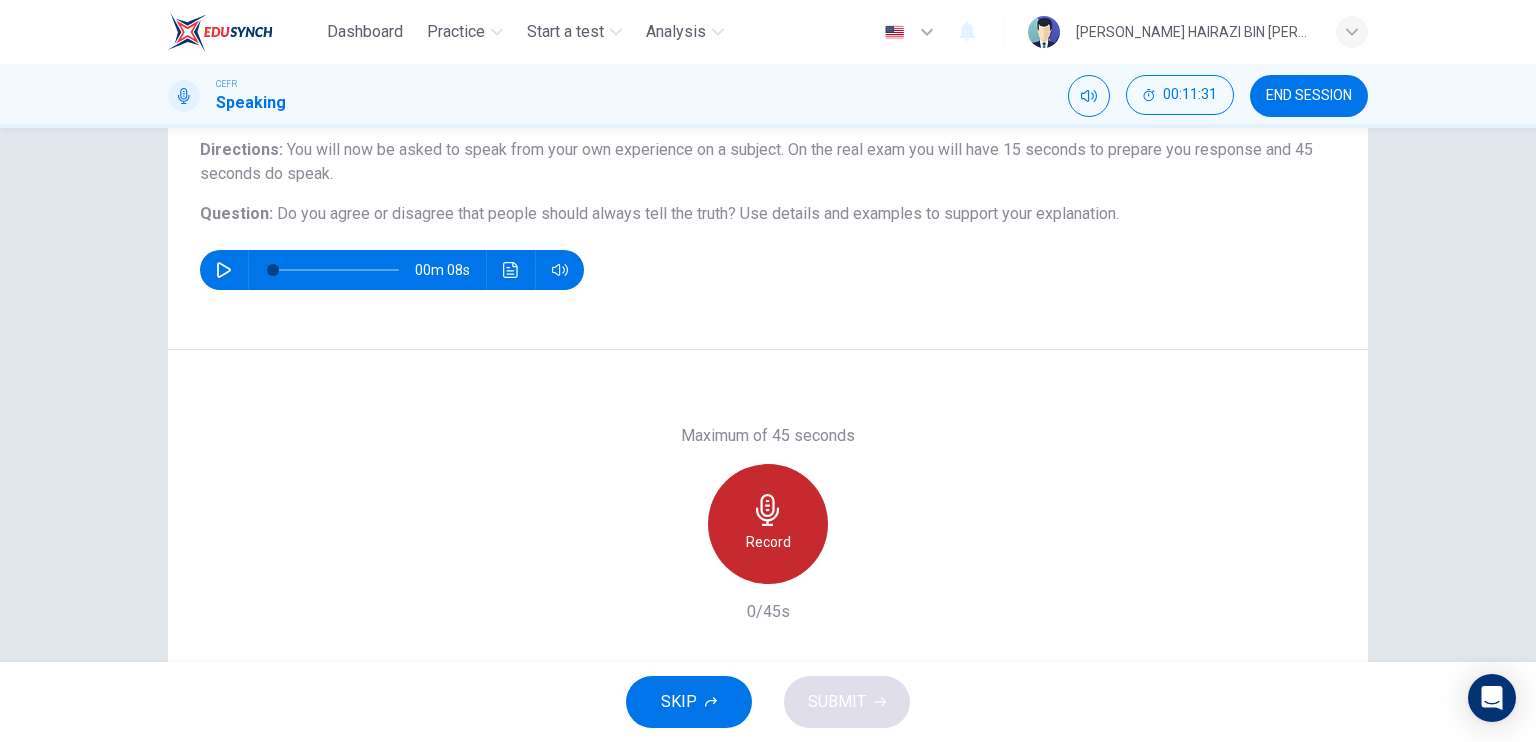click on "Record" at bounding box center [768, 542] 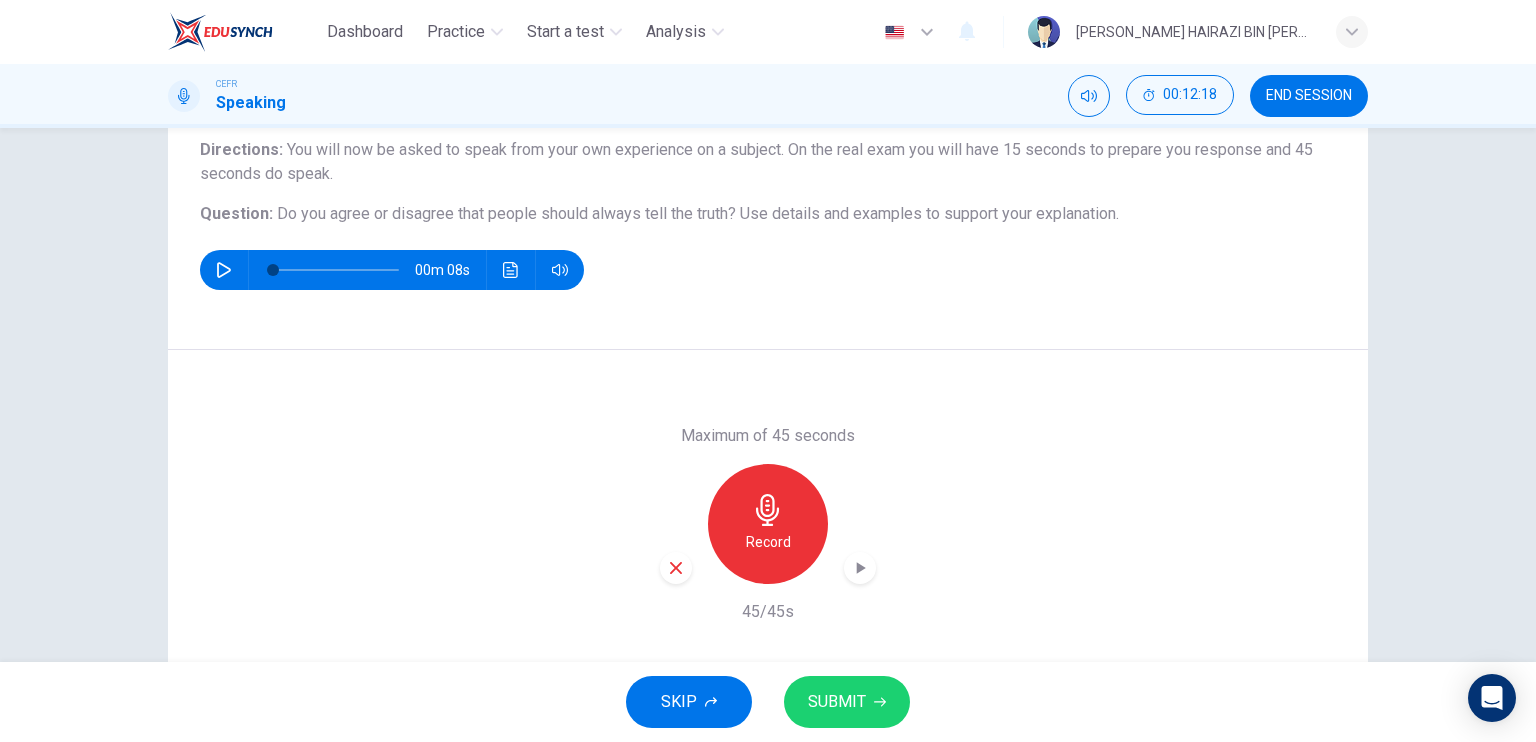 click on "SUBMIT" at bounding box center [837, 702] 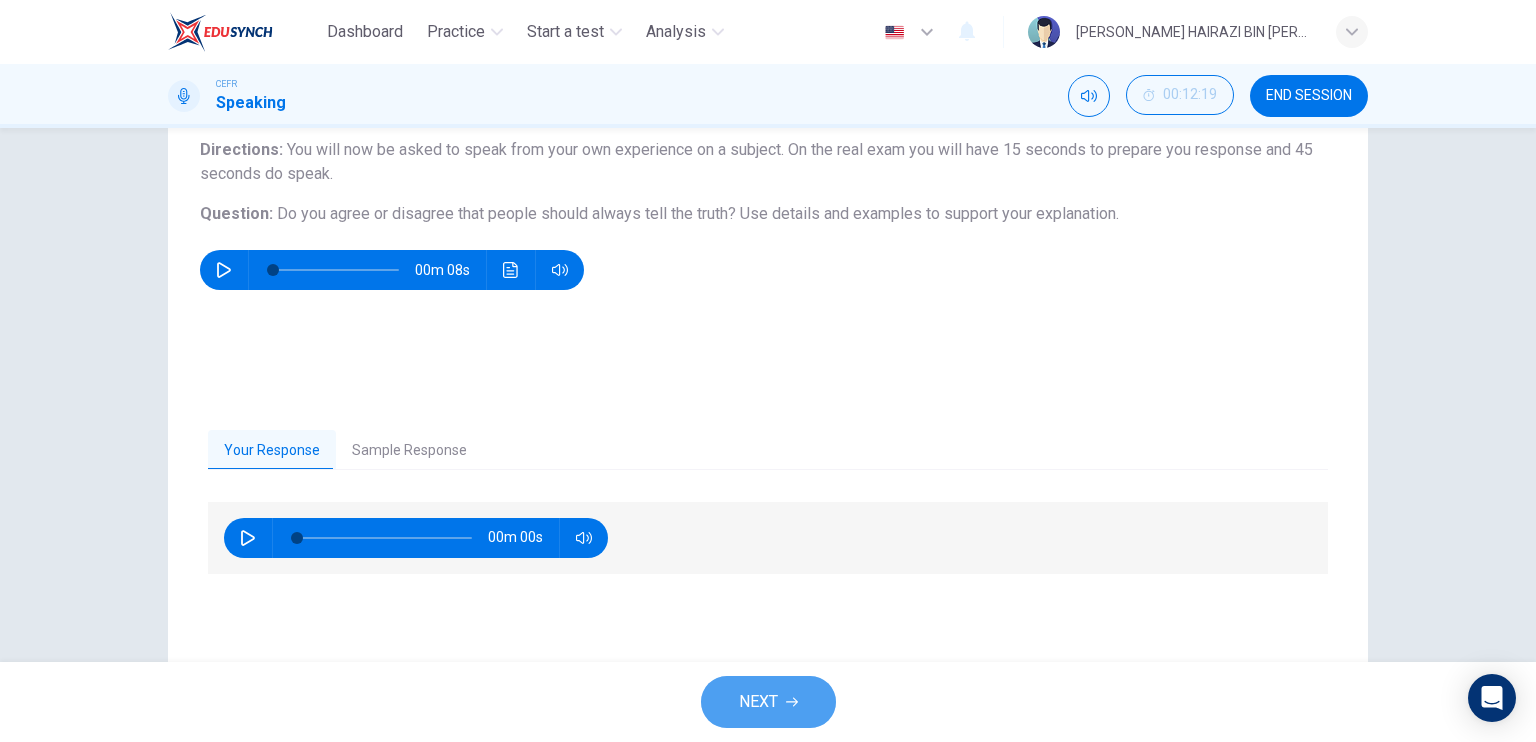 click on "NEXT" at bounding box center [758, 702] 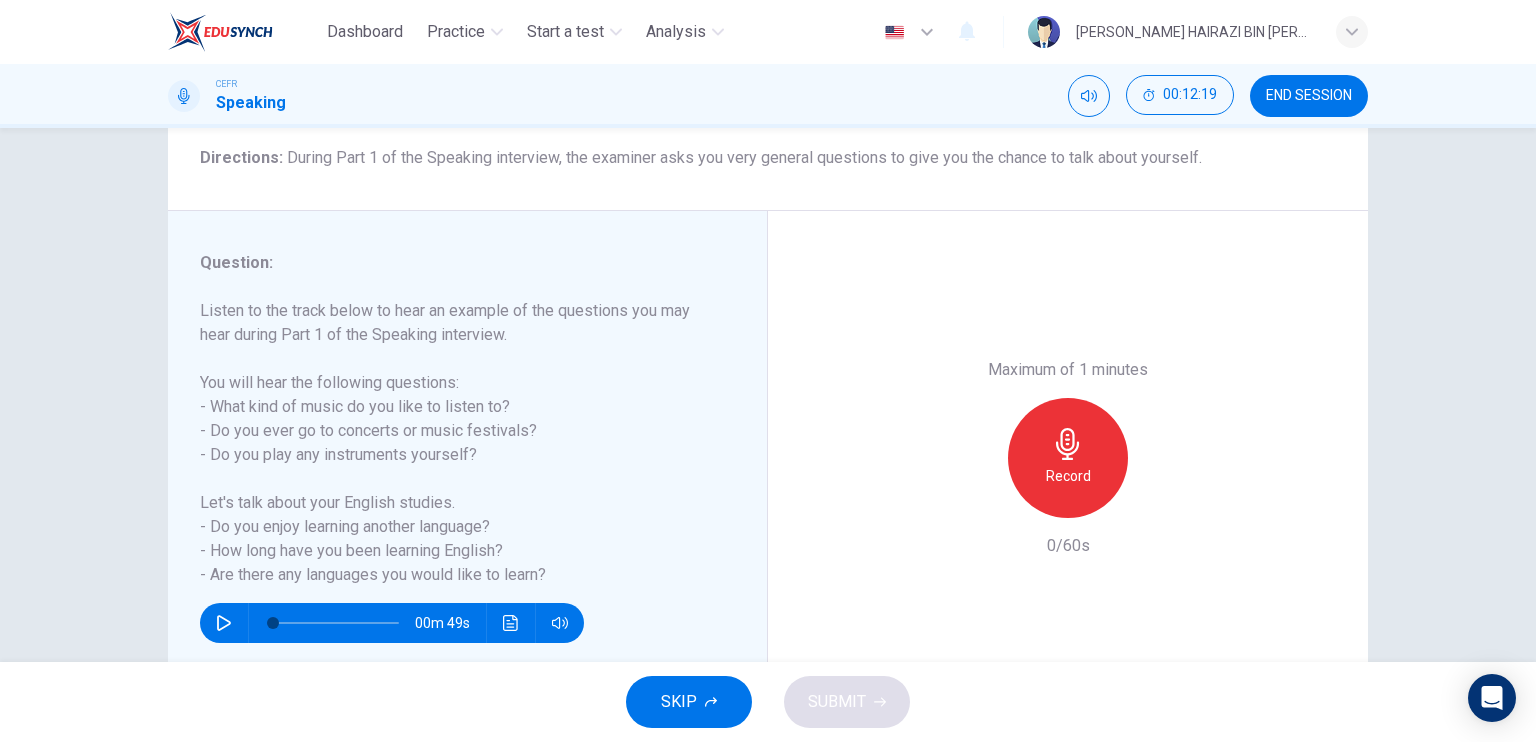 scroll, scrollTop: 166, scrollLeft: 0, axis: vertical 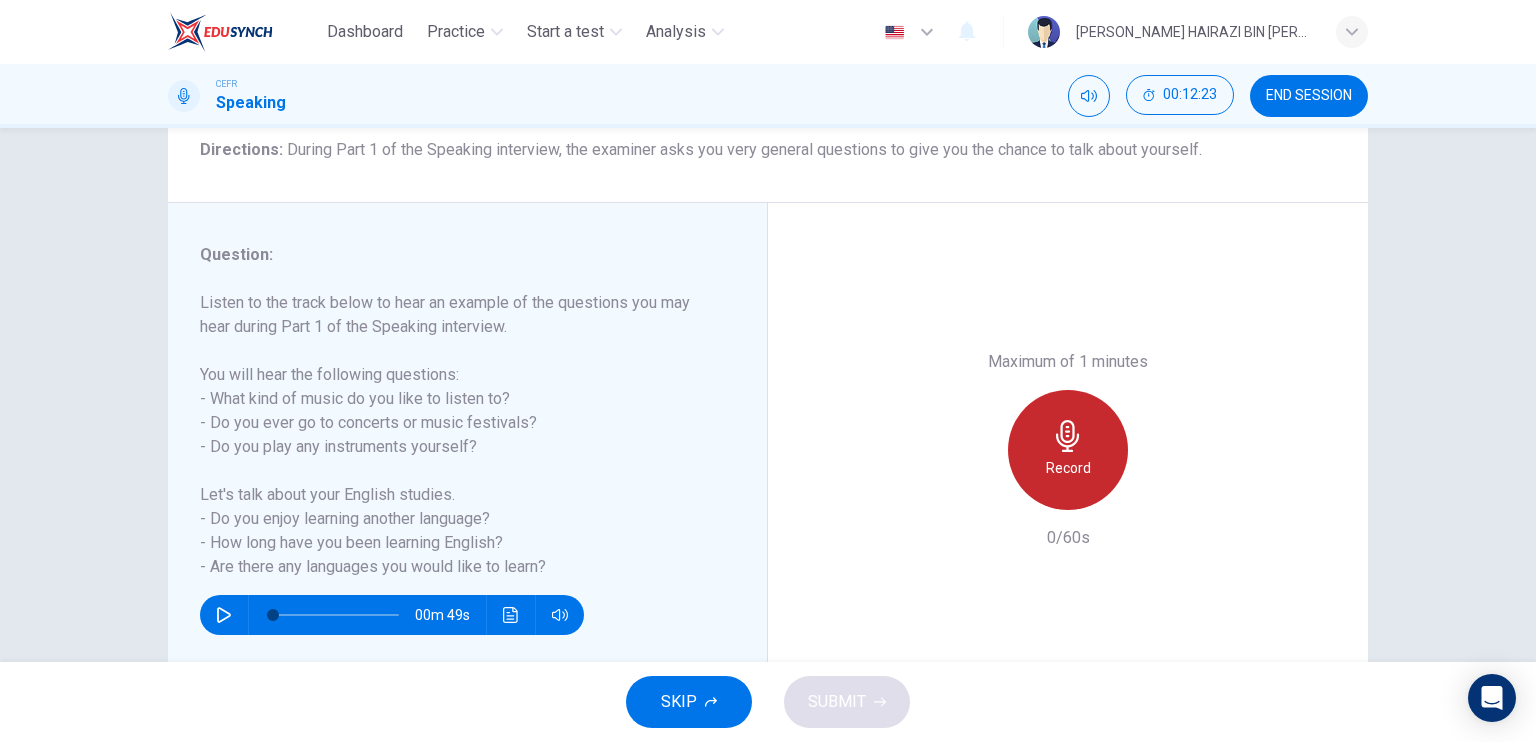 click 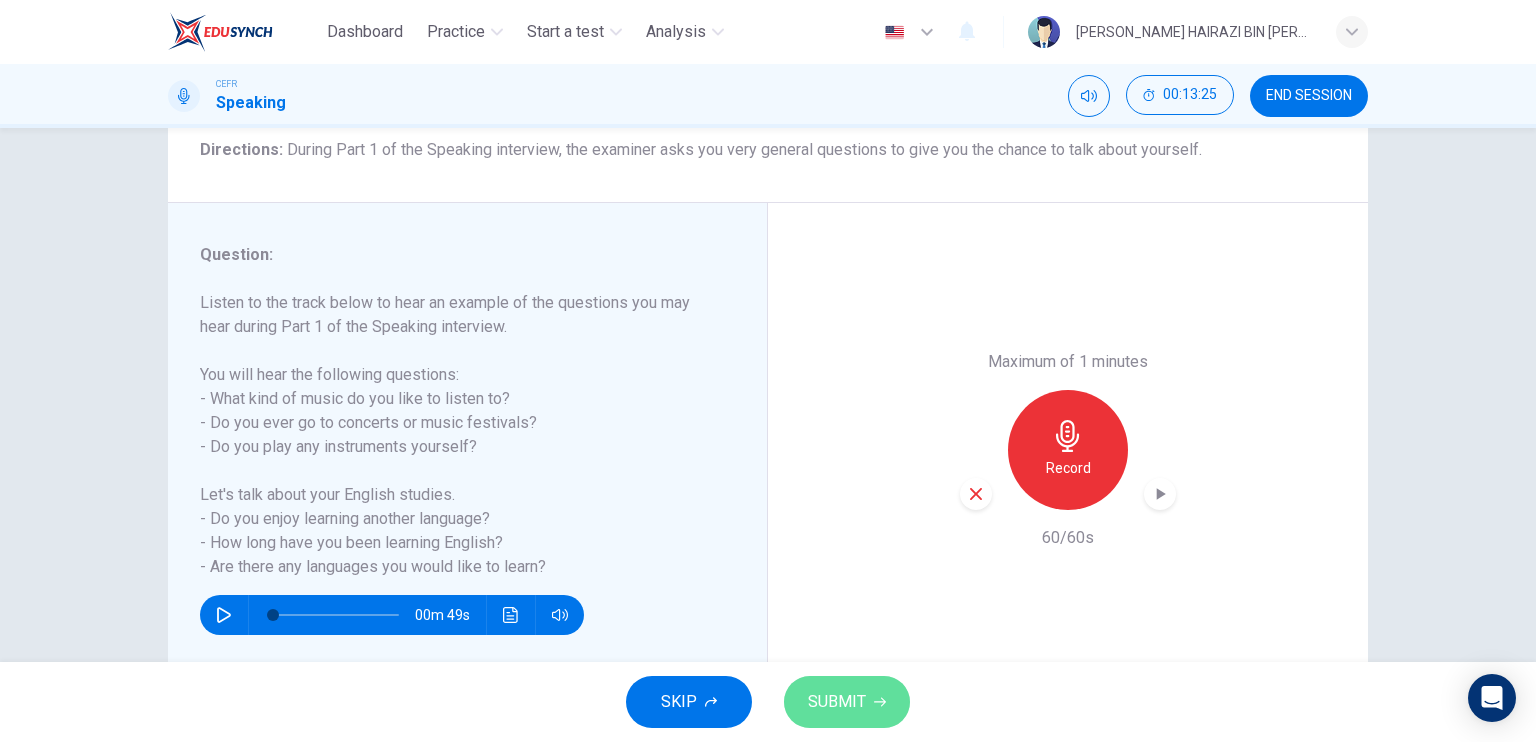 click on "SUBMIT" at bounding box center [837, 702] 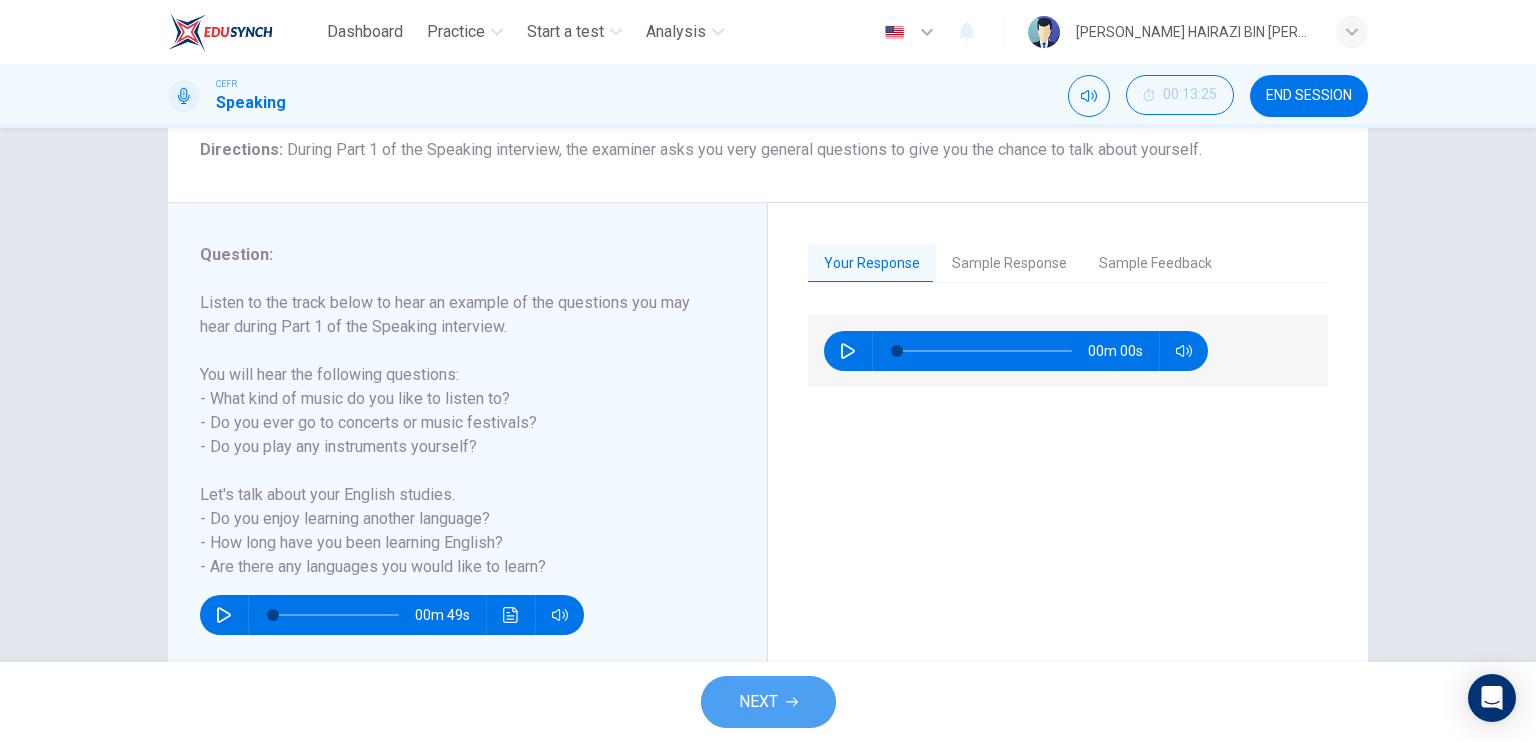 click on "NEXT" at bounding box center (768, 702) 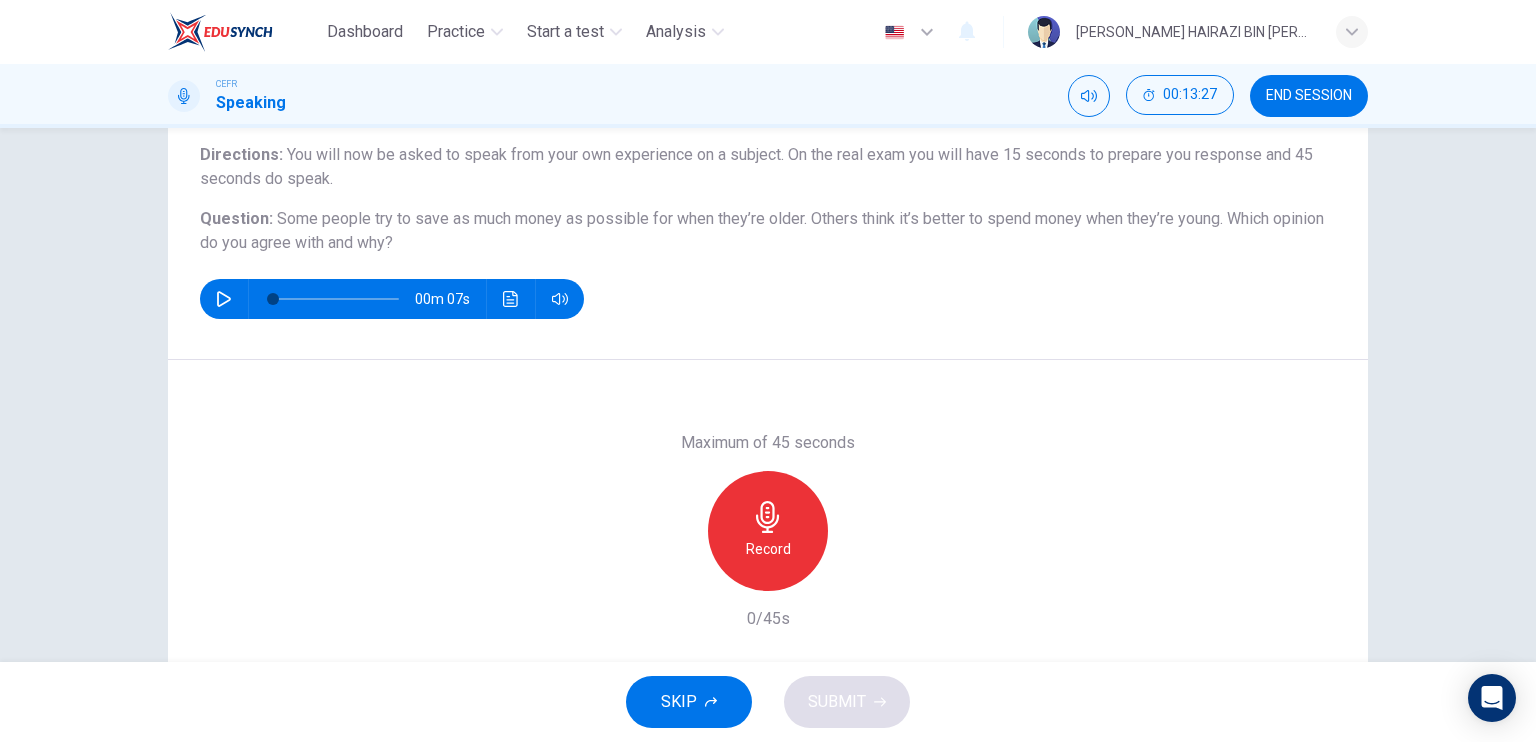 scroll, scrollTop: 166, scrollLeft: 0, axis: vertical 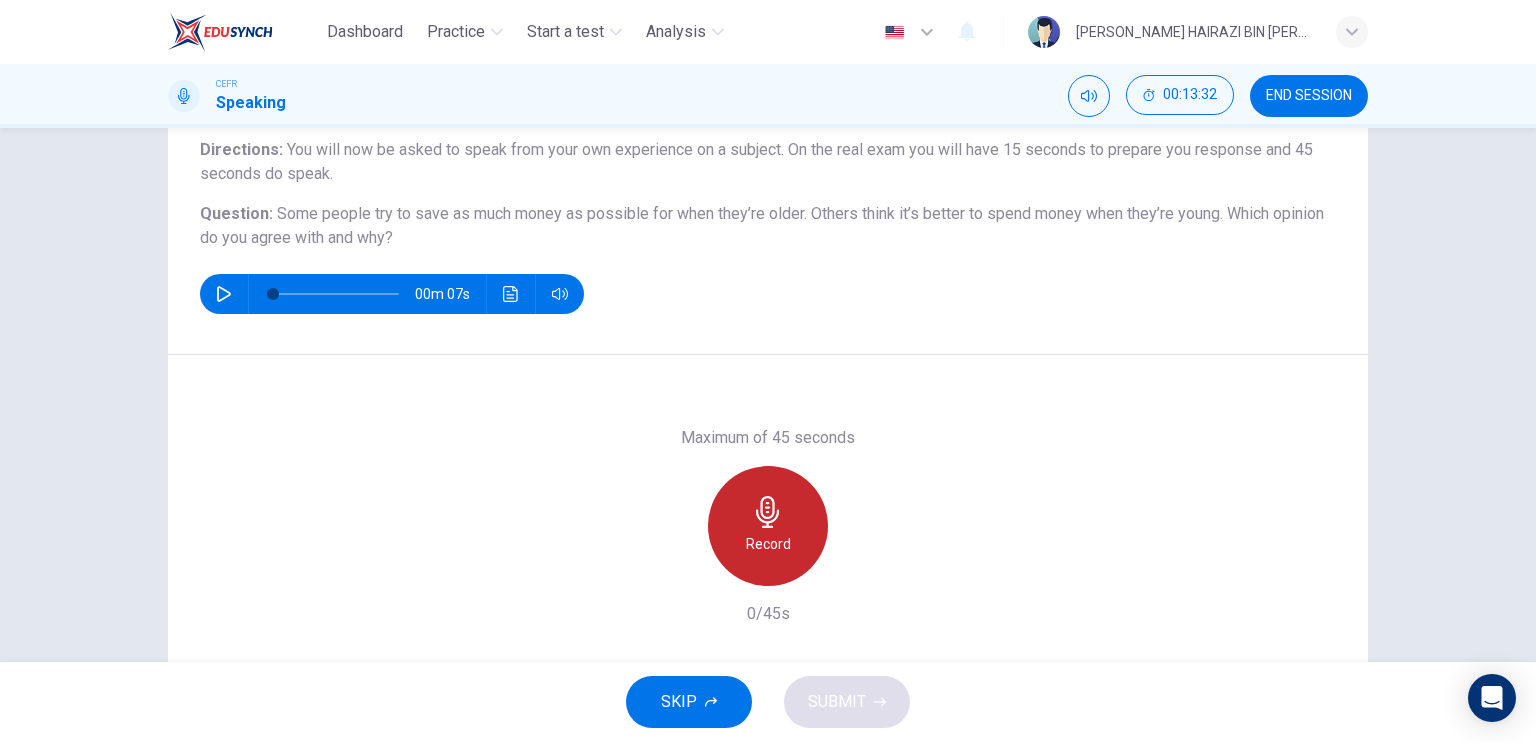click on "Record" at bounding box center (768, 526) 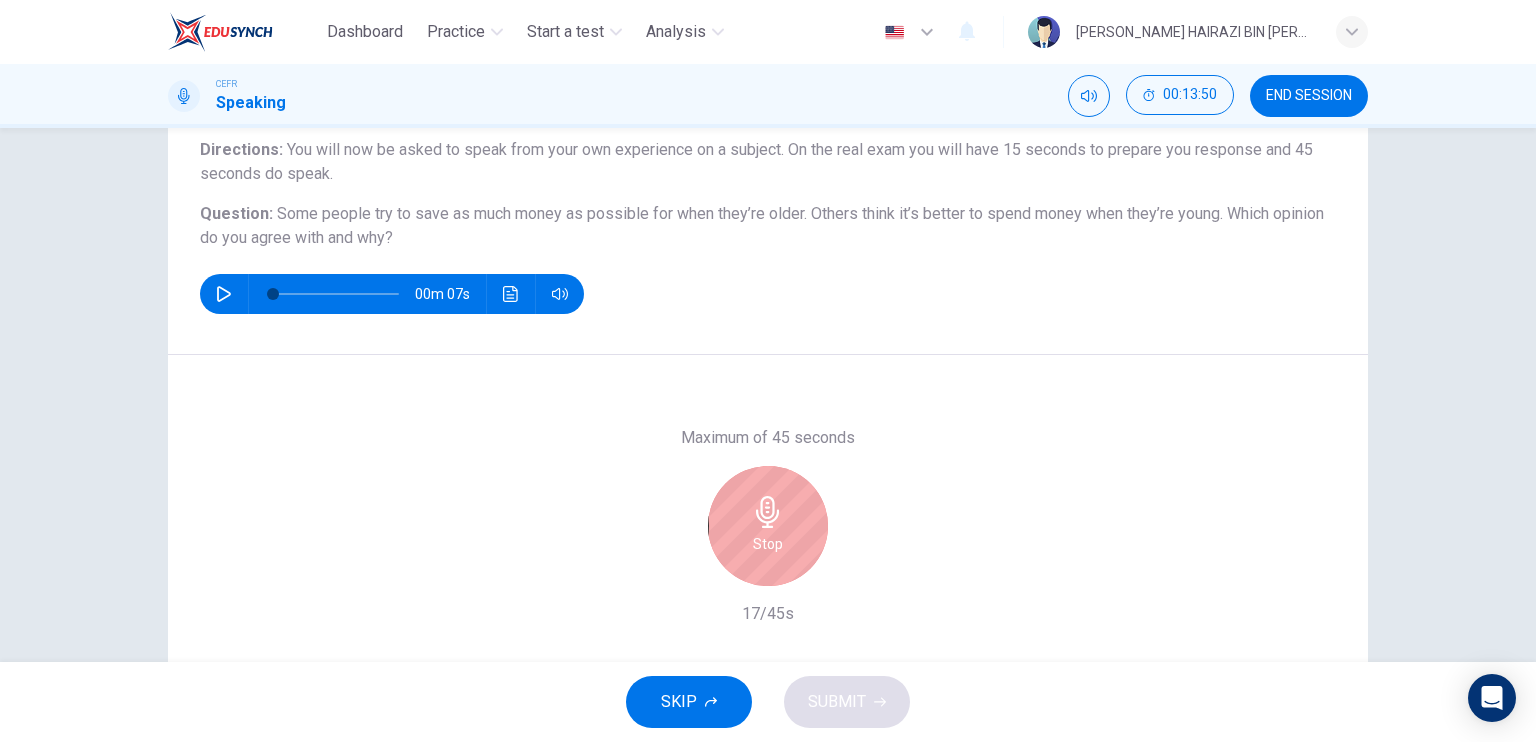 click on "Stop" at bounding box center [768, 526] 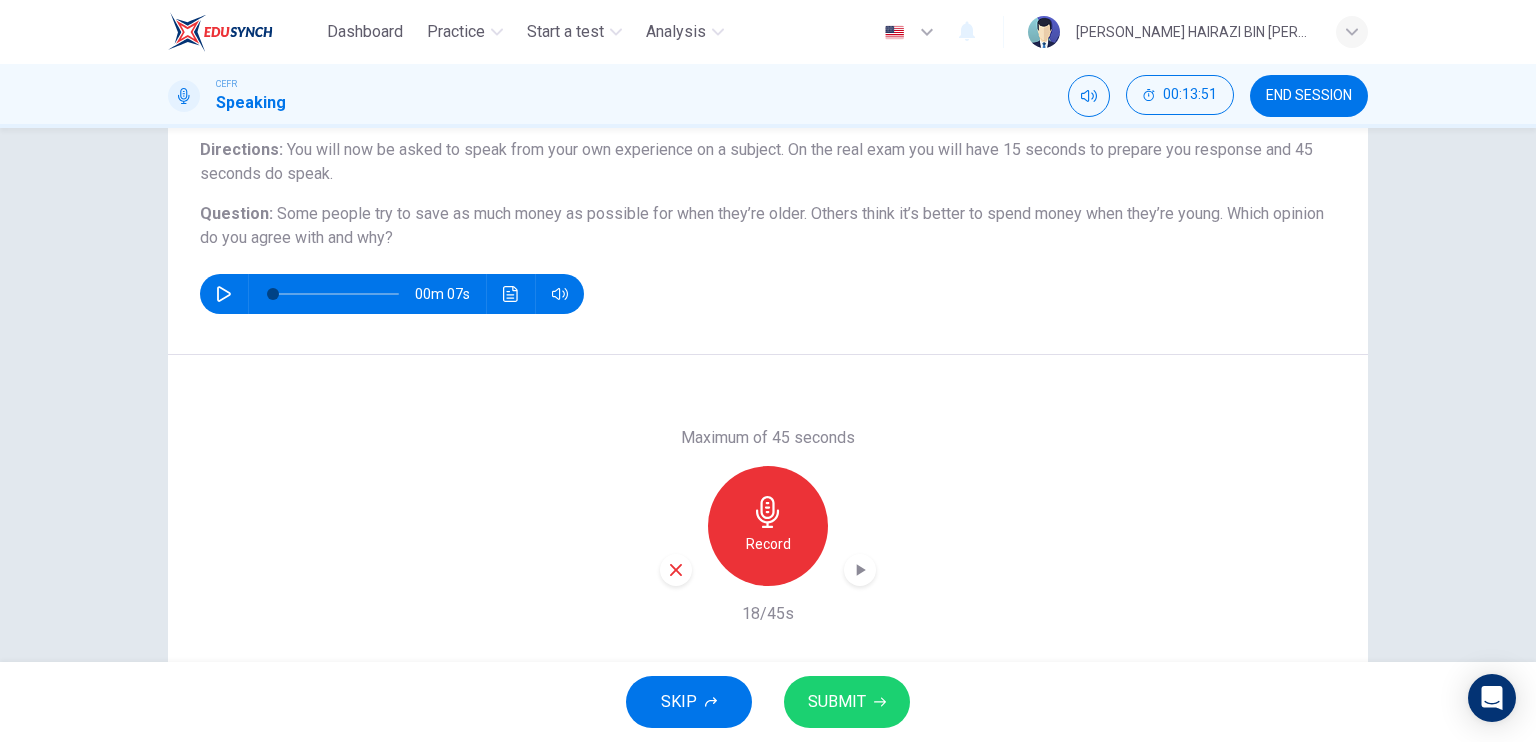 click 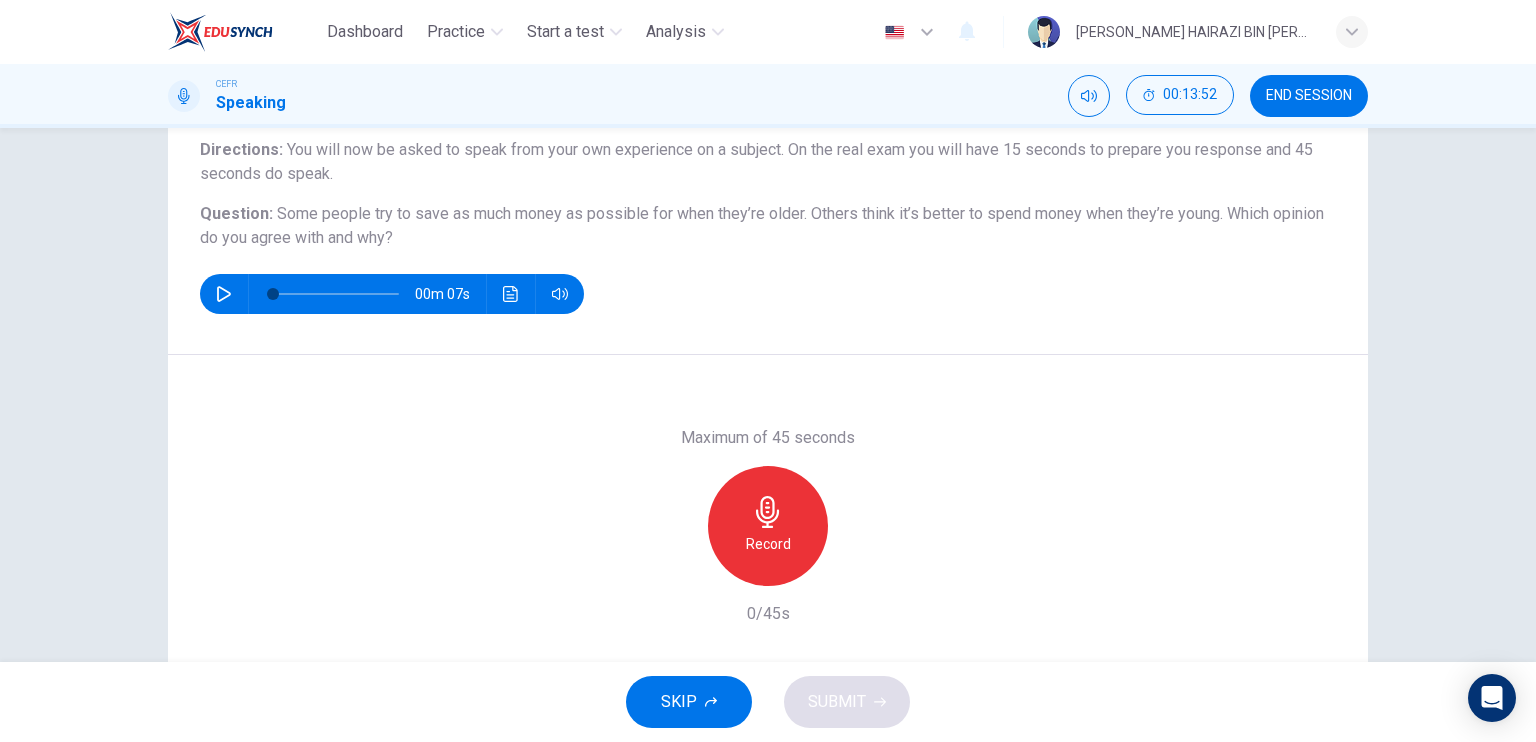 click on "Record" at bounding box center [768, 544] 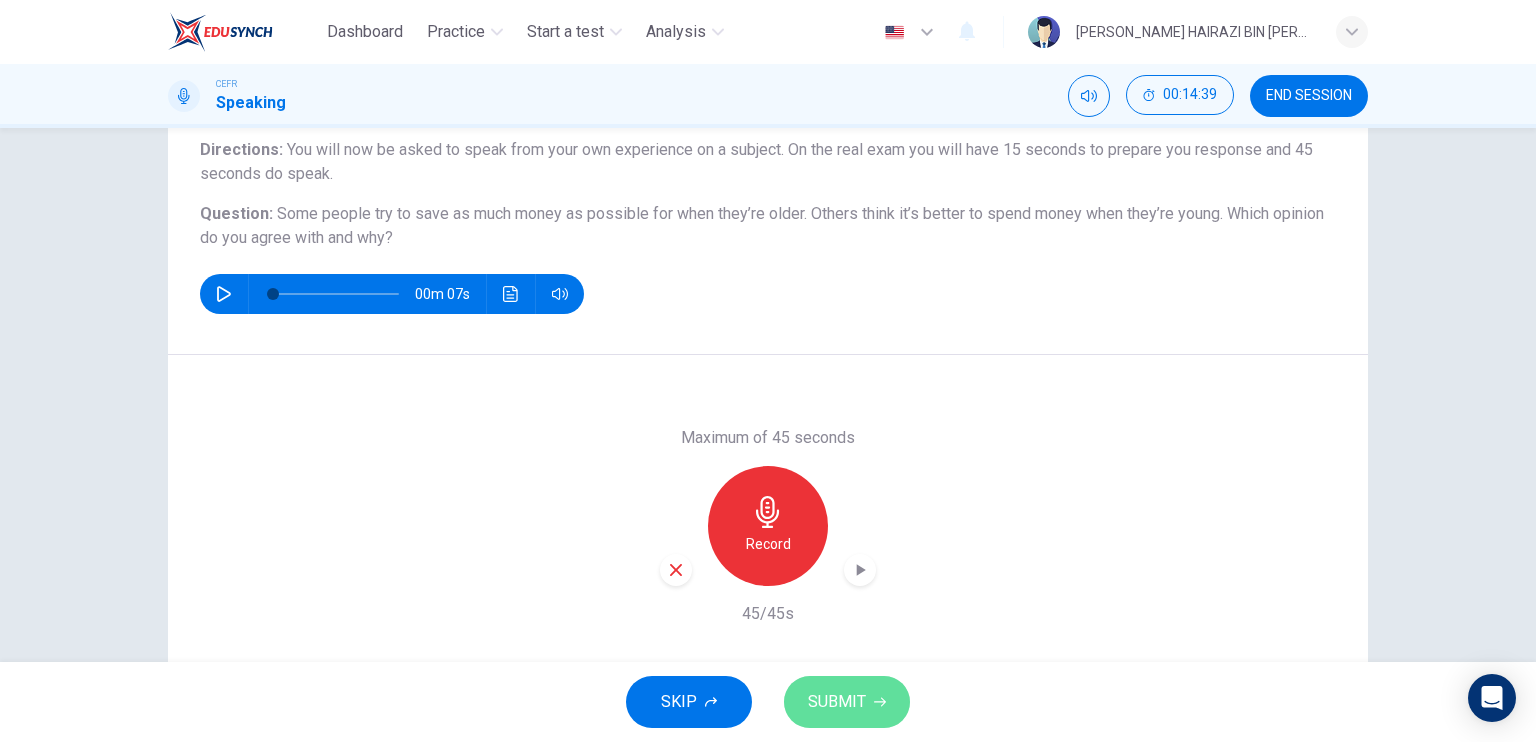 click on "SUBMIT" at bounding box center [847, 702] 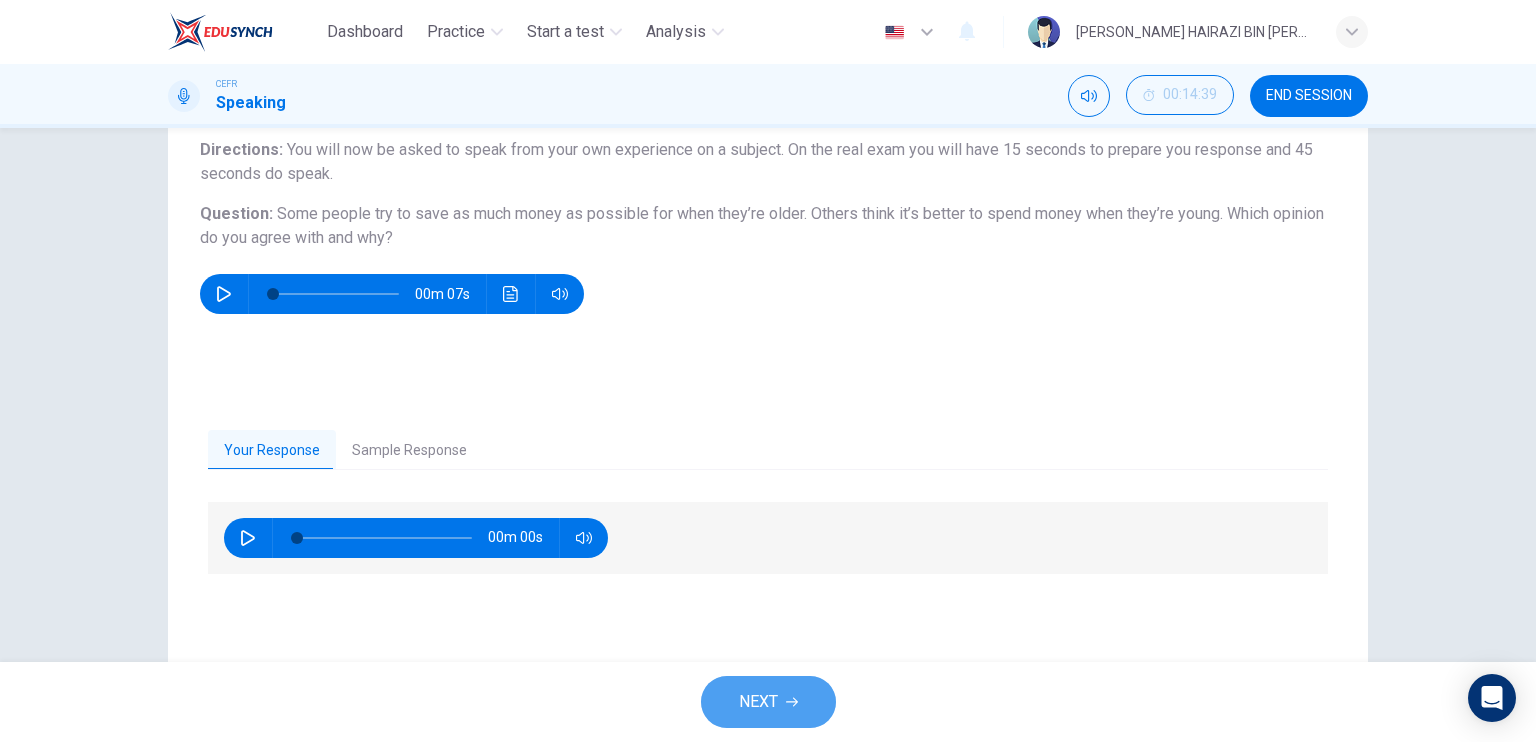 click on "NEXT" at bounding box center [768, 702] 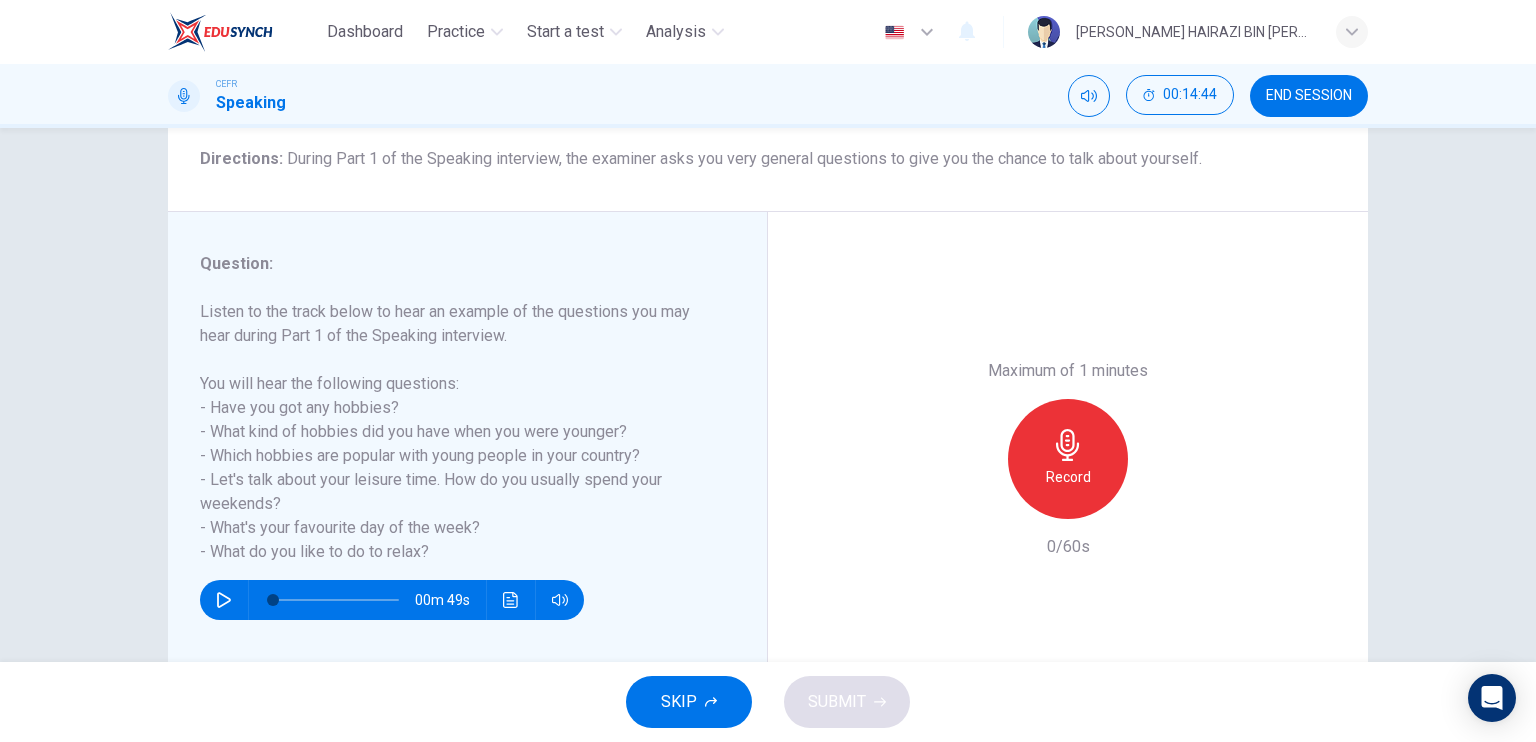 scroll, scrollTop: 166, scrollLeft: 0, axis: vertical 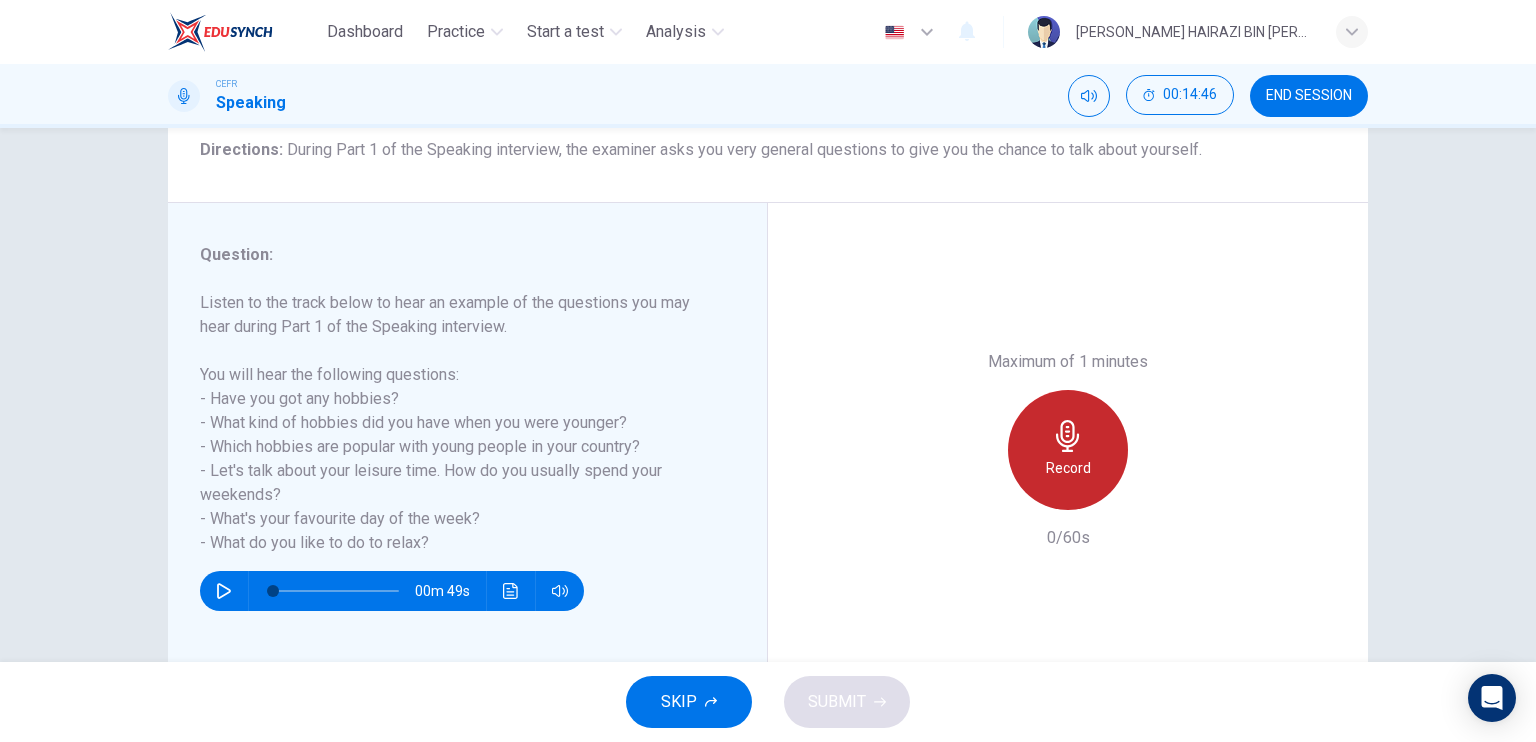 click on "Record" at bounding box center (1068, 450) 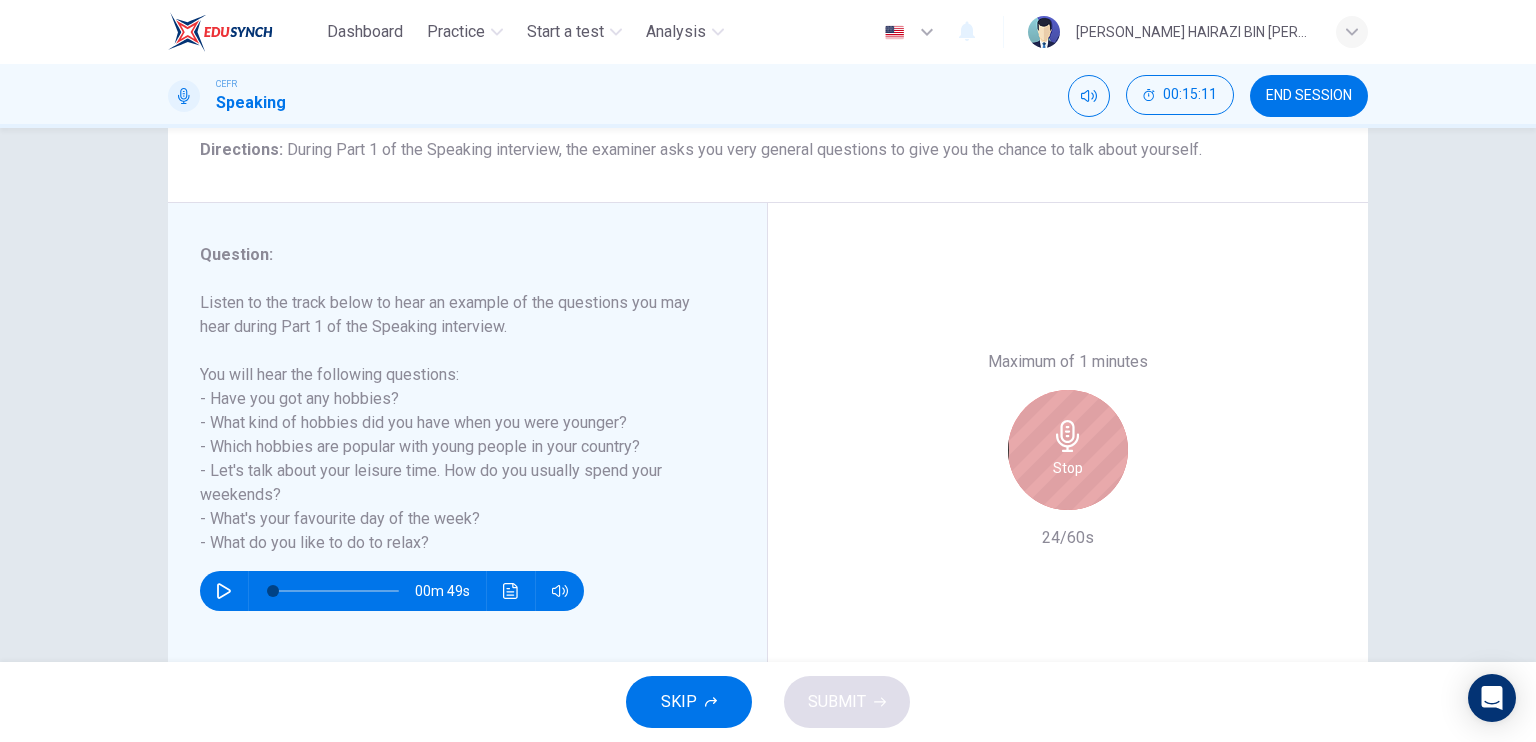 click on "Stop" at bounding box center (1068, 450) 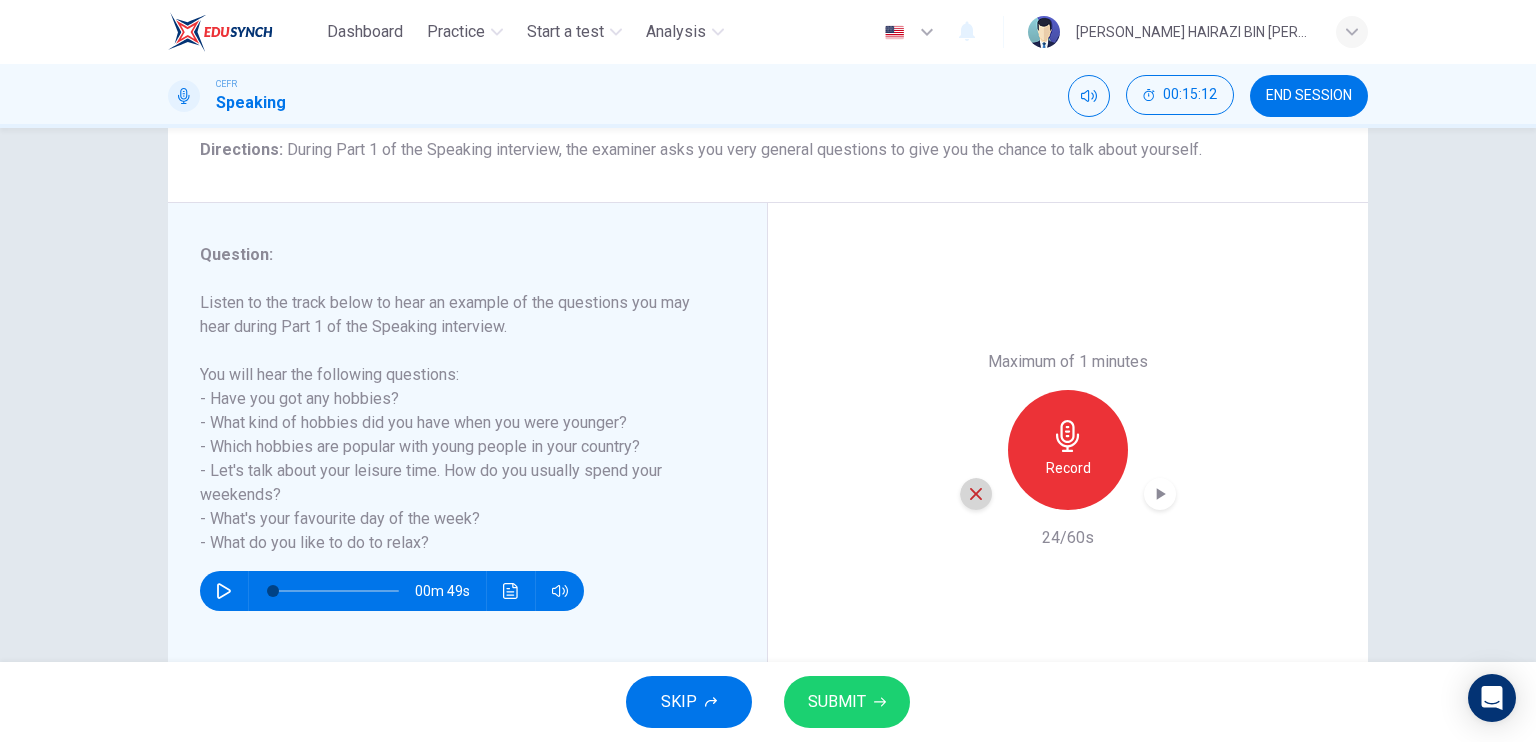 click 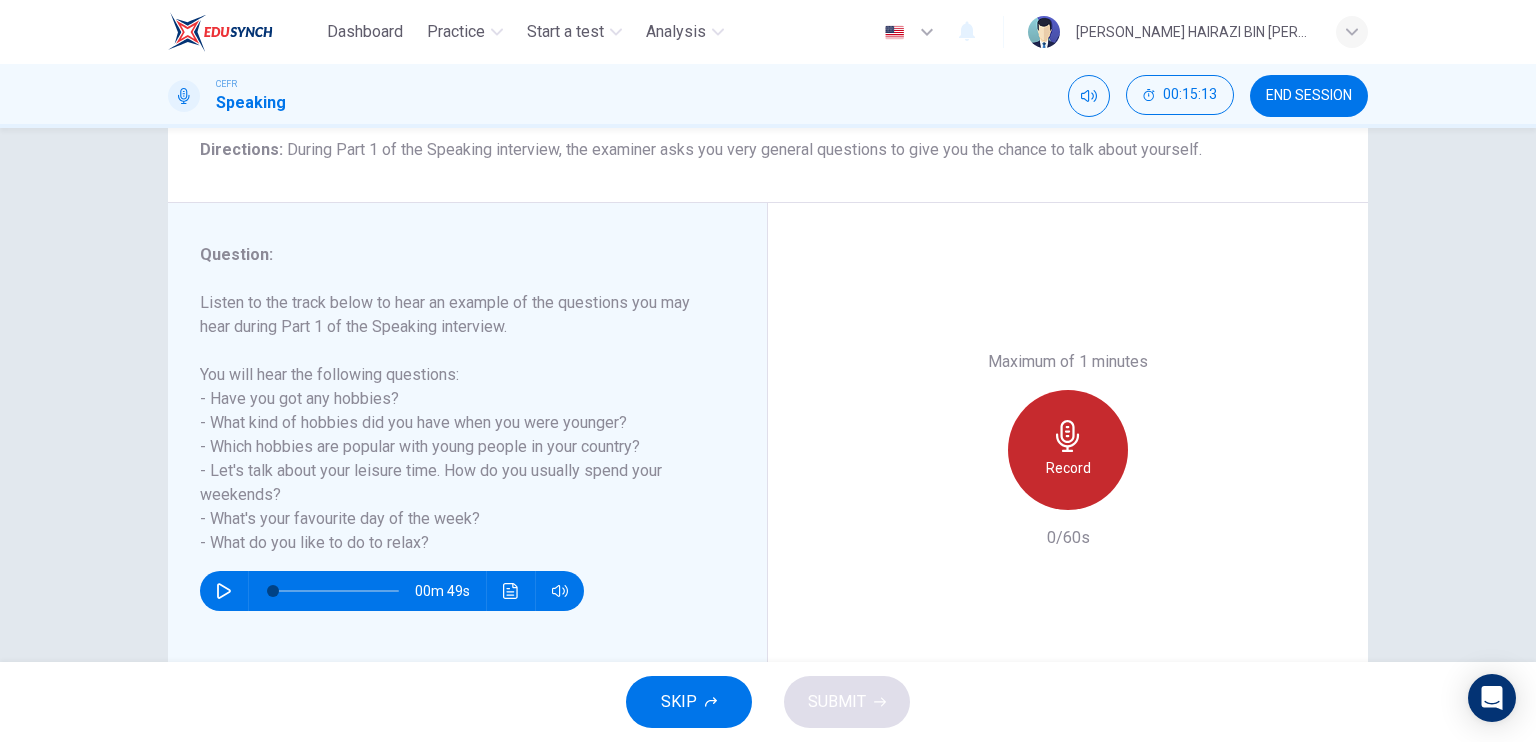 click on "Record" at bounding box center [1068, 468] 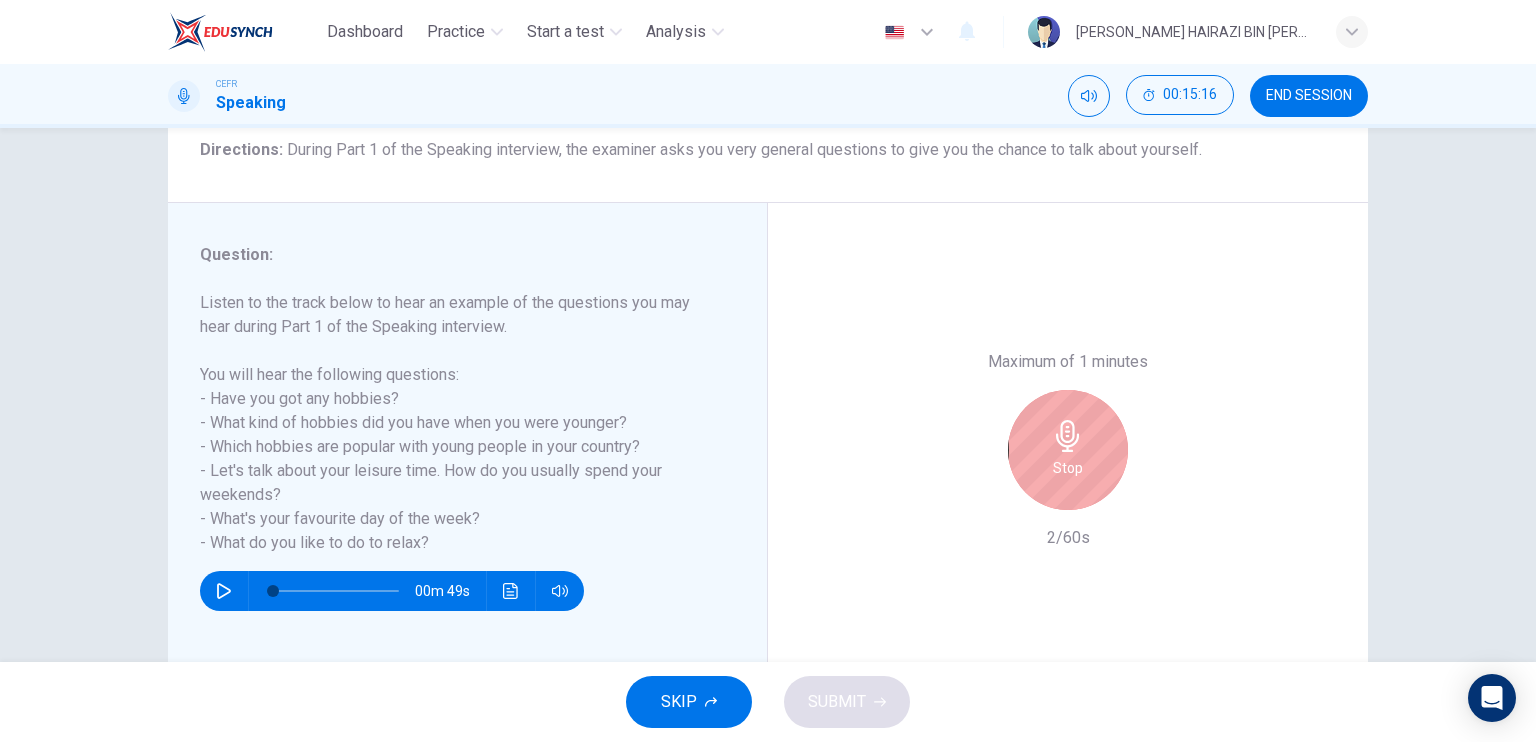 click on "Stop" at bounding box center (1068, 450) 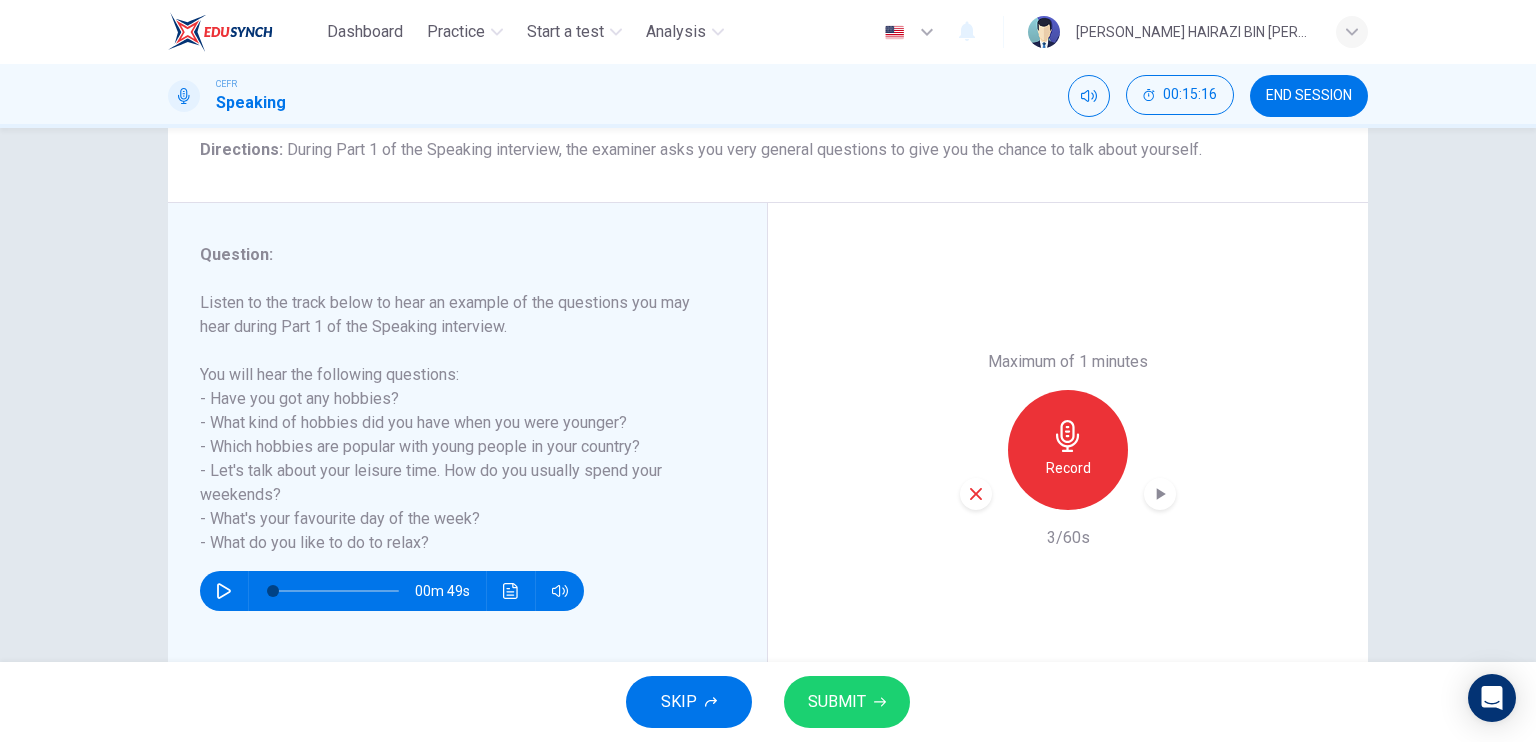 click 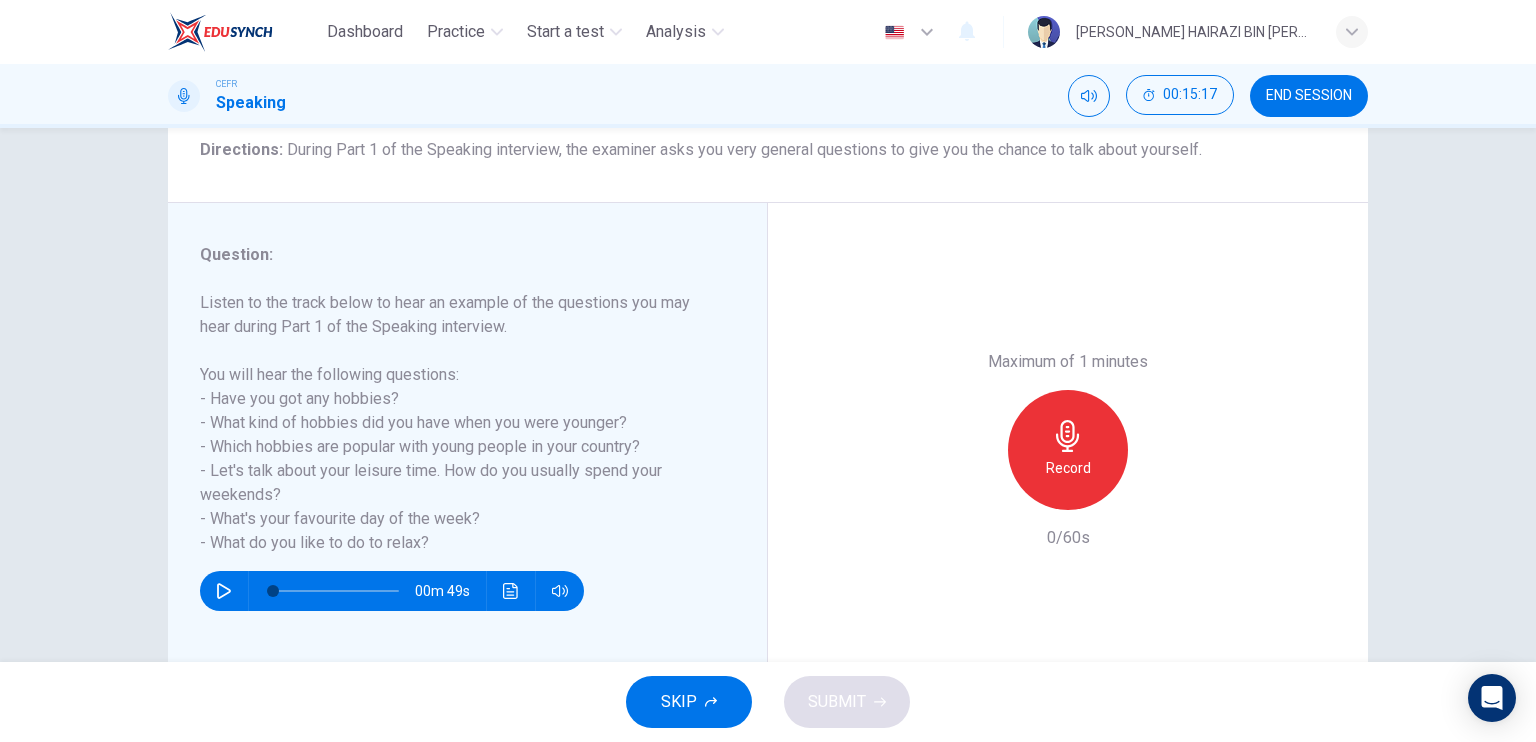 click on "Record" at bounding box center [1068, 468] 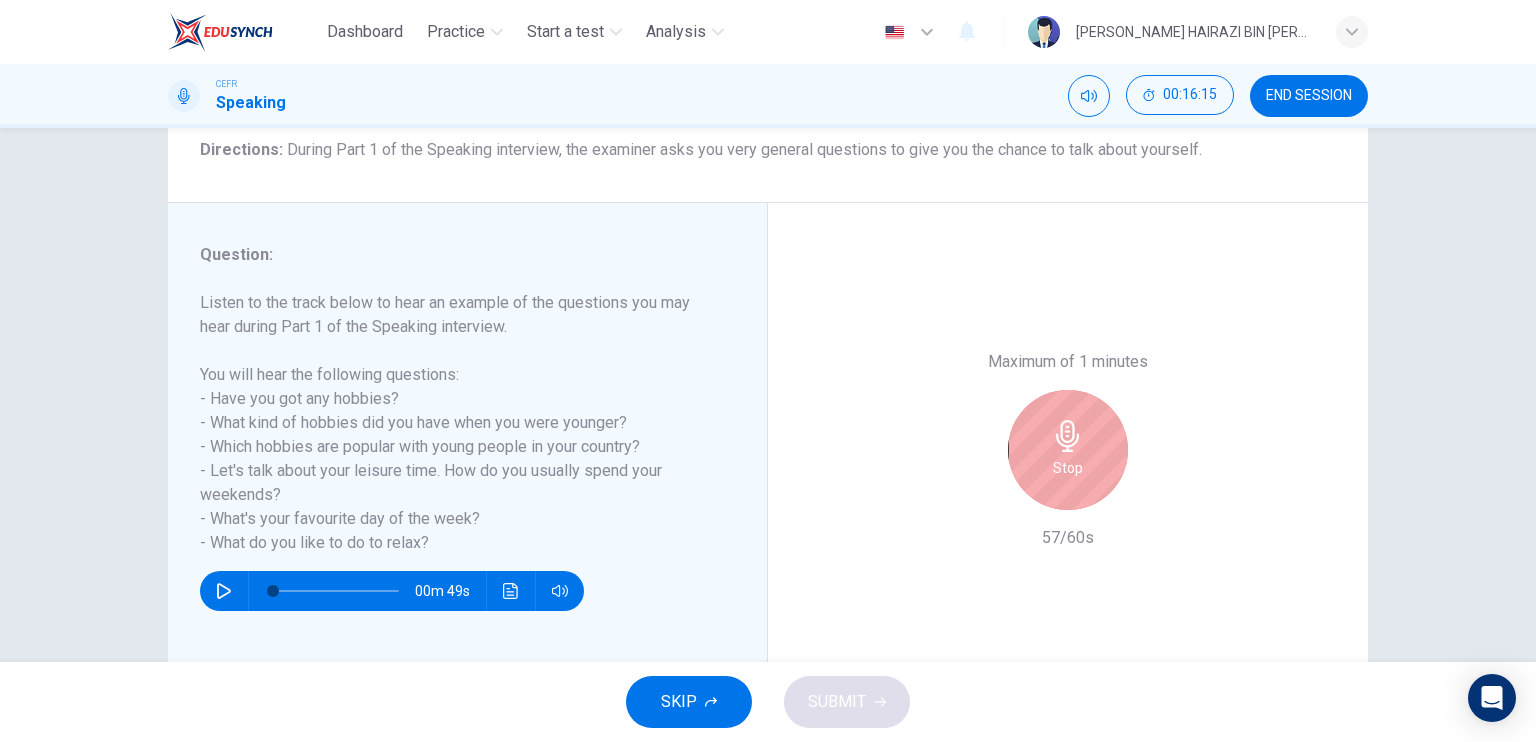 click on "Stop" at bounding box center (1068, 450) 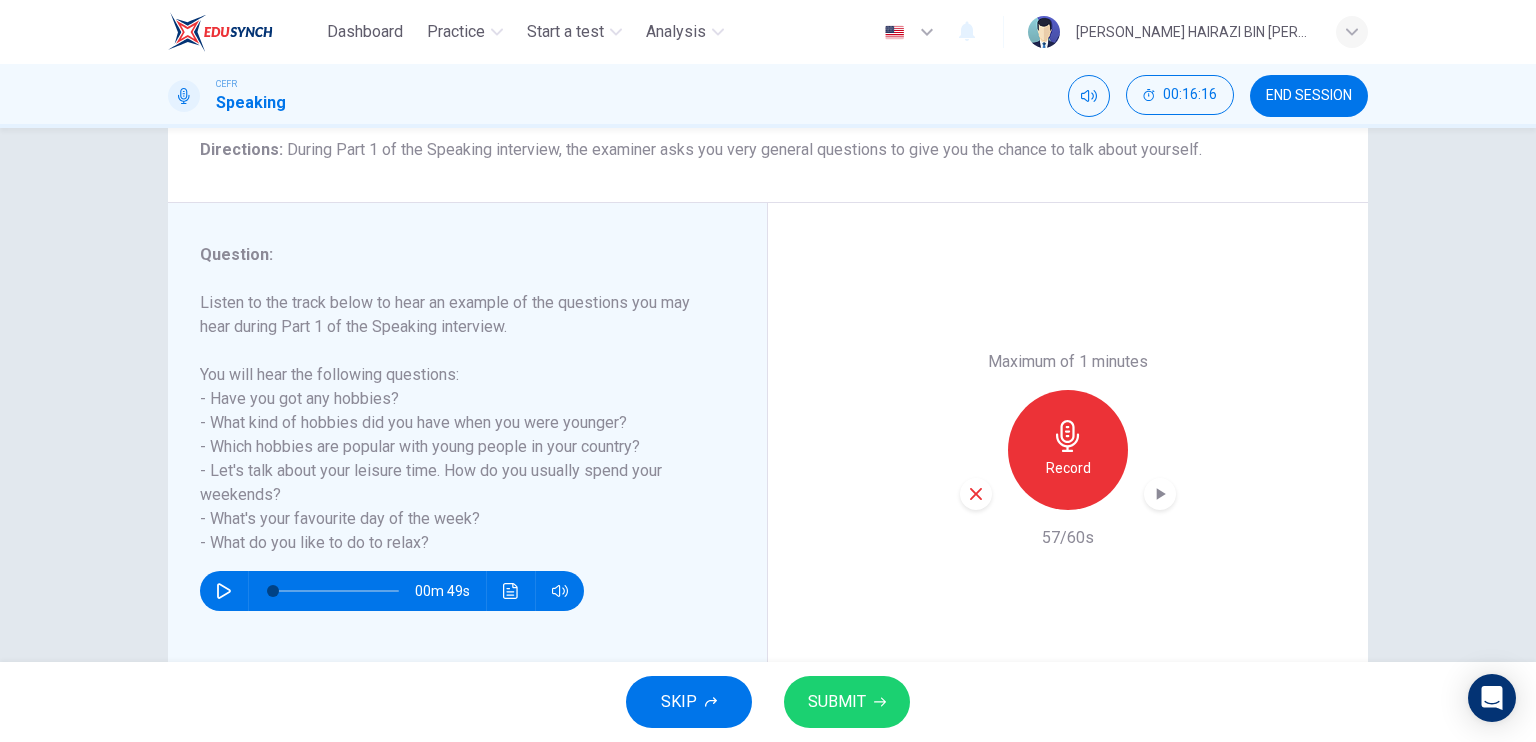 click 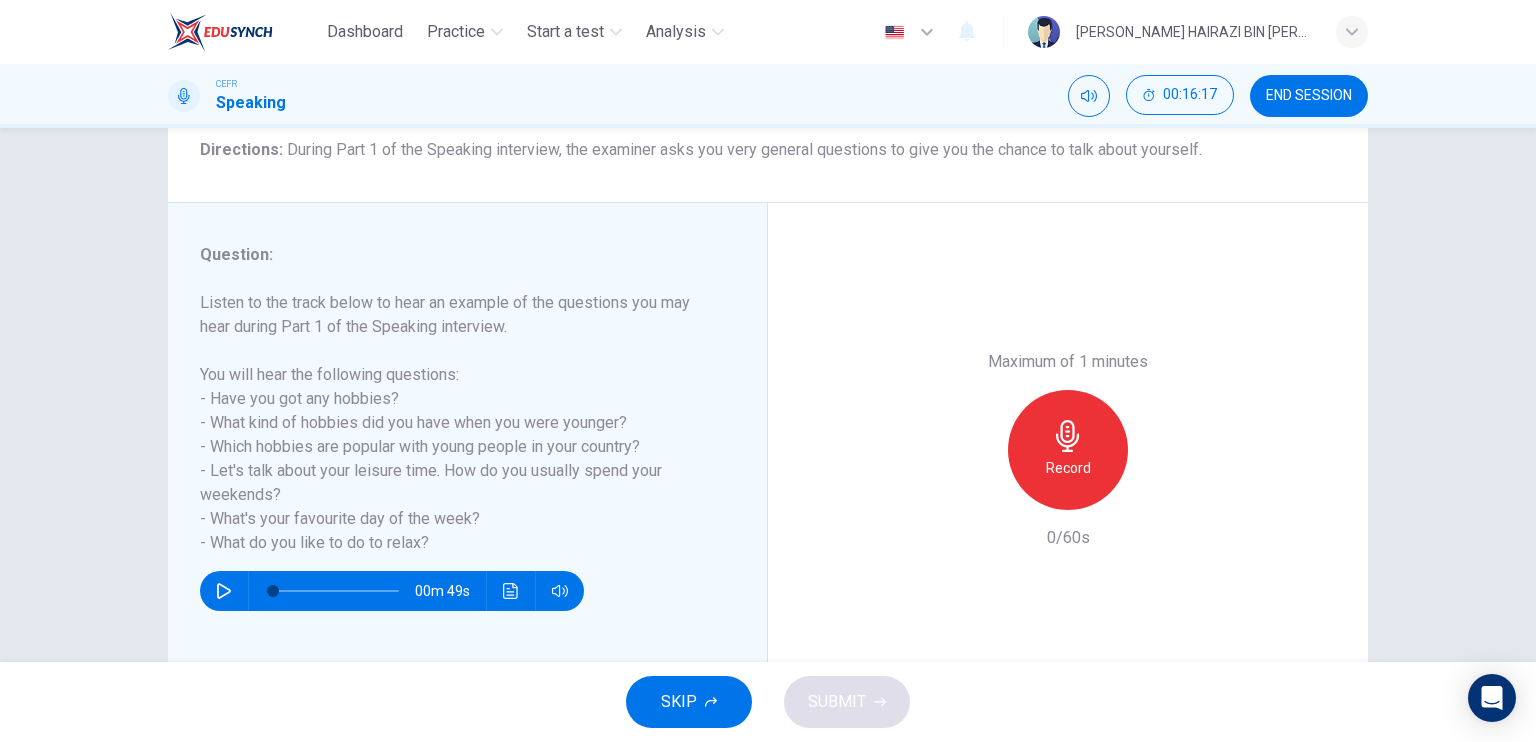 click on "Record" at bounding box center [1068, 468] 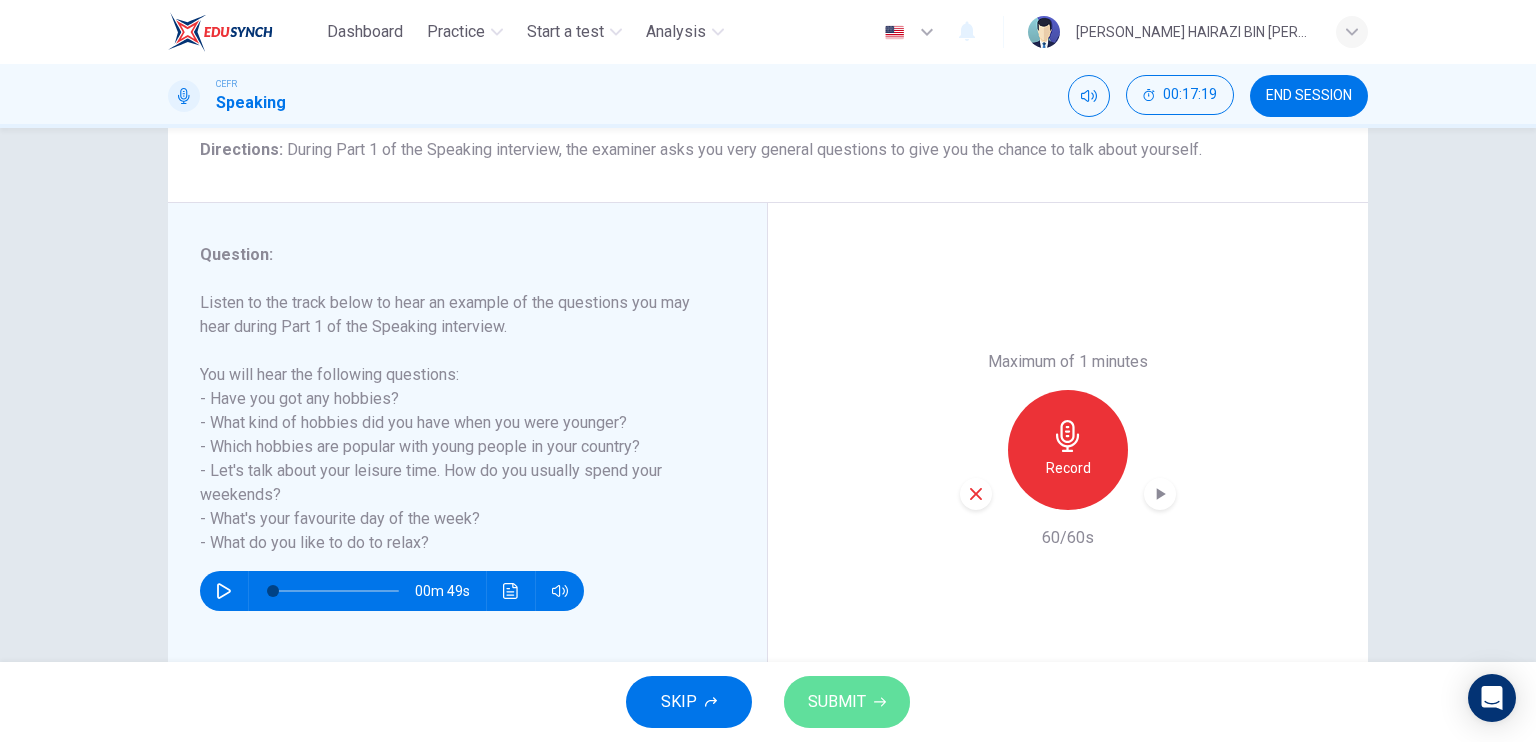 click on "SUBMIT" at bounding box center (837, 702) 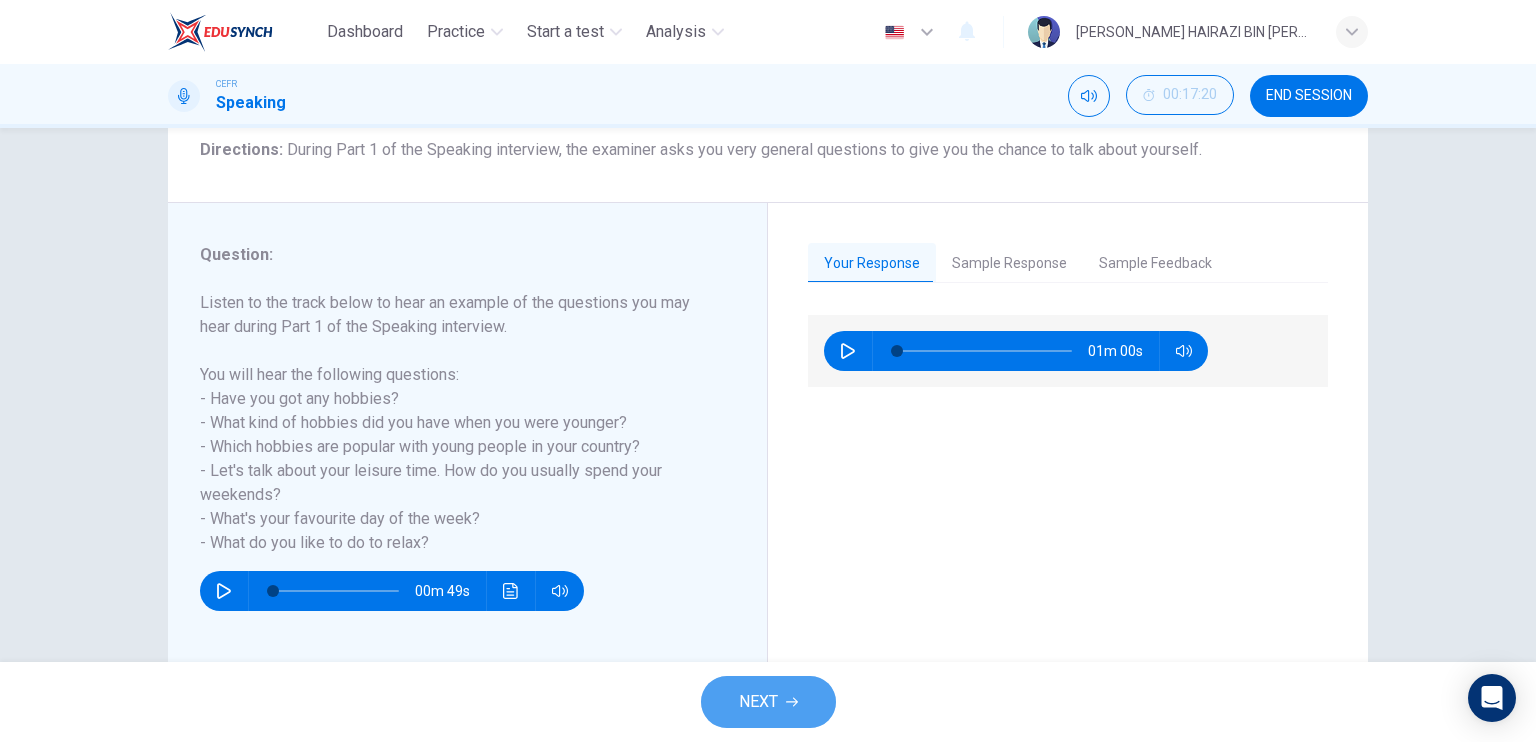 click on "NEXT" at bounding box center (758, 702) 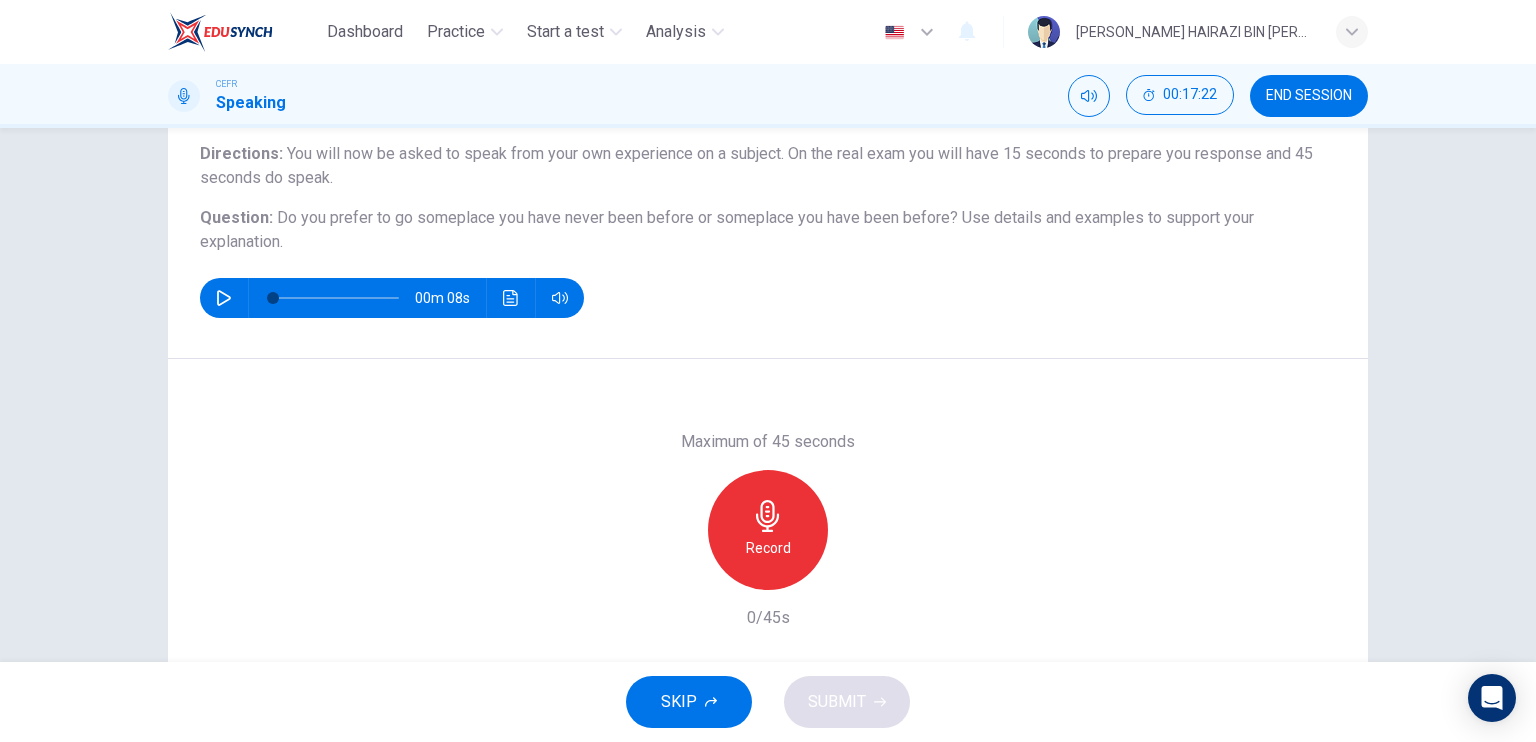 scroll, scrollTop: 166, scrollLeft: 0, axis: vertical 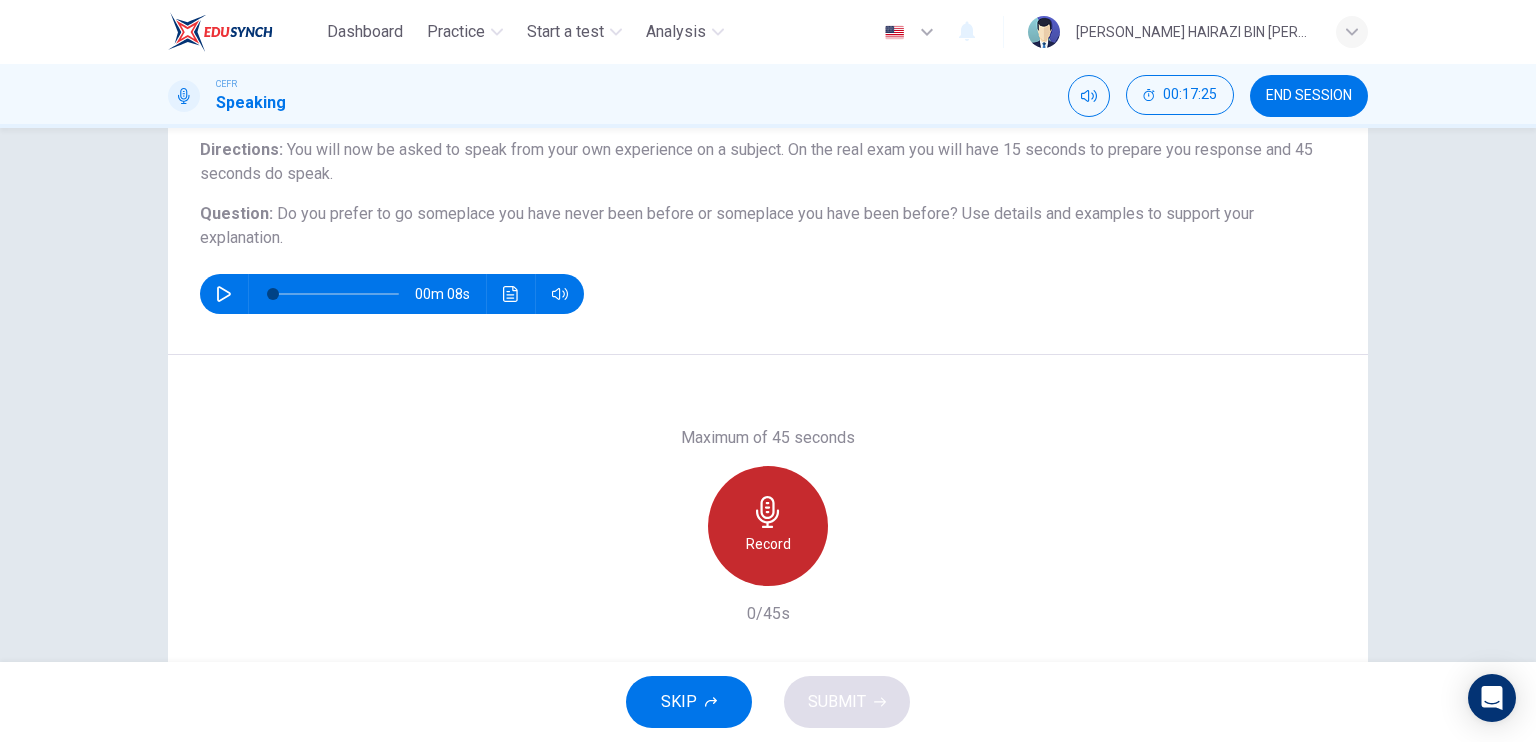 click on "Record" at bounding box center [768, 526] 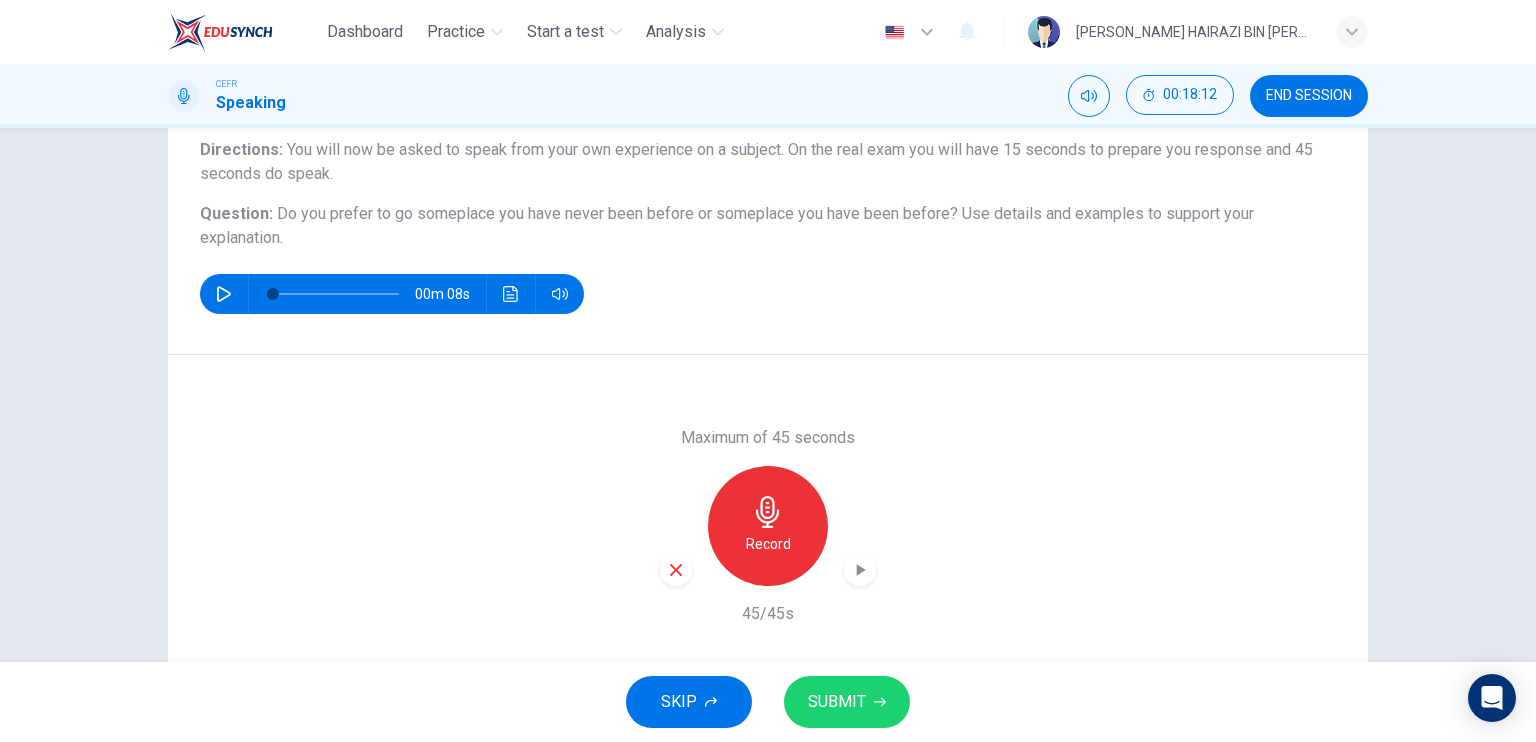 click 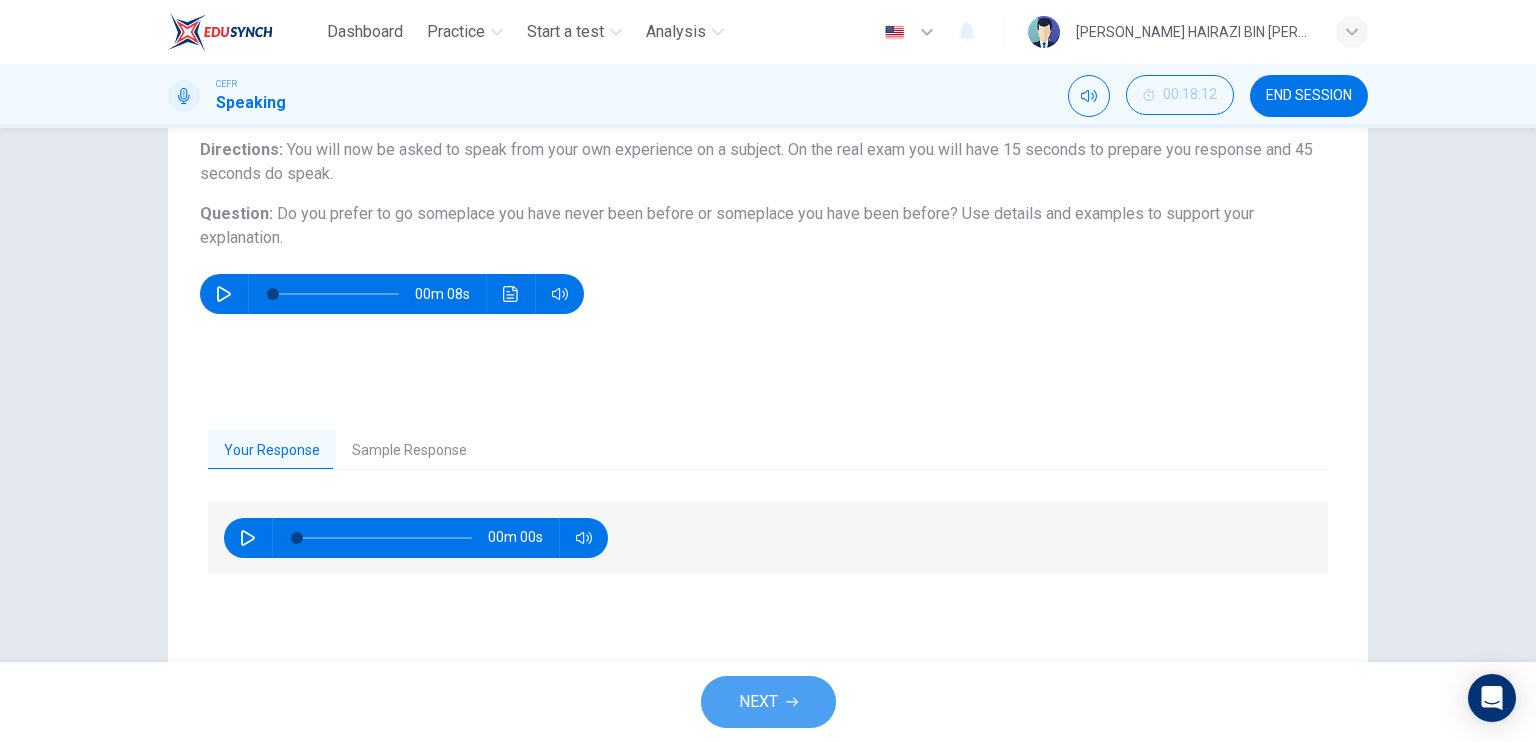 click on "NEXT" at bounding box center [768, 702] 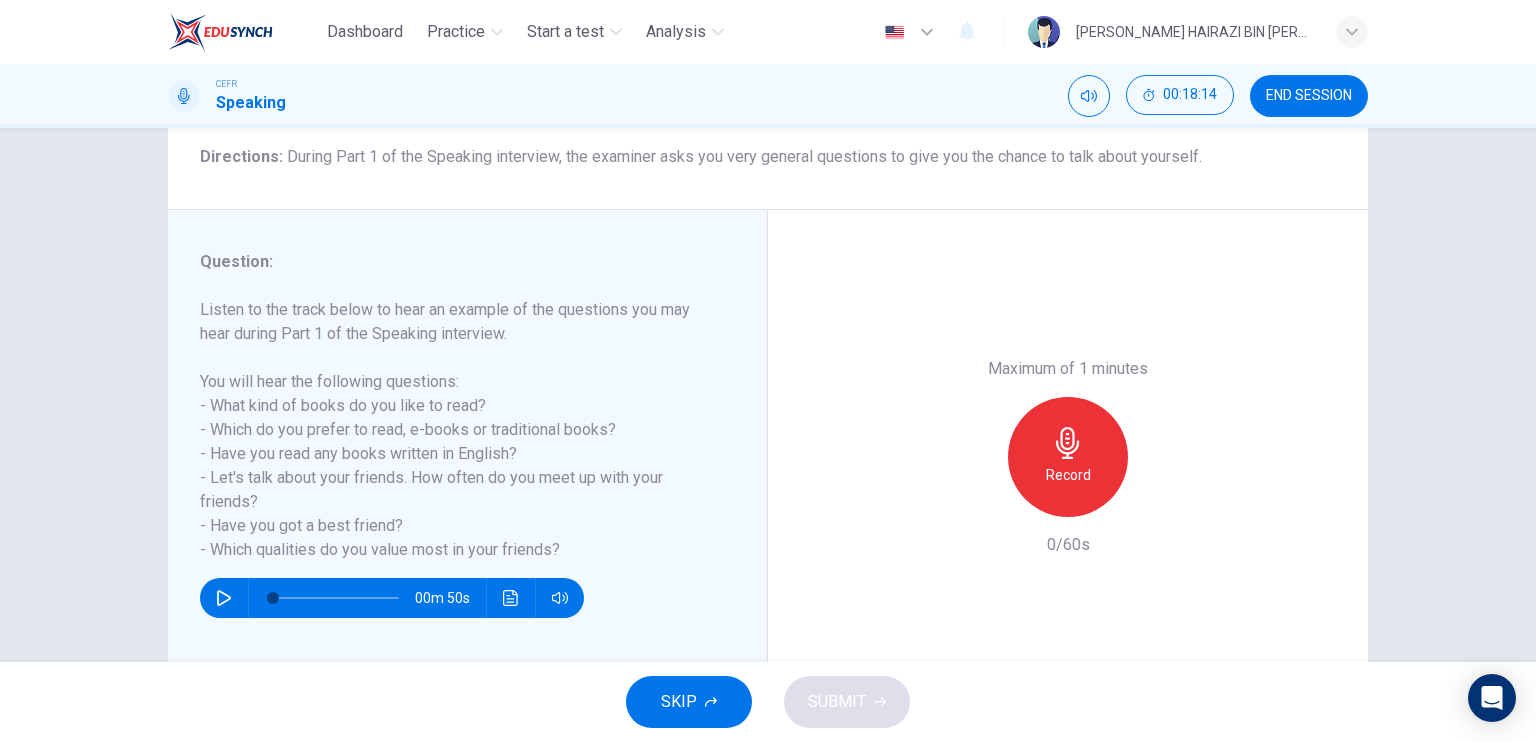 scroll, scrollTop: 166, scrollLeft: 0, axis: vertical 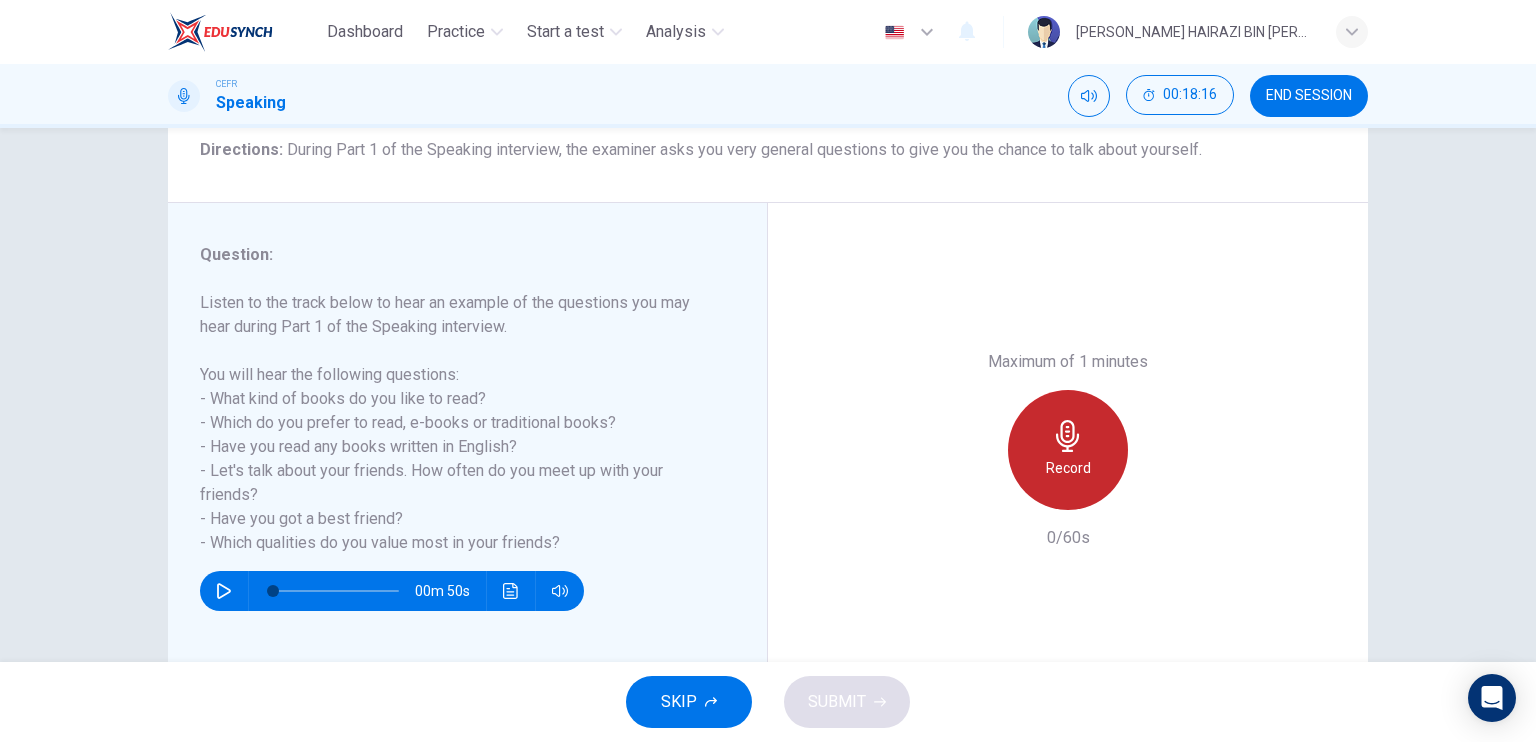 click on "Record" at bounding box center [1068, 468] 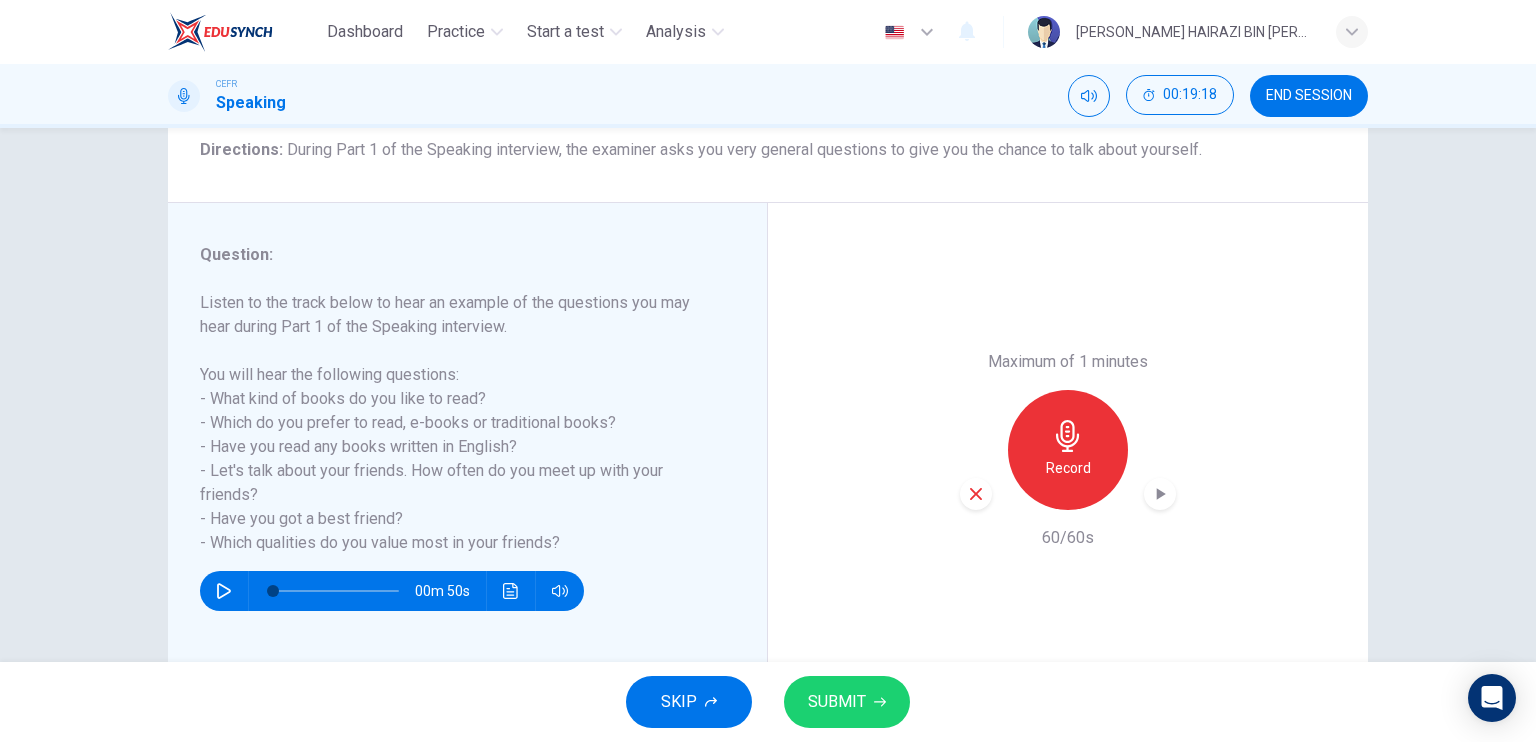 click 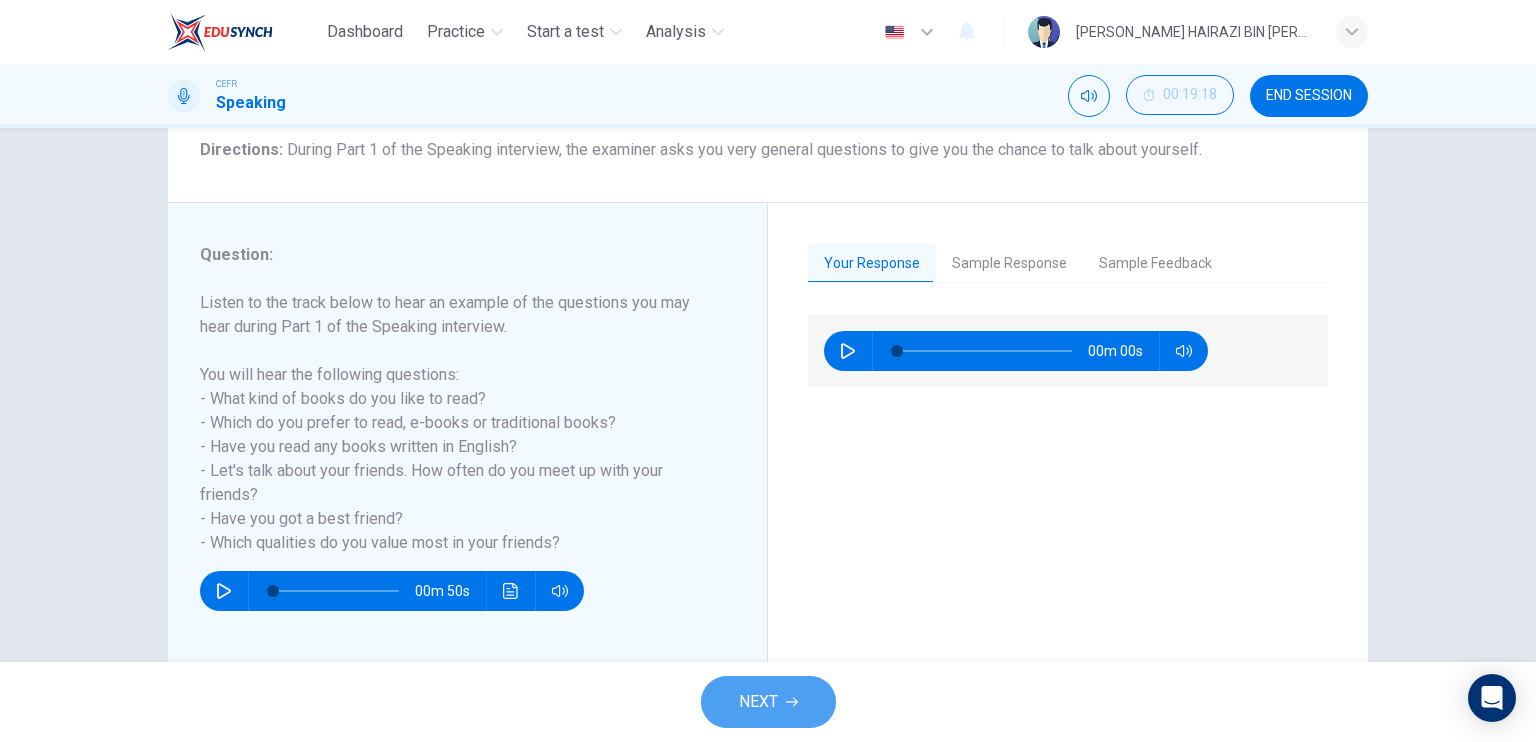 click 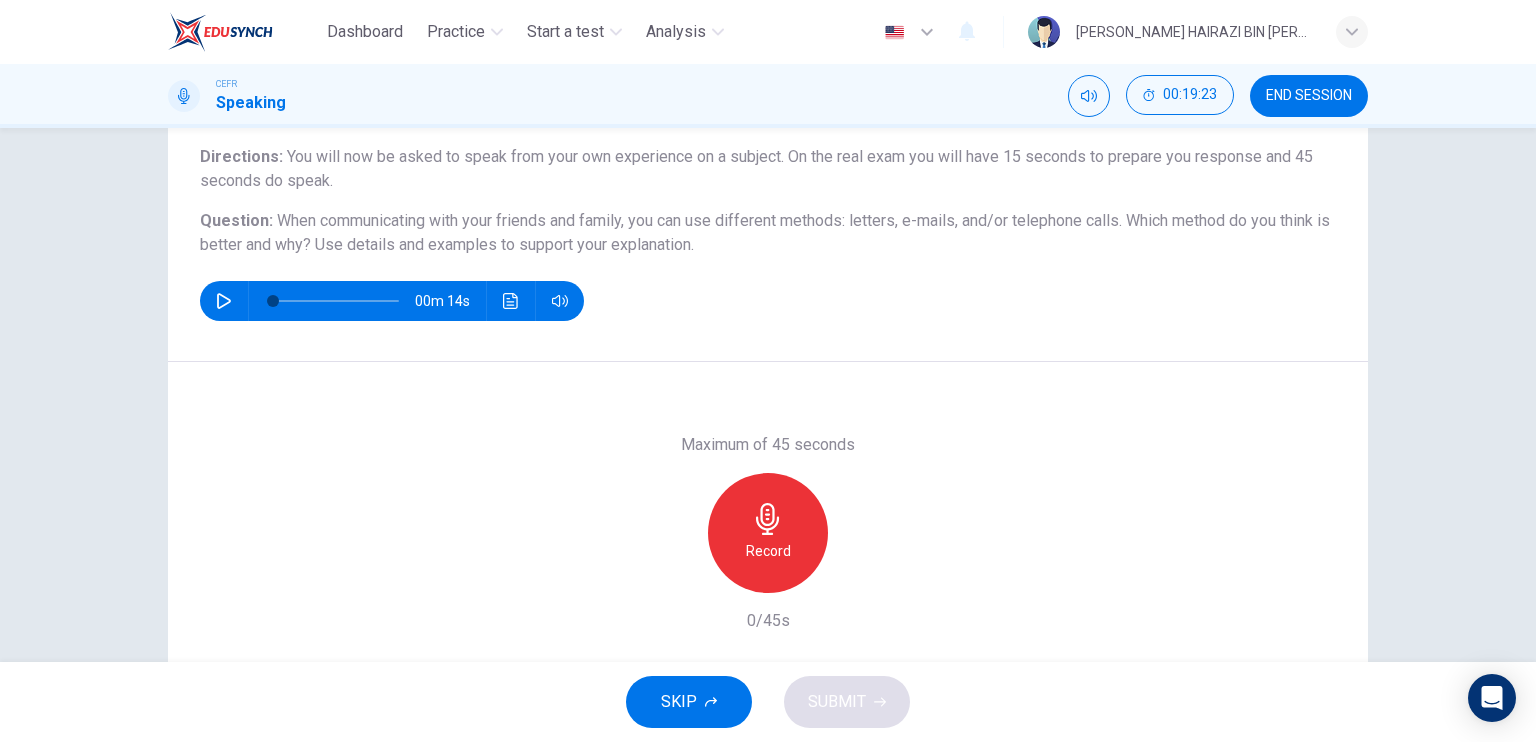 scroll, scrollTop: 166, scrollLeft: 0, axis: vertical 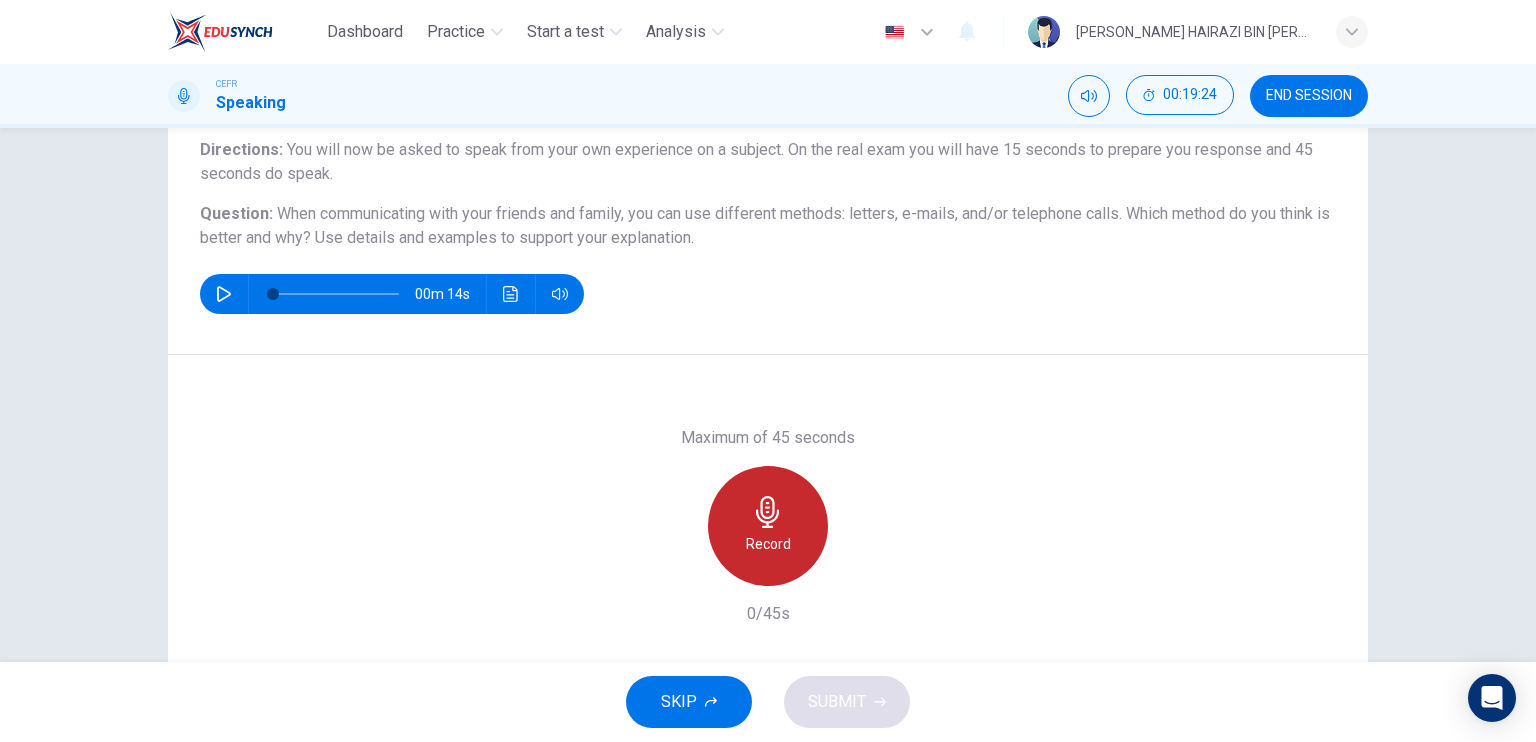 click on "Record" at bounding box center [768, 544] 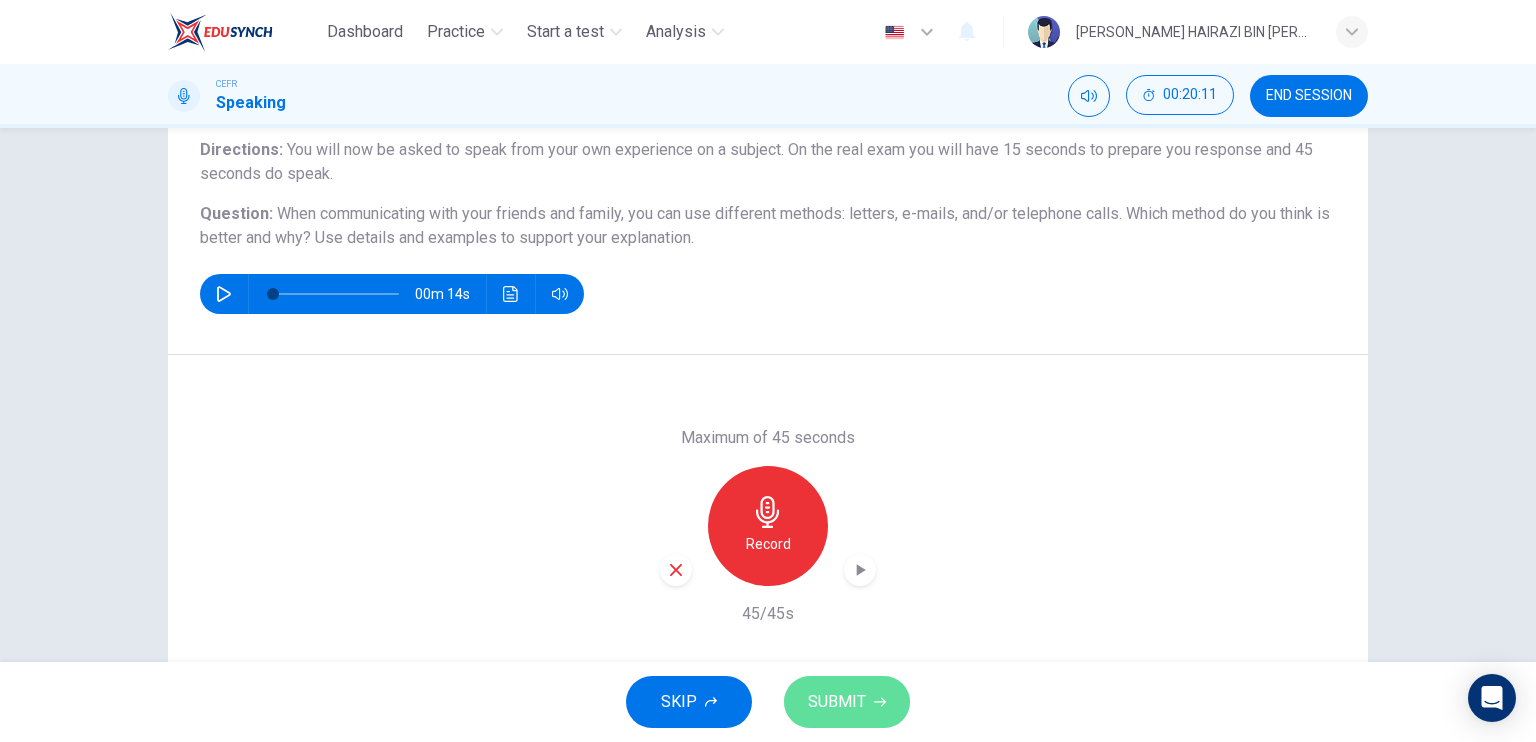 click on "SUBMIT" at bounding box center [837, 702] 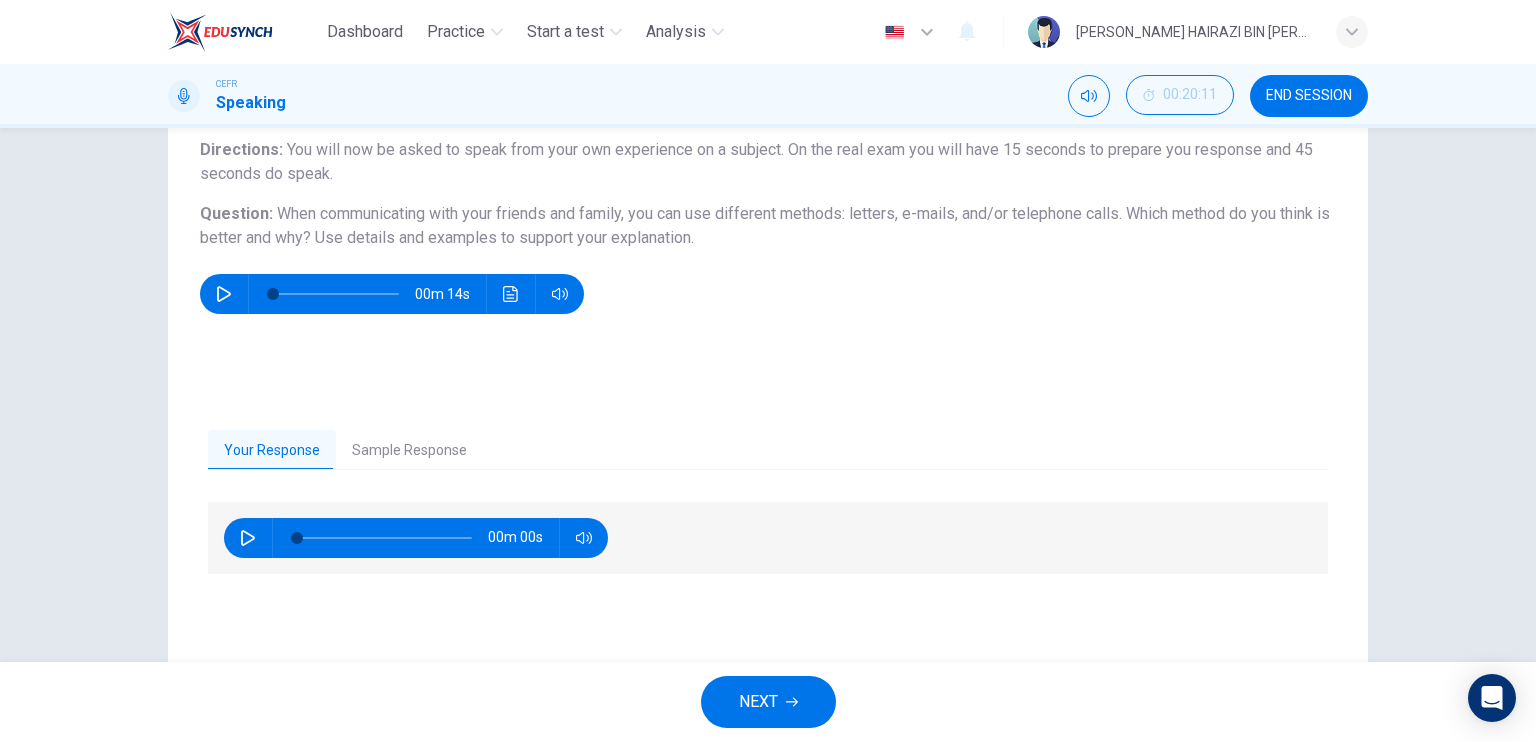 click on "NEXT" at bounding box center [758, 702] 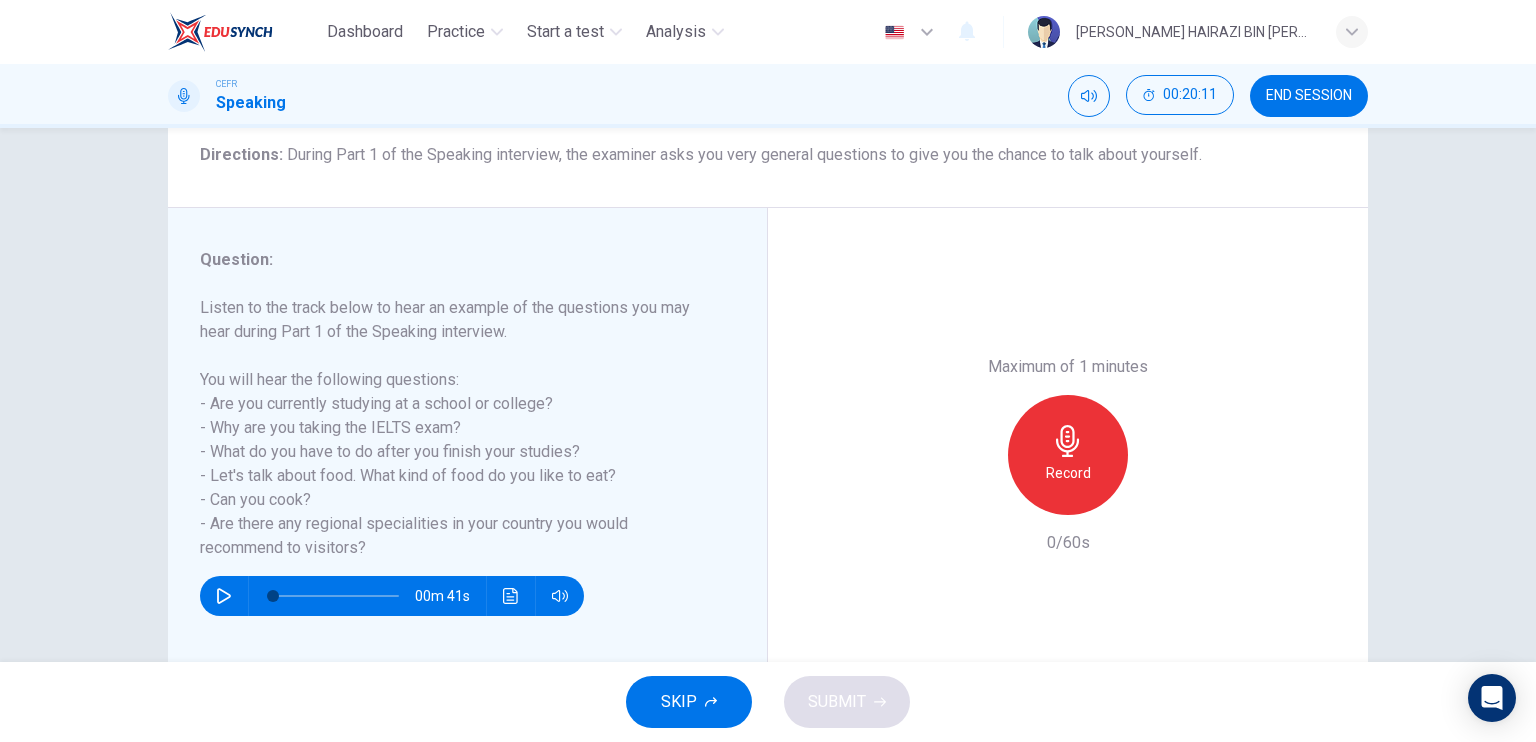scroll, scrollTop: 166, scrollLeft: 0, axis: vertical 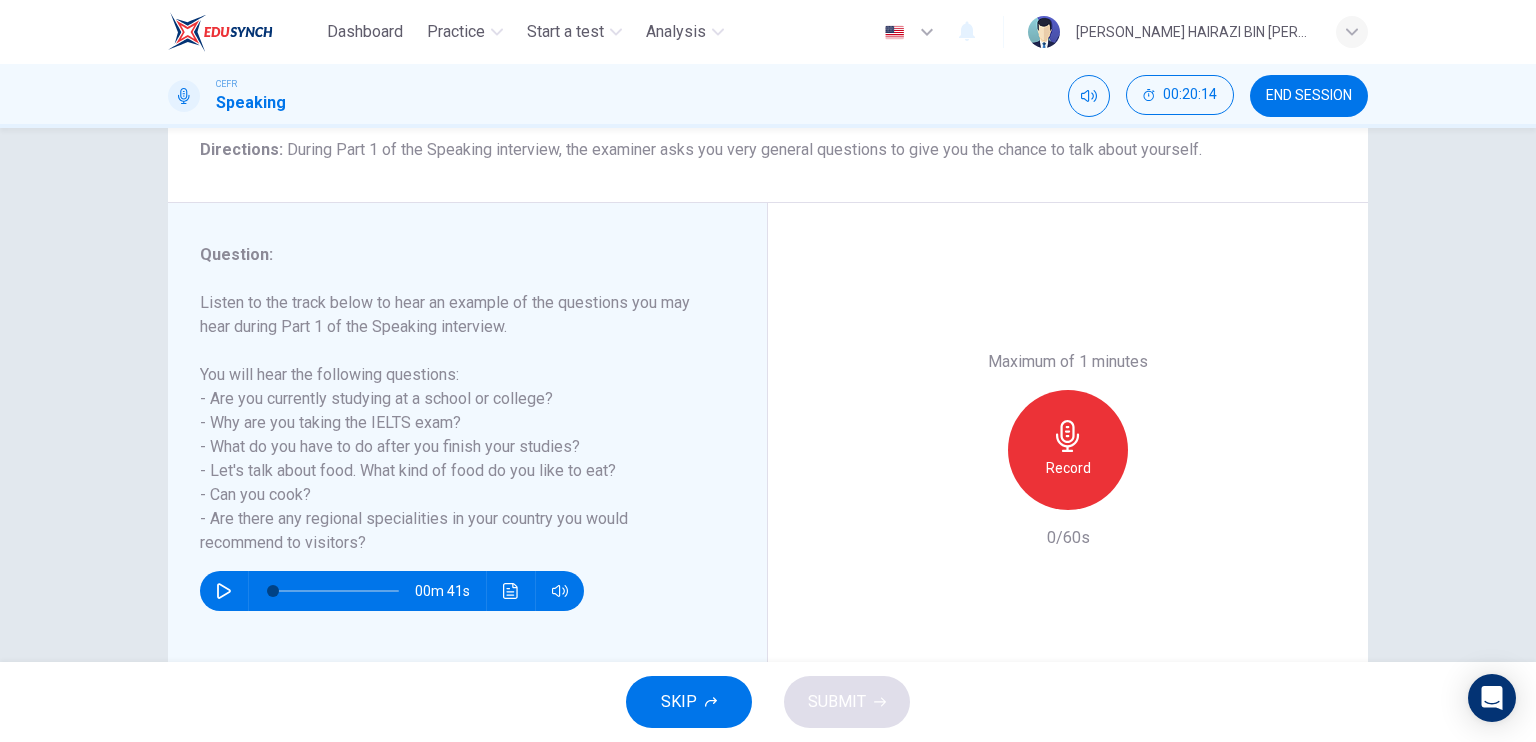 click on "Record" at bounding box center (1068, 468) 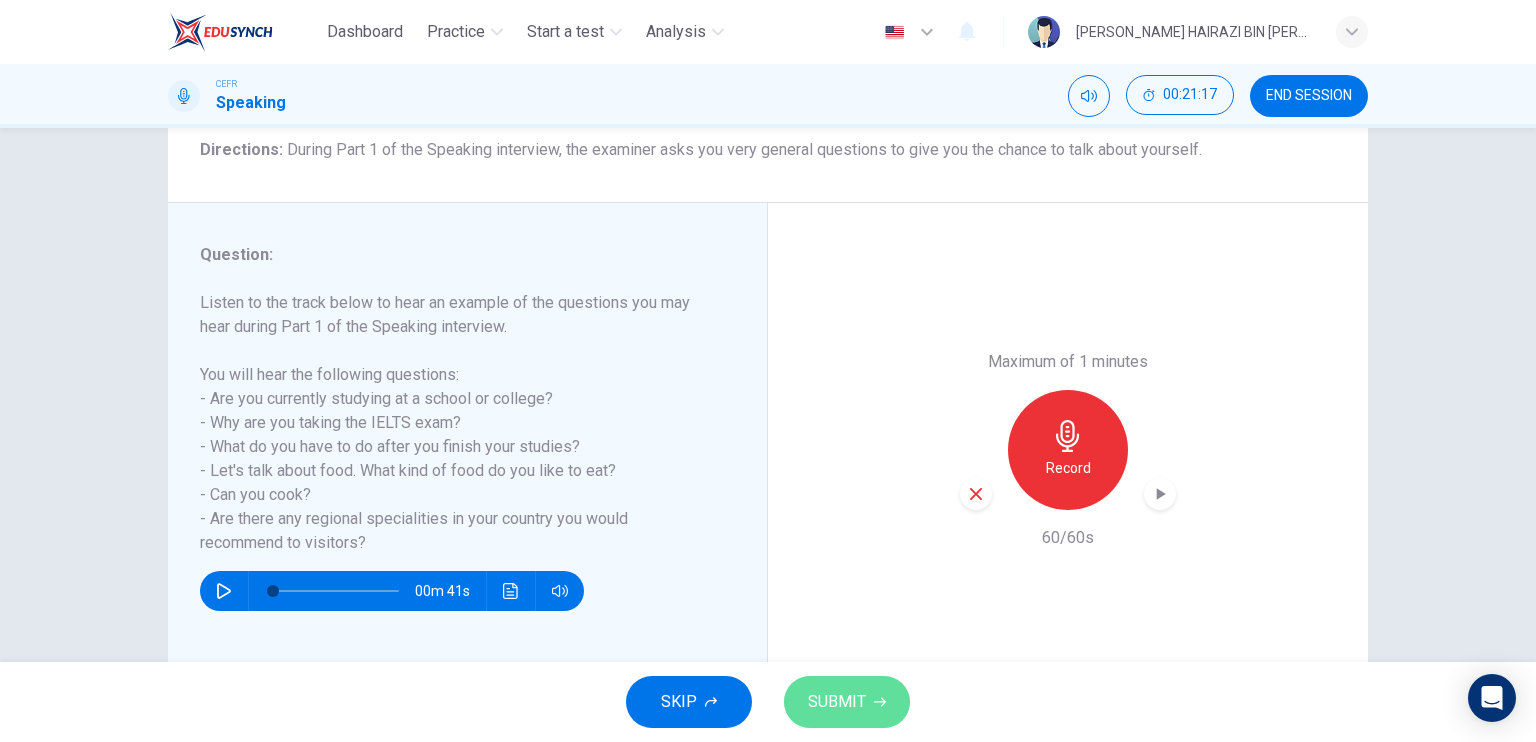 click on "SUBMIT" at bounding box center [847, 702] 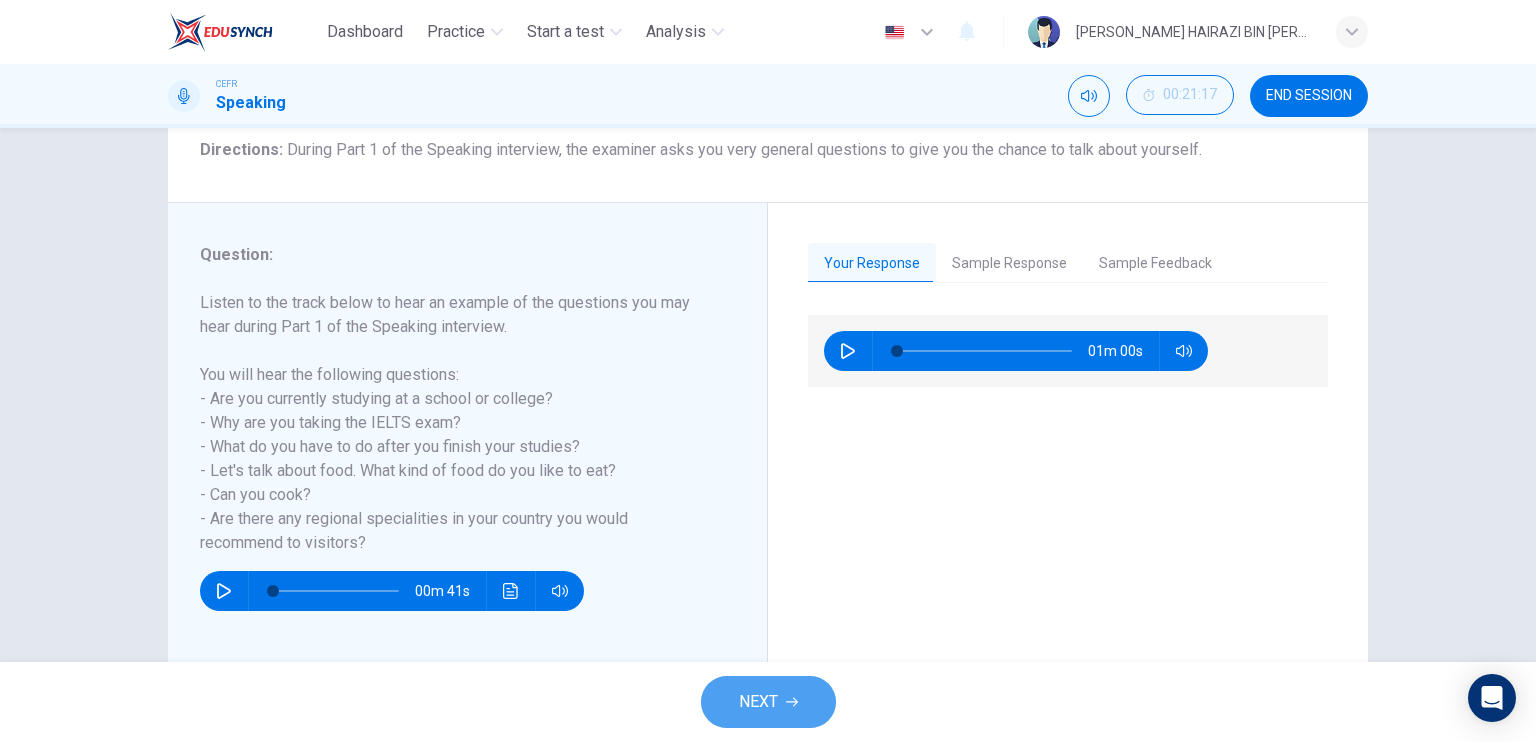 click on "NEXT" at bounding box center (768, 702) 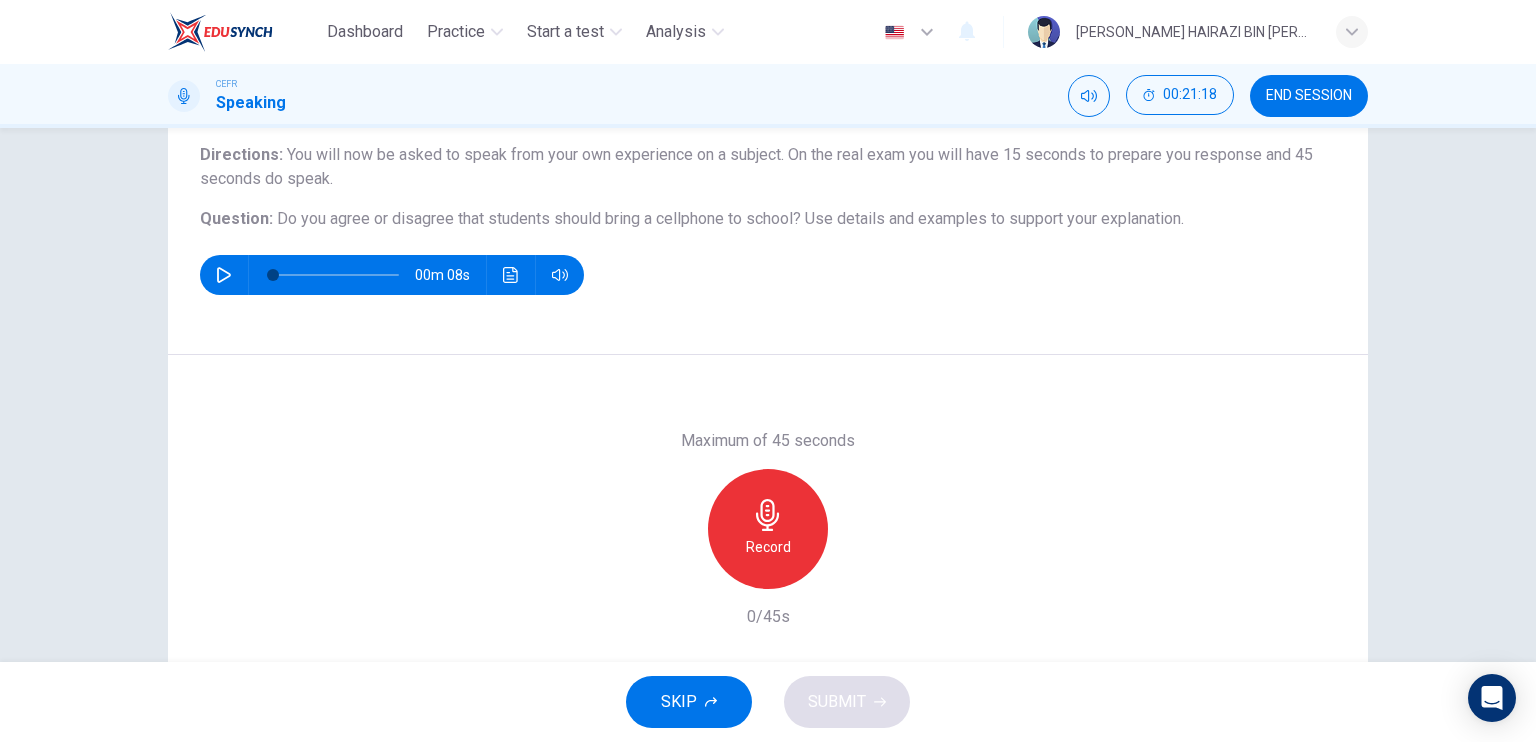 scroll, scrollTop: 166, scrollLeft: 0, axis: vertical 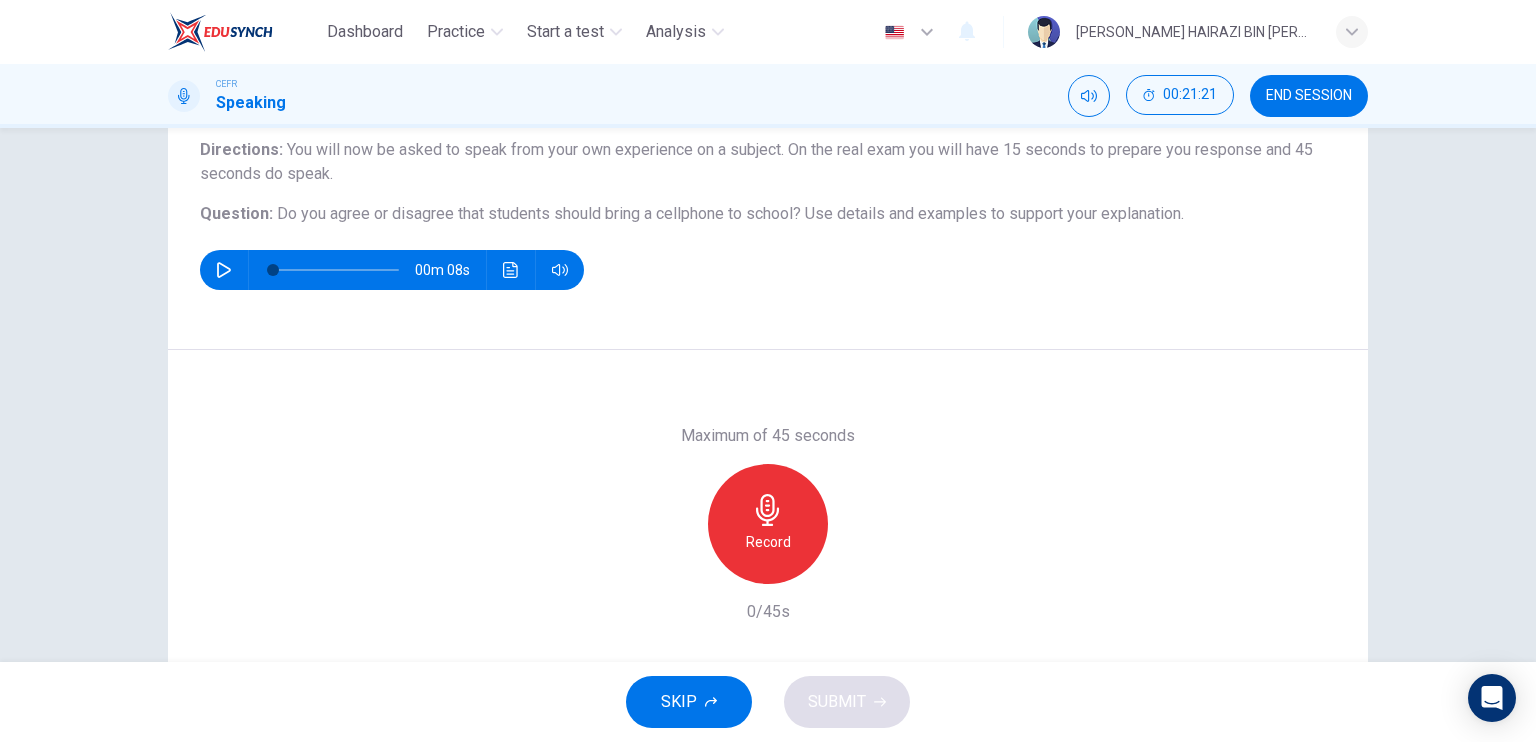 click 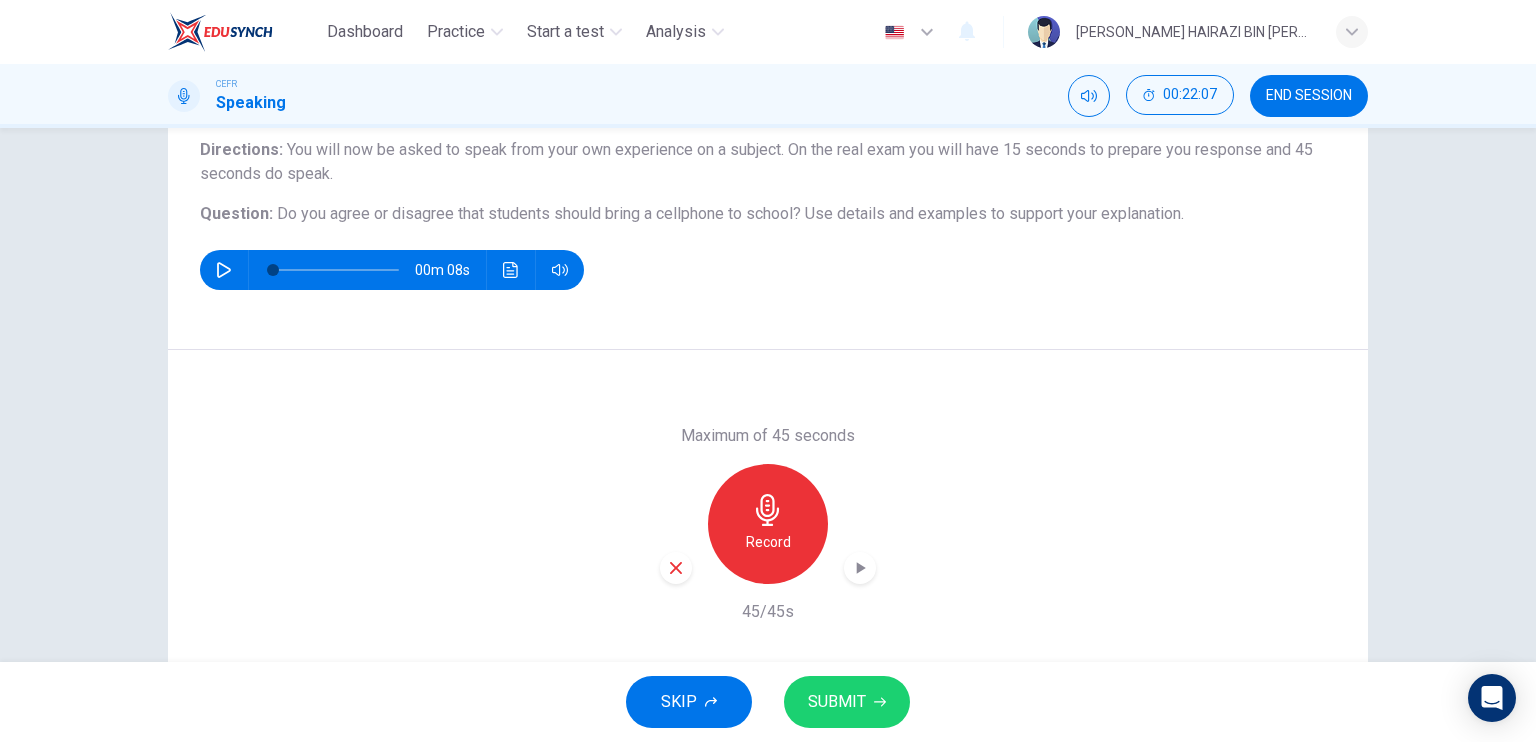 click on "SUBMIT" at bounding box center [847, 702] 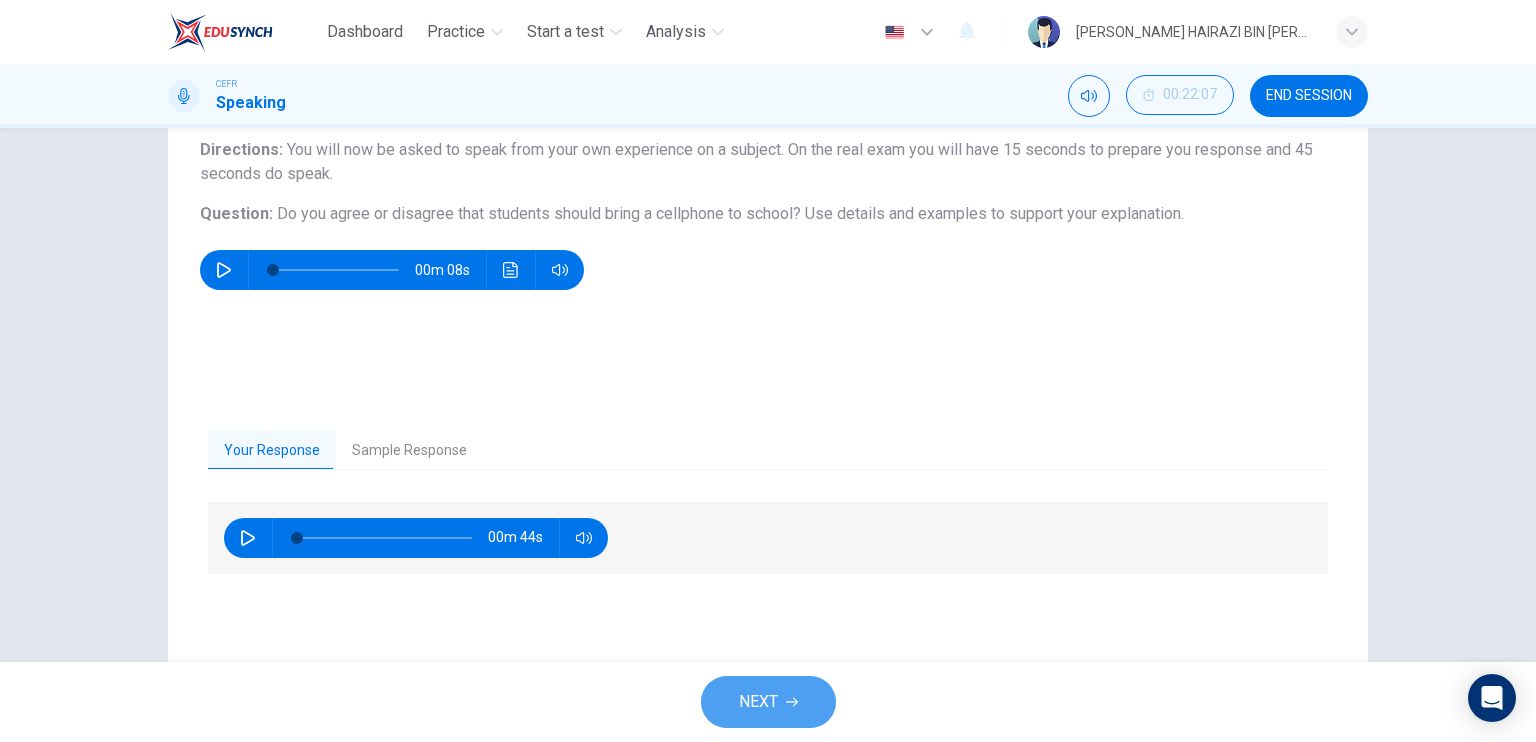 click on "NEXT" at bounding box center [768, 702] 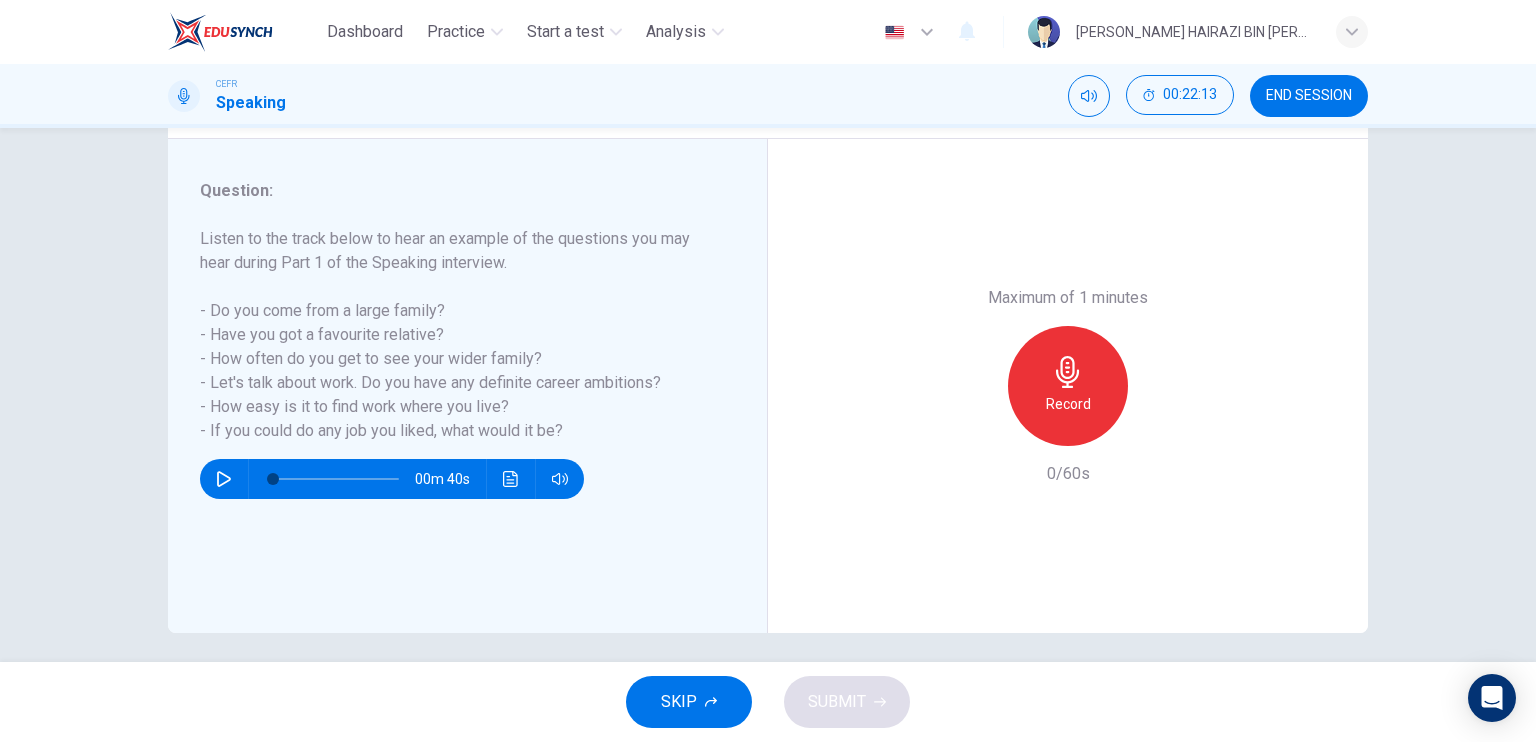 scroll, scrollTop: 240, scrollLeft: 0, axis: vertical 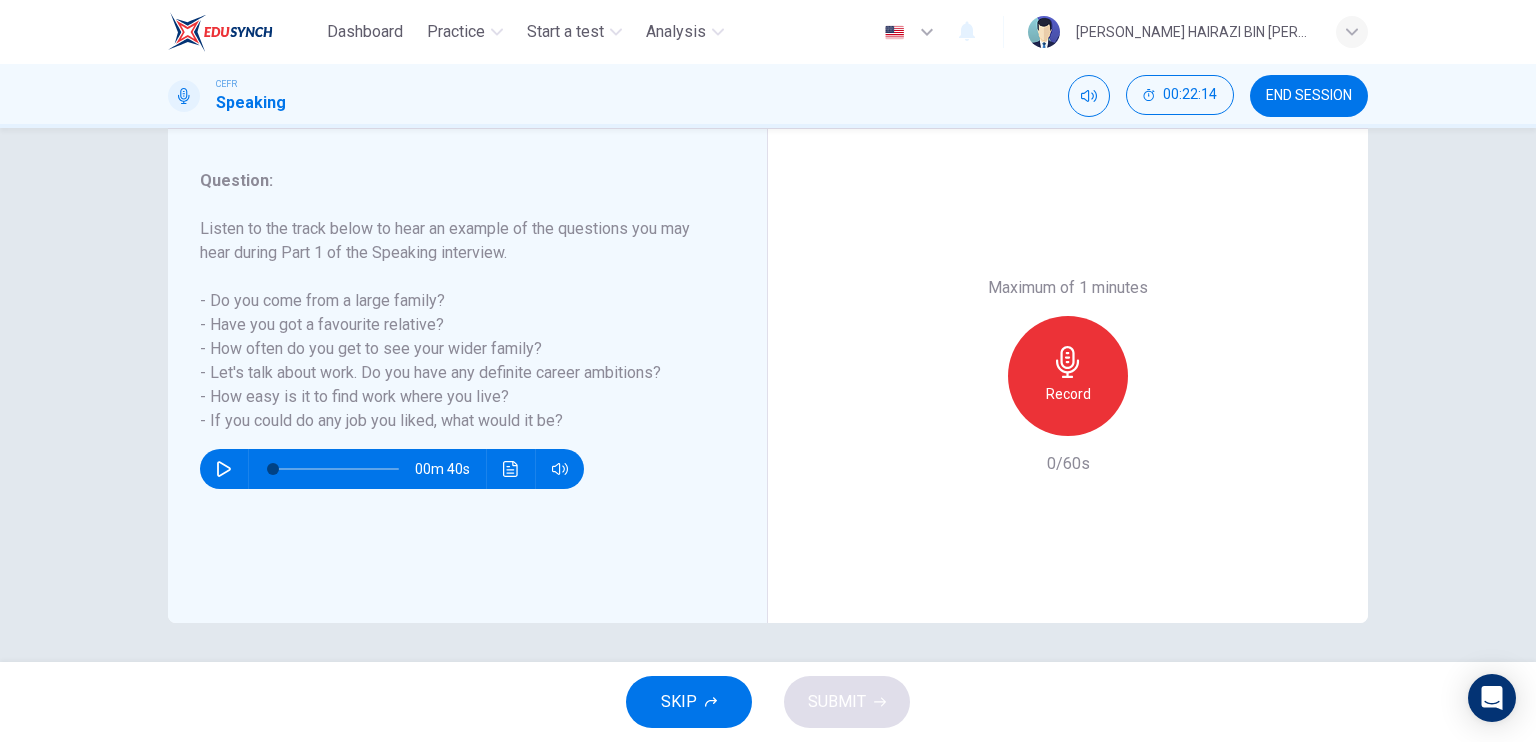 click 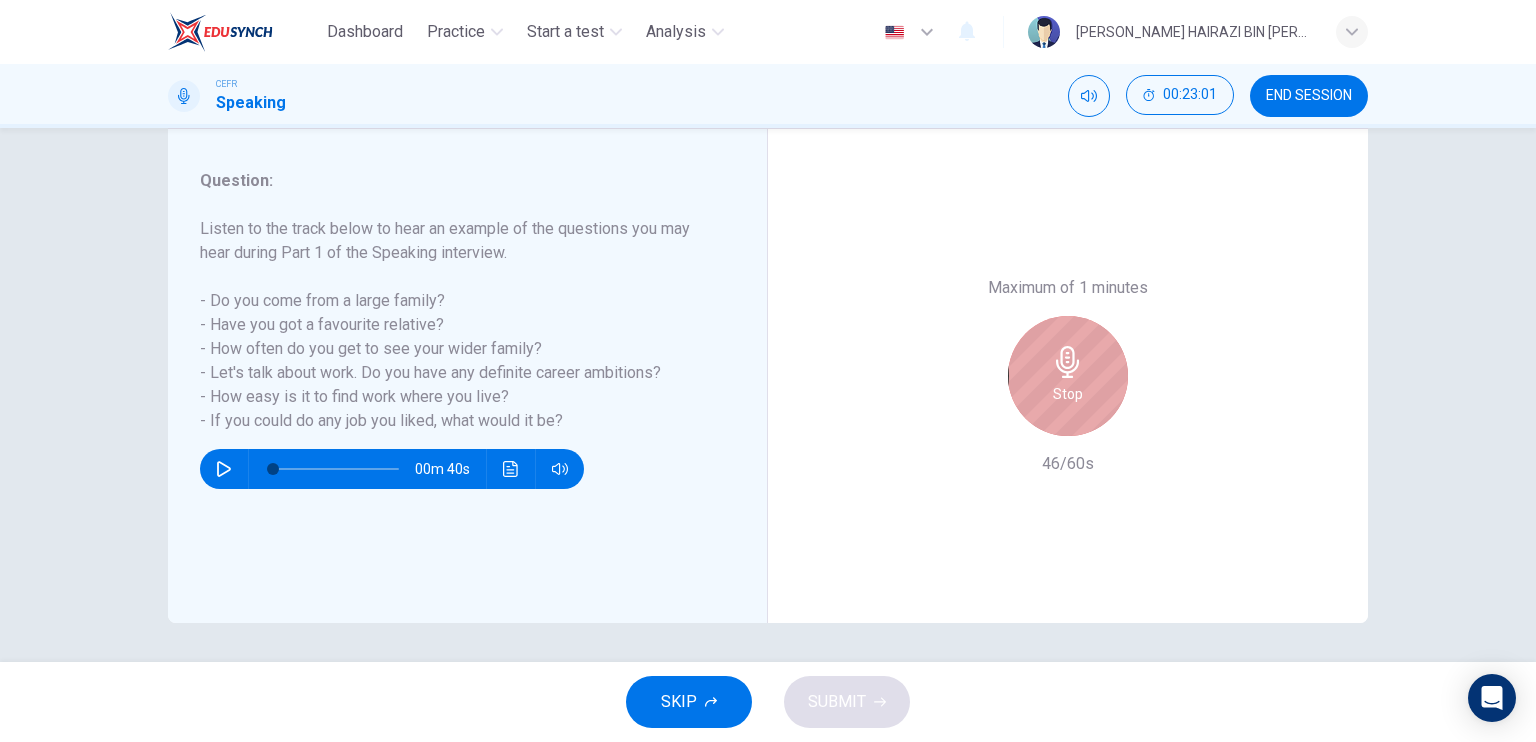 drag, startPoint x: 1046, startPoint y: 373, endPoint x: 1060, endPoint y: 388, distance: 20.518284 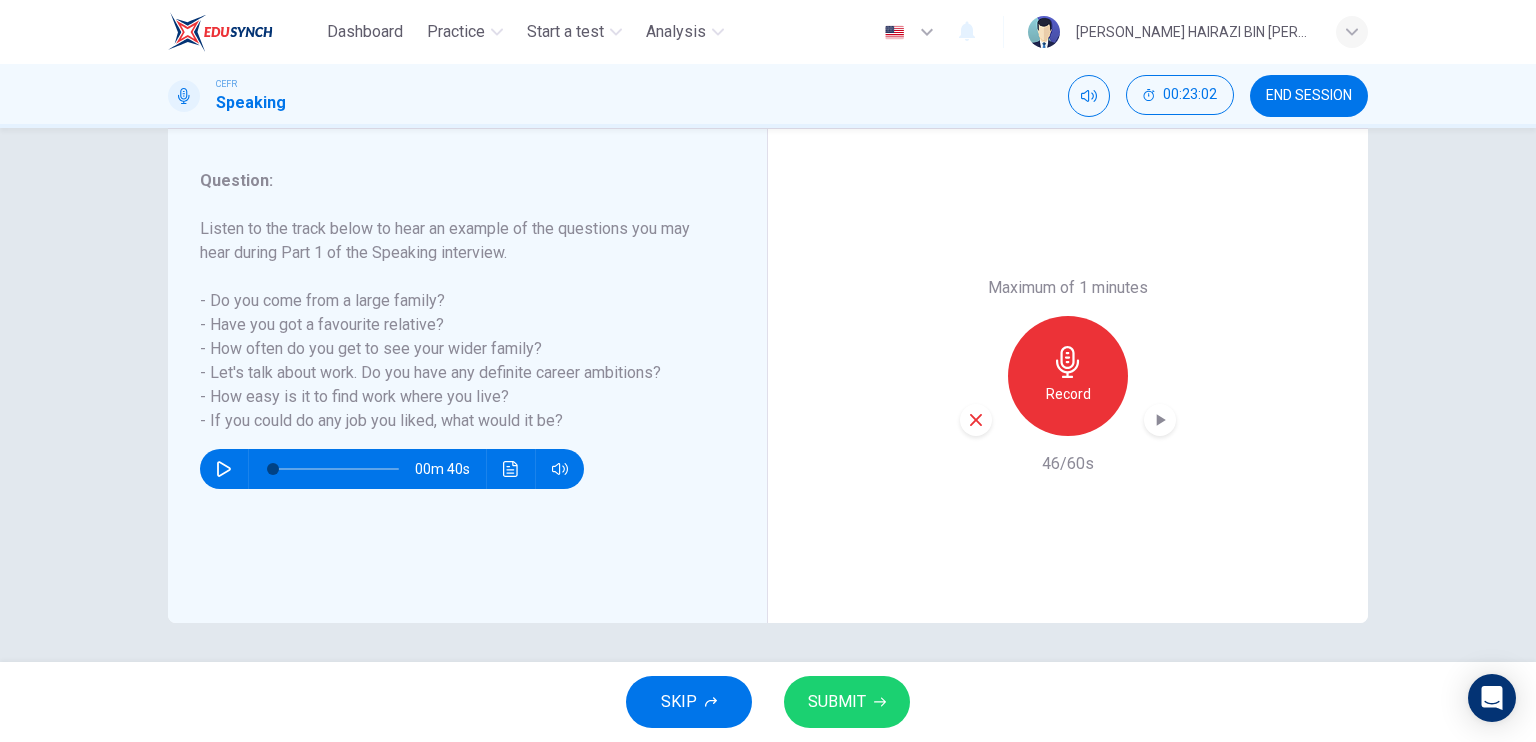 click 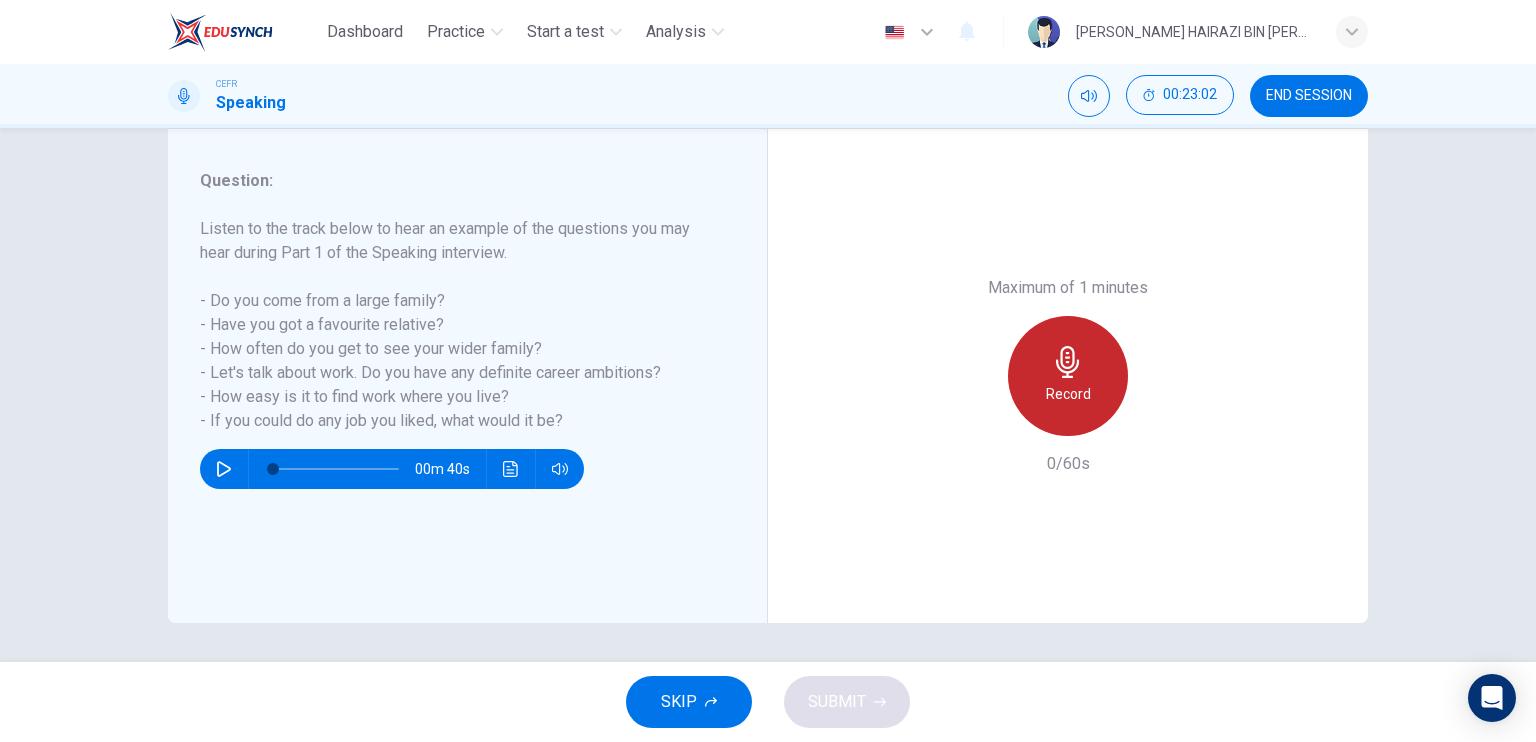 click 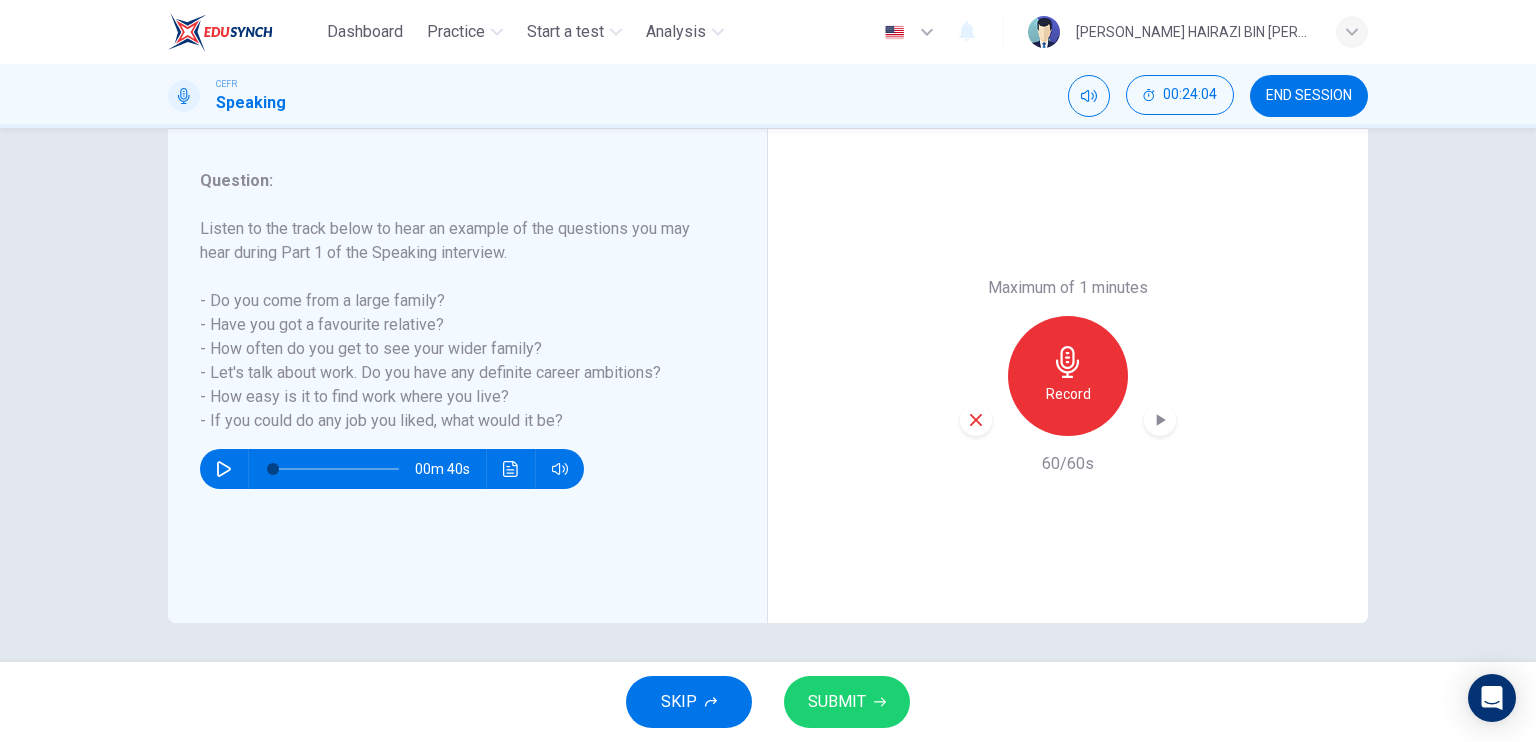 click on "SUBMIT" at bounding box center [837, 702] 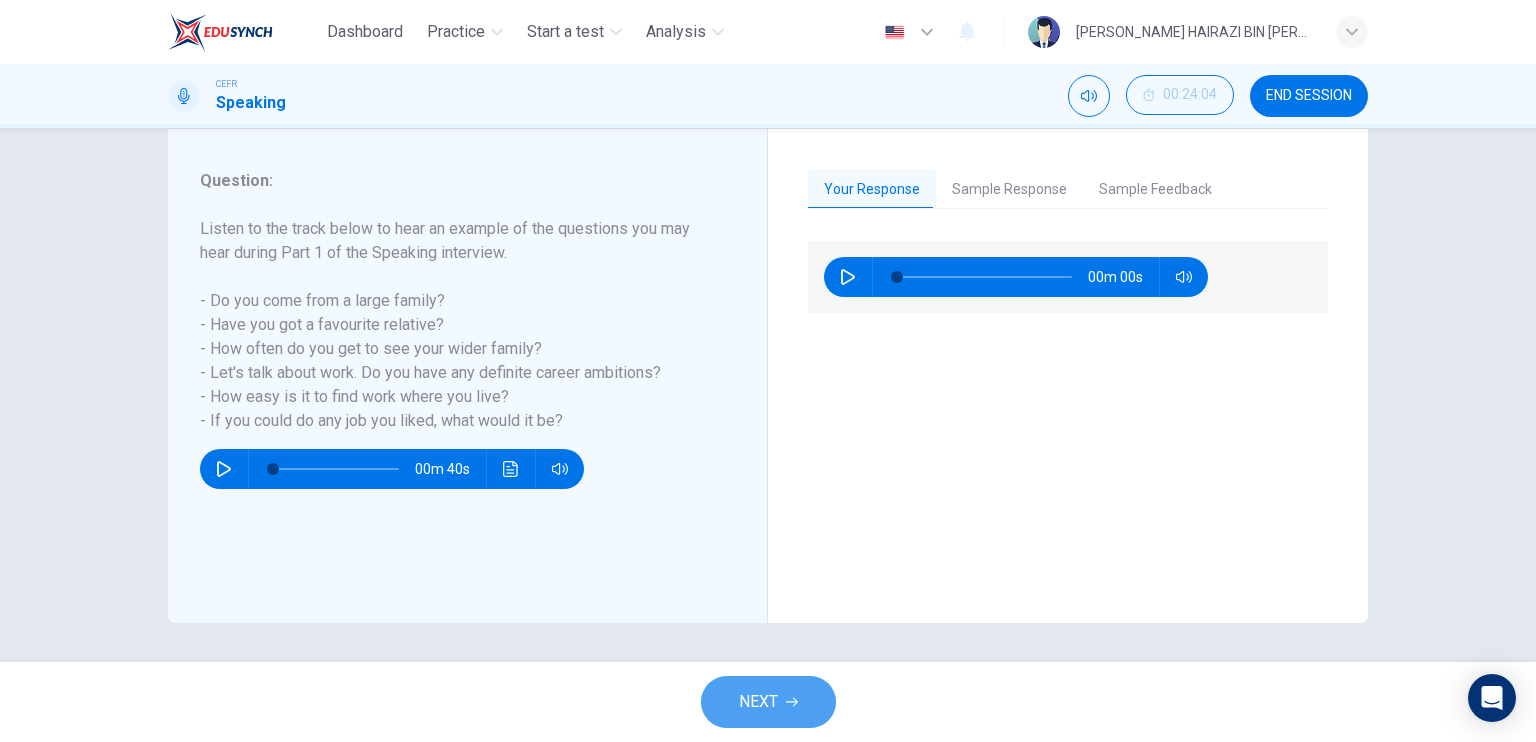 click on "NEXT" at bounding box center [768, 702] 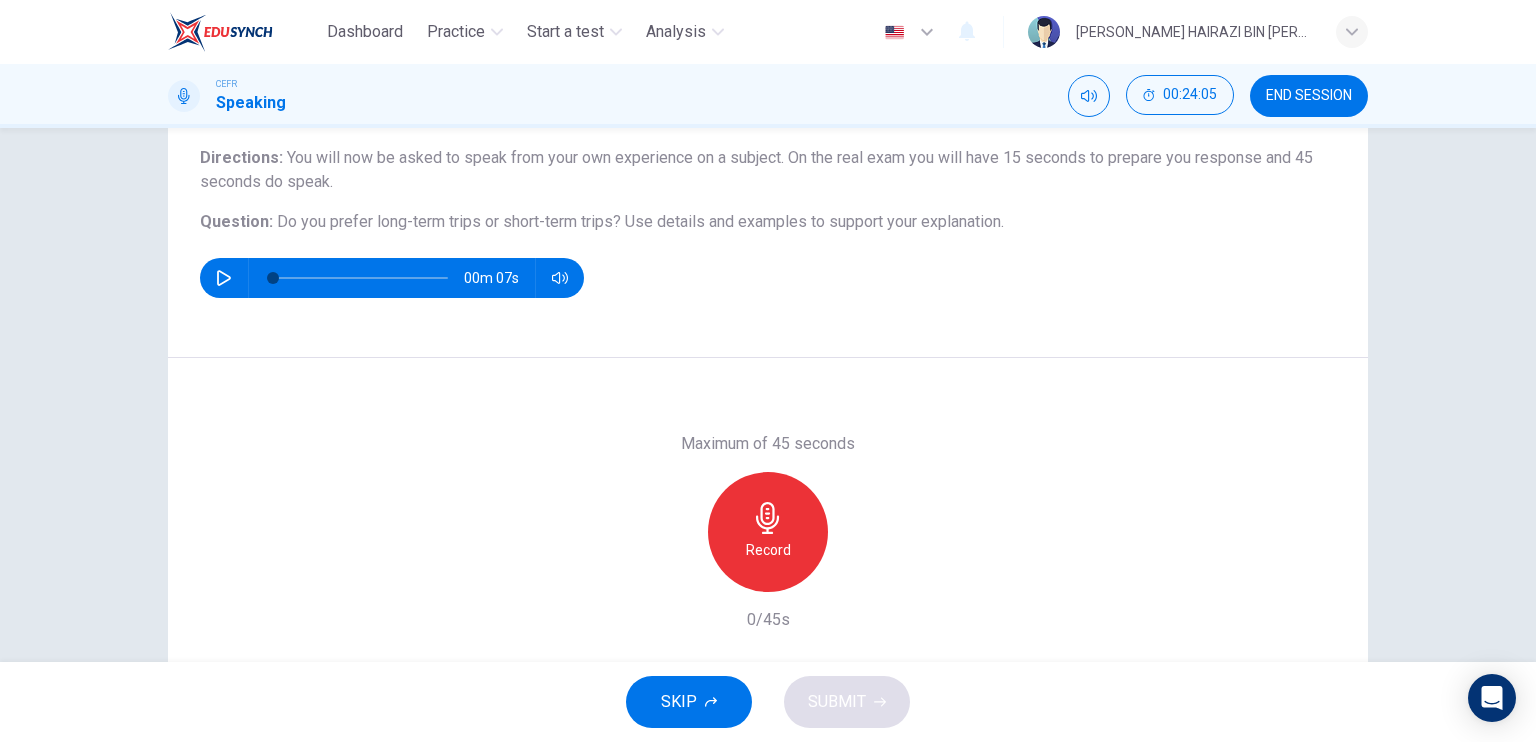 scroll, scrollTop: 166, scrollLeft: 0, axis: vertical 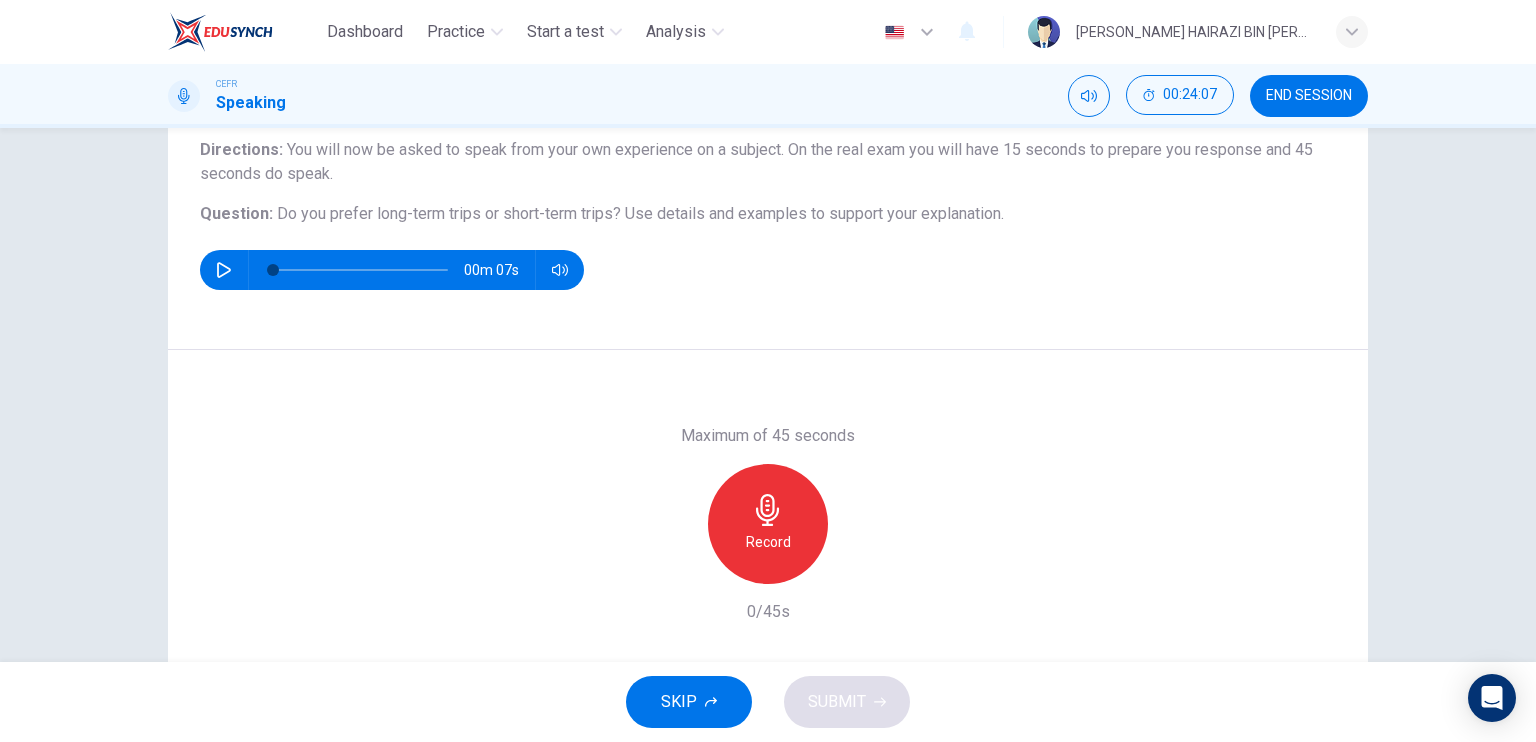 click on "Record" at bounding box center [768, 524] 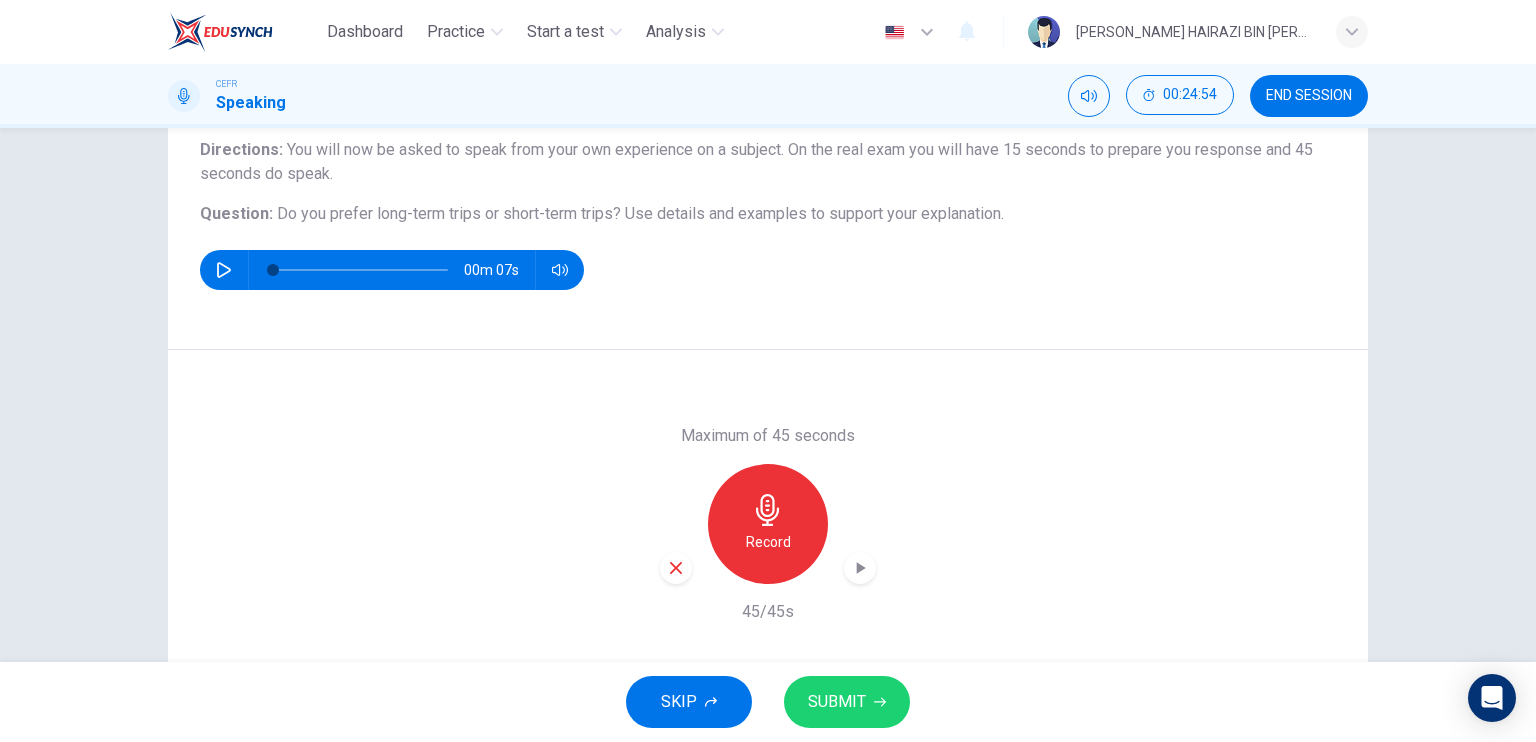 click on "SUBMIT" at bounding box center (847, 702) 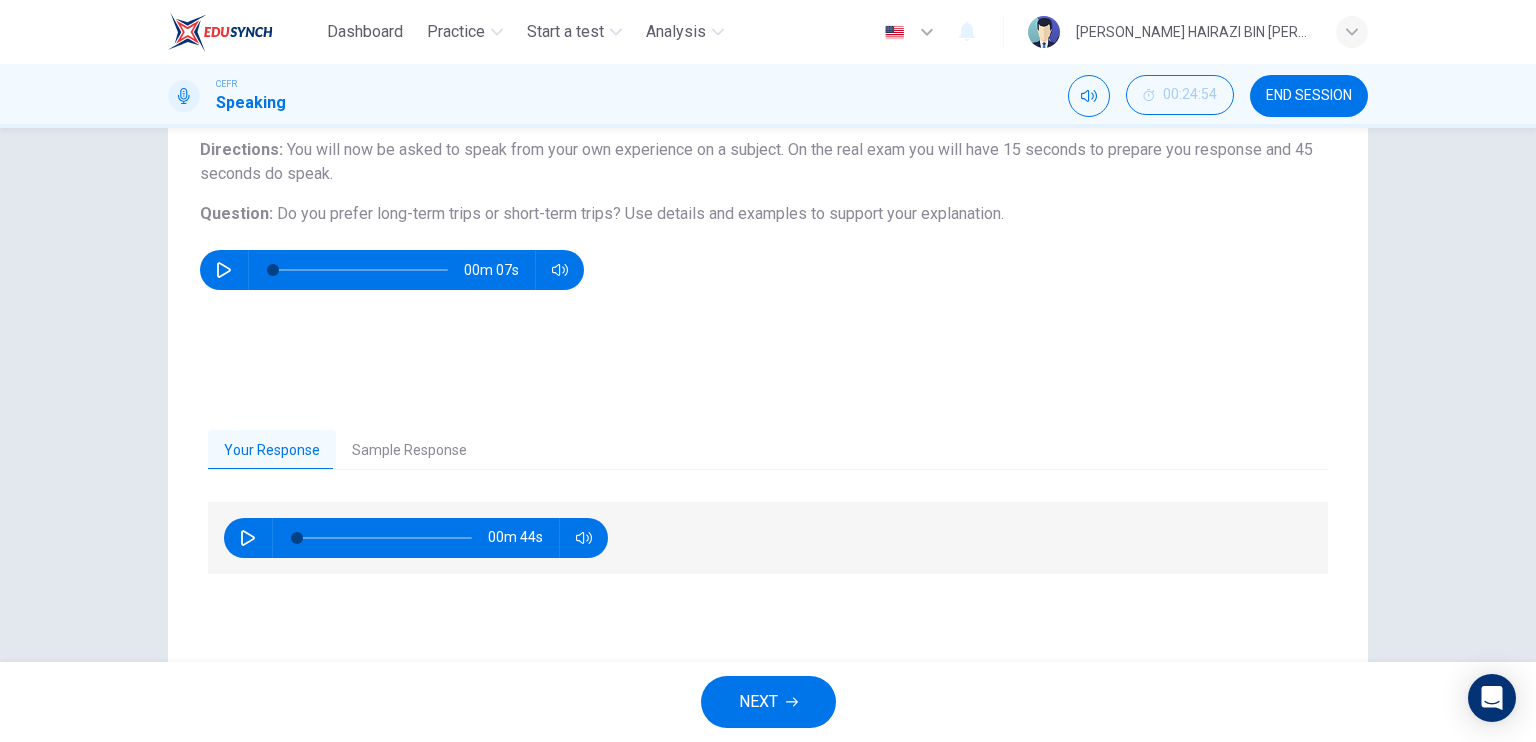 click on "NEXT" at bounding box center [758, 702] 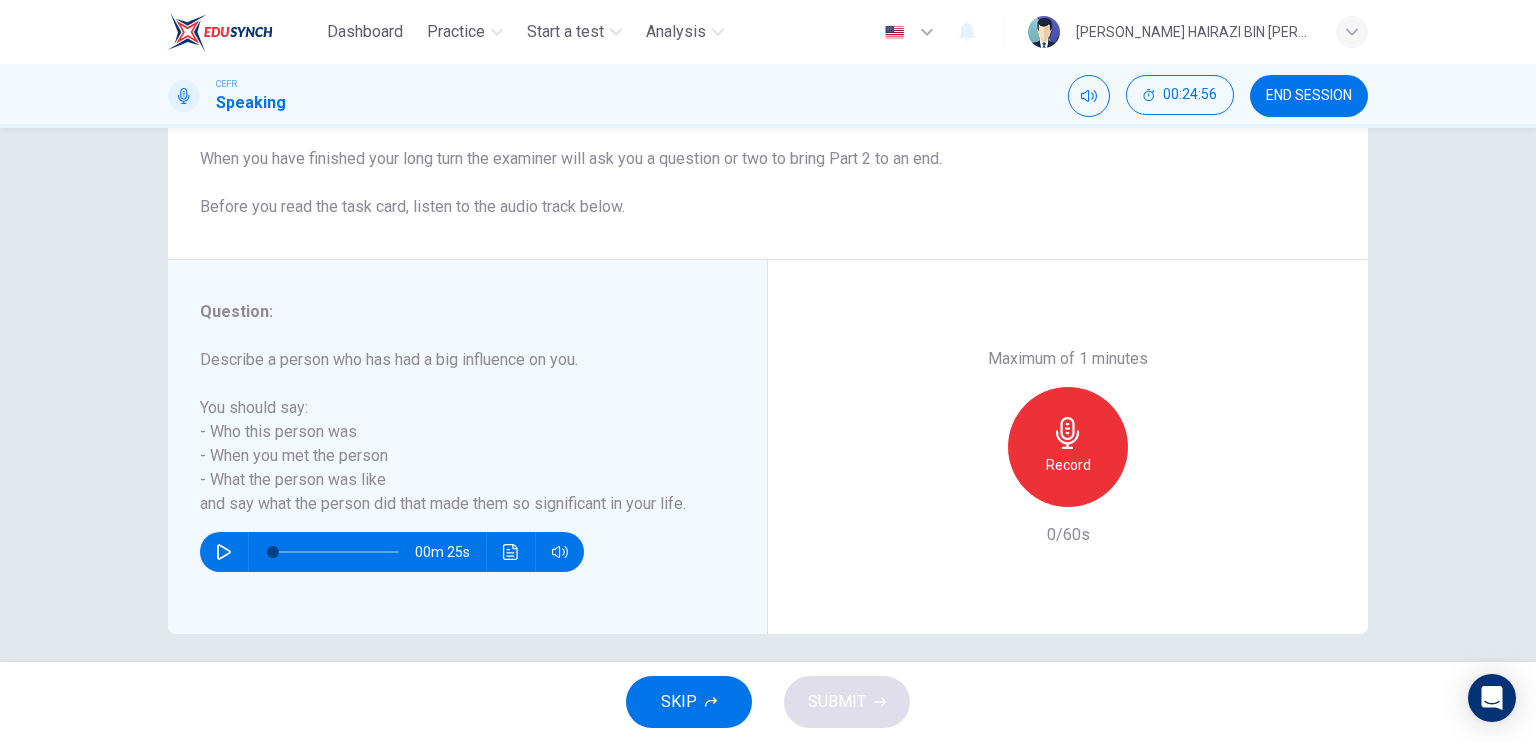 scroll, scrollTop: 240, scrollLeft: 0, axis: vertical 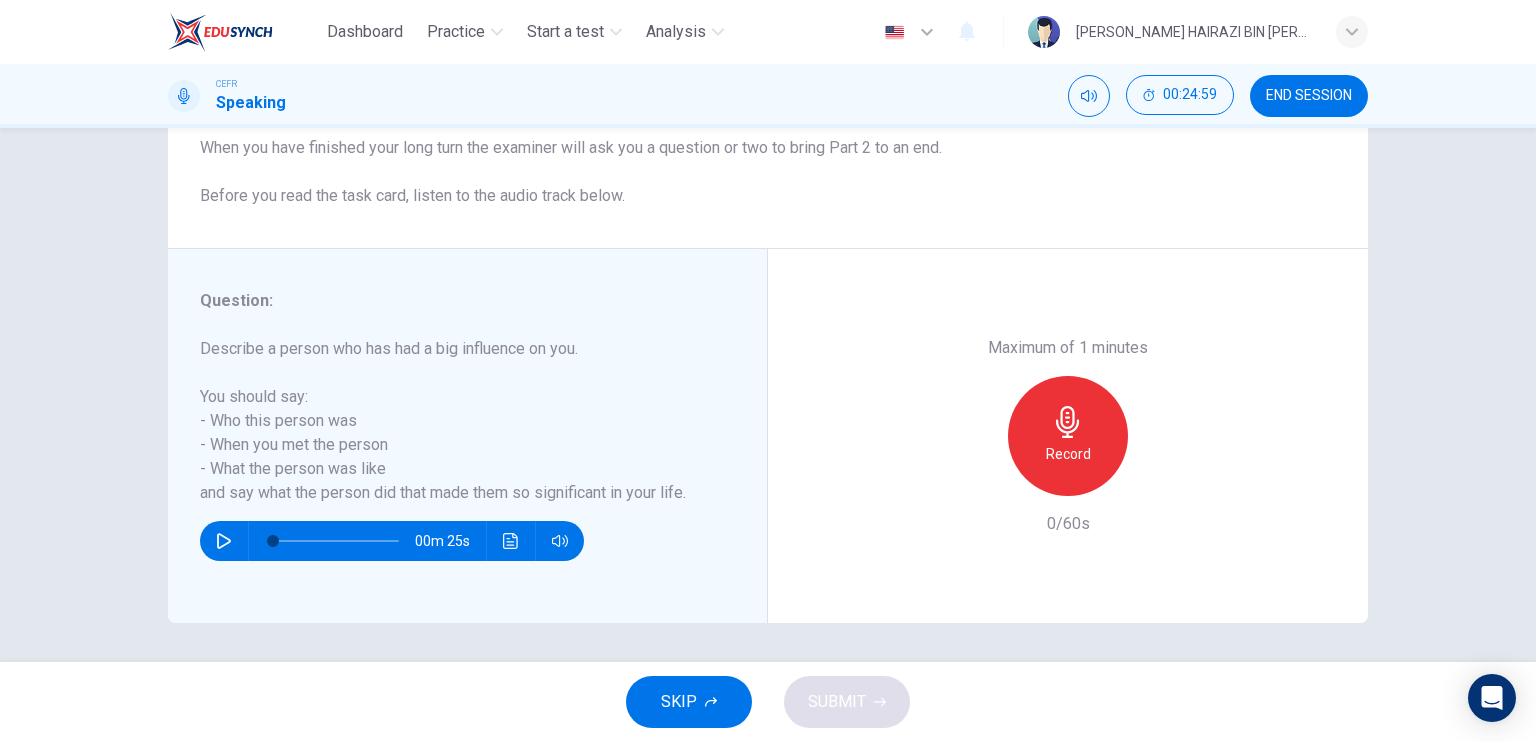 click on "Record" at bounding box center (1068, 454) 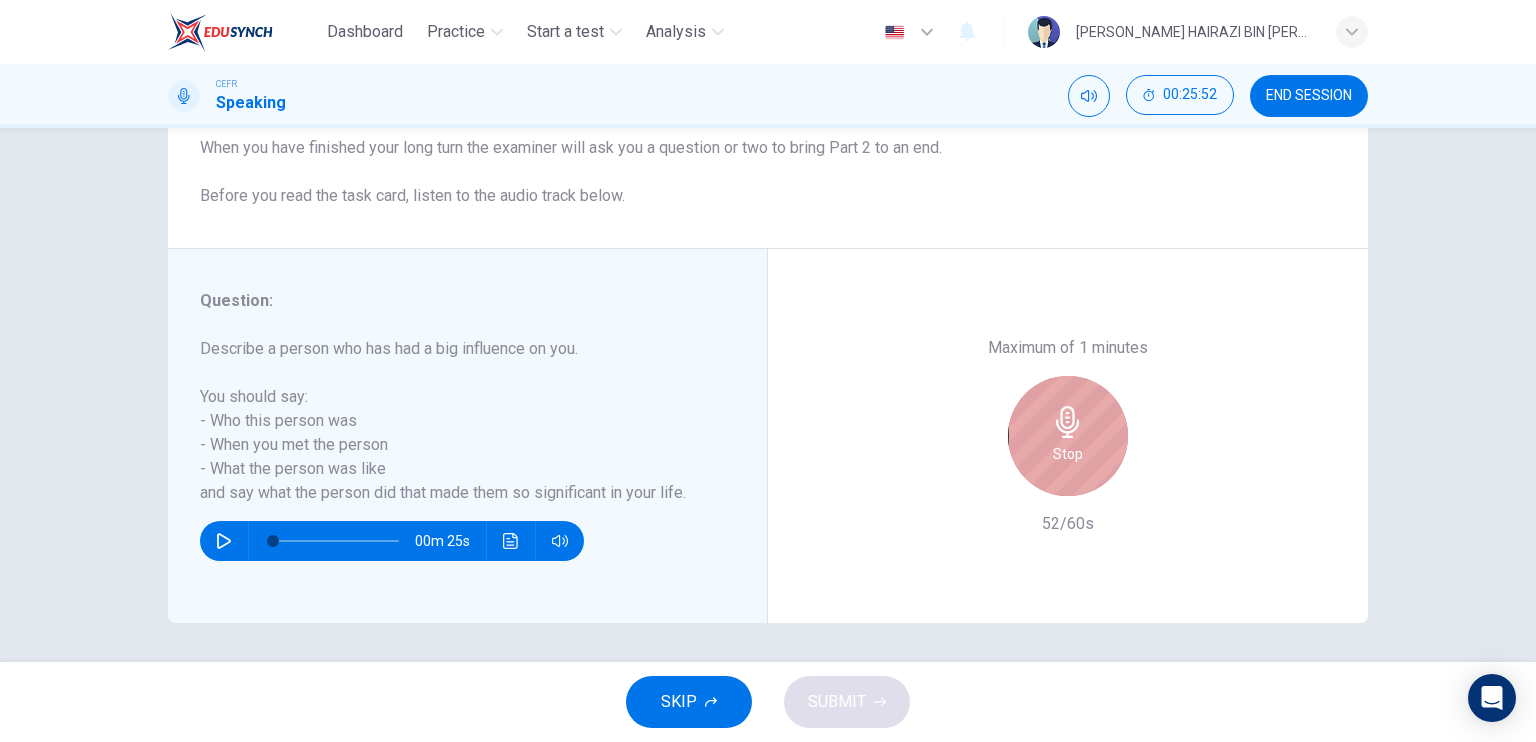 click on "Stop" at bounding box center [1068, 436] 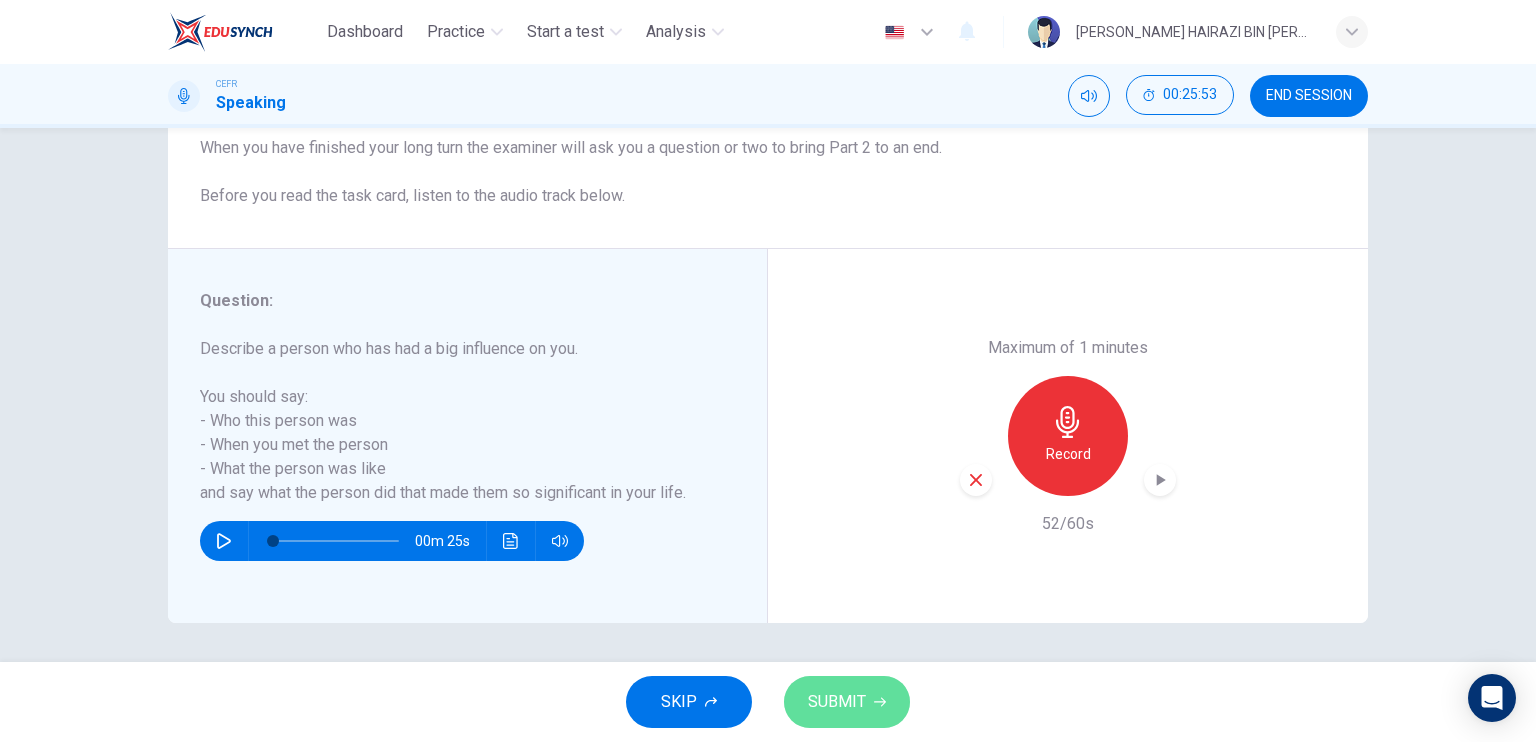 click on "SUBMIT" at bounding box center [837, 702] 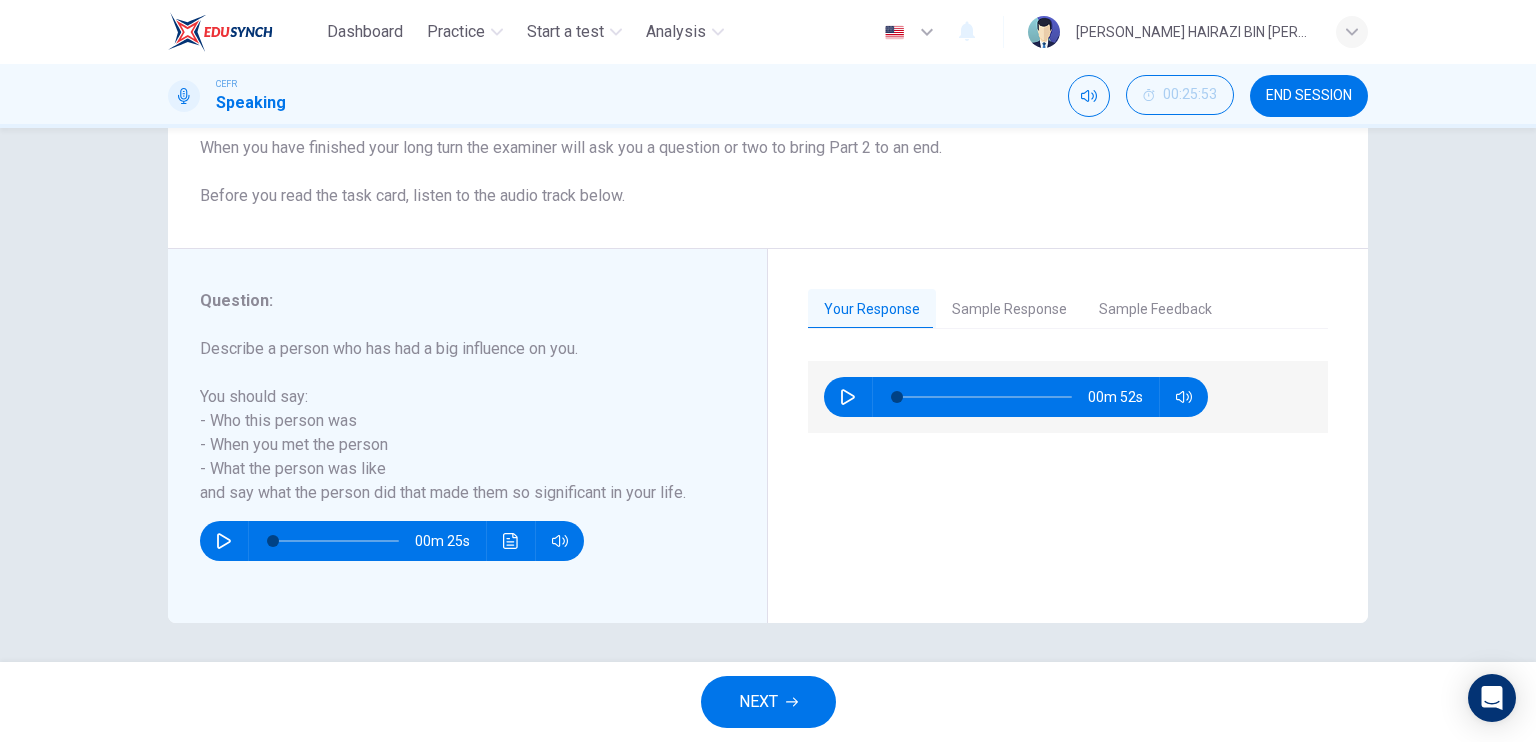 click on "NEXT" at bounding box center (768, 702) 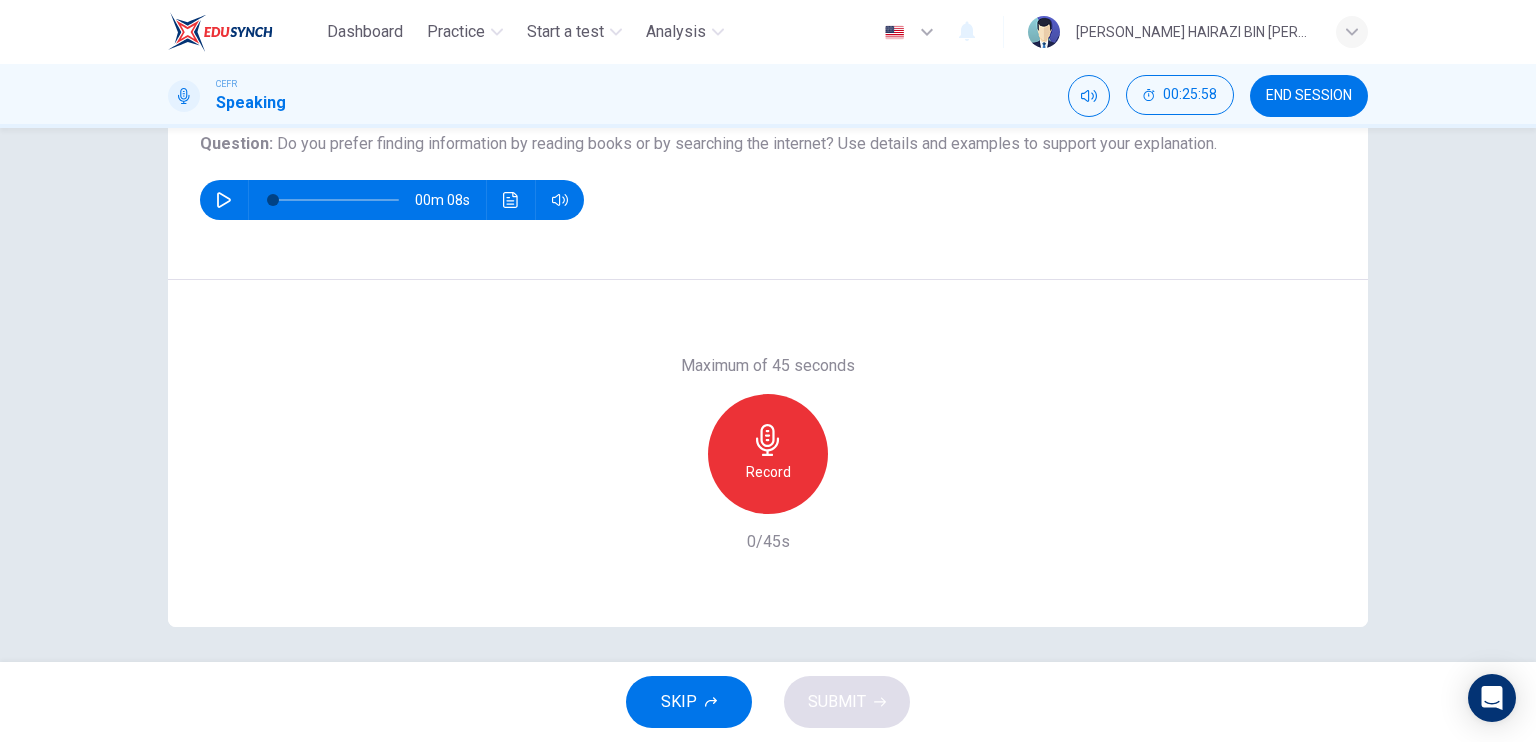 scroll, scrollTop: 240, scrollLeft: 0, axis: vertical 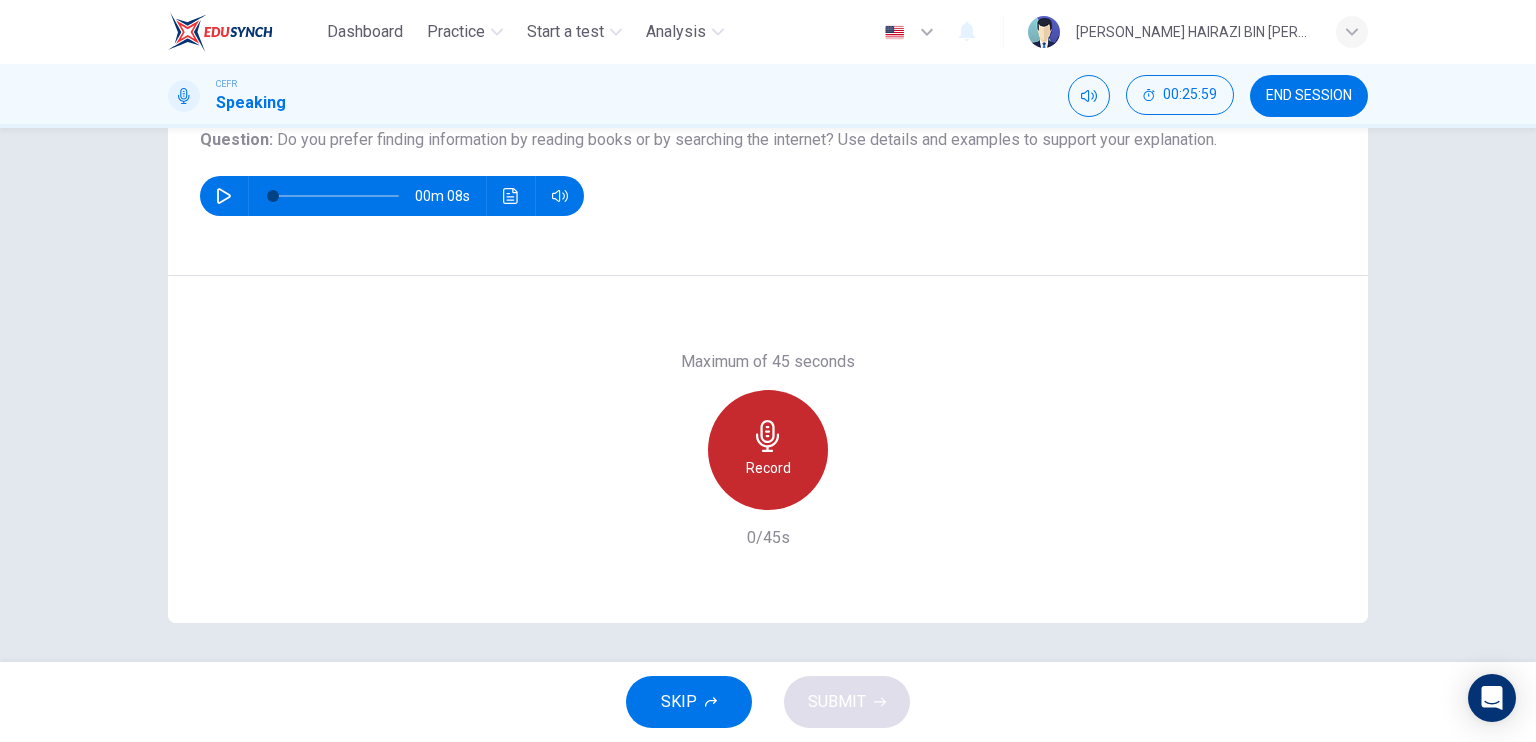 click on "Record" at bounding box center [768, 450] 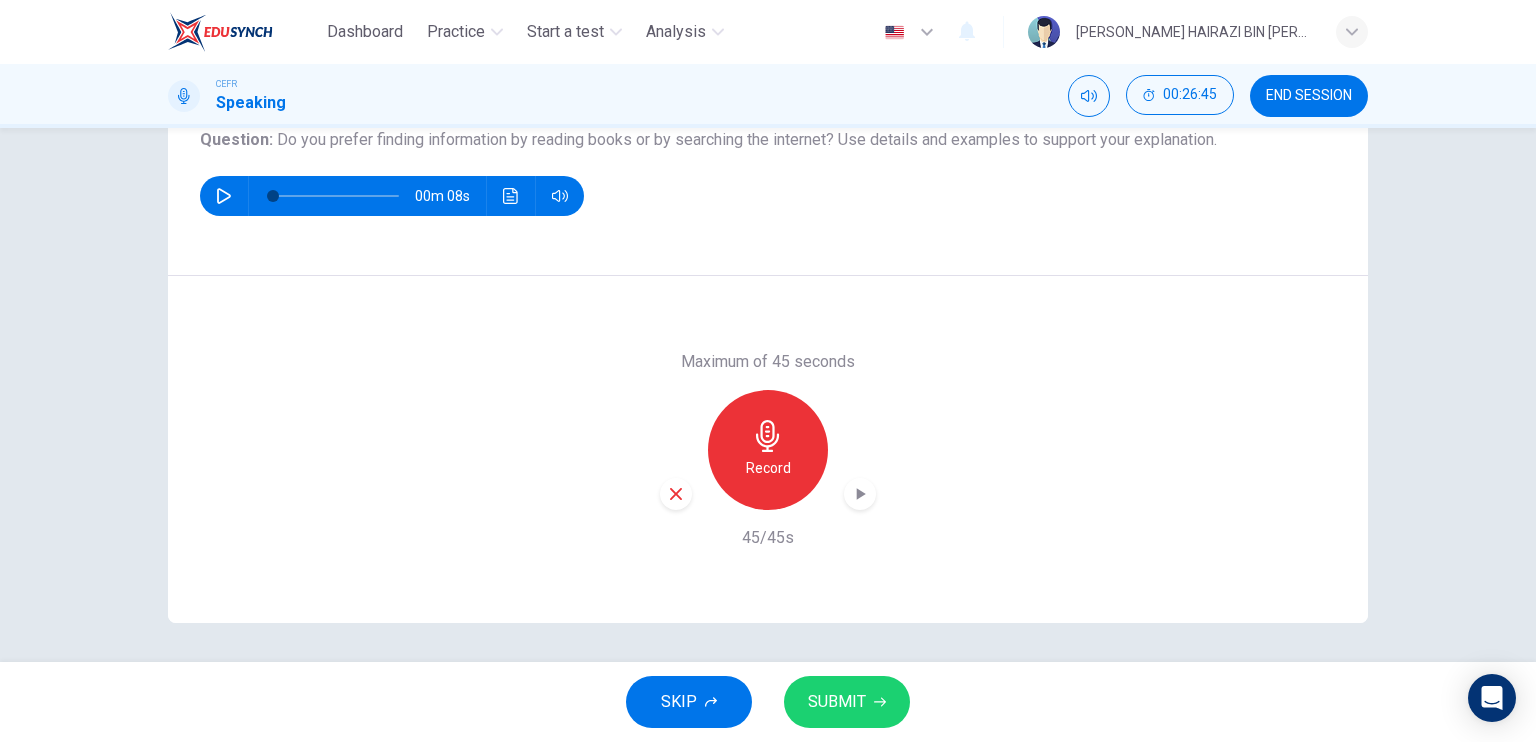 click on "SUBMIT" at bounding box center (837, 702) 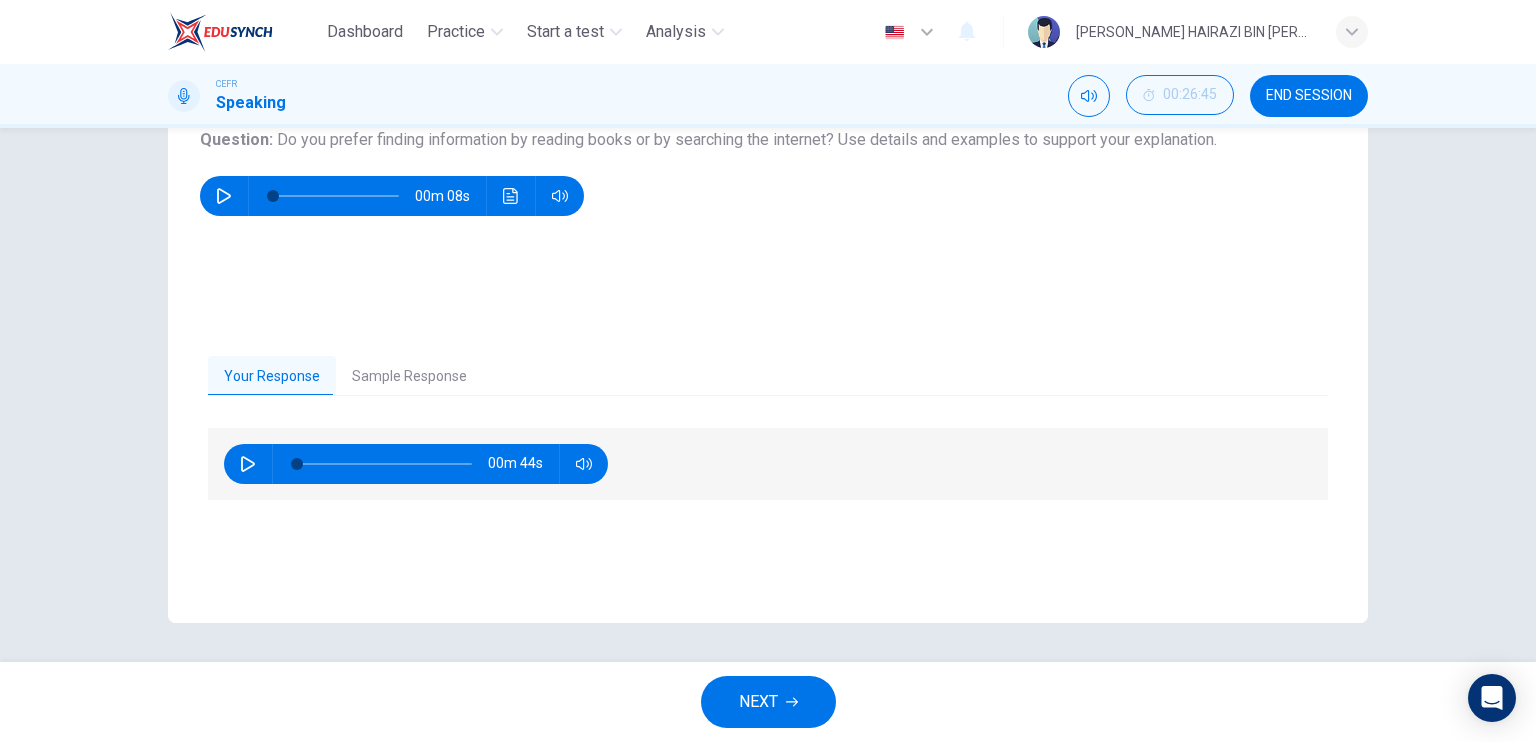click on "NEXT" at bounding box center [758, 702] 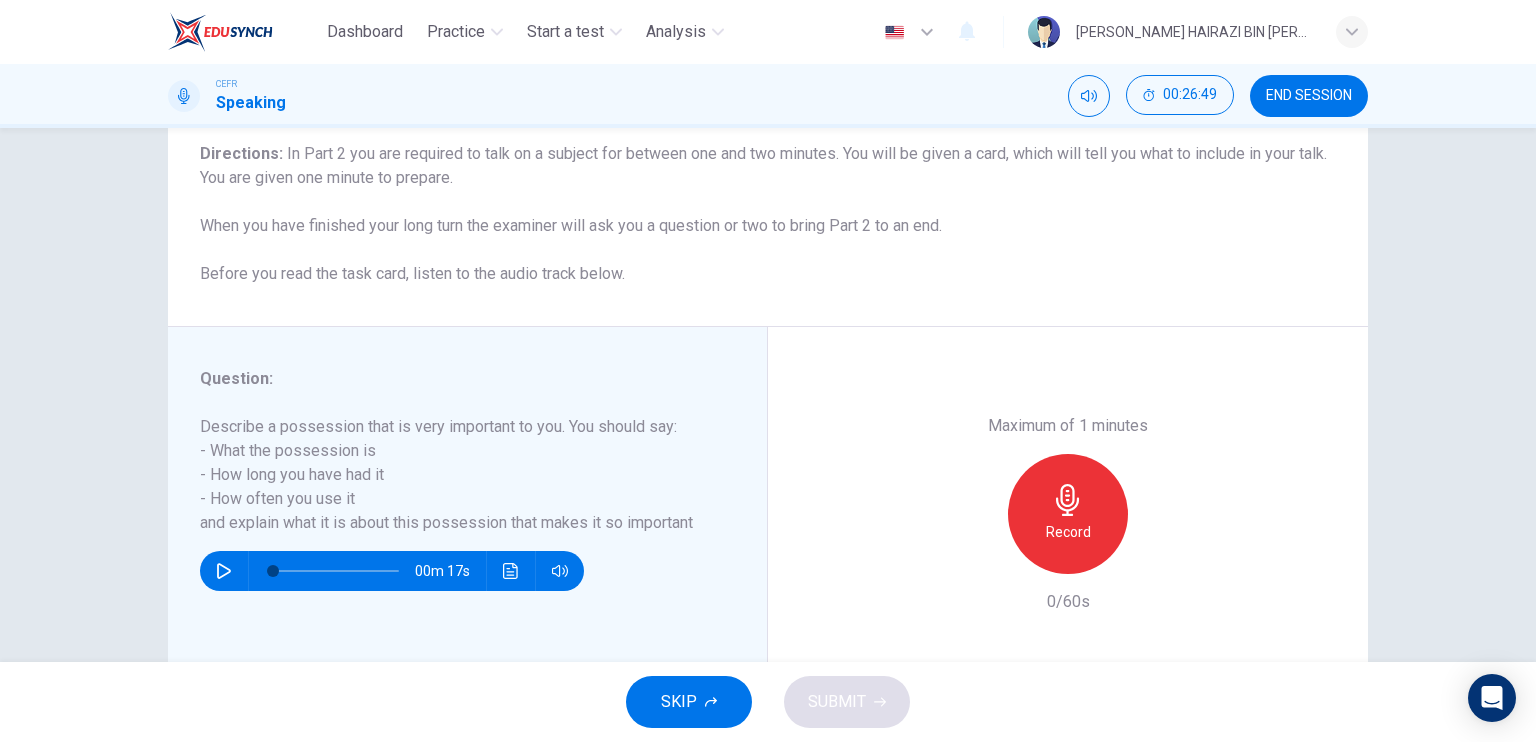 scroll, scrollTop: 240, scrollLeft: 0, axis: vertical 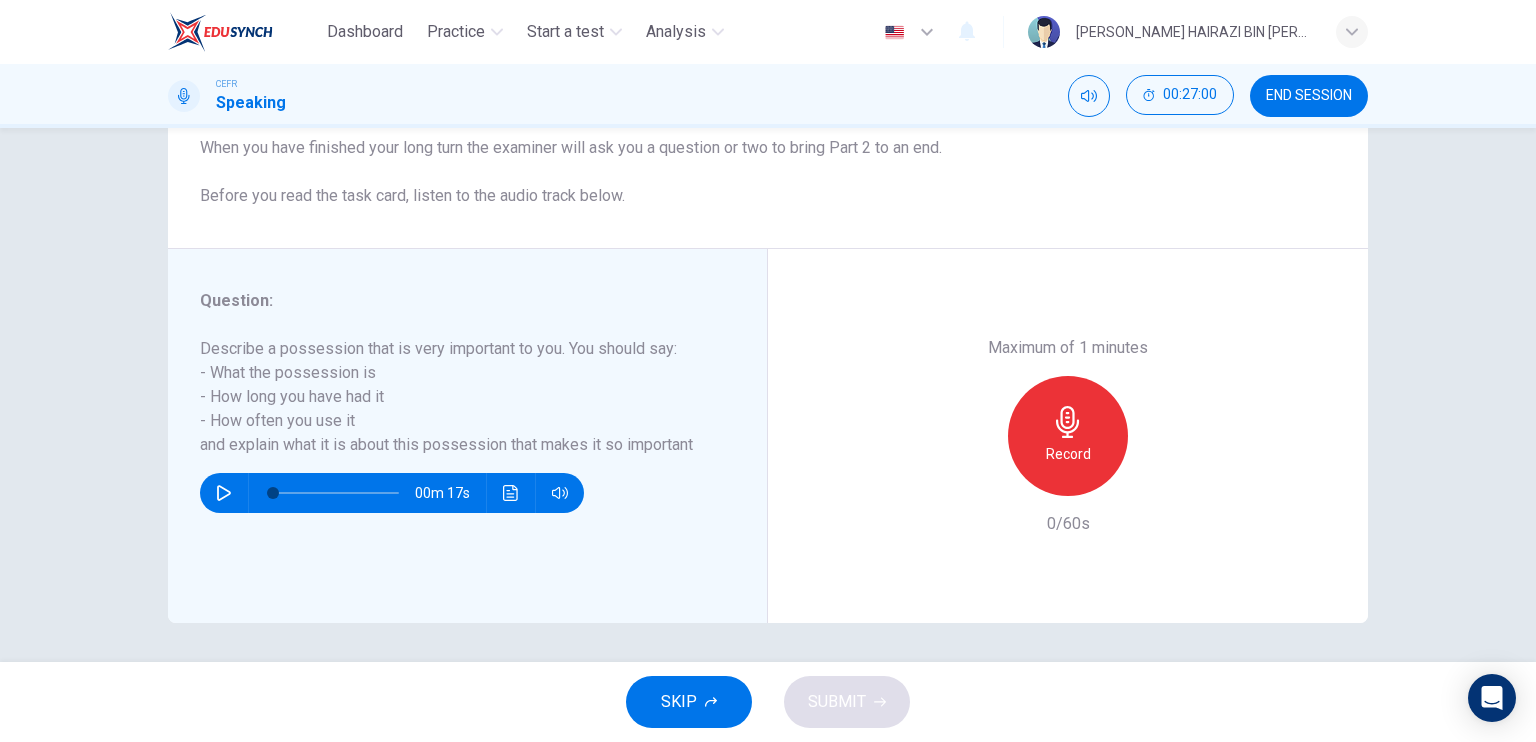 click on "Record" at bounding box center (1068, 436) 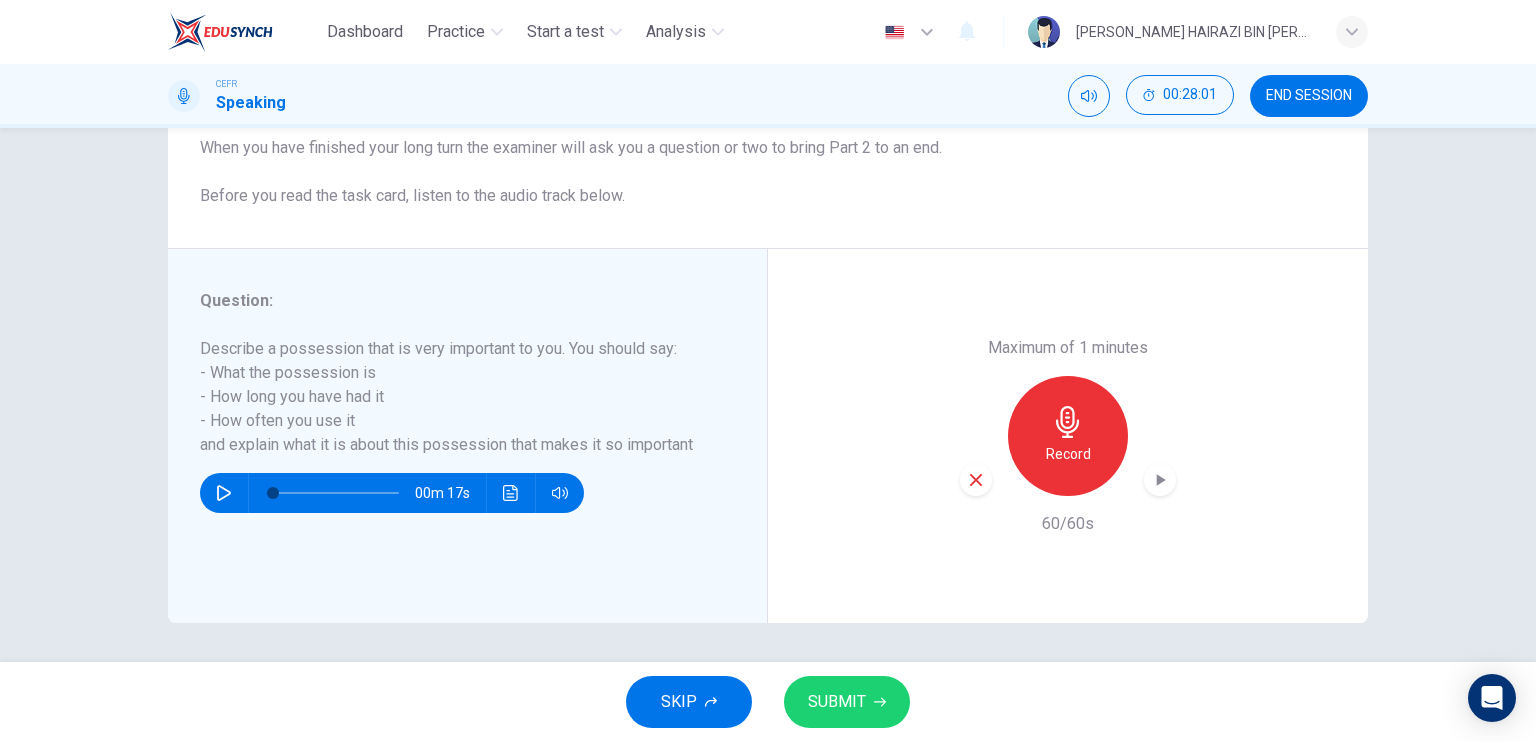 click on "SUBMIT" at bounding box center (847, 702) 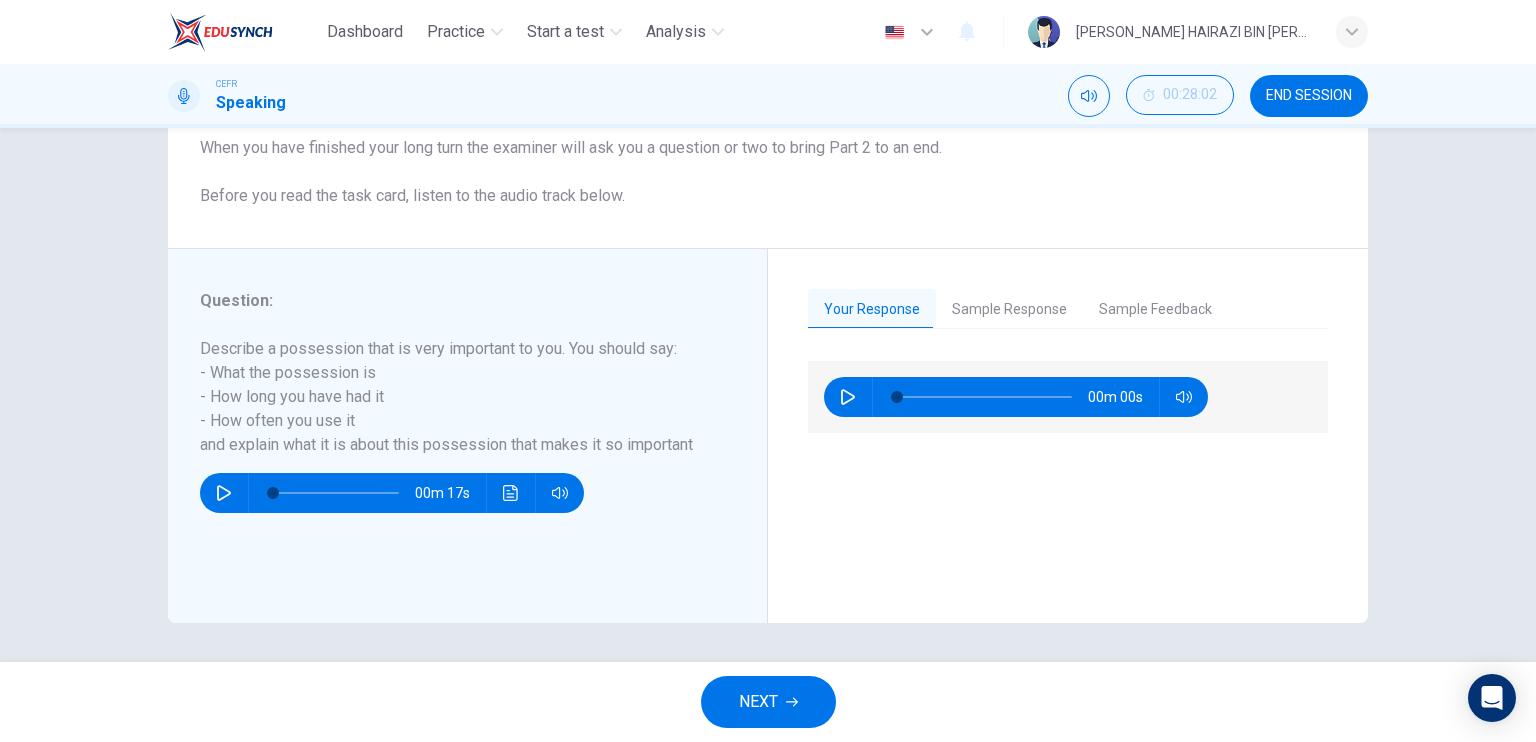 click on "NEXT" at bounding box center (758, 702) 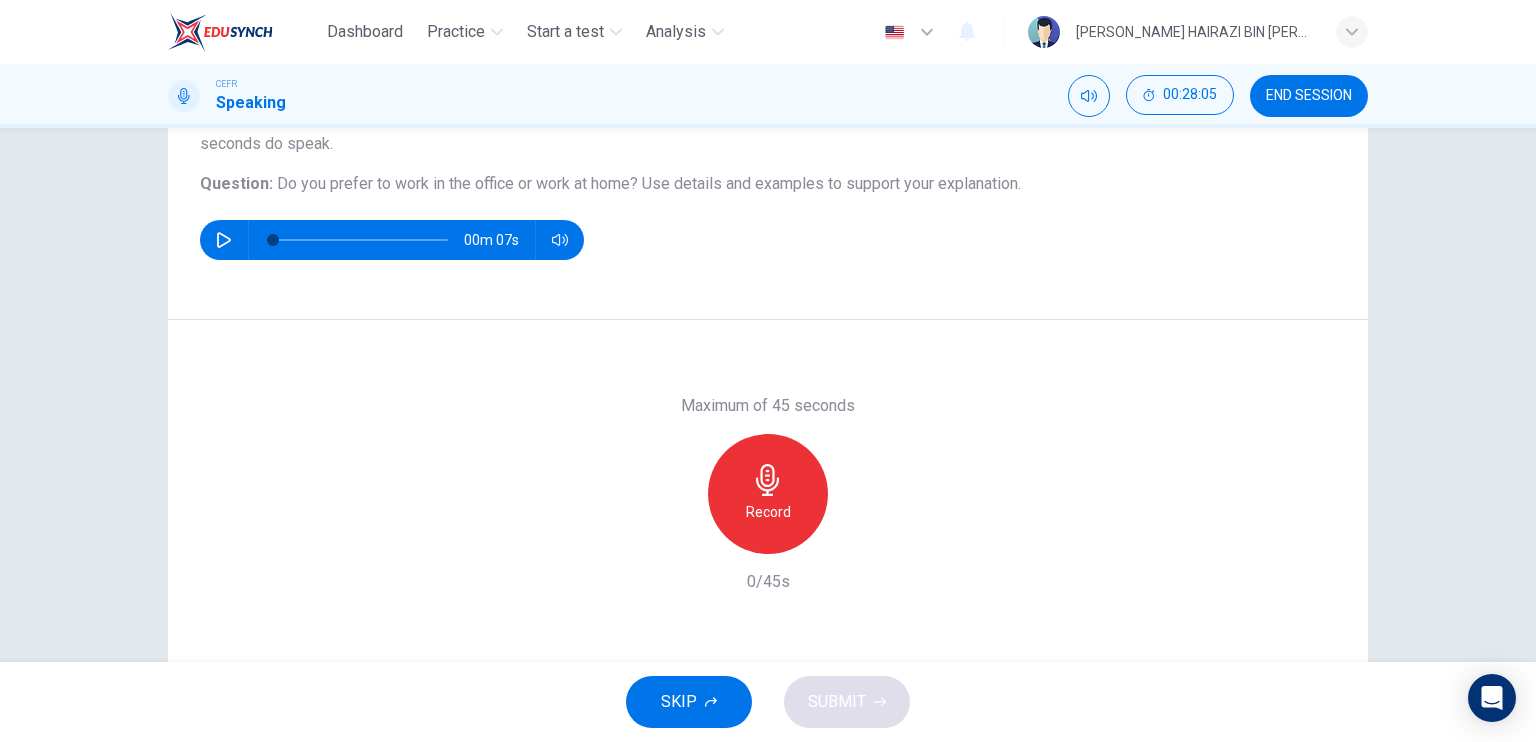 scroll, scrollTop: 240, scrollLeft: 0, axis: vertical 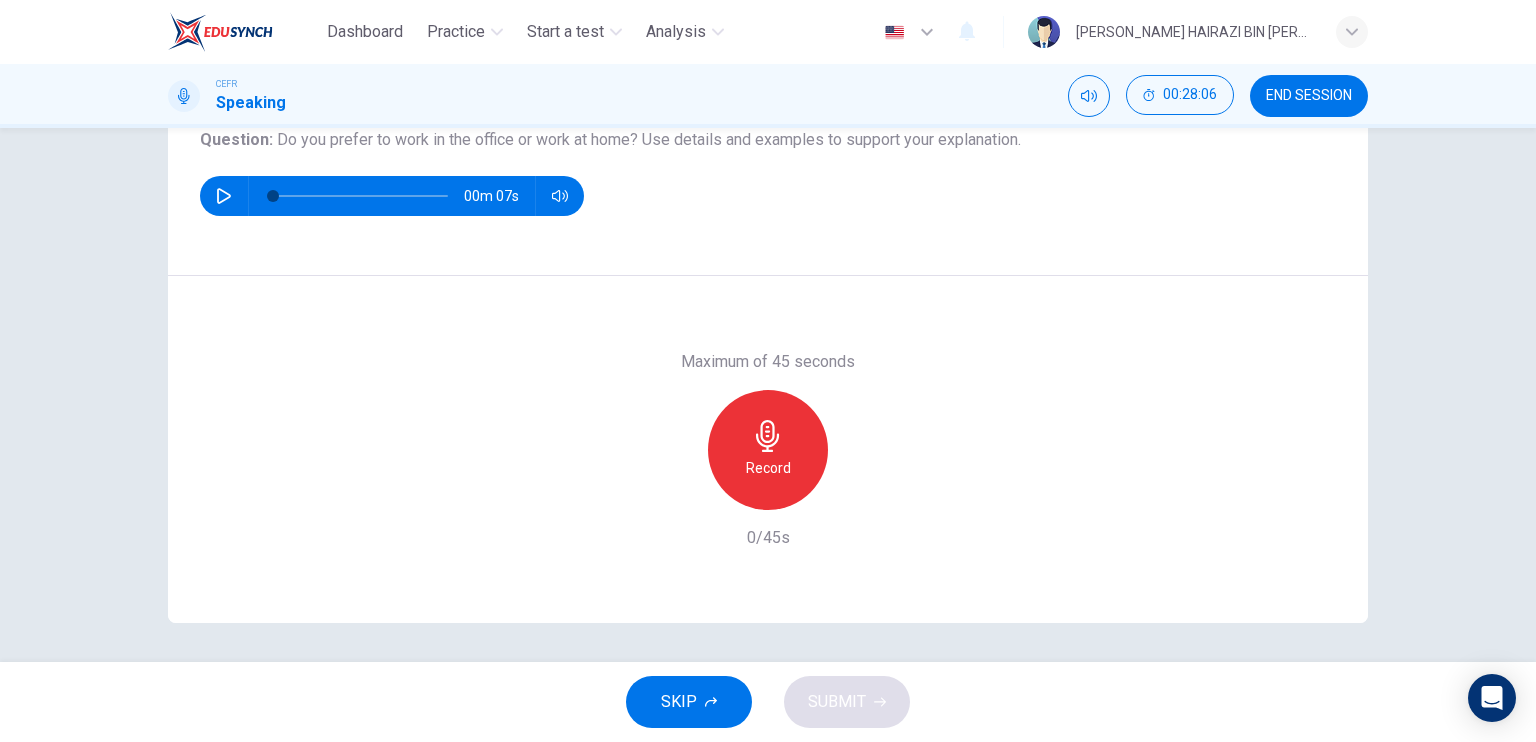 click on "Record" at bounding box center (768, 468) 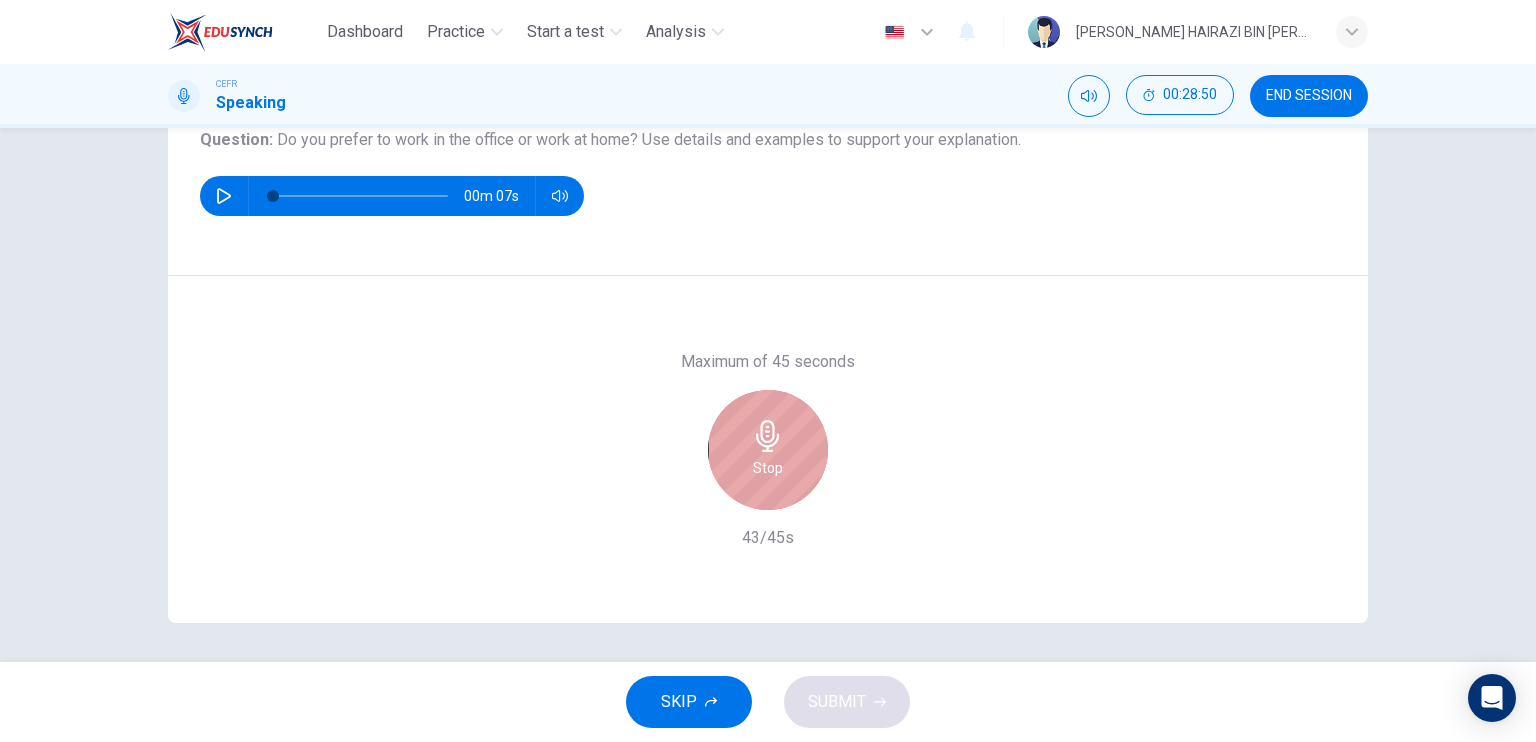 click on "Stop" at bounding box center [768, 468] 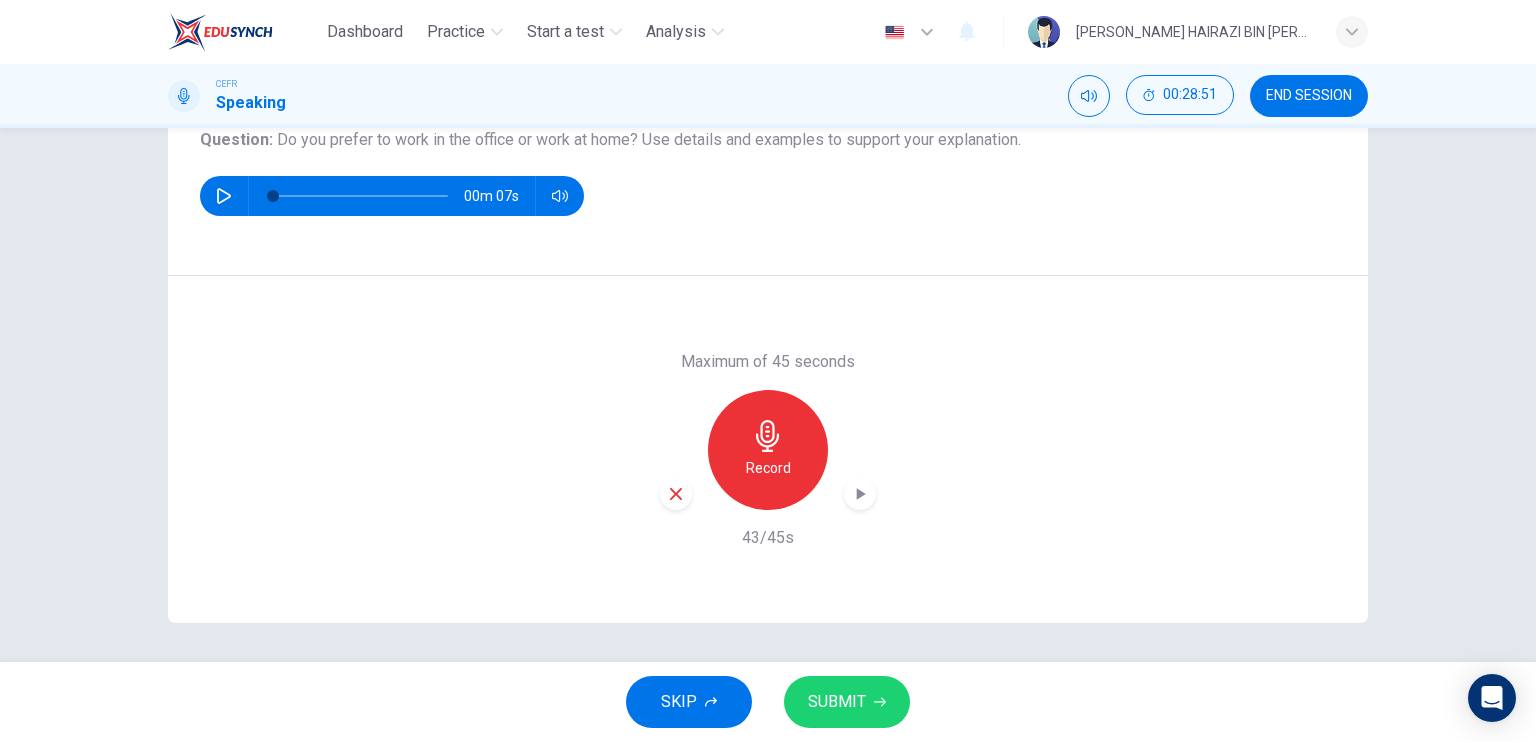 click on "SUBMIT" at bounding box center [837, 702] 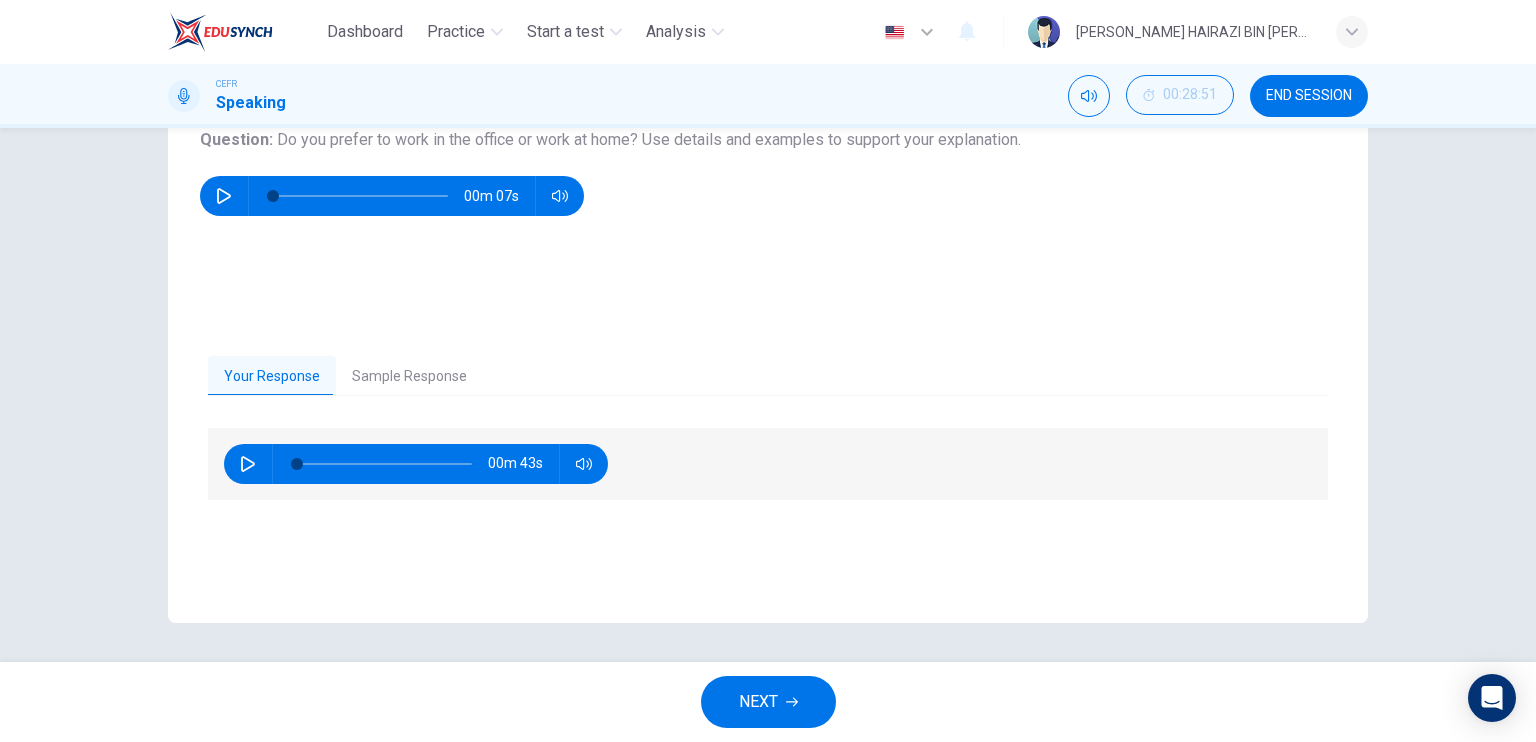 click on "NEXT" at bounding box center [758, 702] 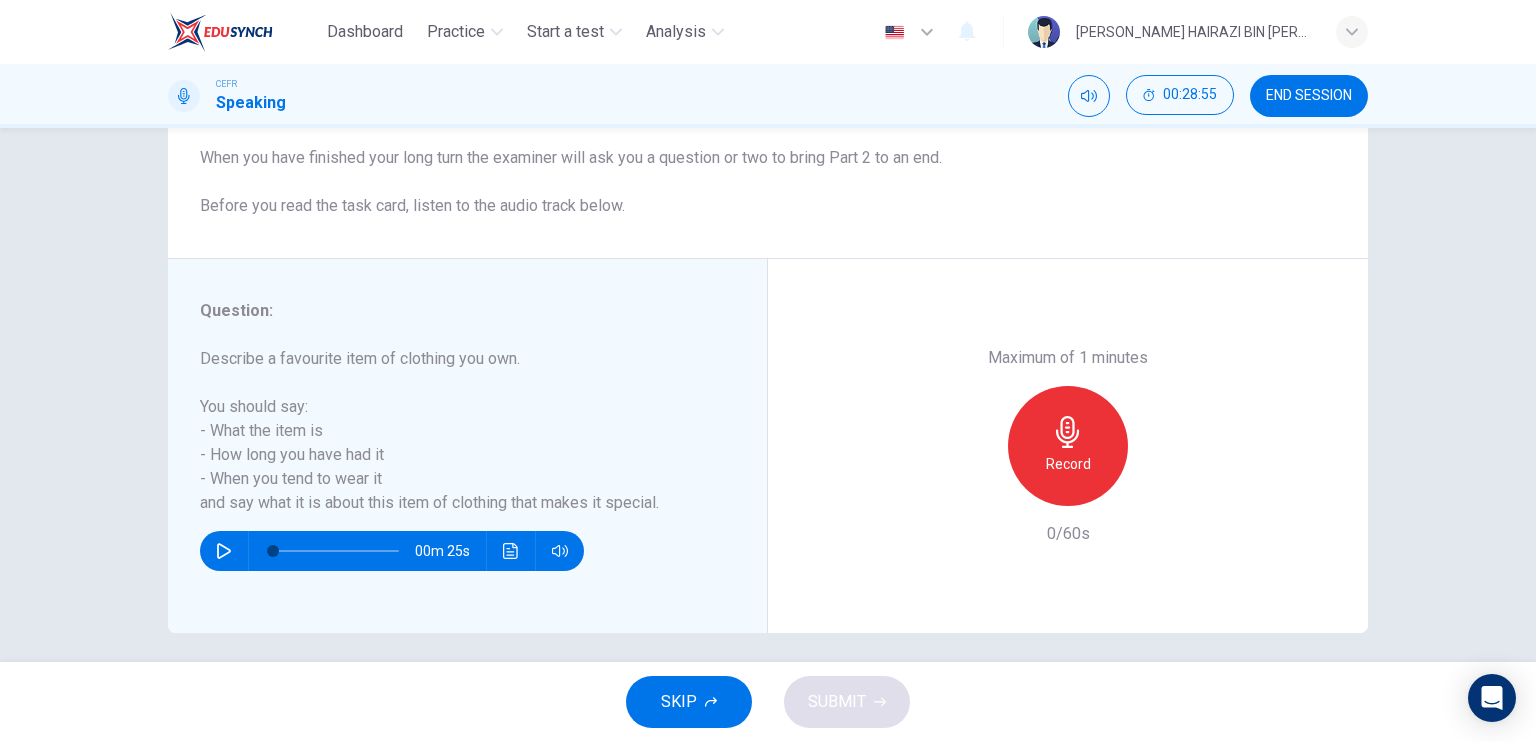 scroll, scrollTop: 240, scrollLeft: 0, axis: vertical 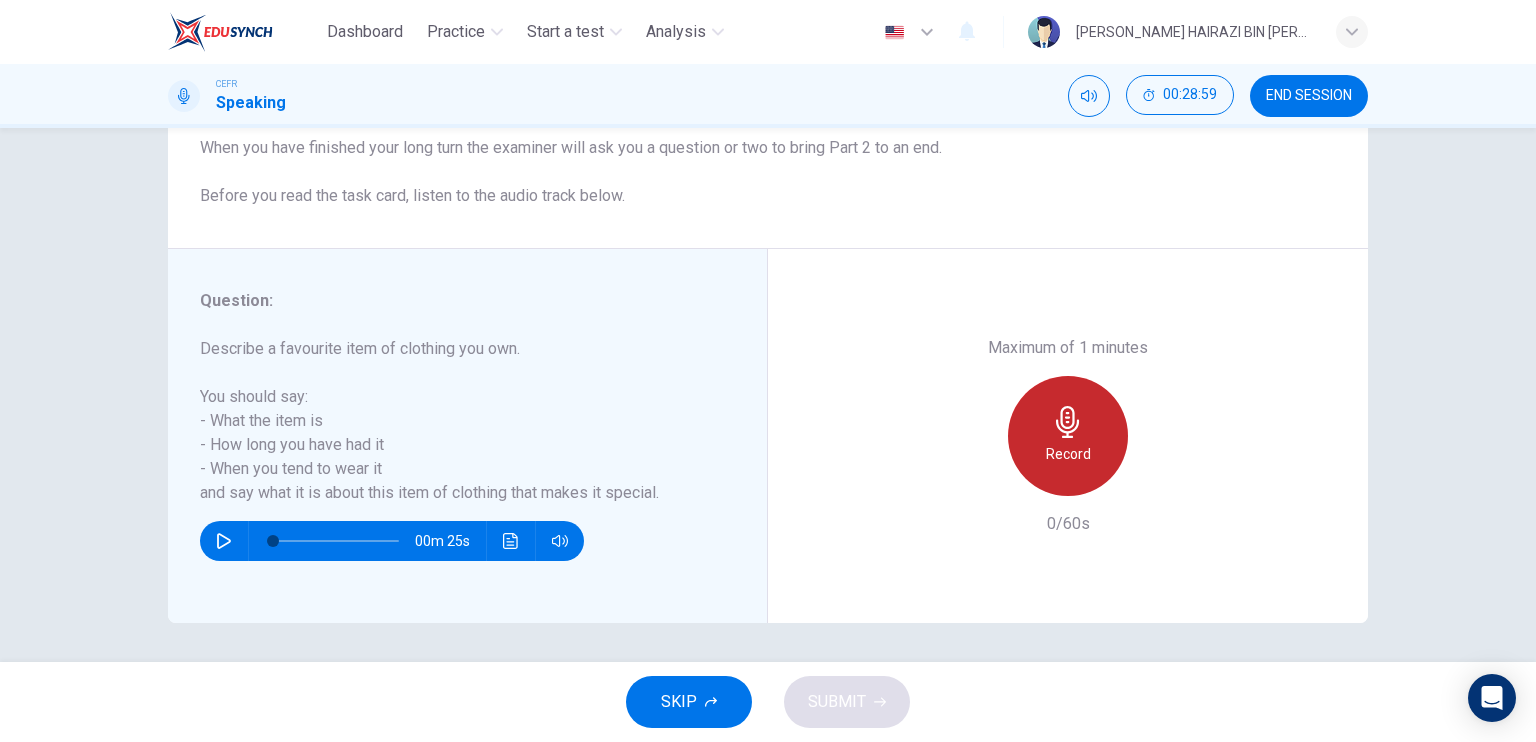 click on "Record" at bounding box center [1068, 436] 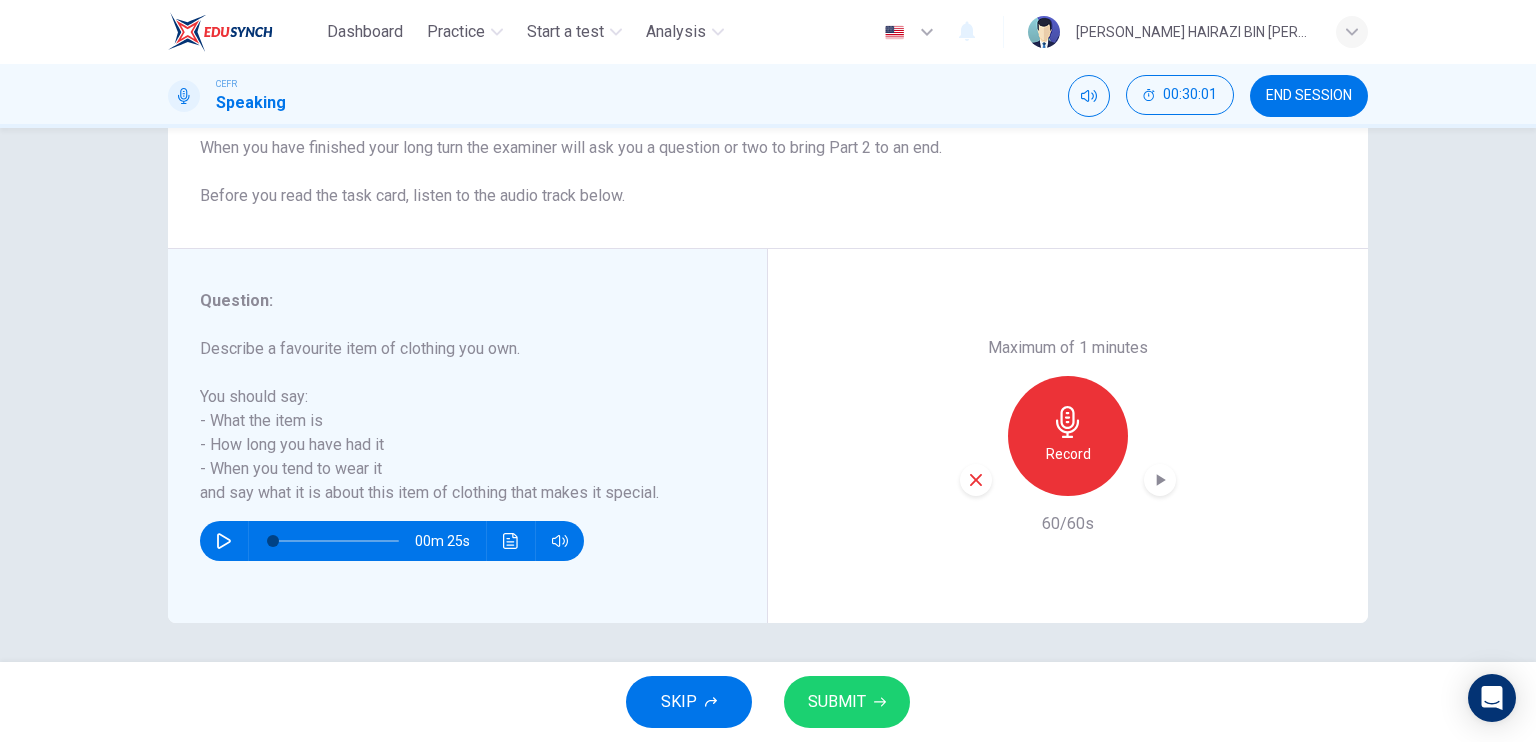 click on "SUBMIT" at bounding box center (837, 702) 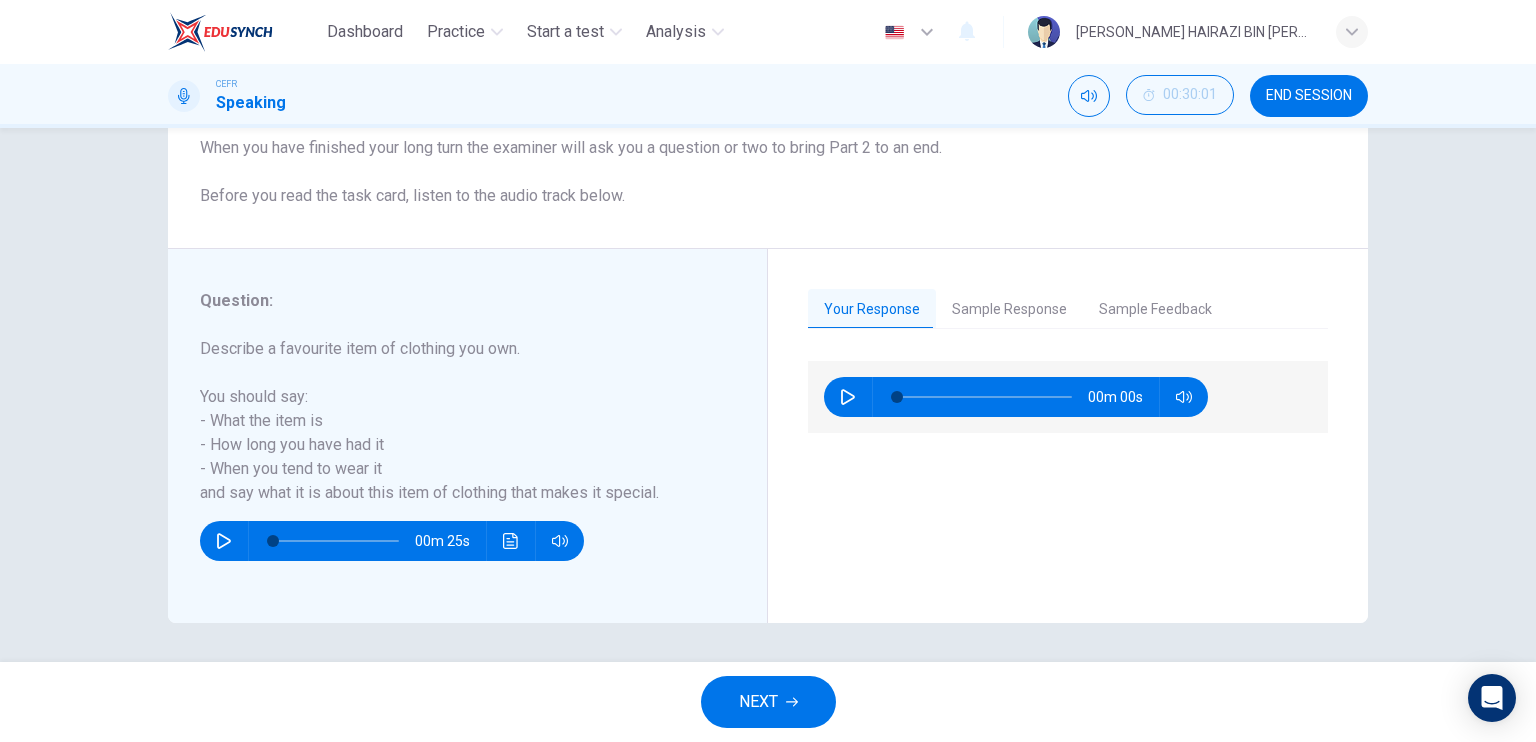 click 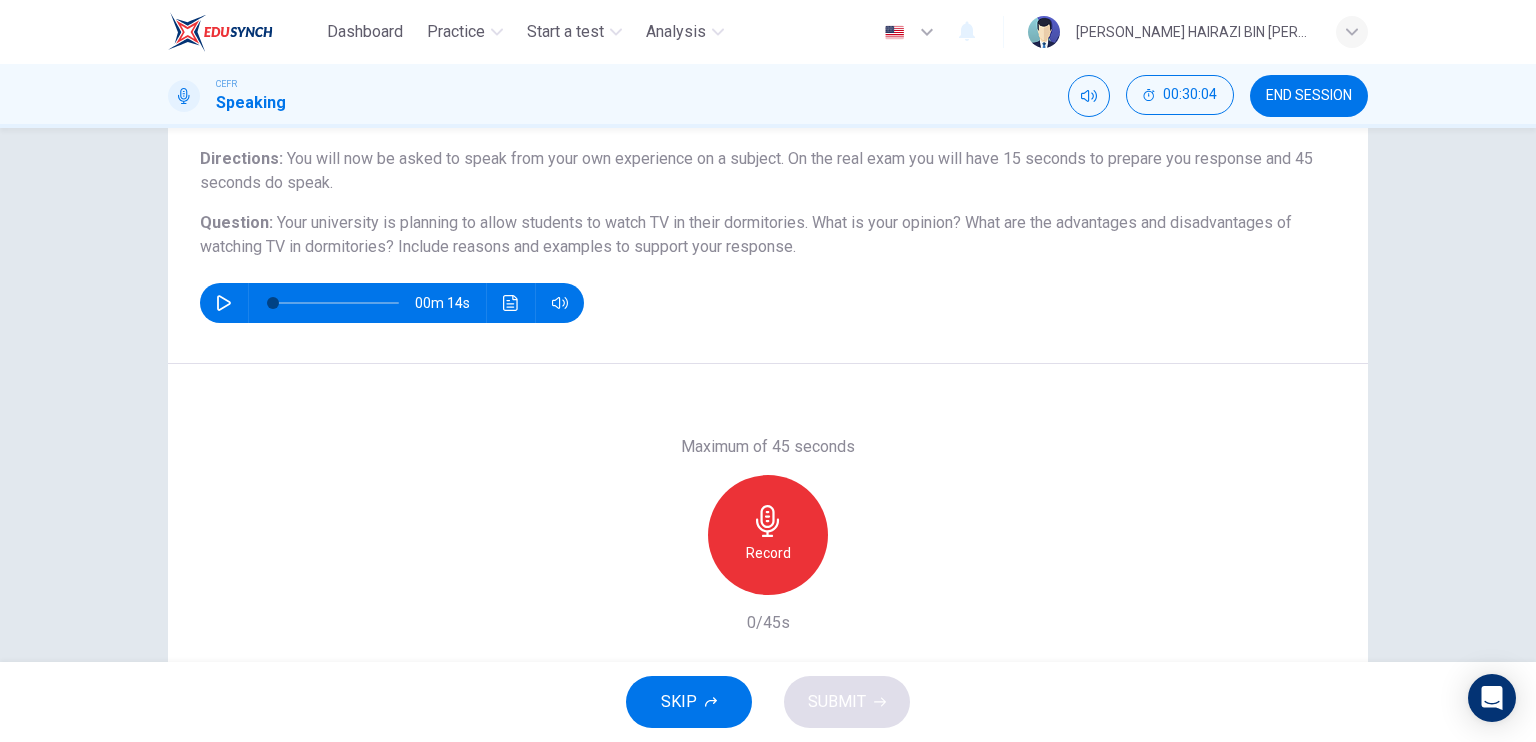 scroll, scrollTop: 166, scrollLeft: 0, axis: vertical 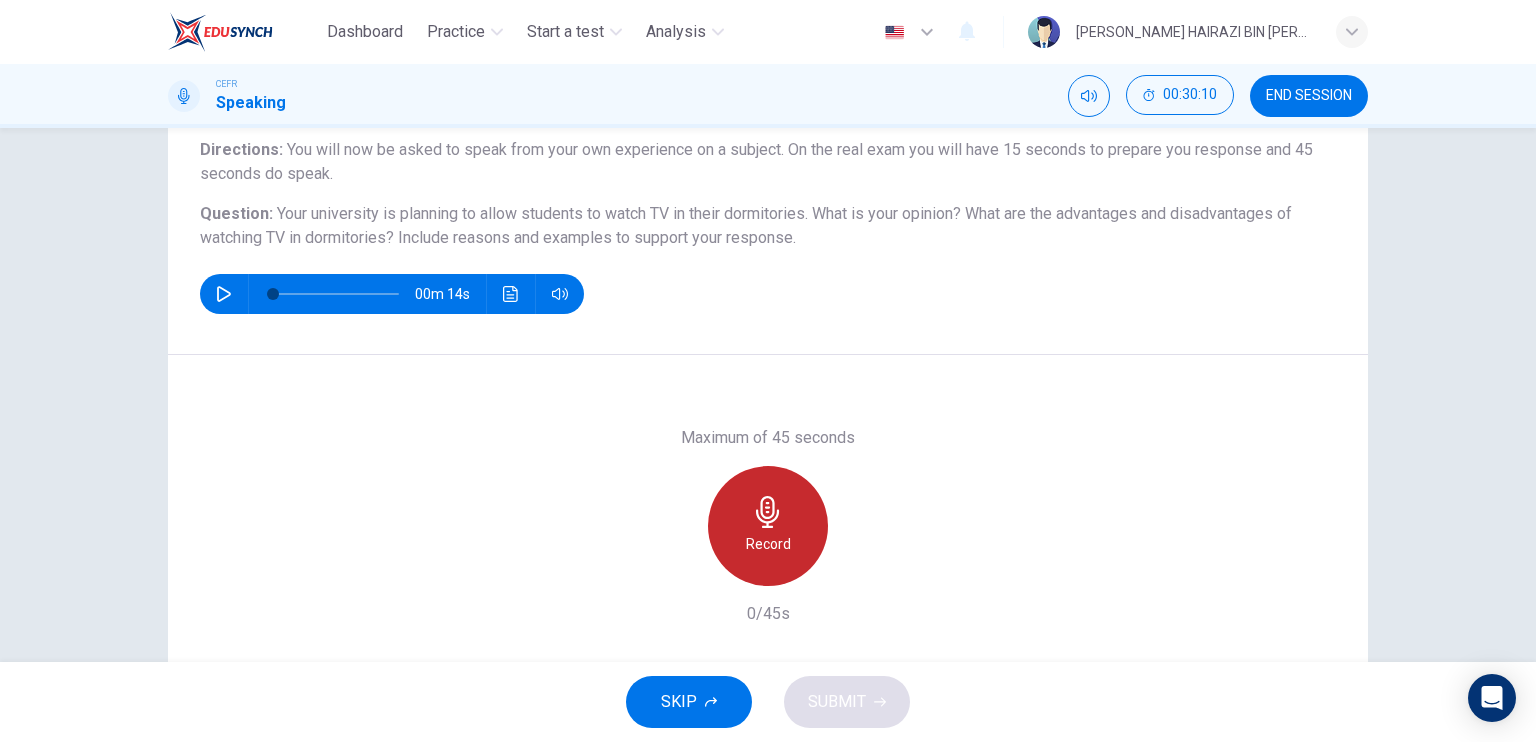 click on "Record" at bounding box center [768, 526] 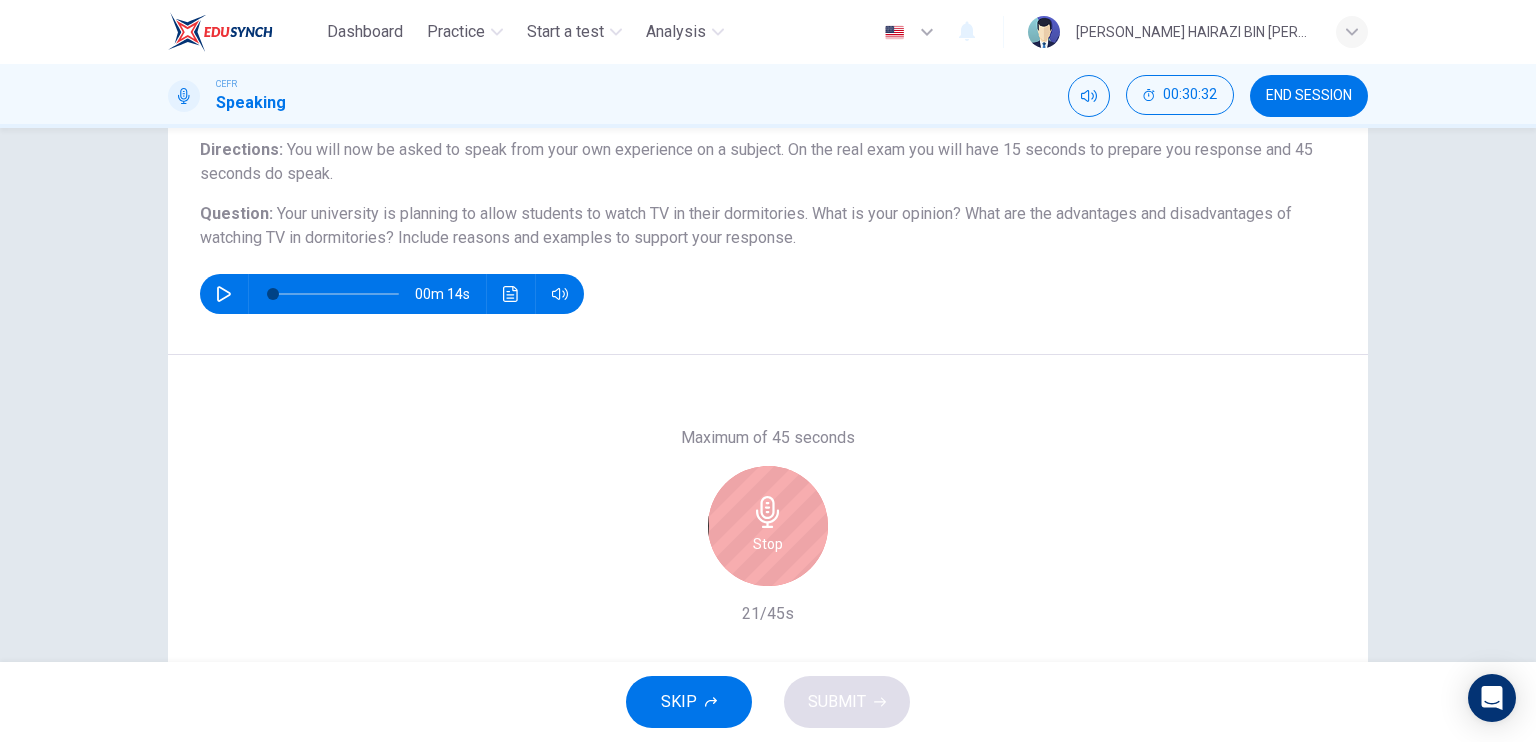 scroll, scrollTop: 1, scrollLeft: 0, axis: vertical 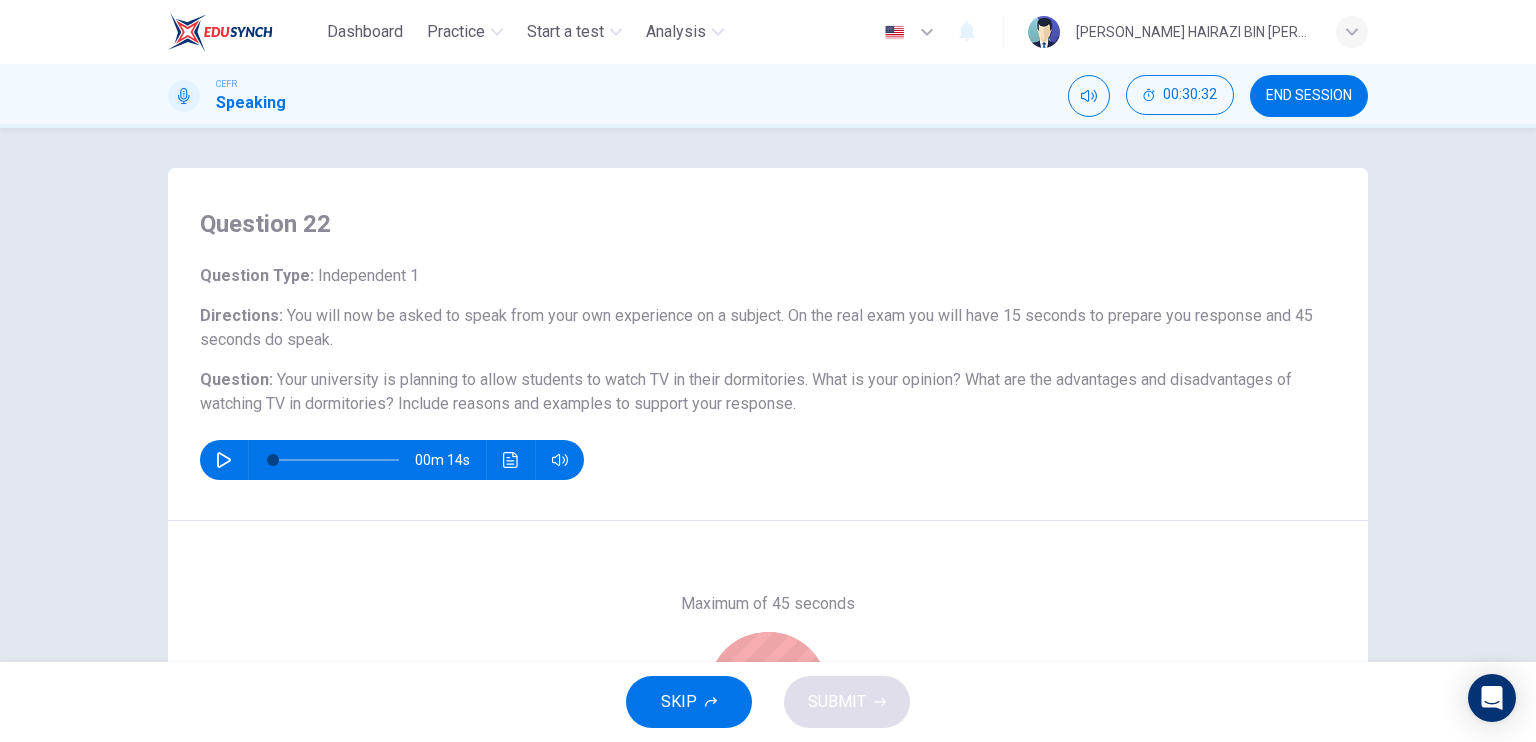 click on "Question   22 Question Type :   Independent 1 Directions :   You will now be asked to speak from your own experience on a subject. On the real exam you will have 15 seconds to prepare you response and 45 seconds do speak. Question :   Your university is planning to allow students to watch TV in their dormitories. What is your opinion? What are the advantages and disadvantages of watching TV in dormitories?    Include reasons and examples to support your response. 00m 14s" at bounding box center [768, 344] 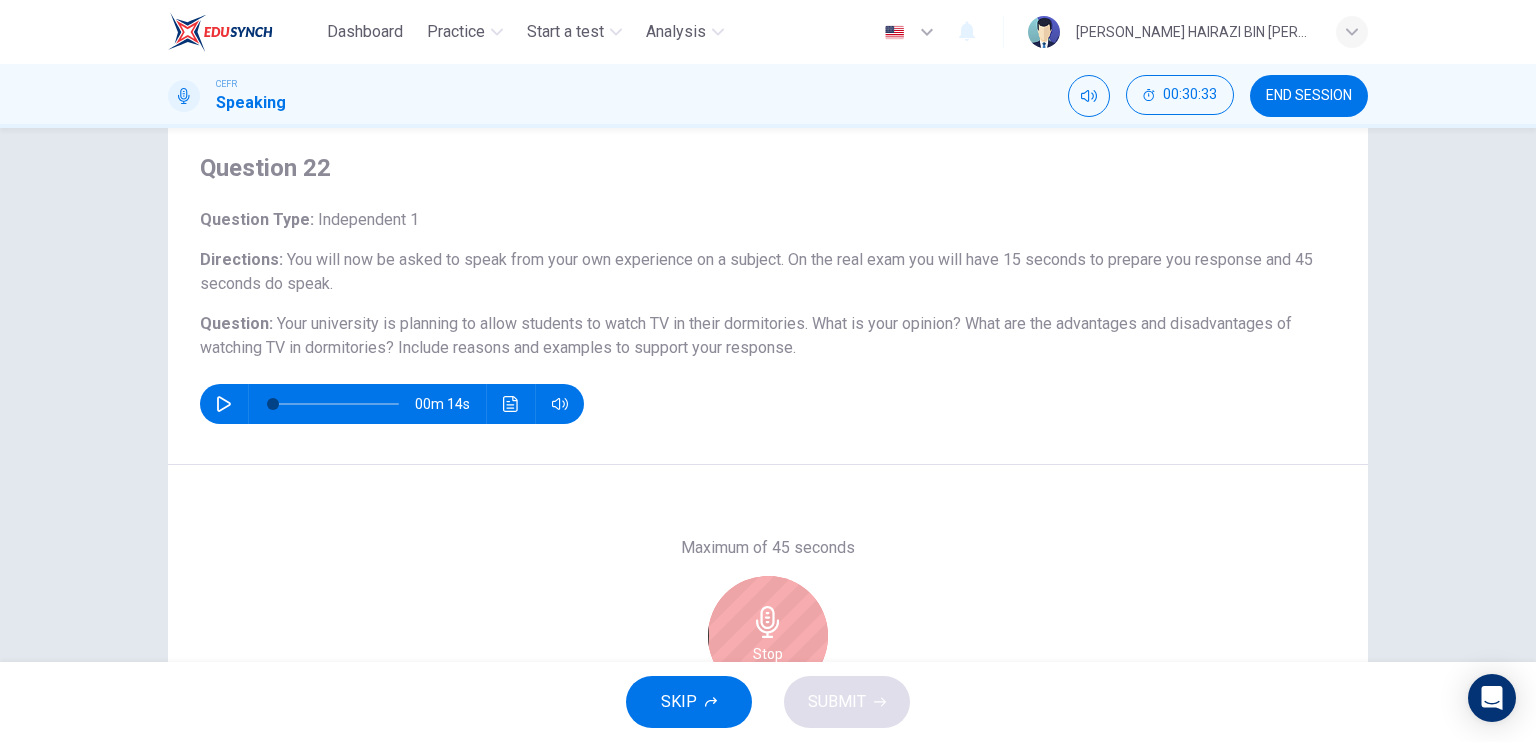 scroll, scrollTop: 240, scrollLeft: 0, axis: vertical 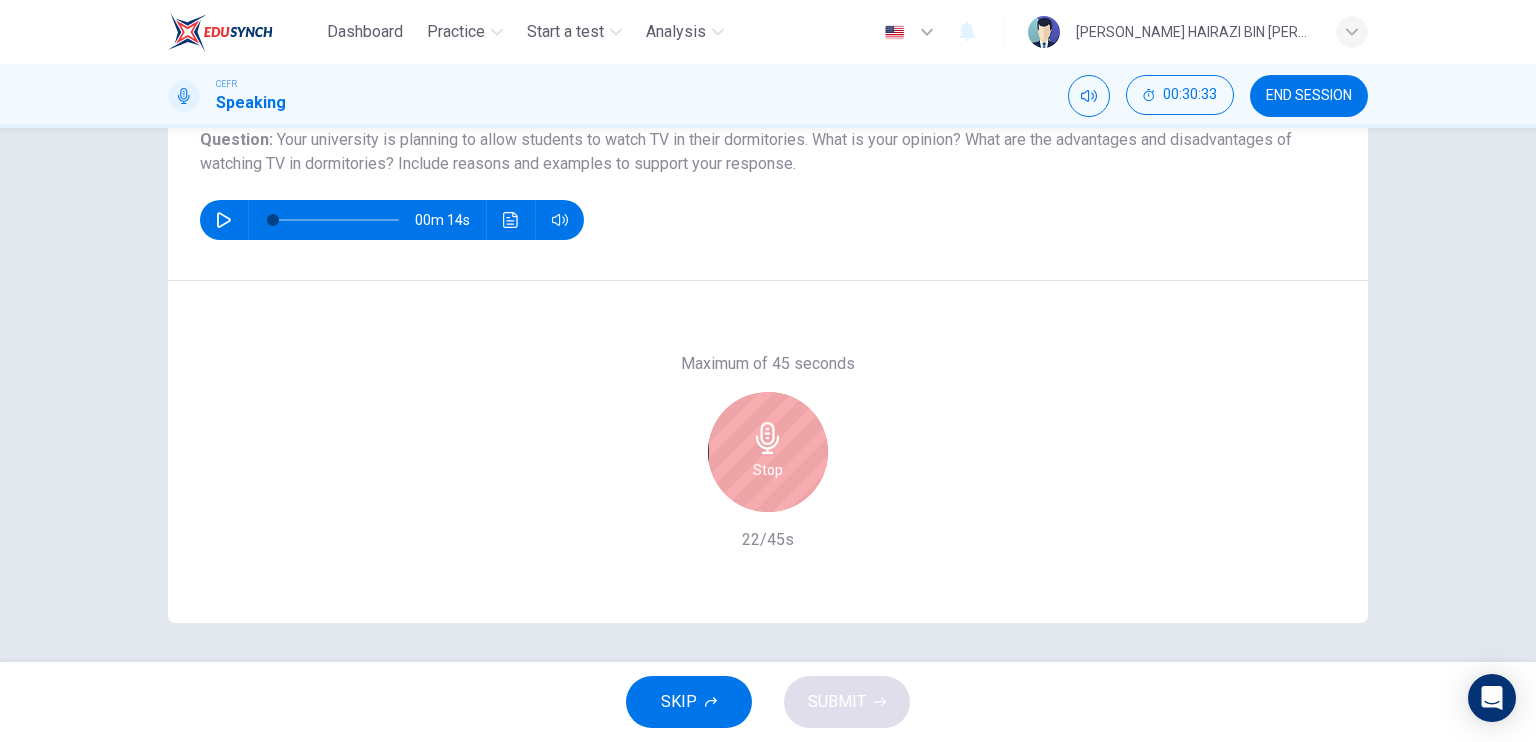 click on "Stop" at bounding box center (768, 452) 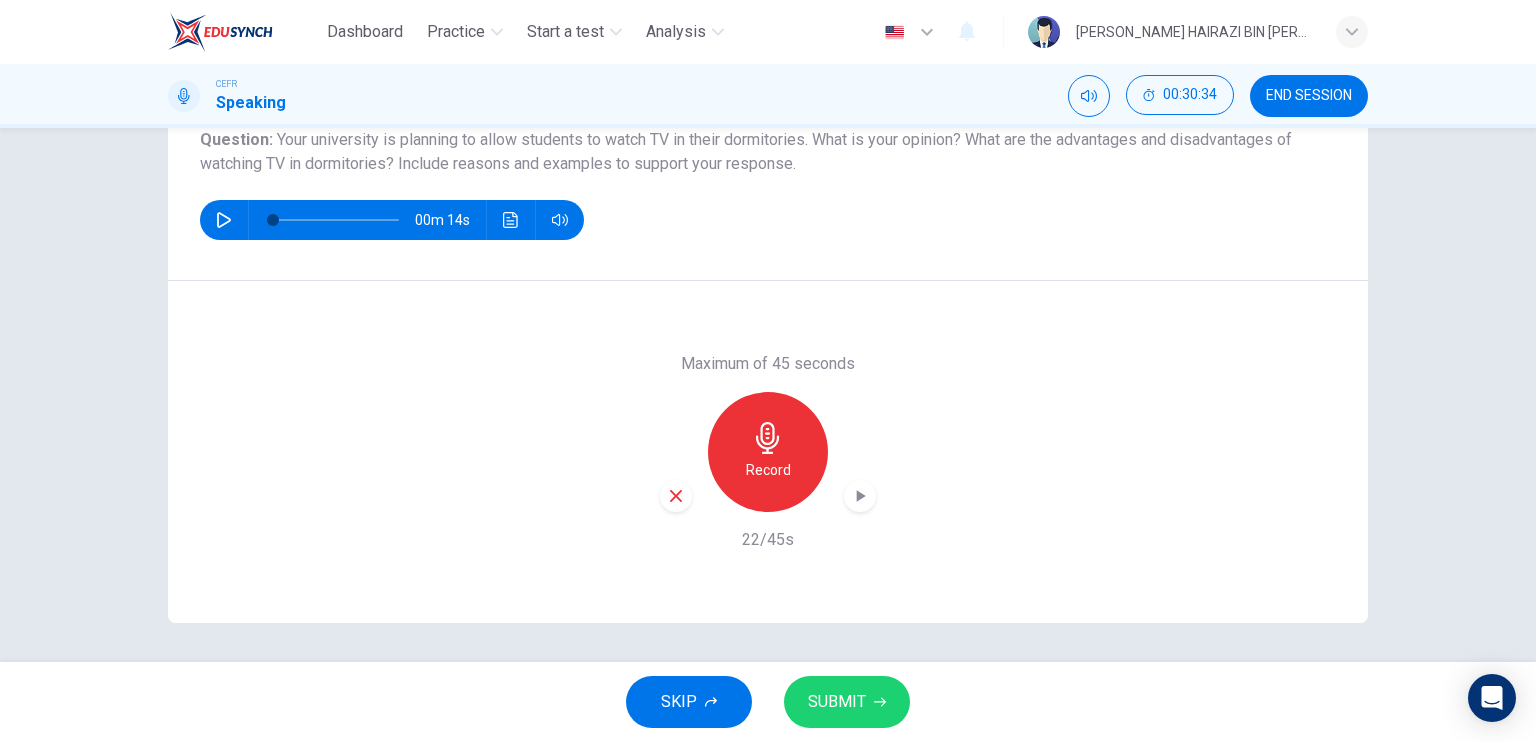 click at bounding box center [676, 496] 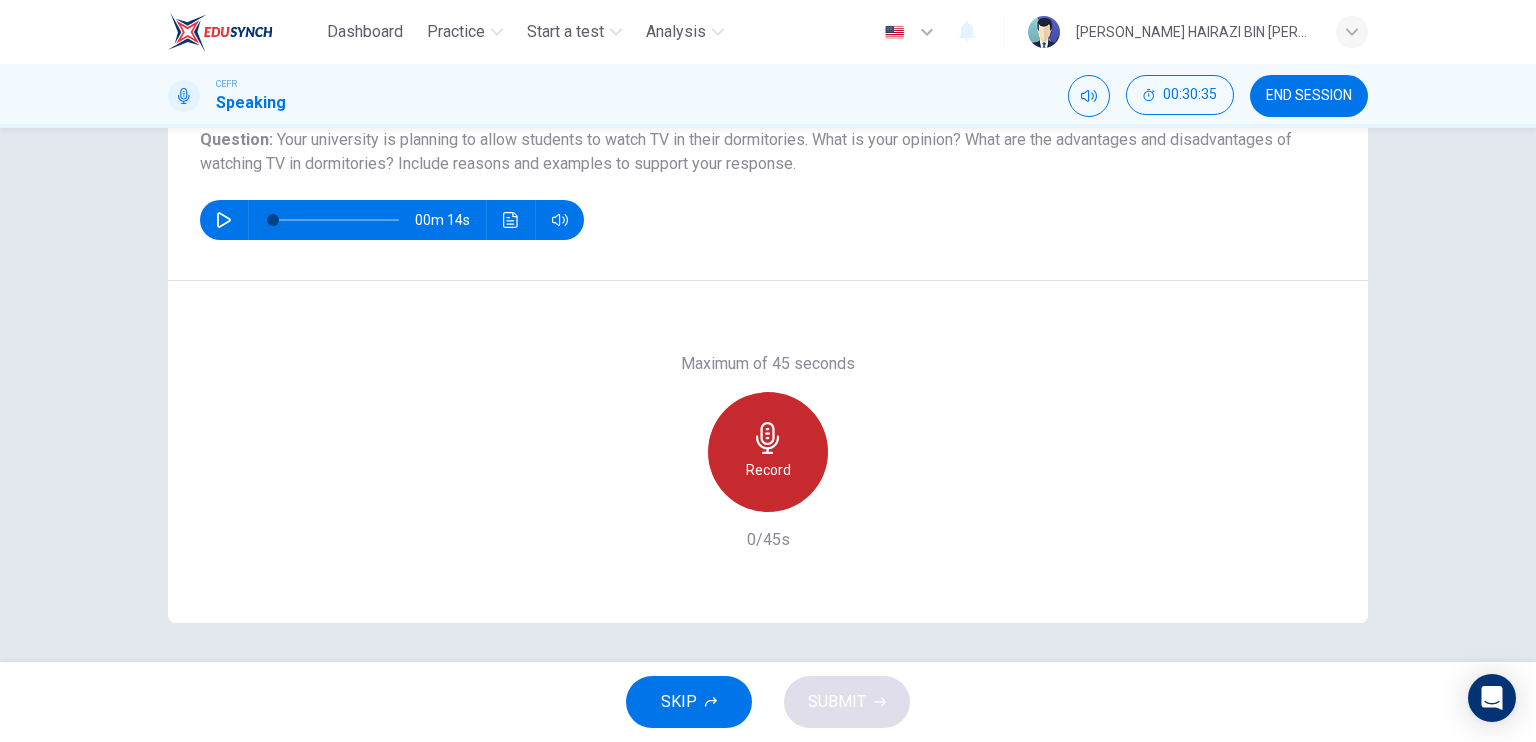 click on "Record" at bounding box center [768, 452] 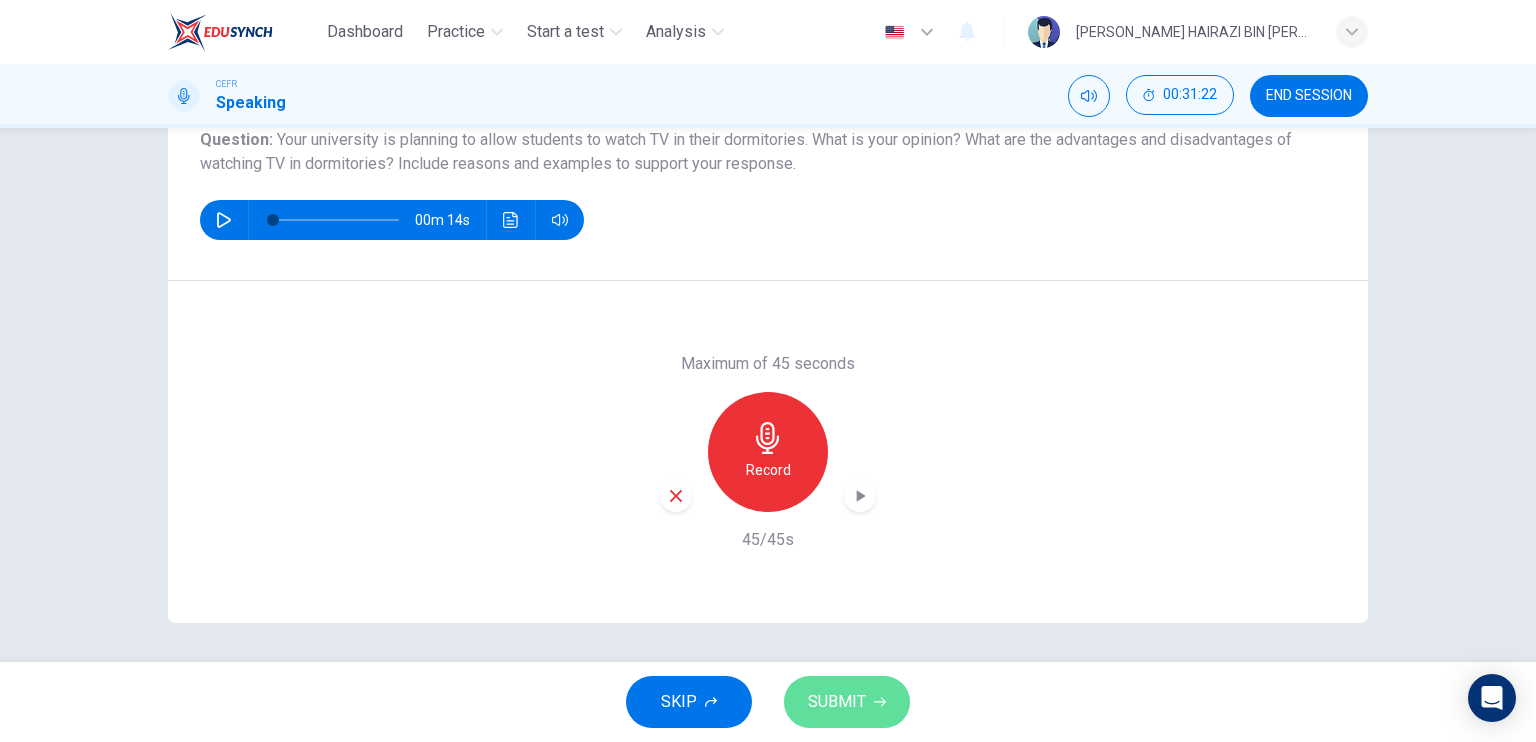 click 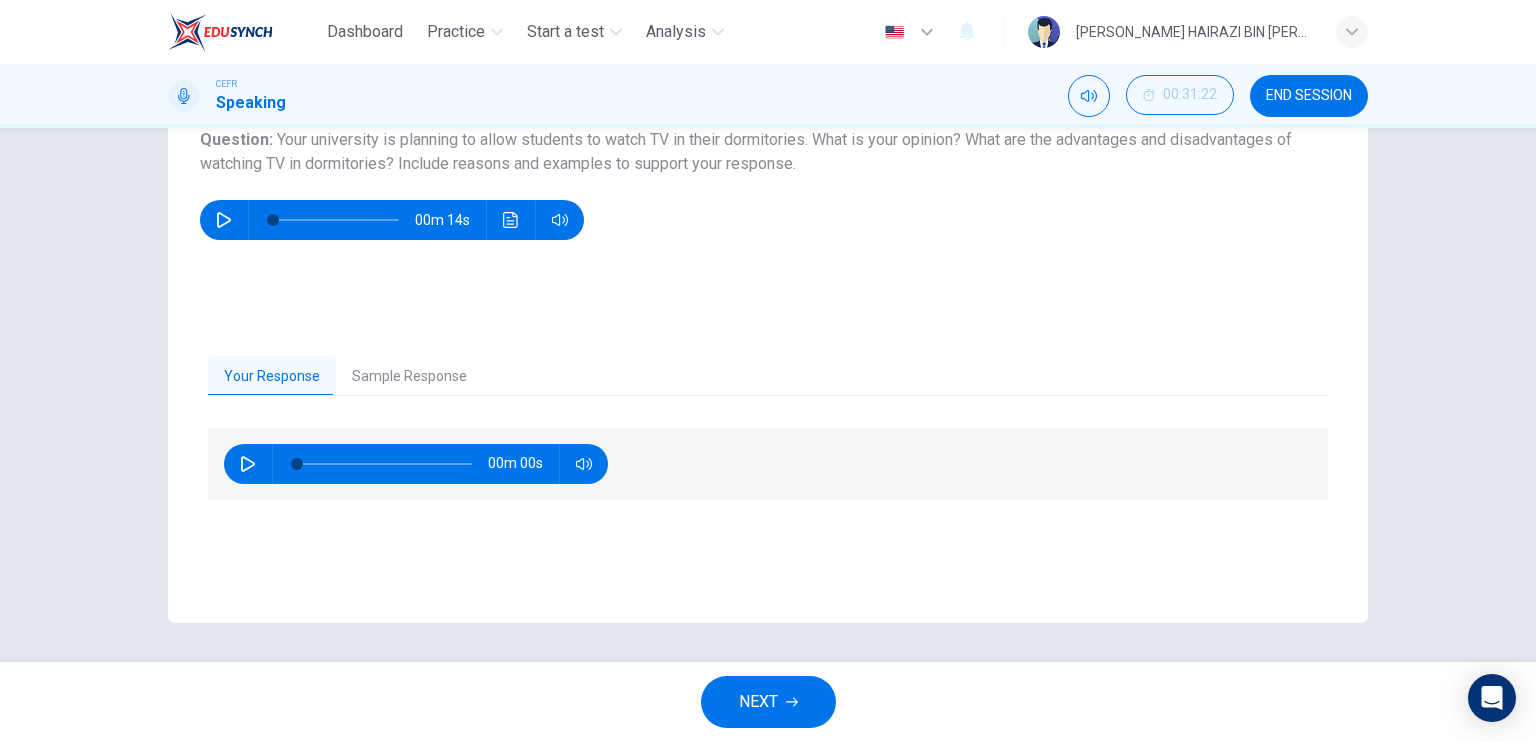 click on "NEXT" at bounding box center [768, 702] 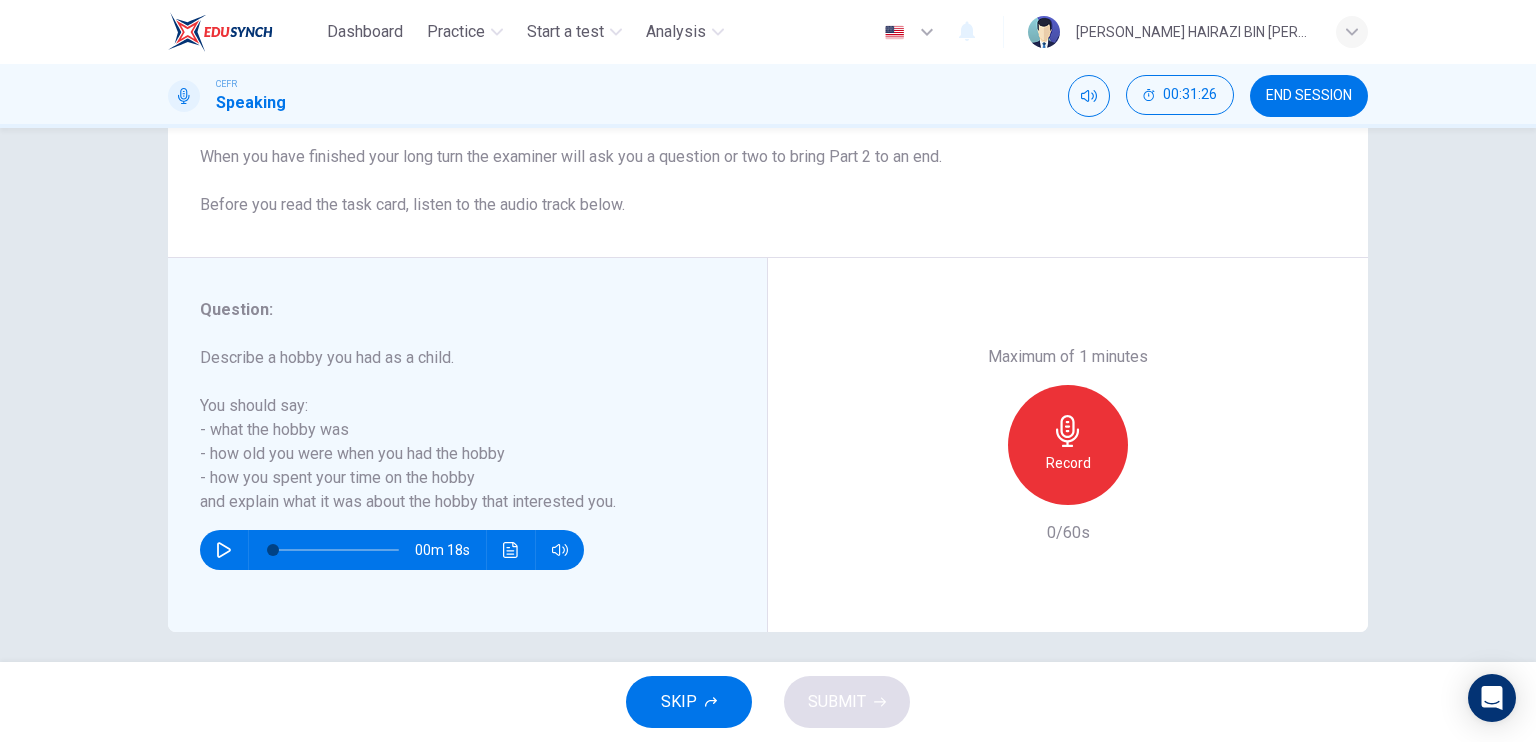 scroll, scrollTop: 240, scrollLeft: 0, axis: vertical 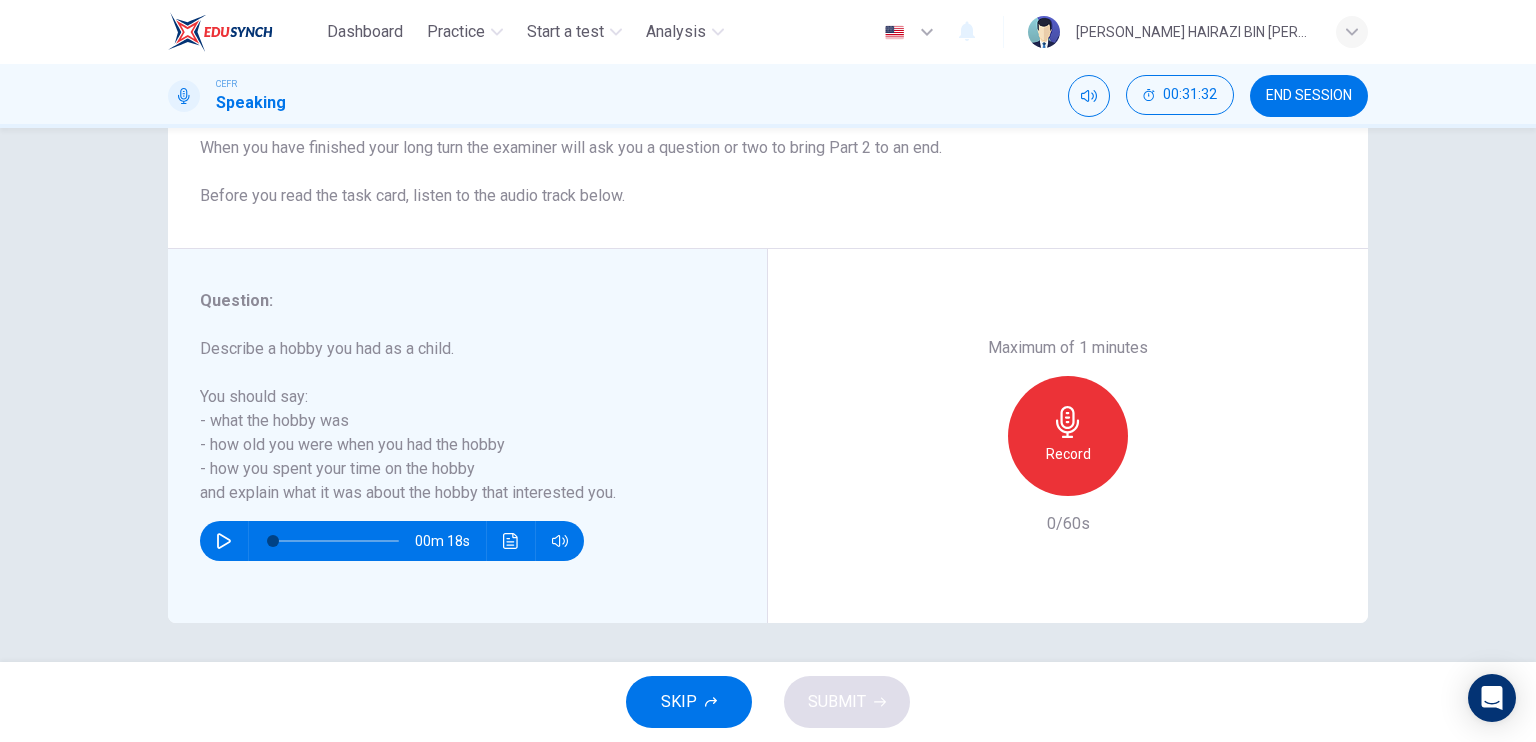 click 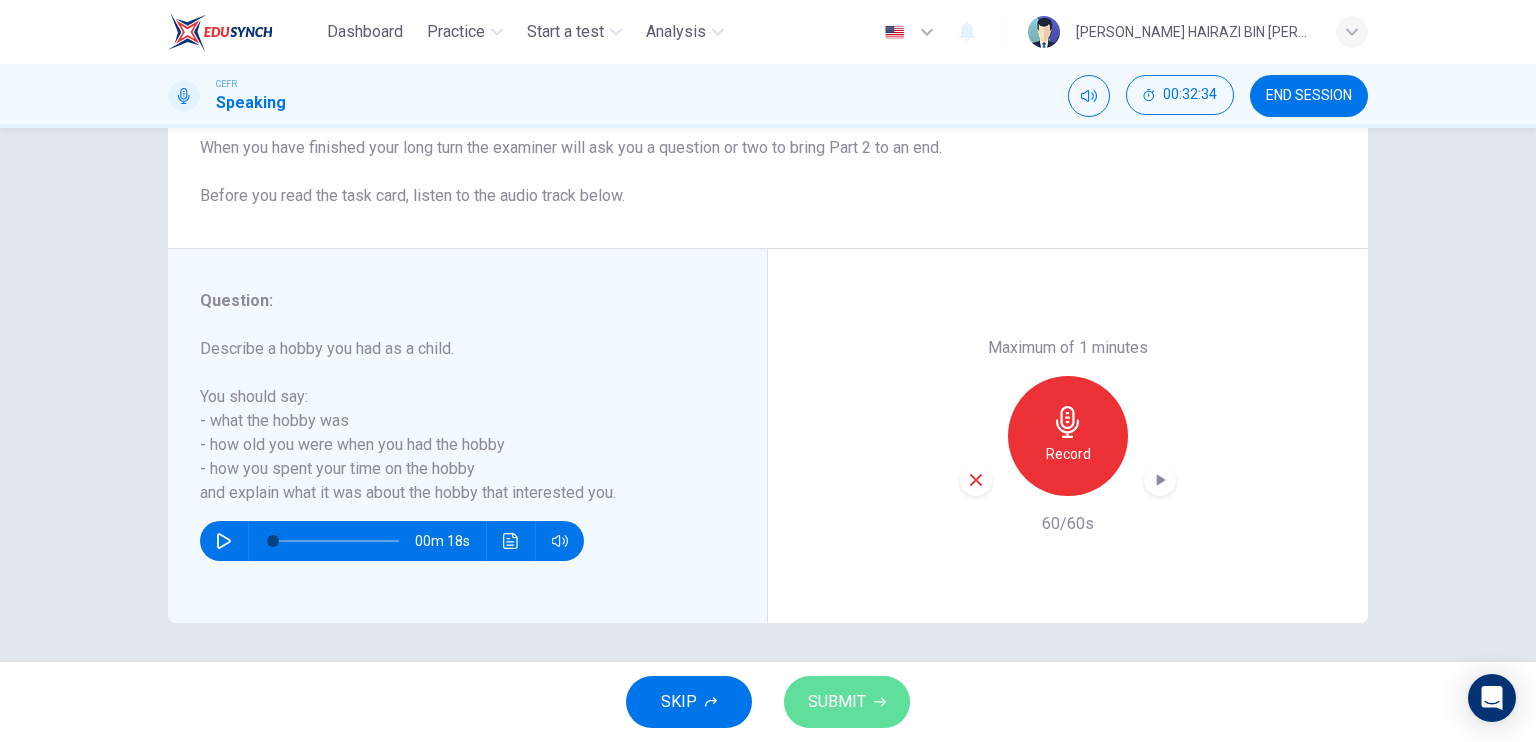 click on "SUBMIT" at bounding box center (847, 702) 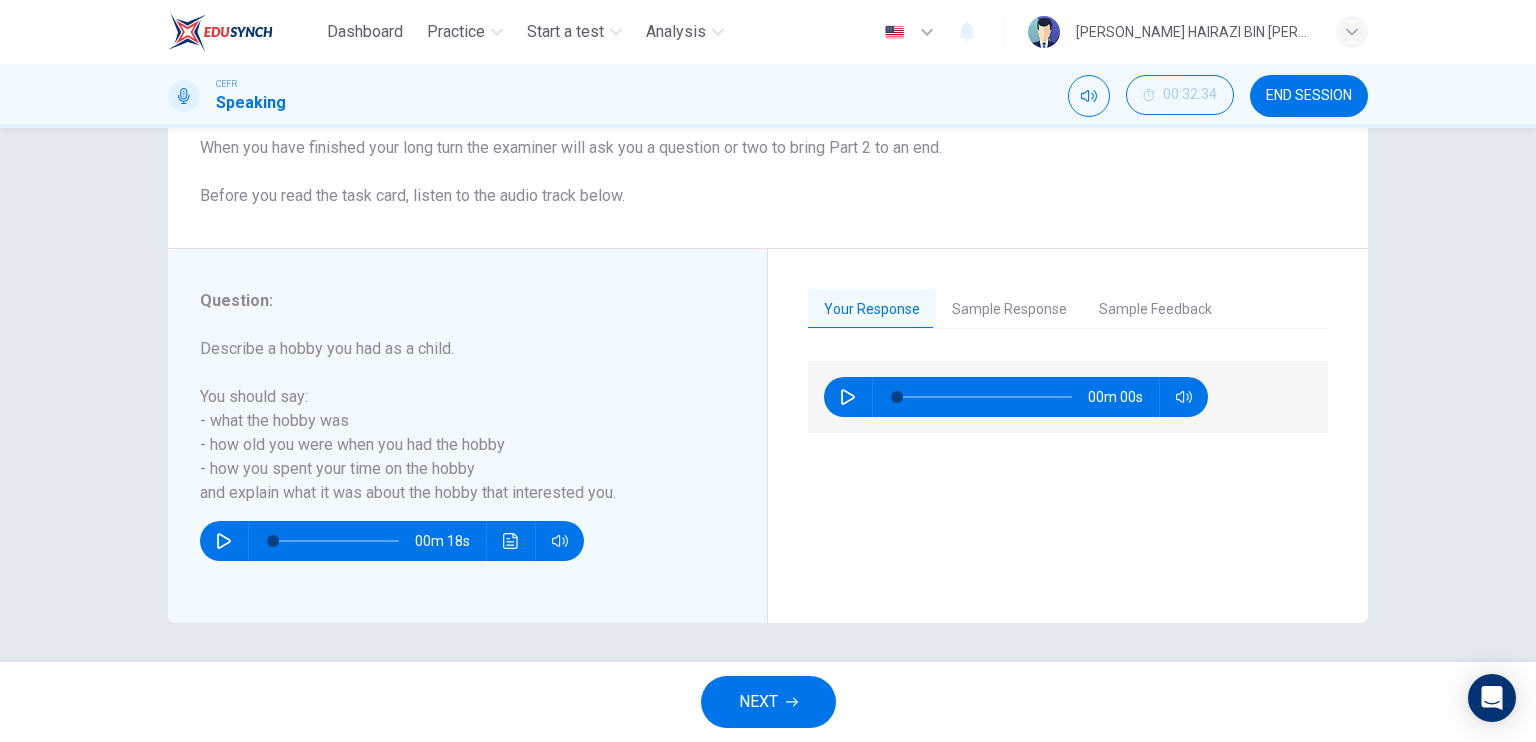 click on "NEXT" at bounding box center [768, 702] 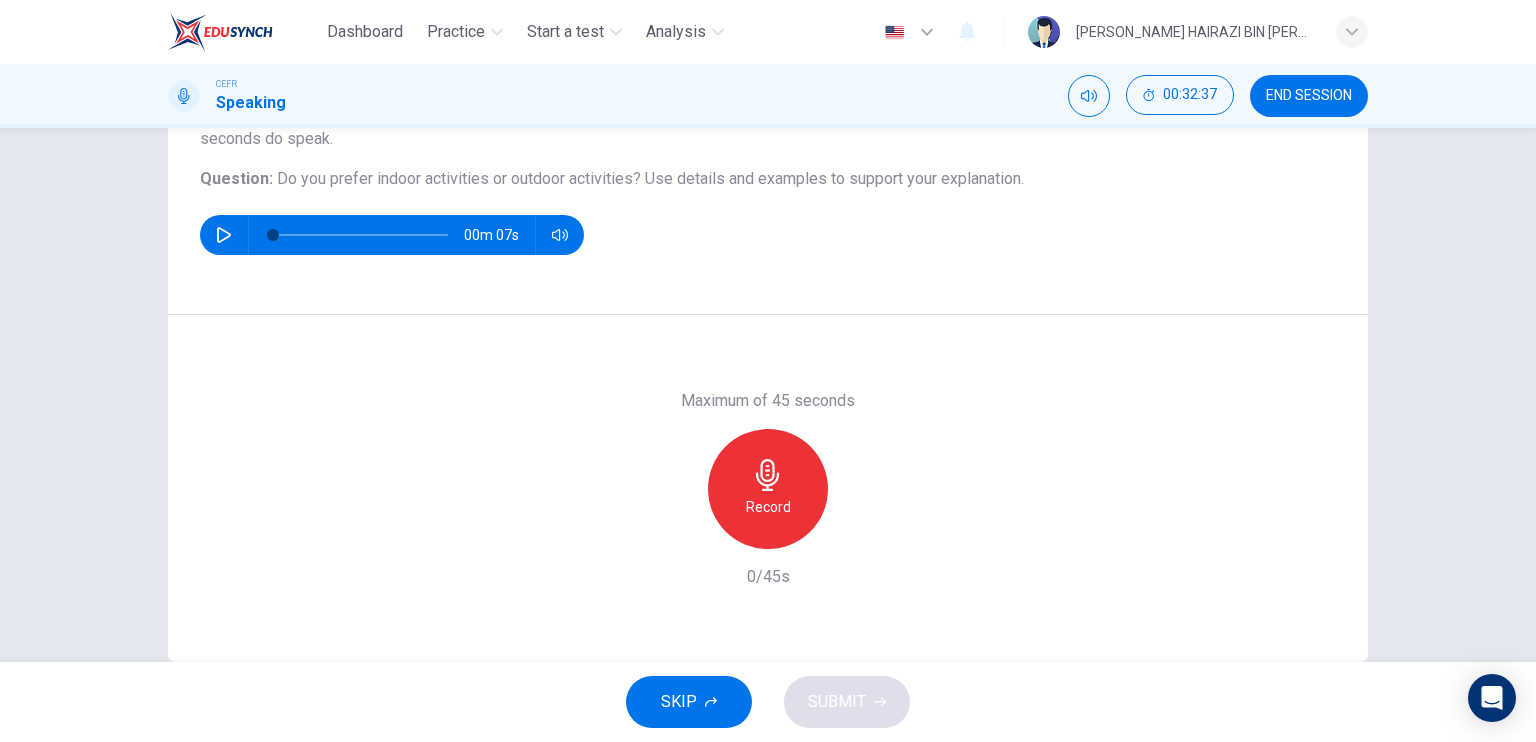 scroll, scrollTop: 240, scrollLeft: 0, axis: vertical 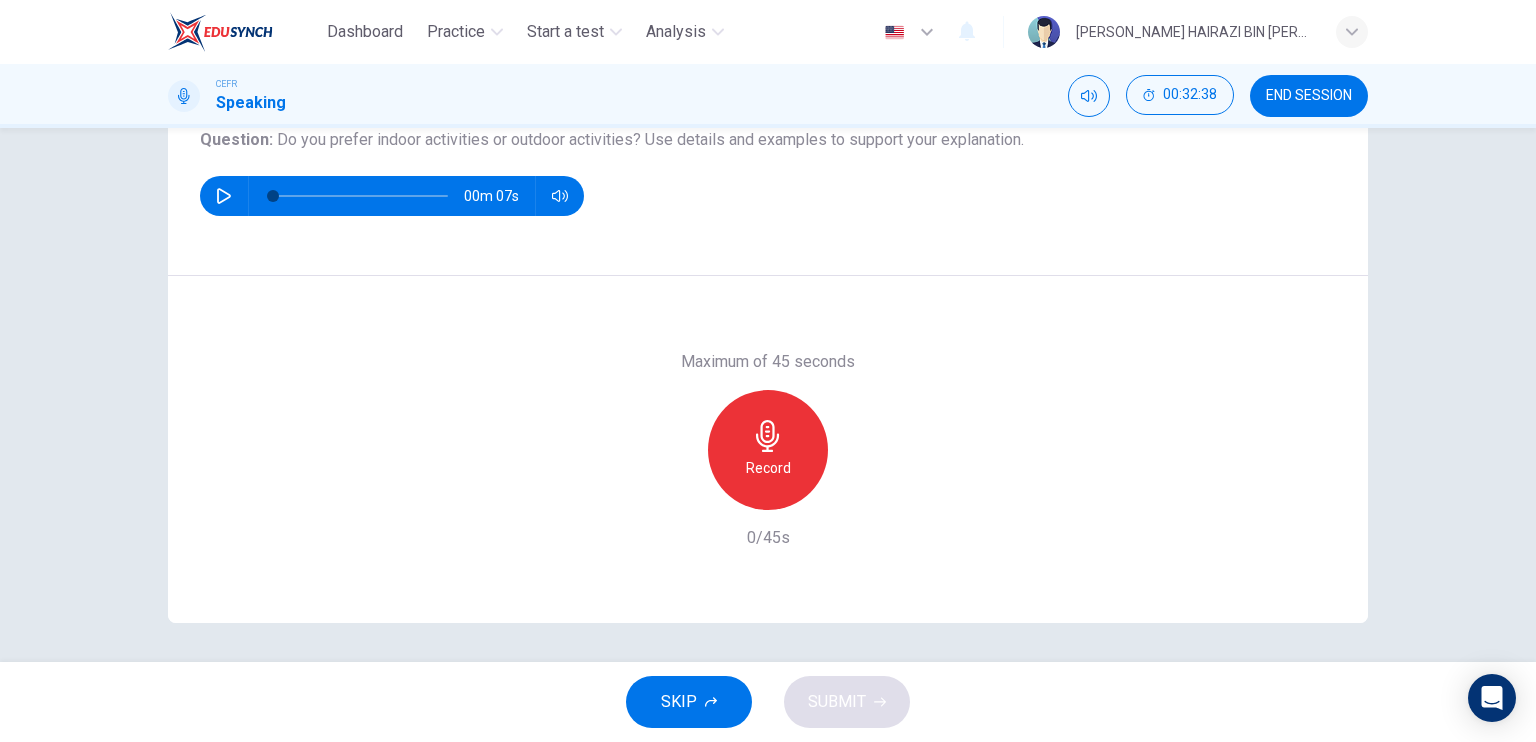 click 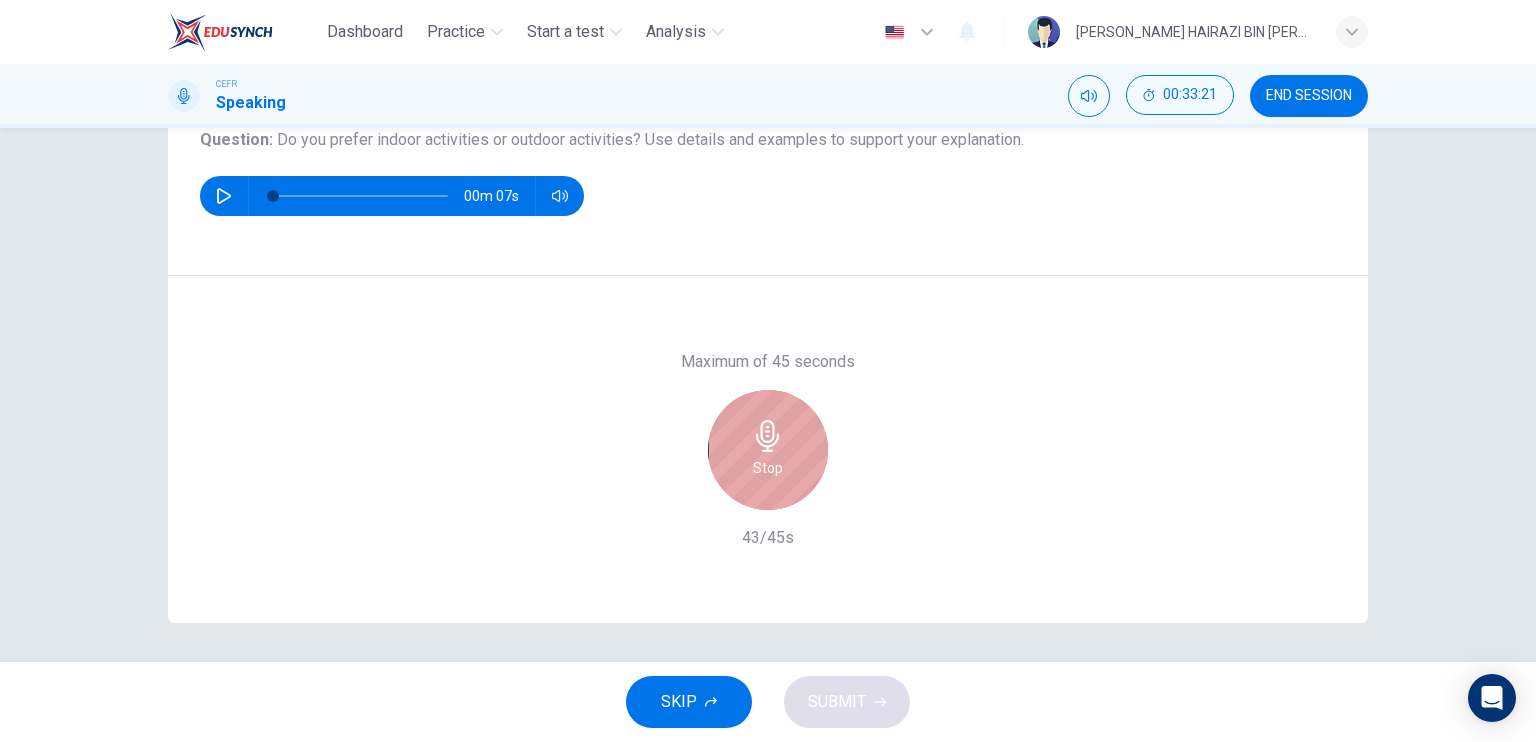 click on "Stop" at bounding box center (768, 450) 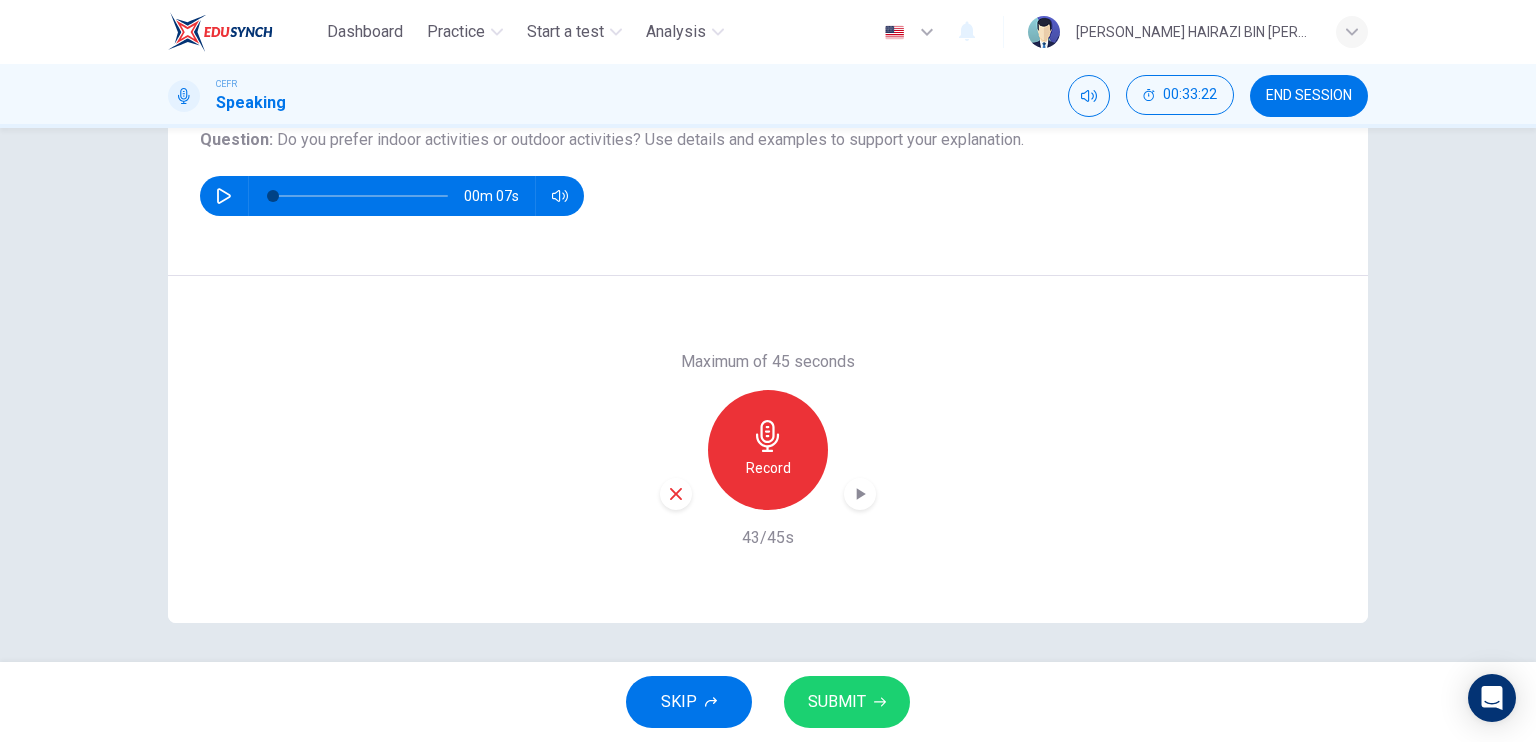 click on "SUBMIT" at bounding box center (837, 702) 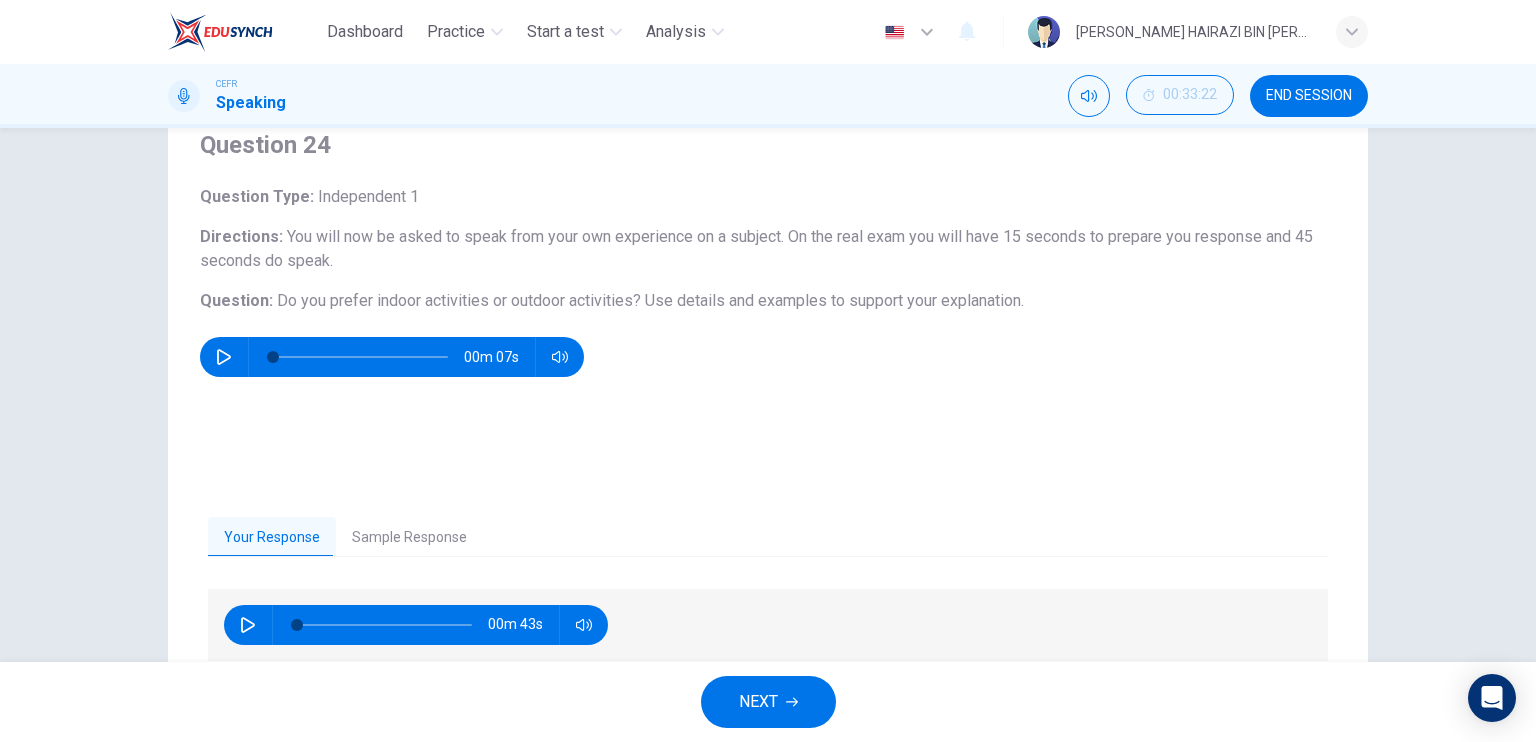 scroll, scrollTop: 74, scrollLeft: 0, axis: vertical 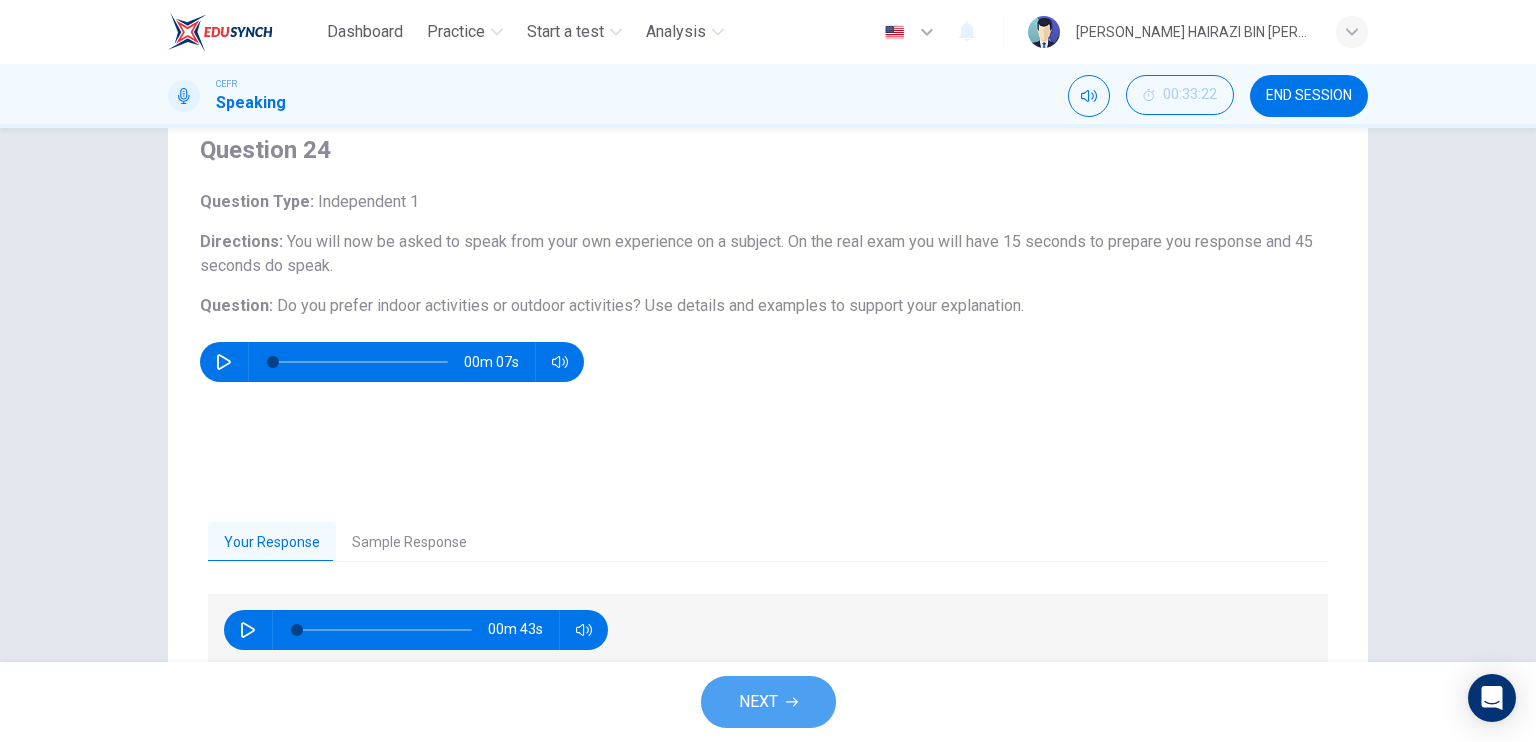 click on "NEXT" at bounding box center (758, 702) 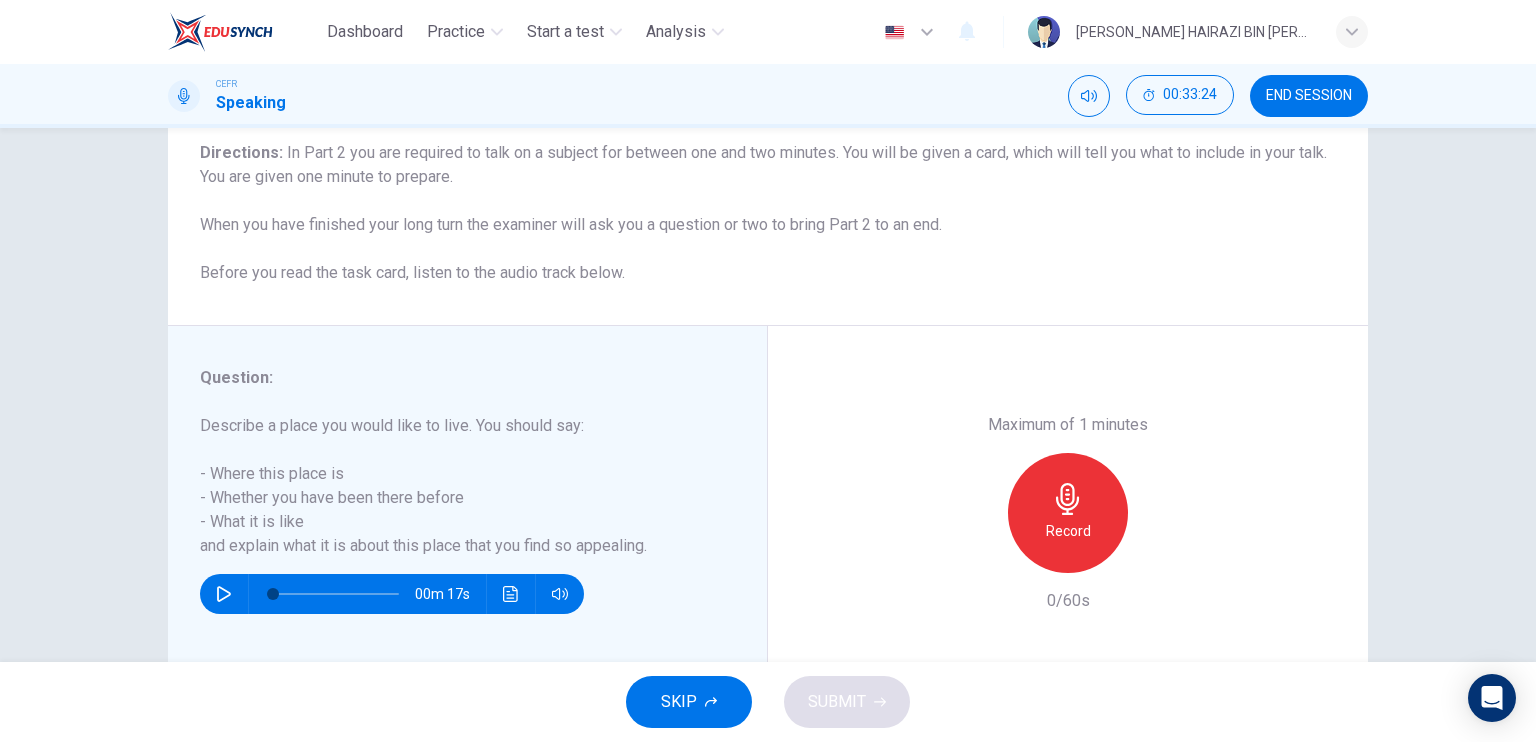 scroll, scrollTop: 166, scrollLeft: 0, axis: vertical 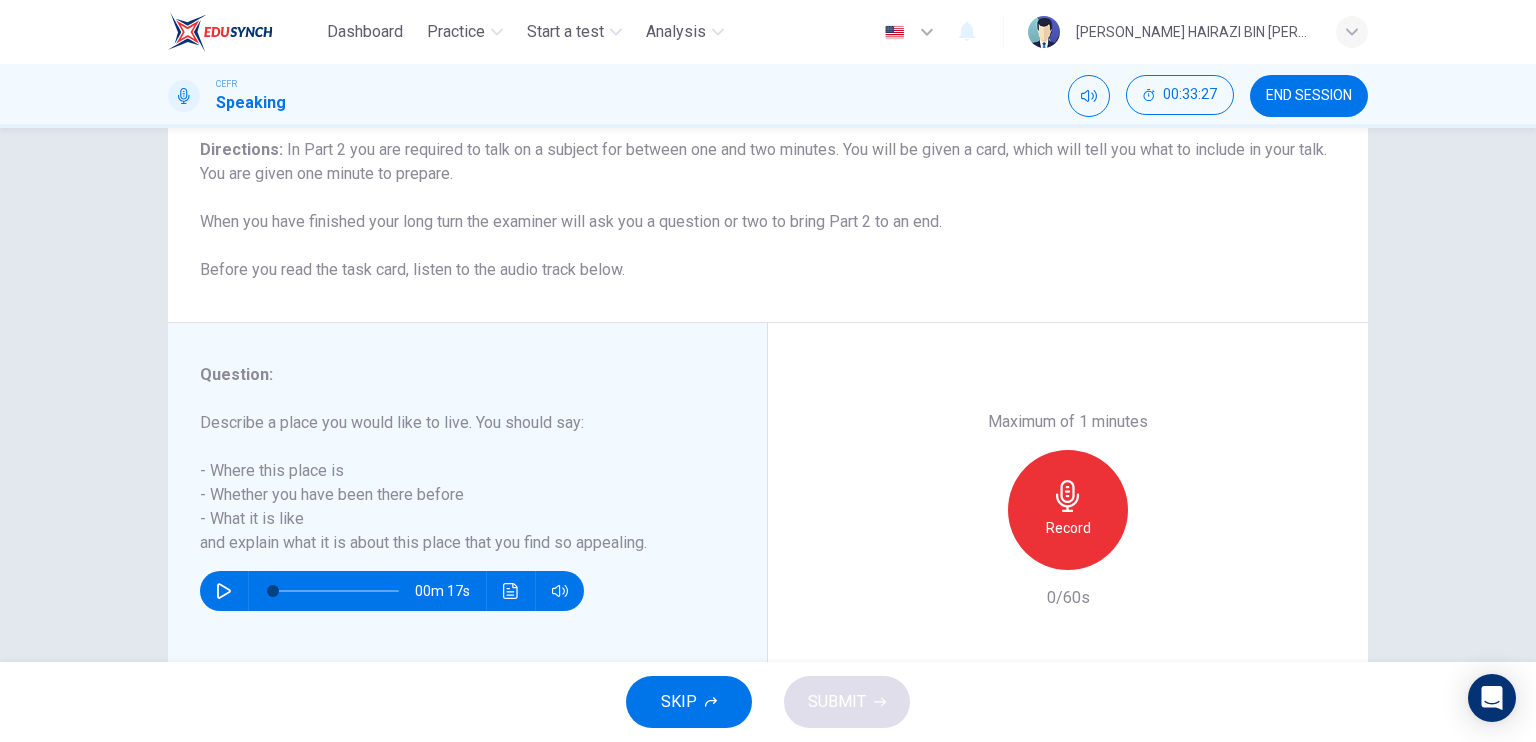 click on "Record" at bounding box center (1068, 510) 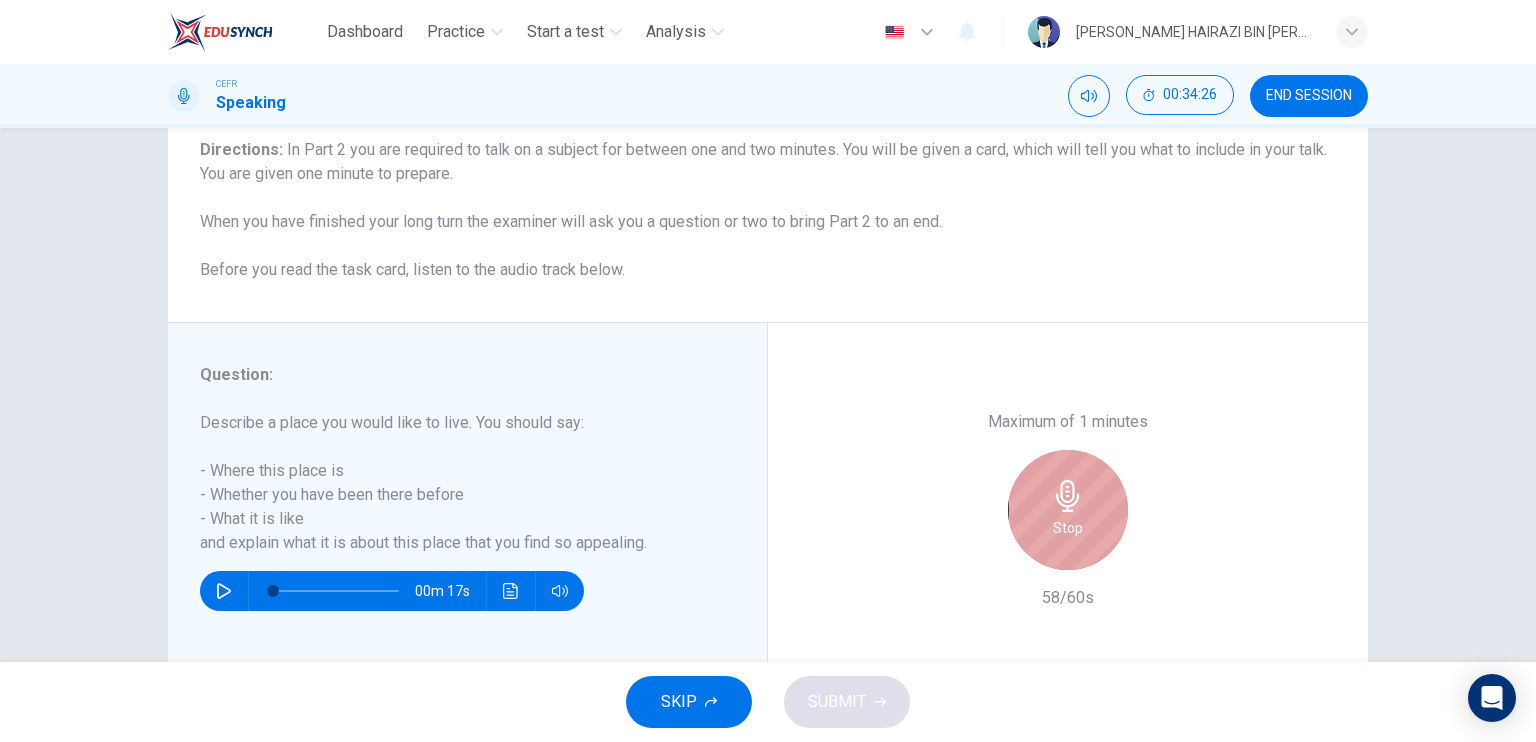 click on "Stop" at bounding box center [1068, 510] 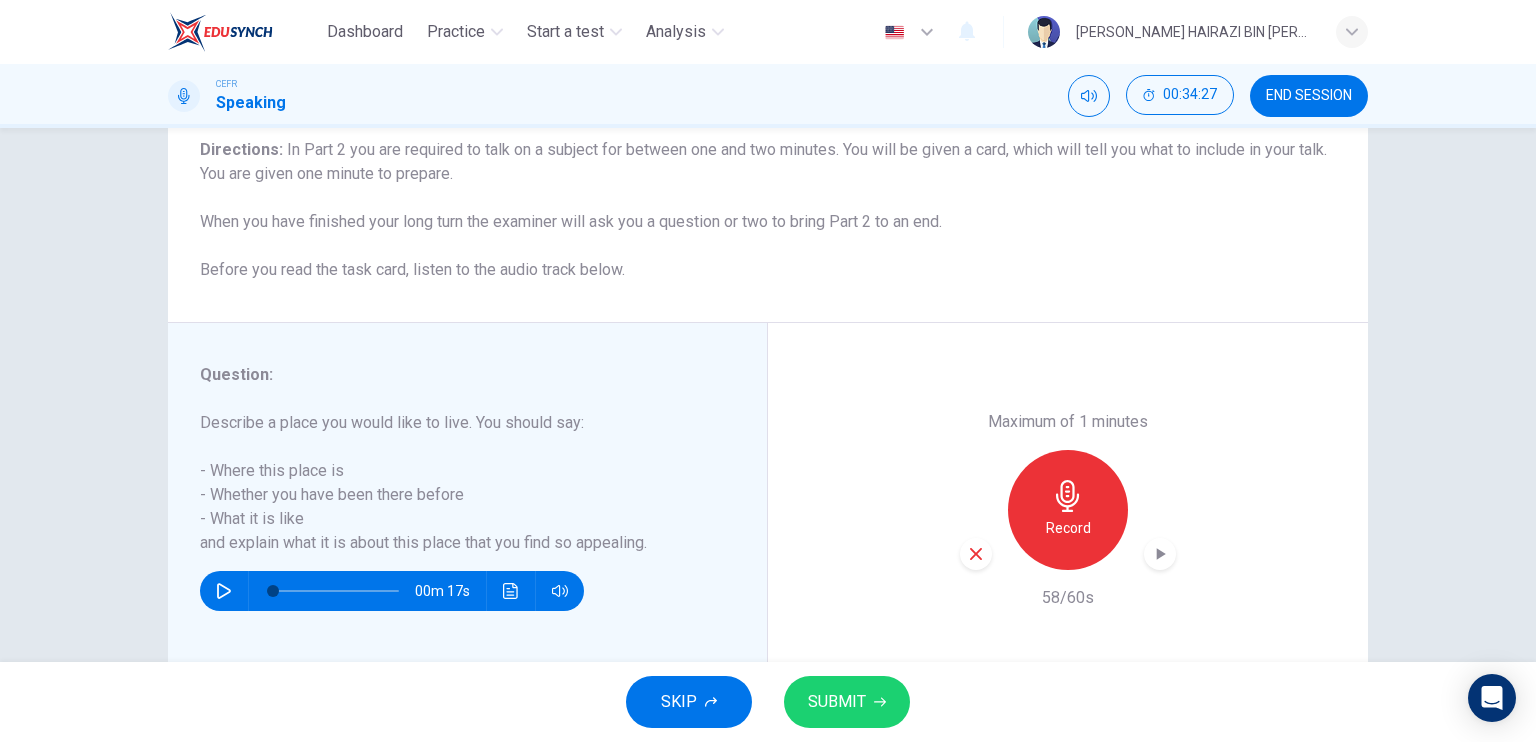 click on "SUBMIT" at bounding box center (847, 702) 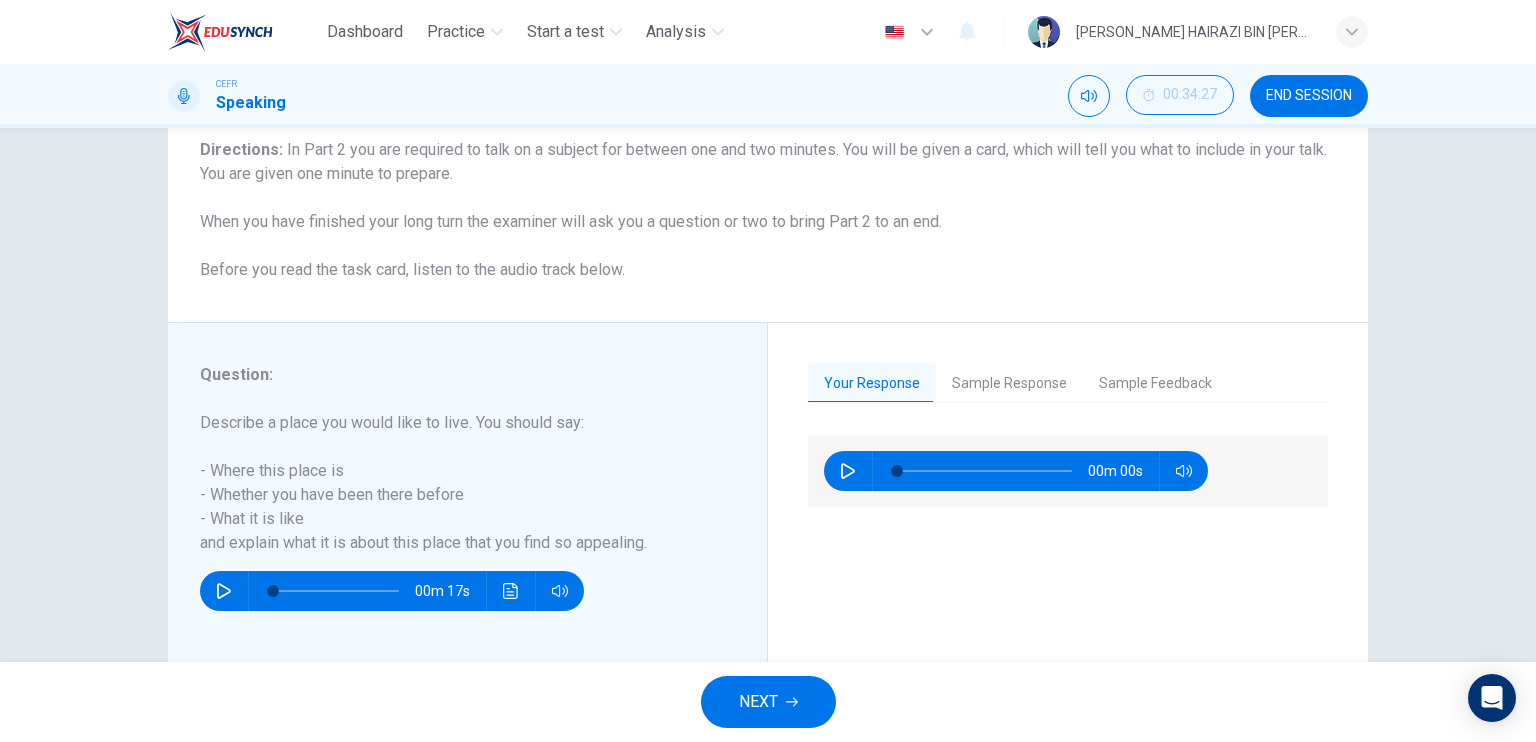 click on "NEXT" at bounding box center (758, 702) 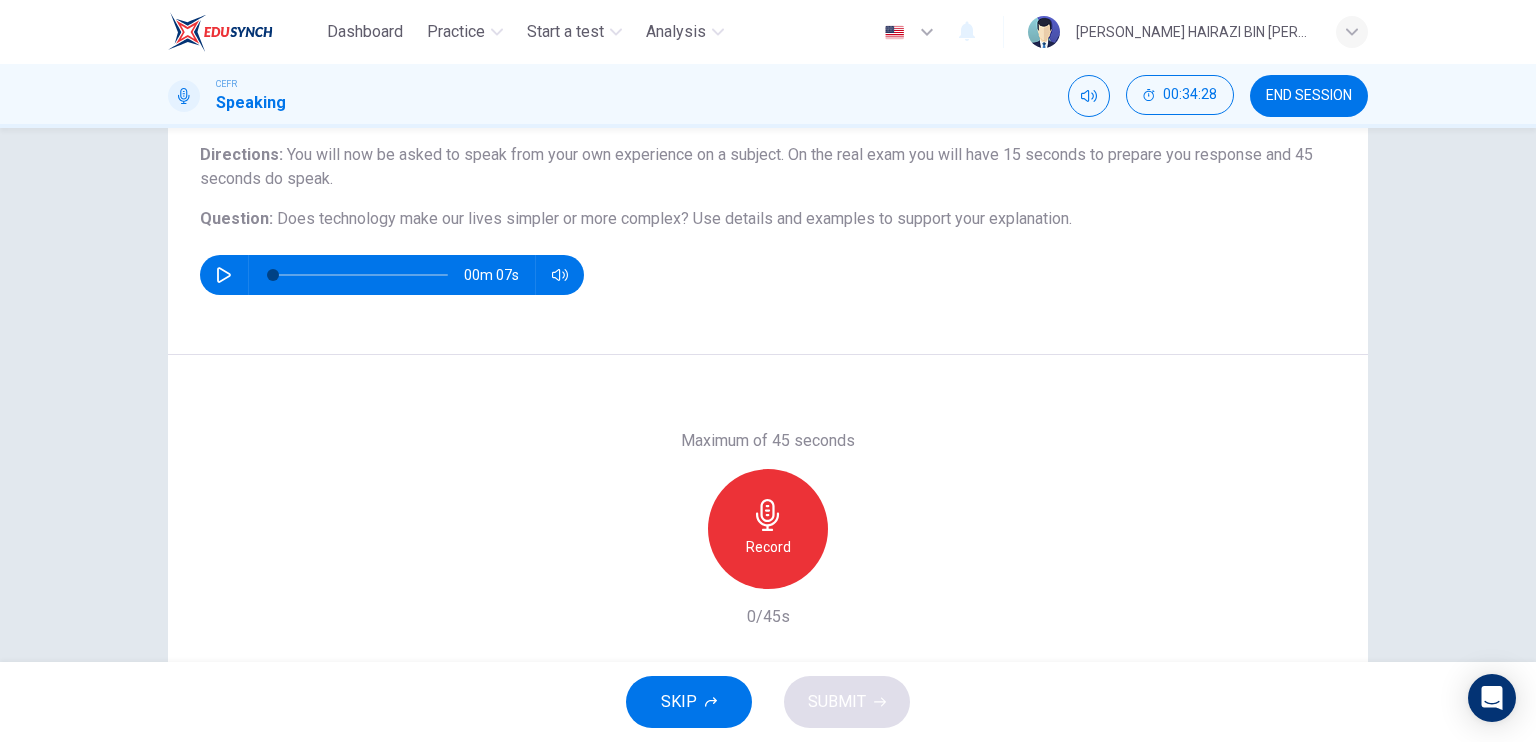 scroll, scrollTop: 166, scrollLeft: 0, axis: vertical 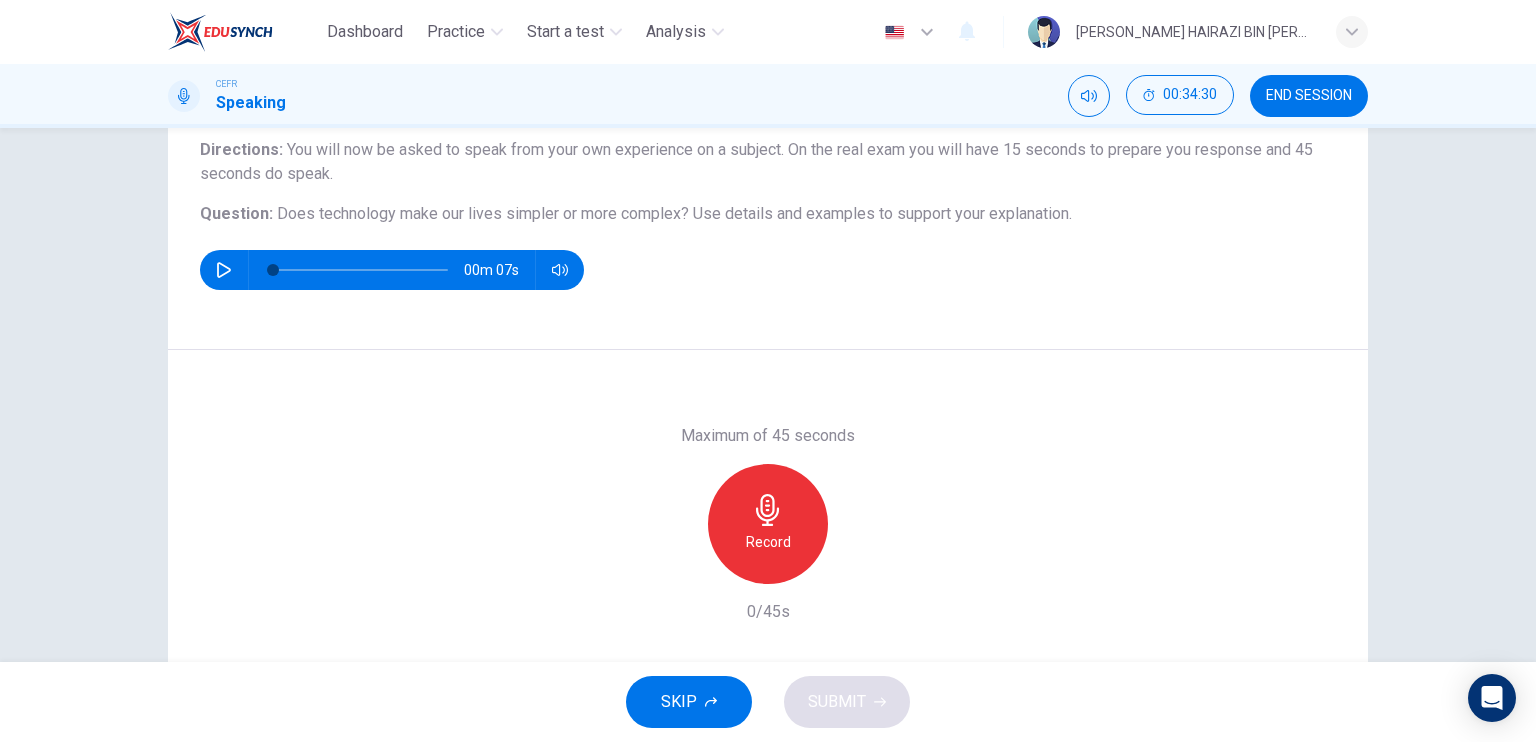 click on "Record" at bounding box center (768, 524) 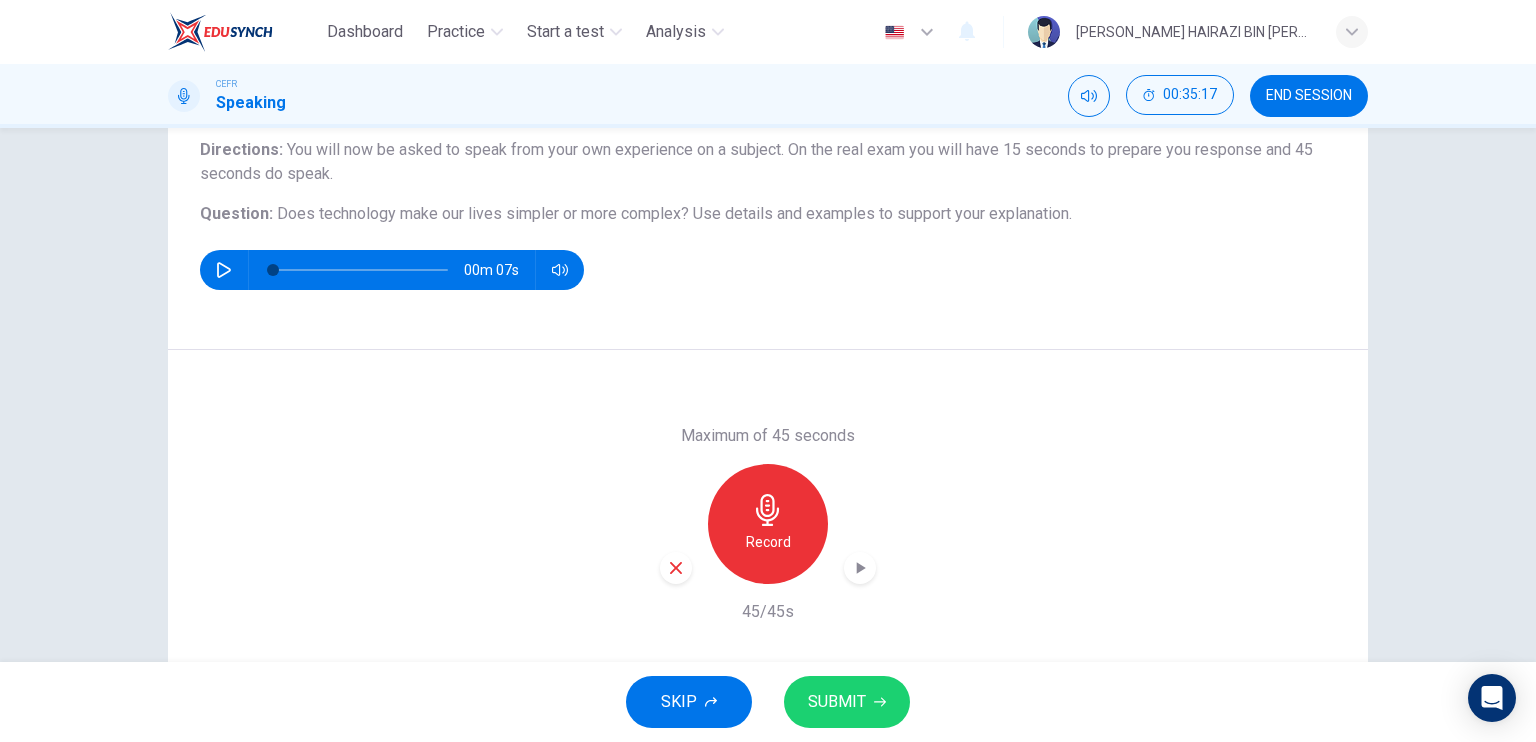 click on "SUBMIT" at bounding box center (847, 702) 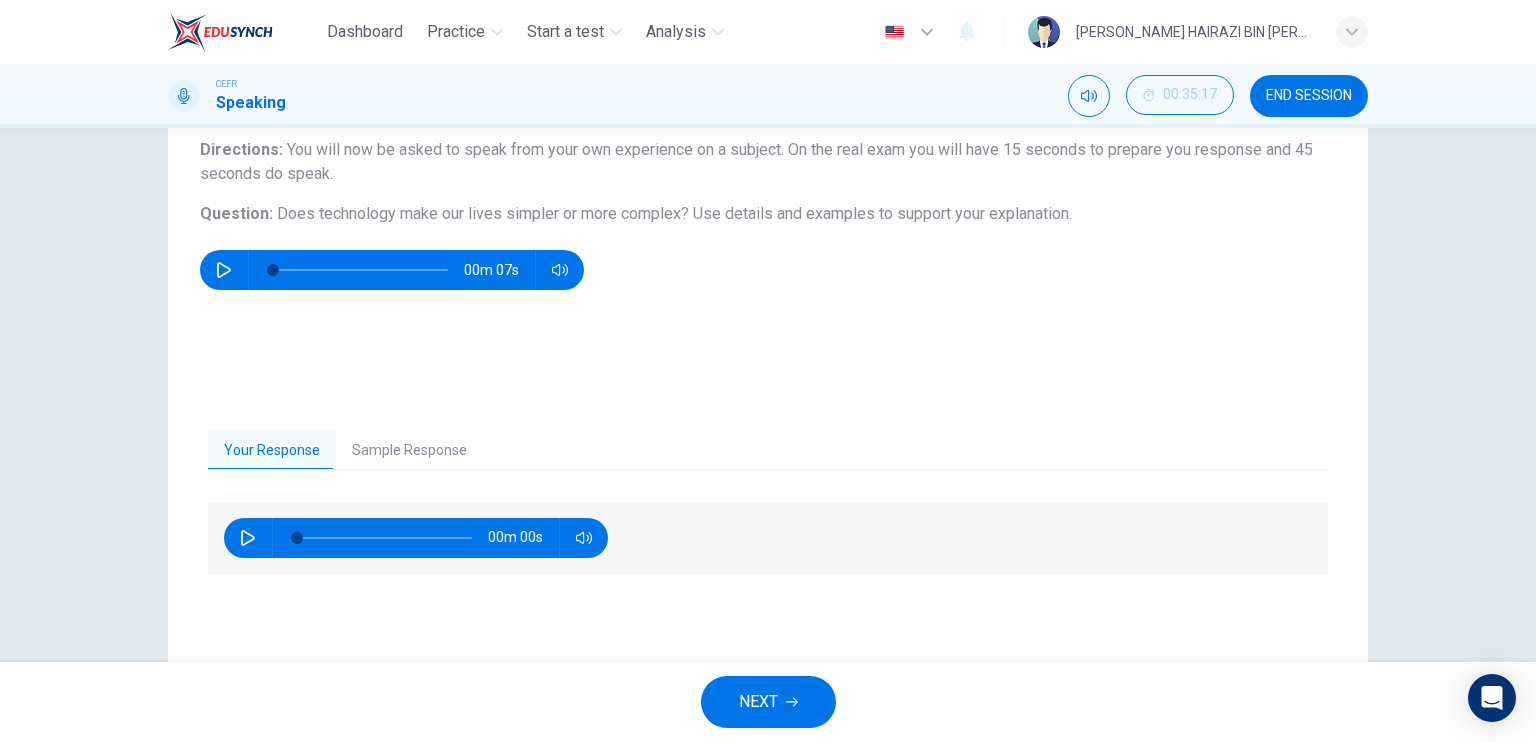 click on "NEXT" at bounding box center (758, 702) 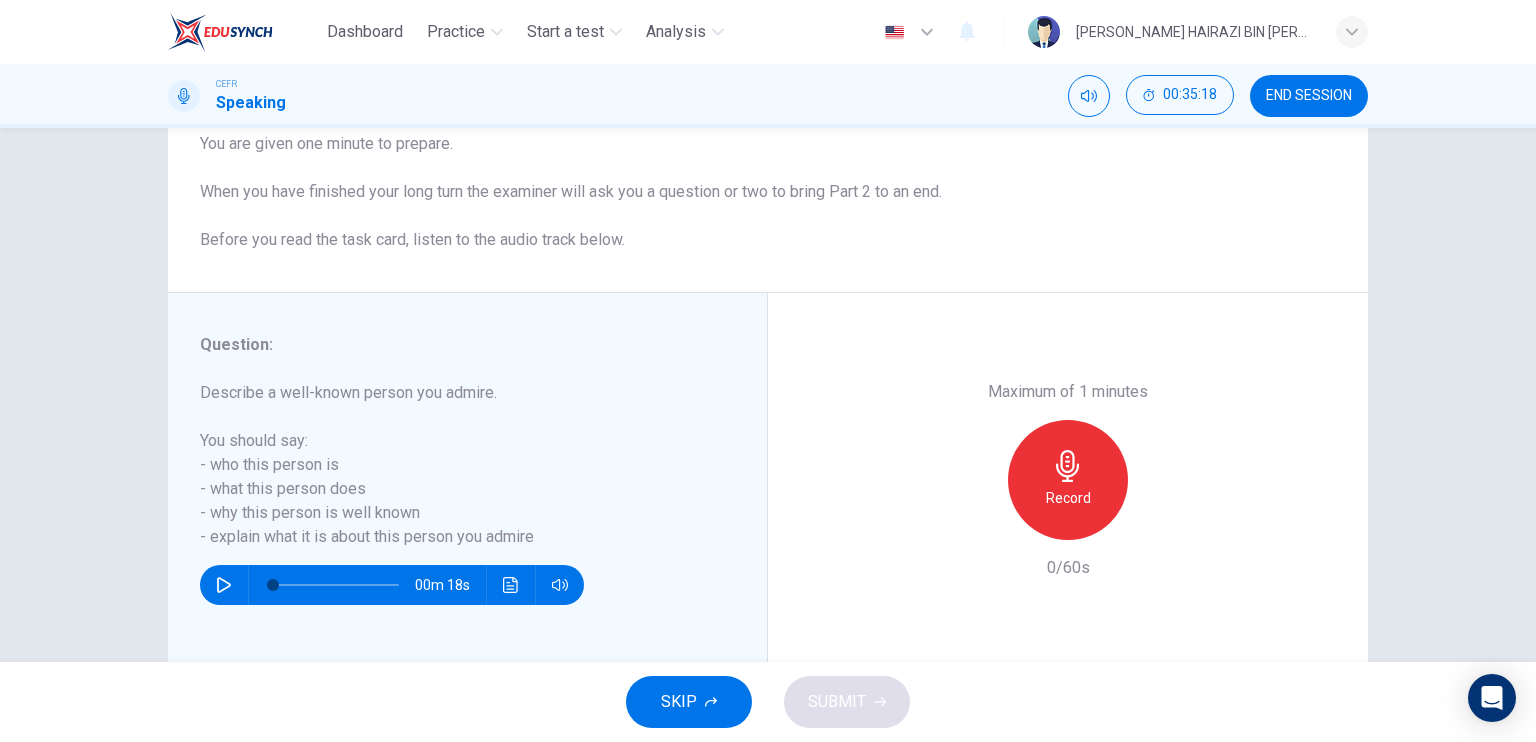 scroll, scrollTop: 240, scrollLeft: 0, axis: vertical 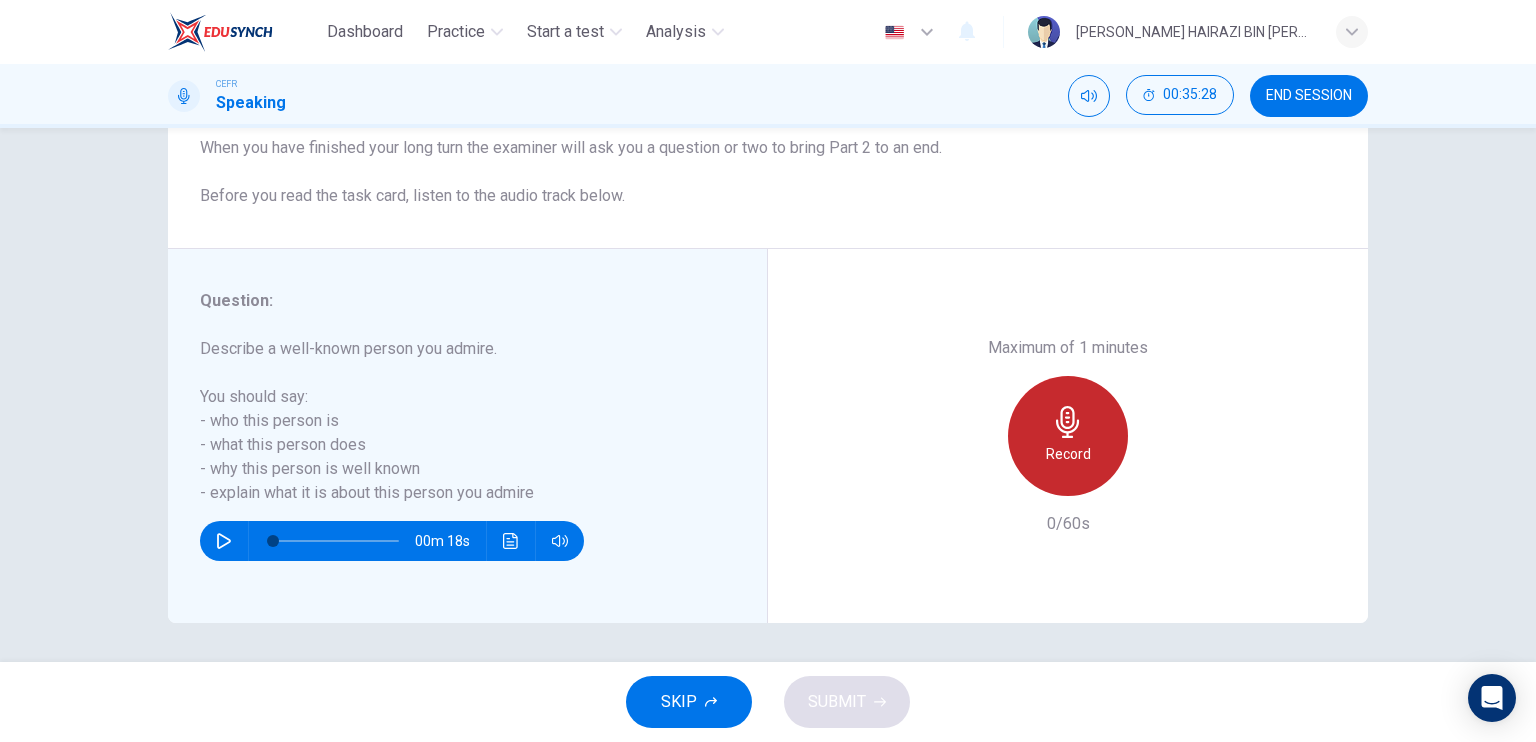 click on "Record" at bounding box center [1068, 454] 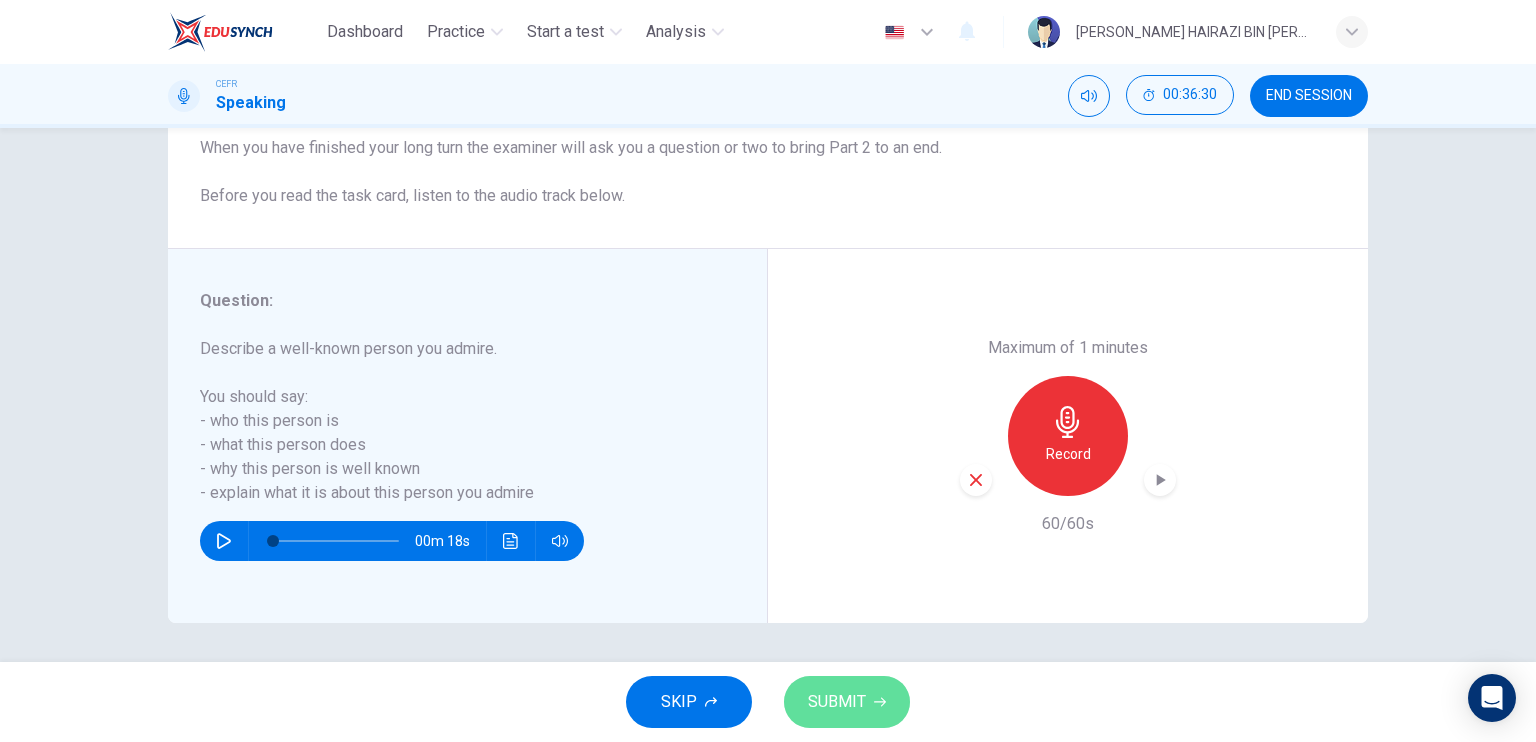 click on "SUBMIT" at bounding box center (837, 702) 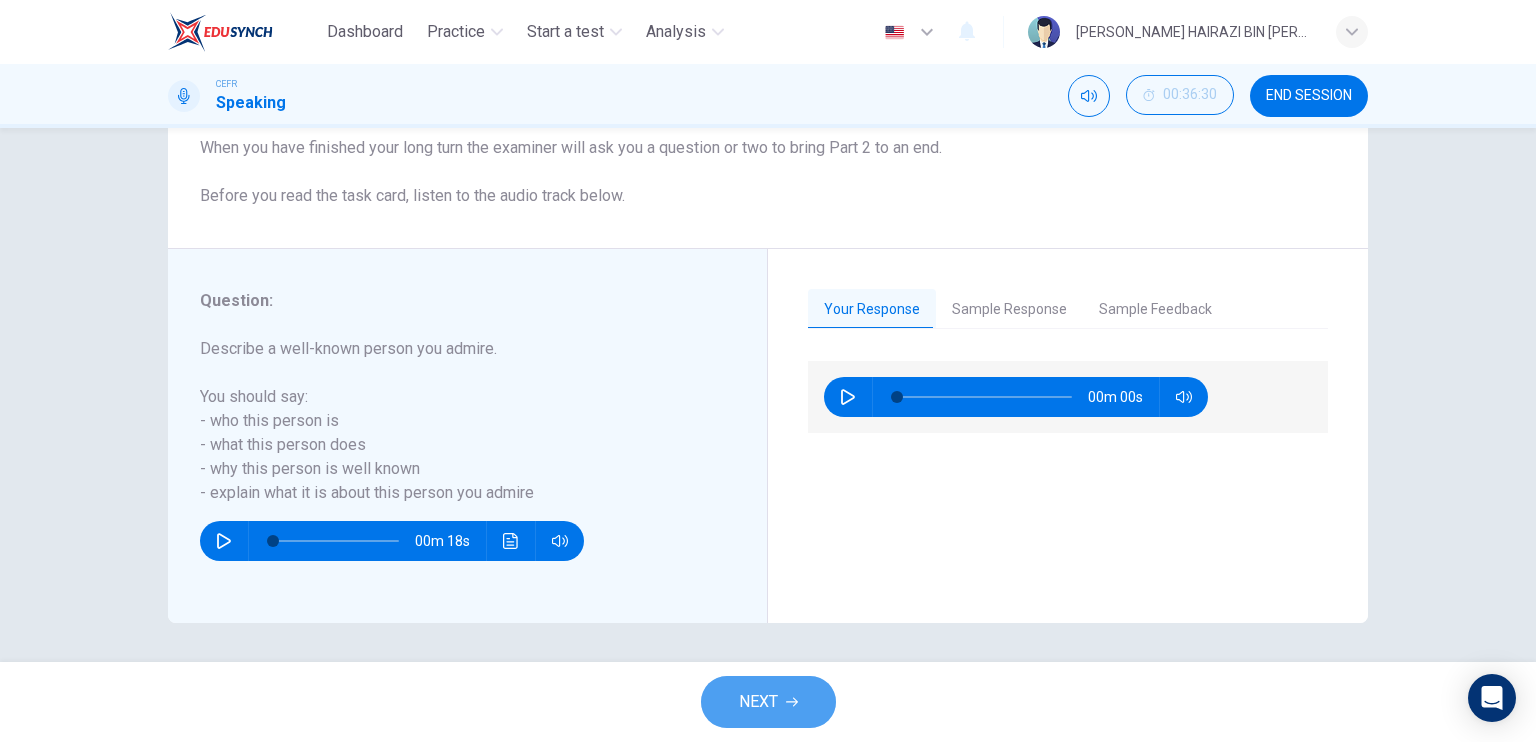 click on "NEXT" at bounding box center [768, 702] 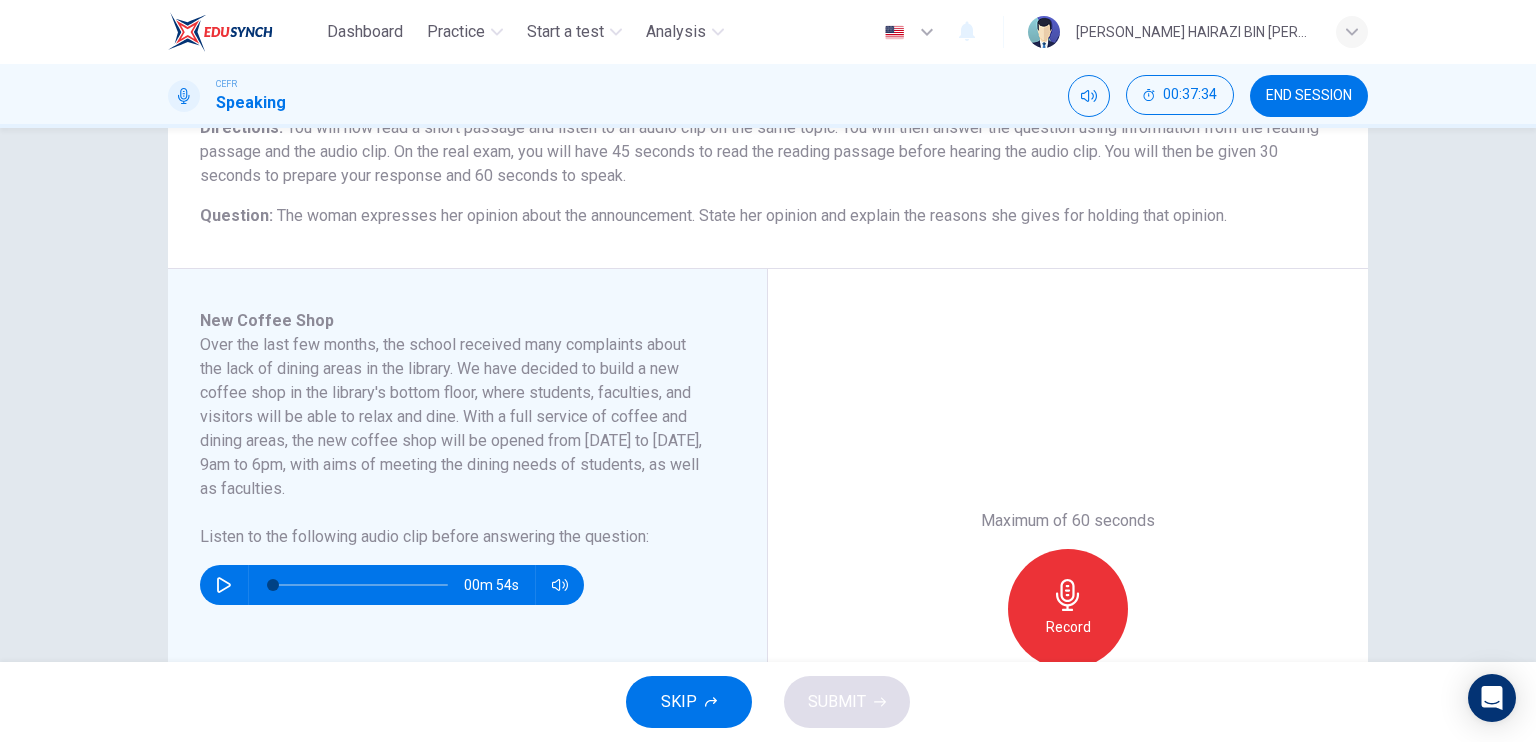 scroll, scrollTop: 180, scrollLeft: 0, axis: vertical 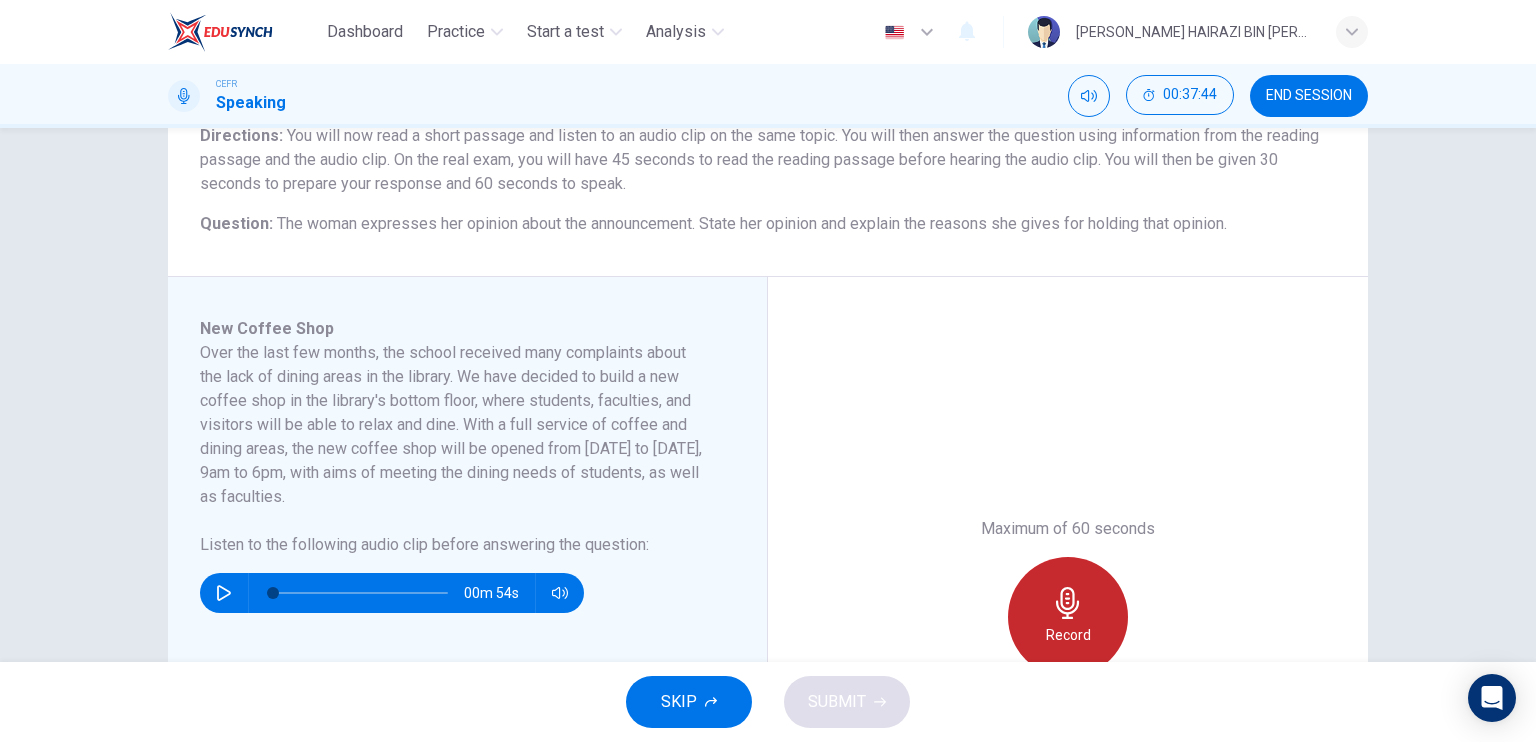 click on "Record" at bounding box center [1068, 617] 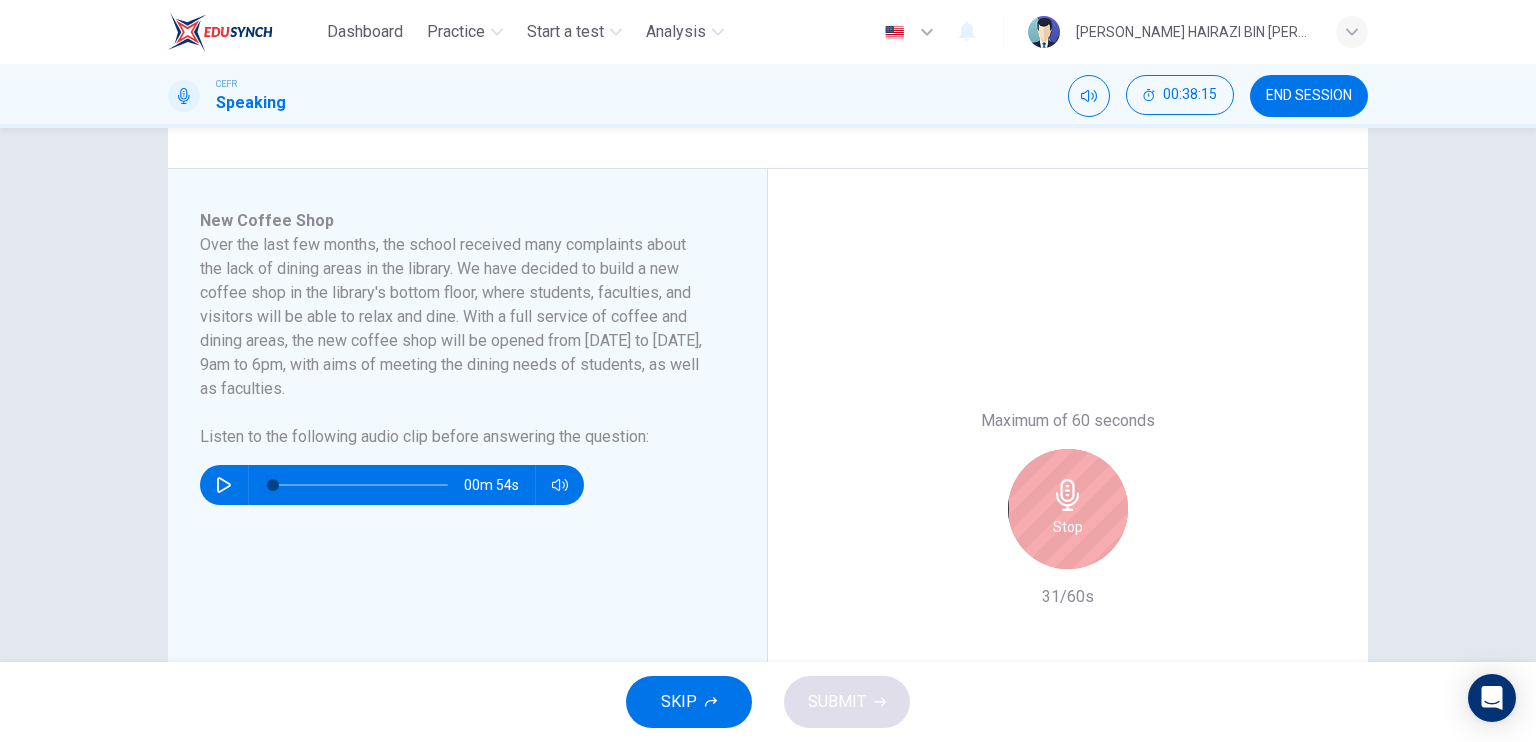 scroll, scrollTop: 180, scrollLeft: 0, axis: vertical 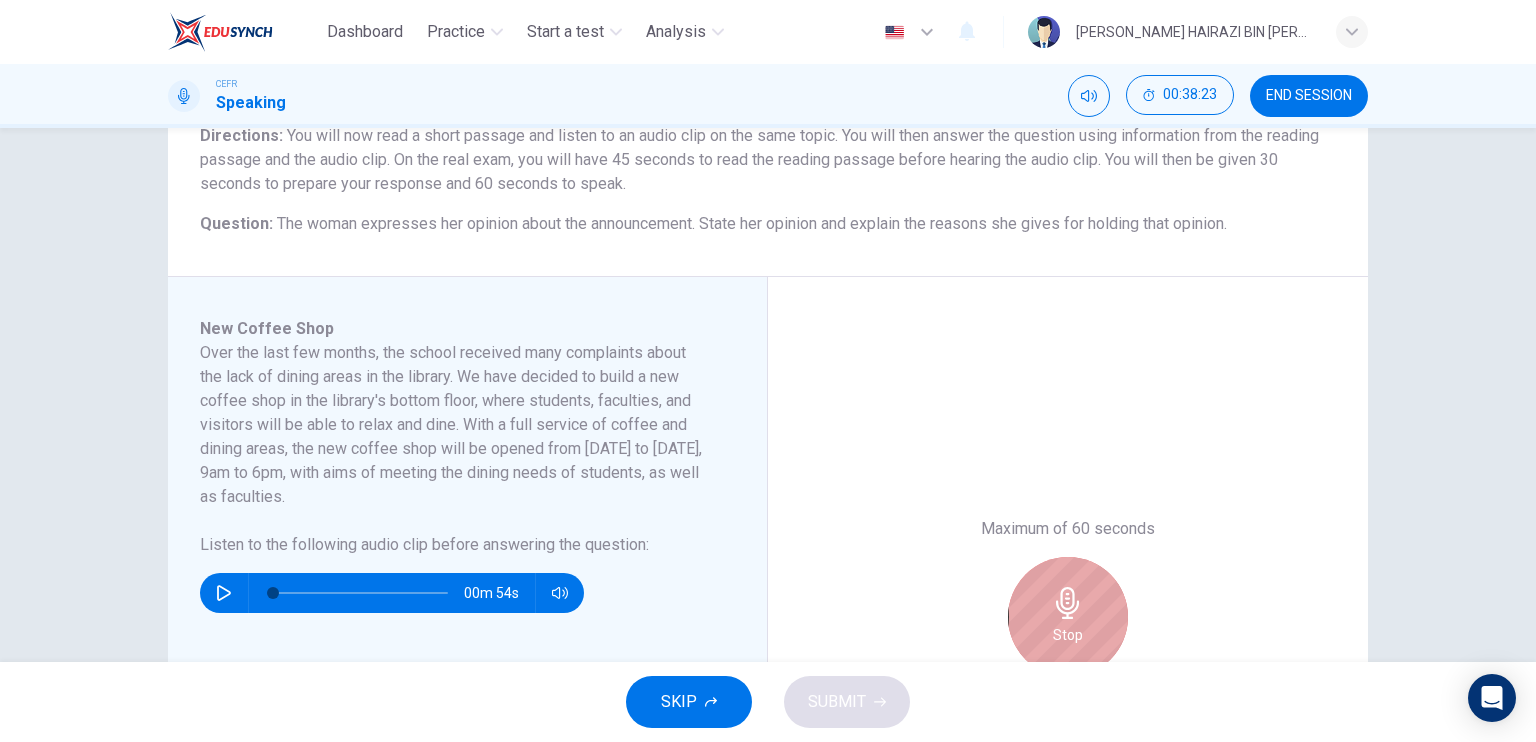 click on "Stop" at bounding box center [1068, 617] 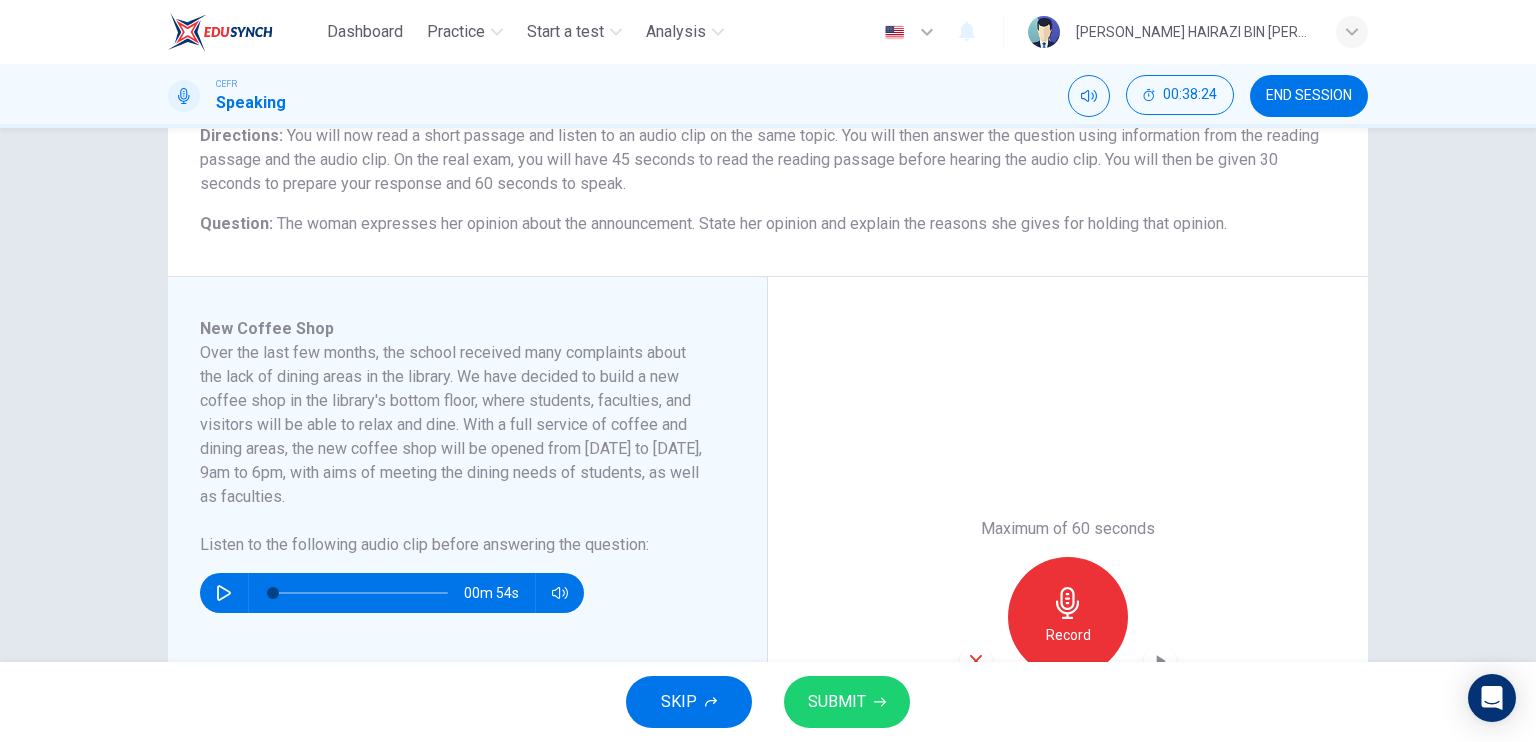 click on "SUBMIT" at bounding box center [837, 702] 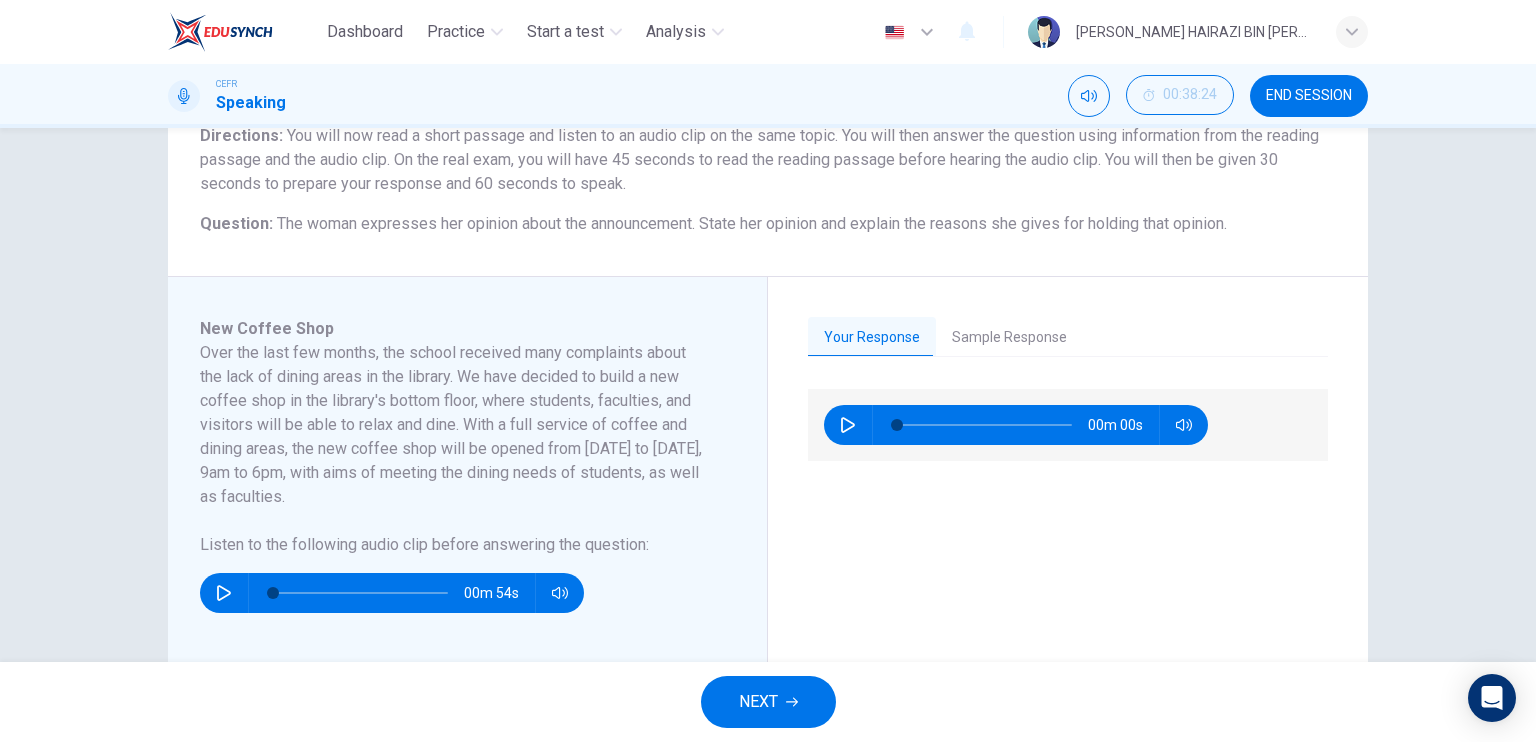 click on "NEXT" at bounding box center (768, 702) 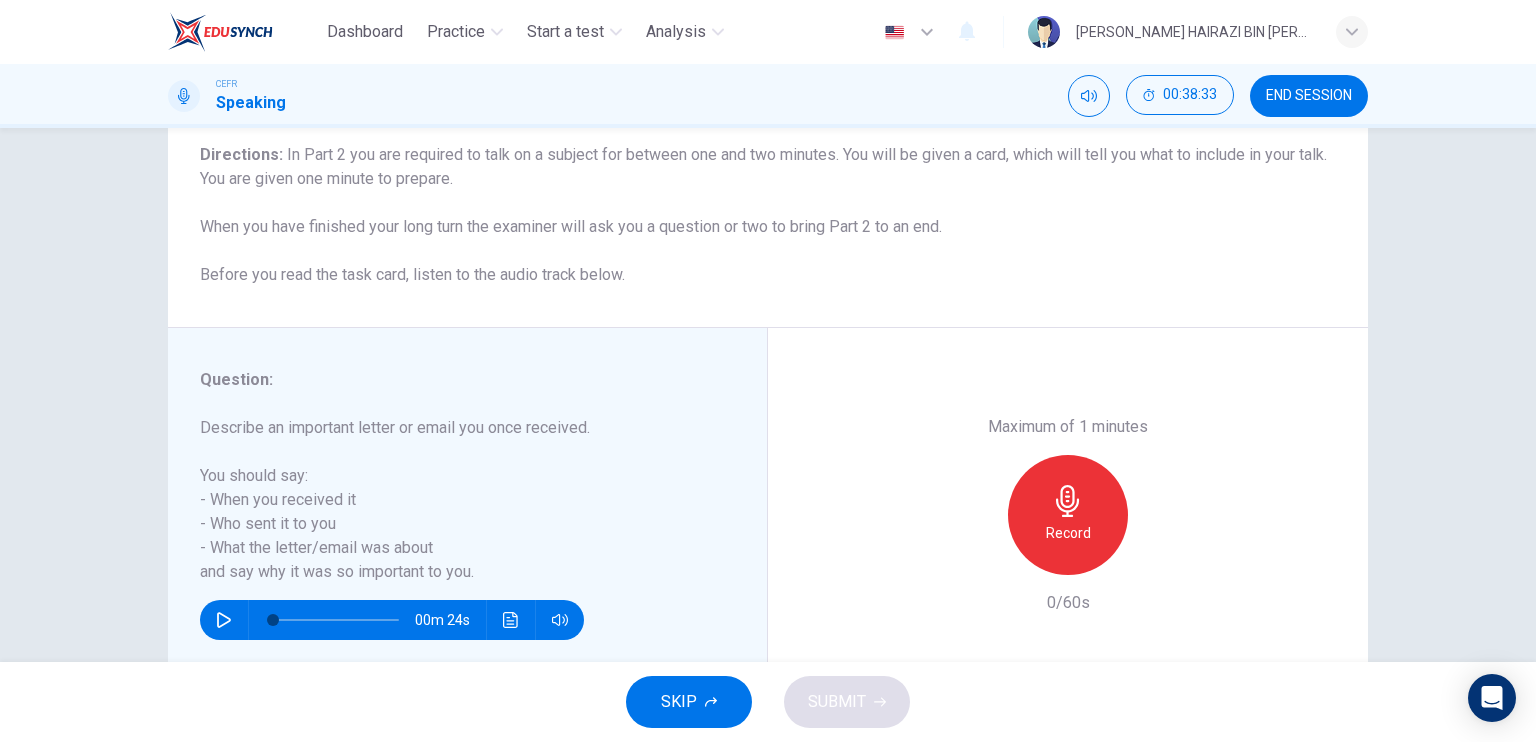scroll, scrollTop: 166, scrollLeft: 0, axis: vertical 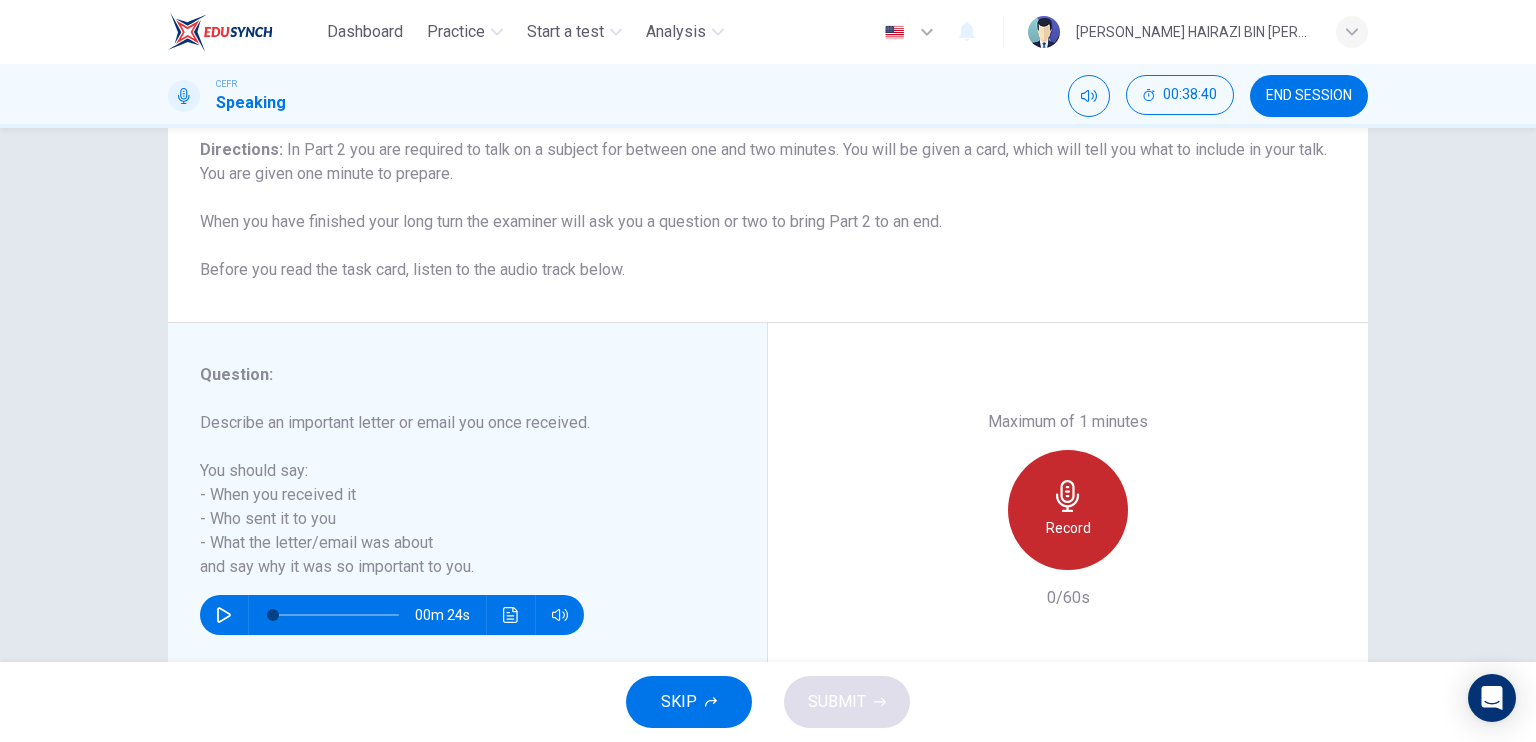 click on "Record" at bounding box center [1068, 510] 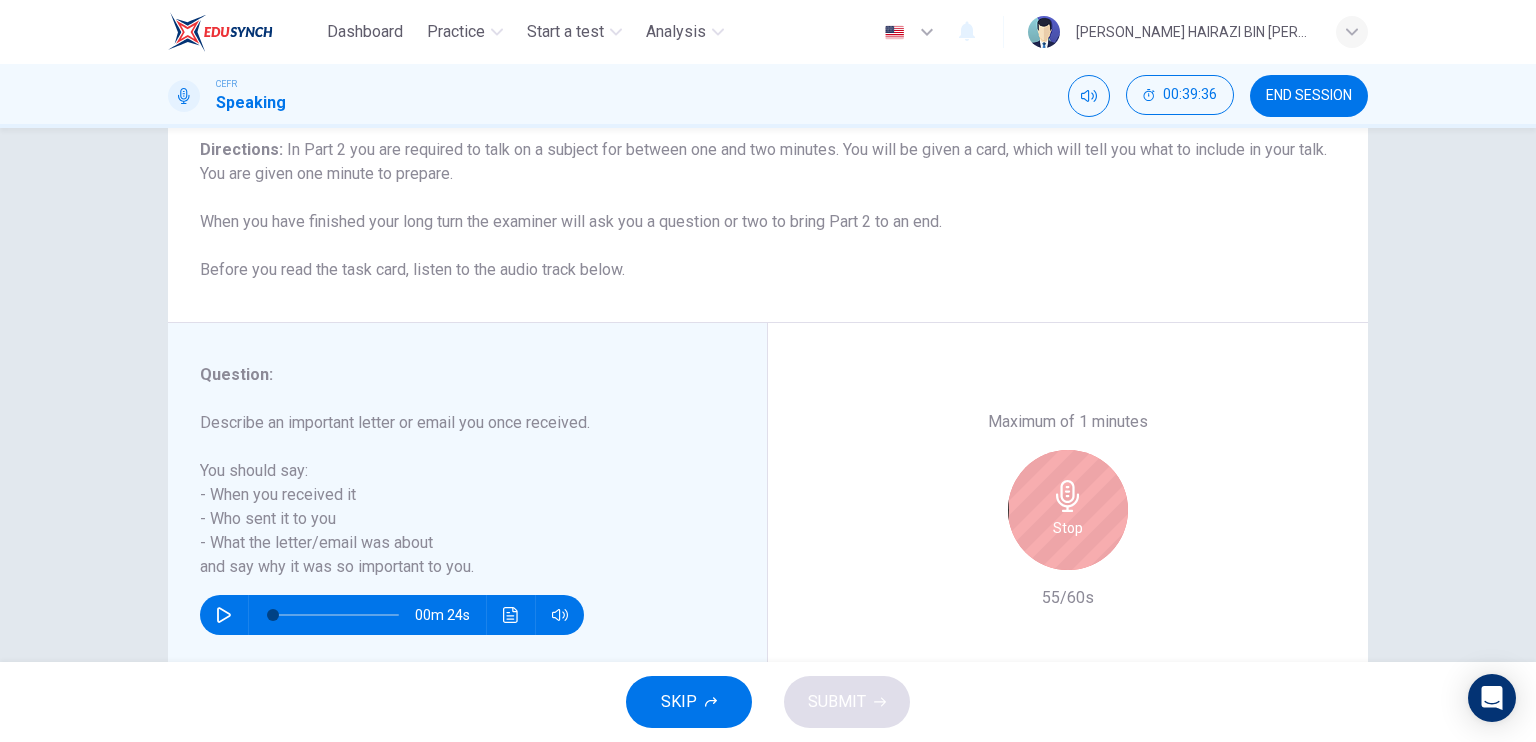 click on "Stop" at bounding box center [1068, 510] 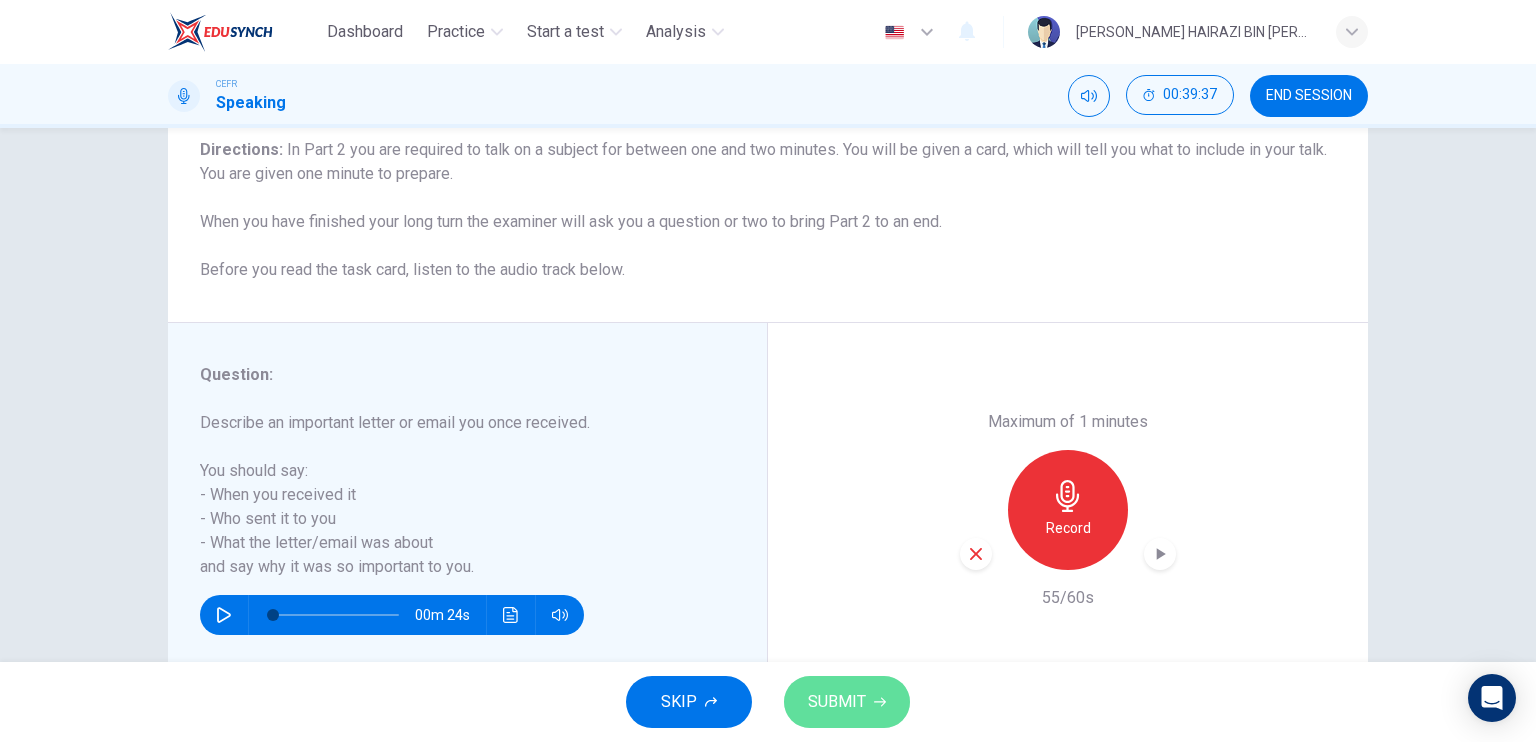click on "SUBMIT" at bounding box center (847, 702) 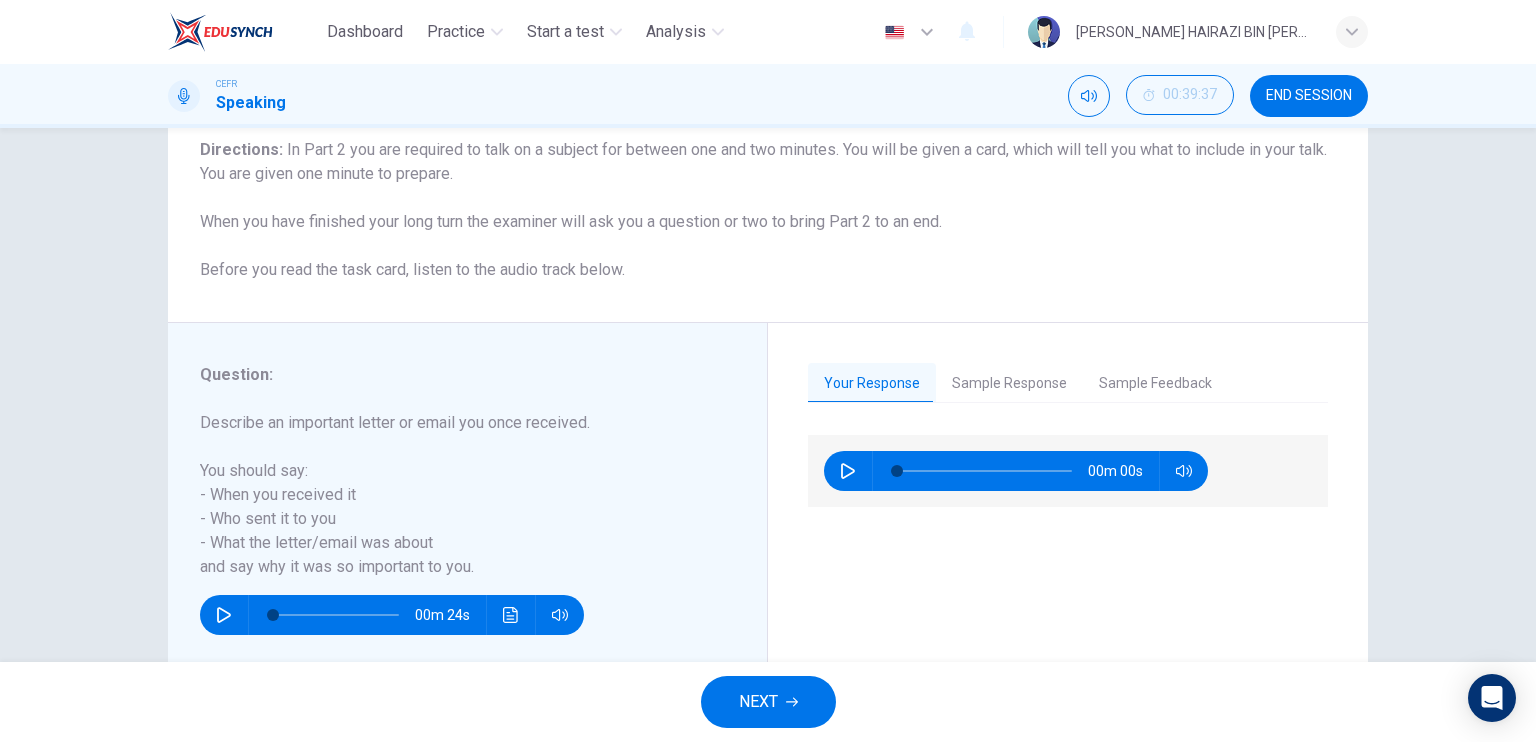 click 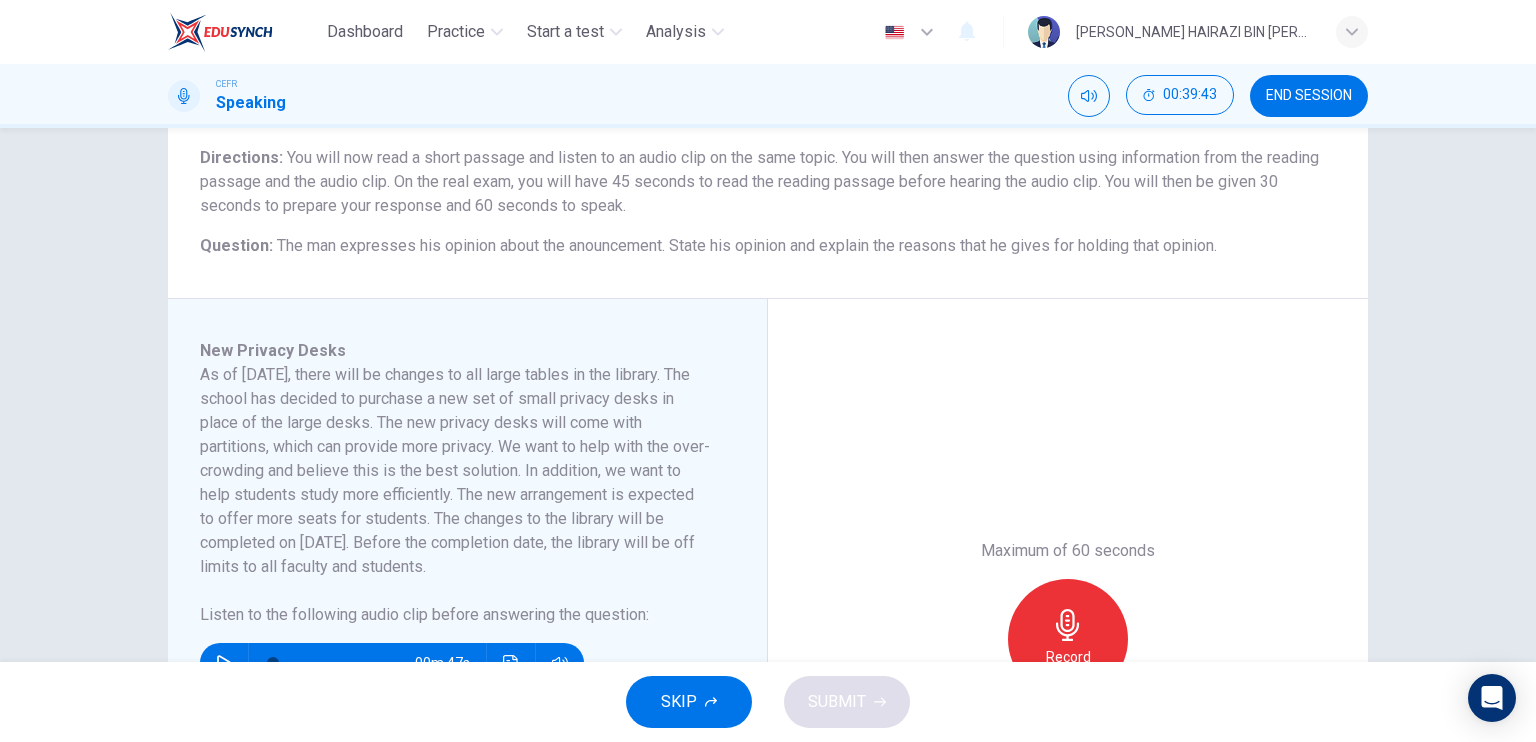 scroll, scrollTop: 166, scrollLeft: 0, axis: vertical 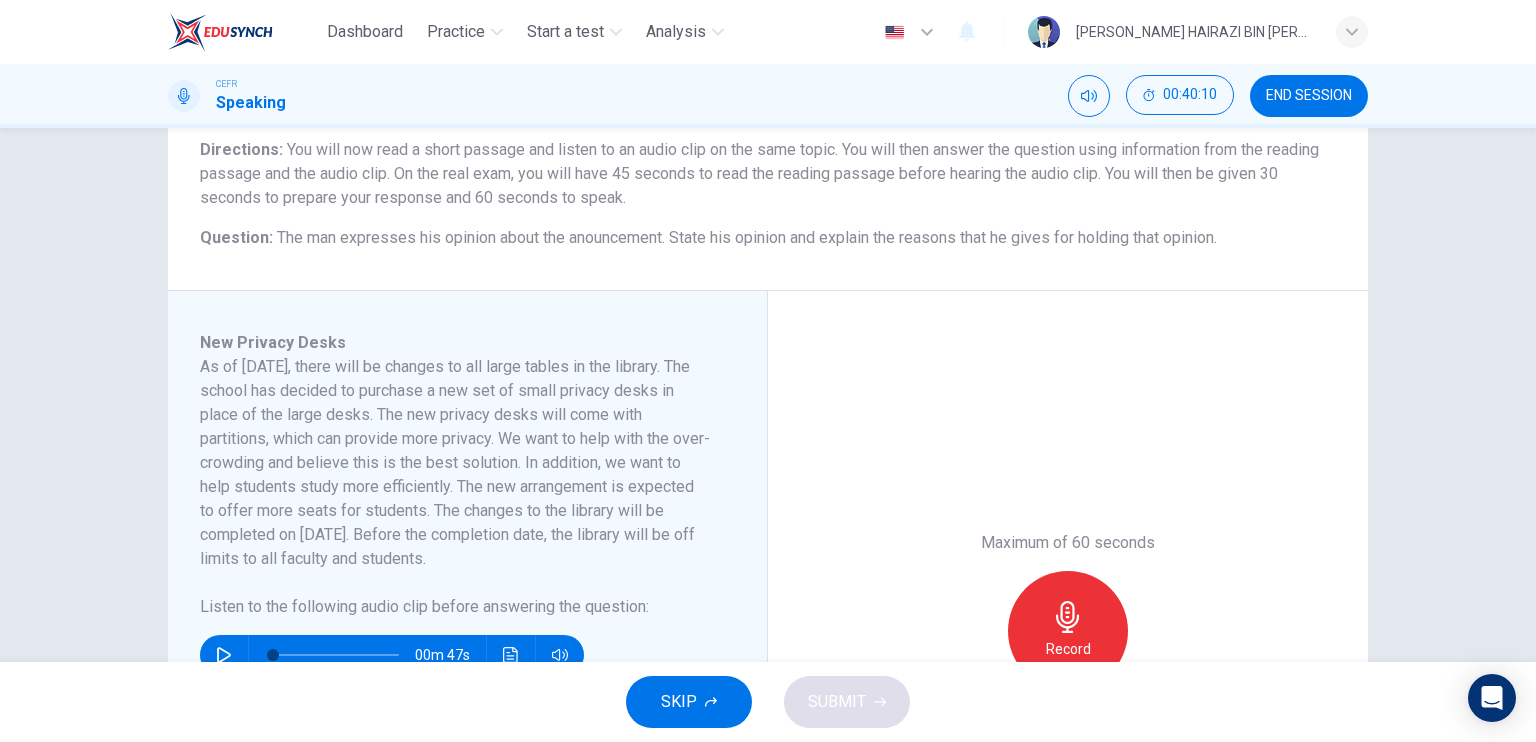 click on "Record" at bounding box center (1068, 631) 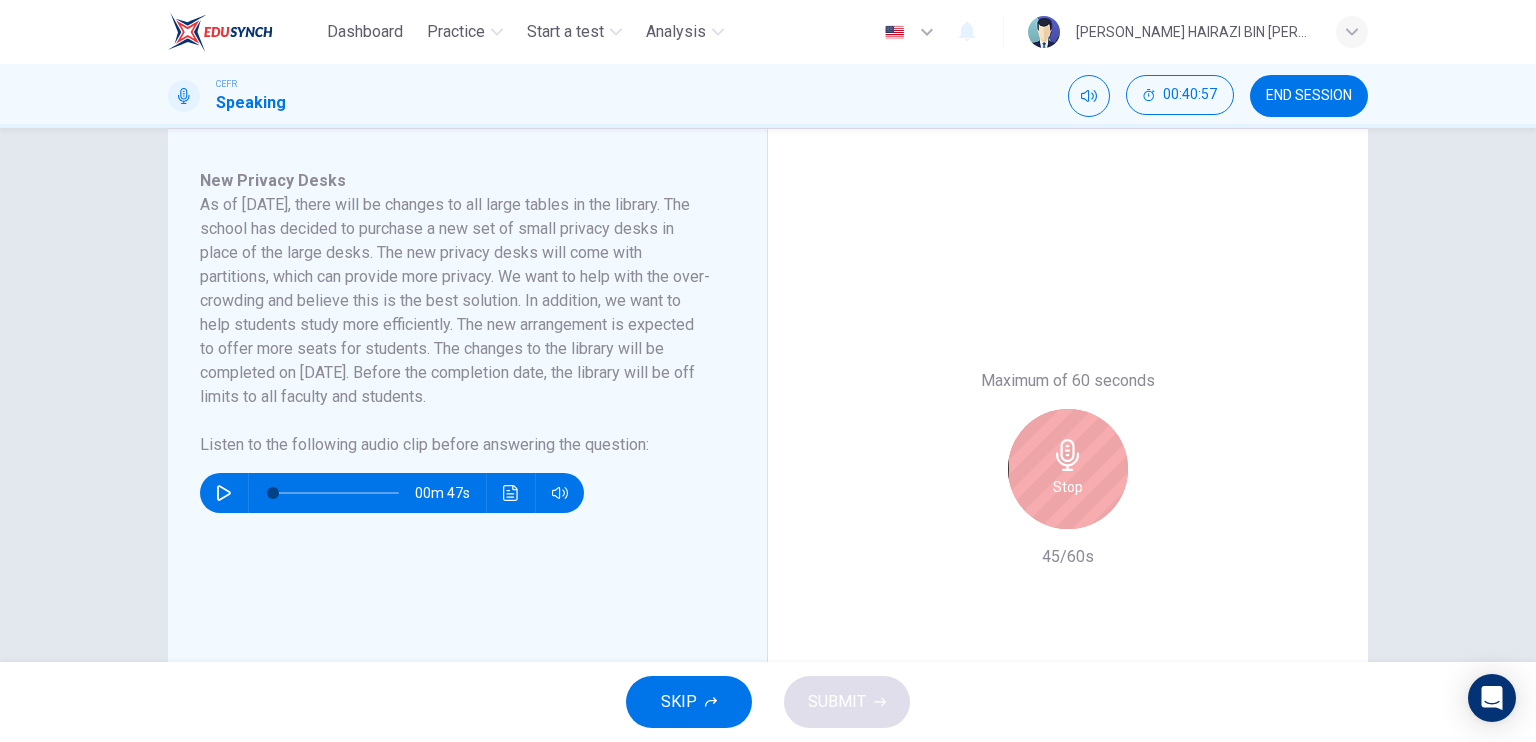 scroll, scrollTop: 333, scrollLeft: 0, axis: vertical 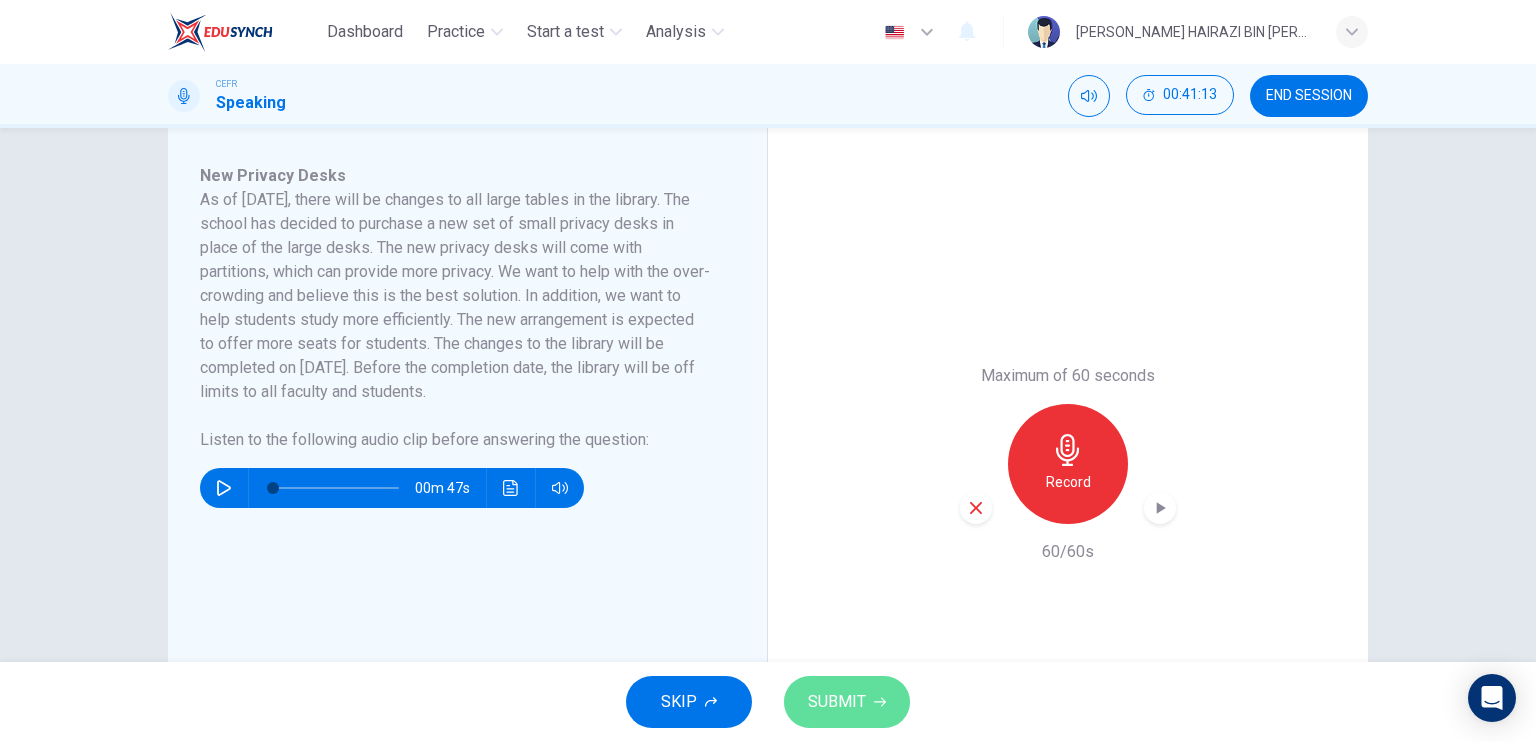 click on "SUBMIT" at bounding box center (837, 702) 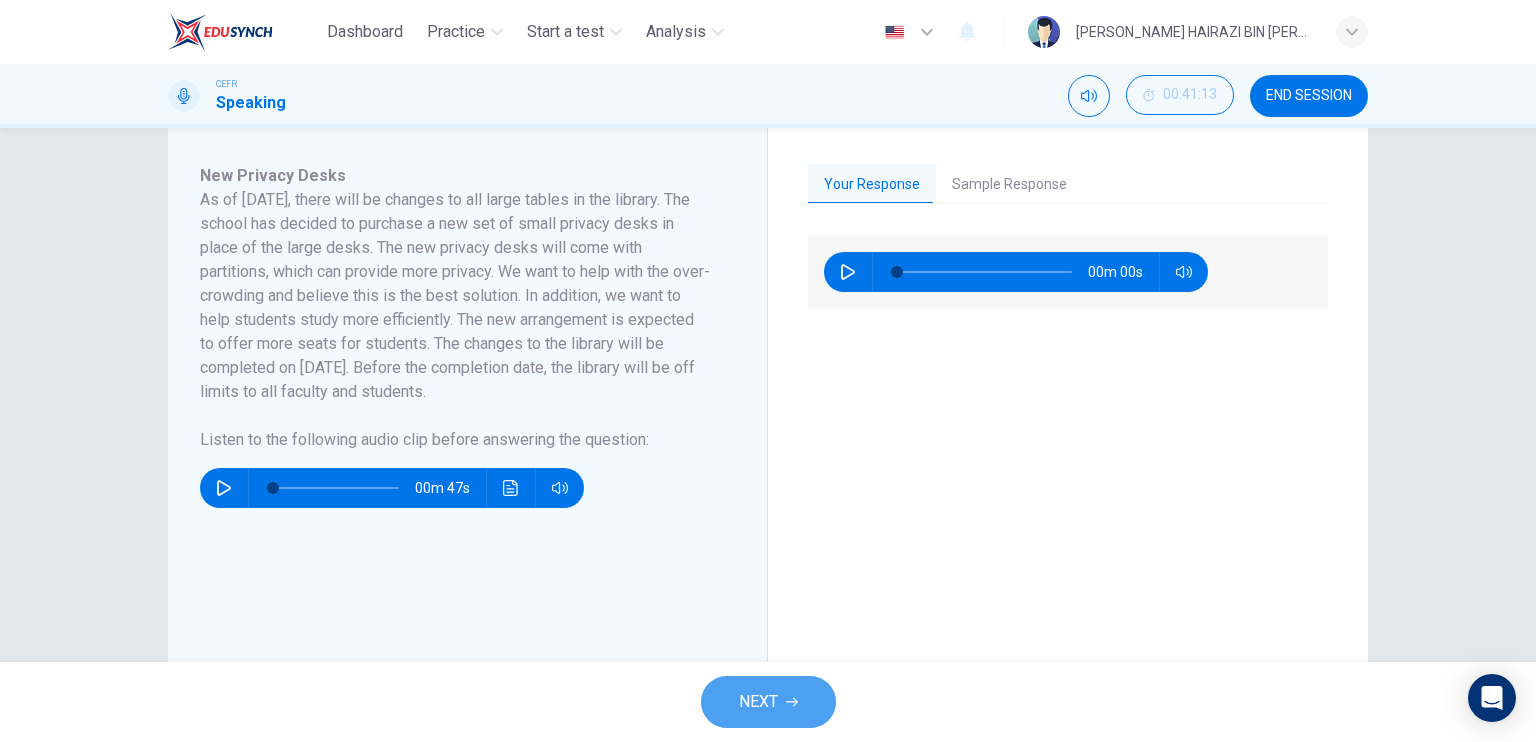 click on "NEXT" at bounding box center [758, 702] 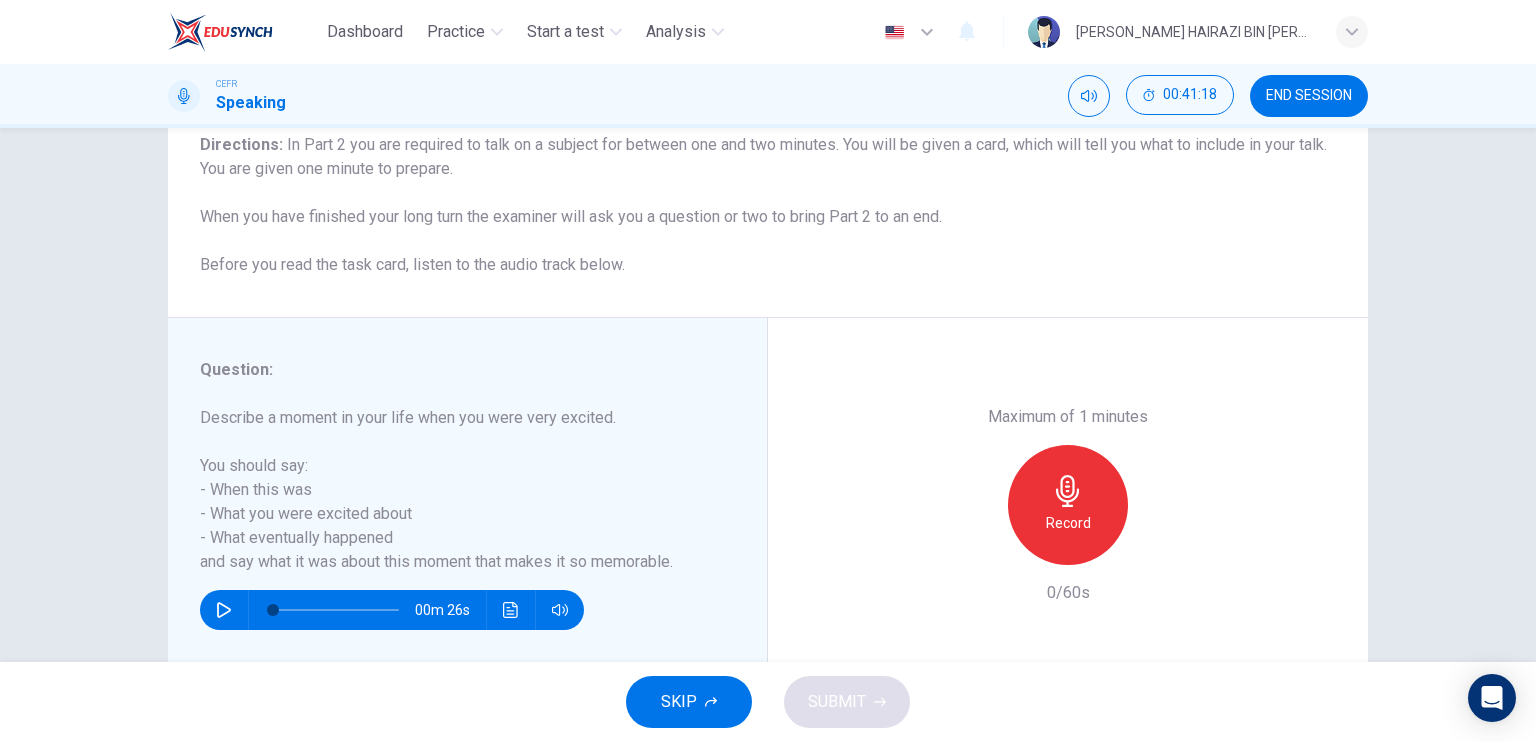 scroll, scrollTop: 240, scrollLeft: 0, axis: vertical 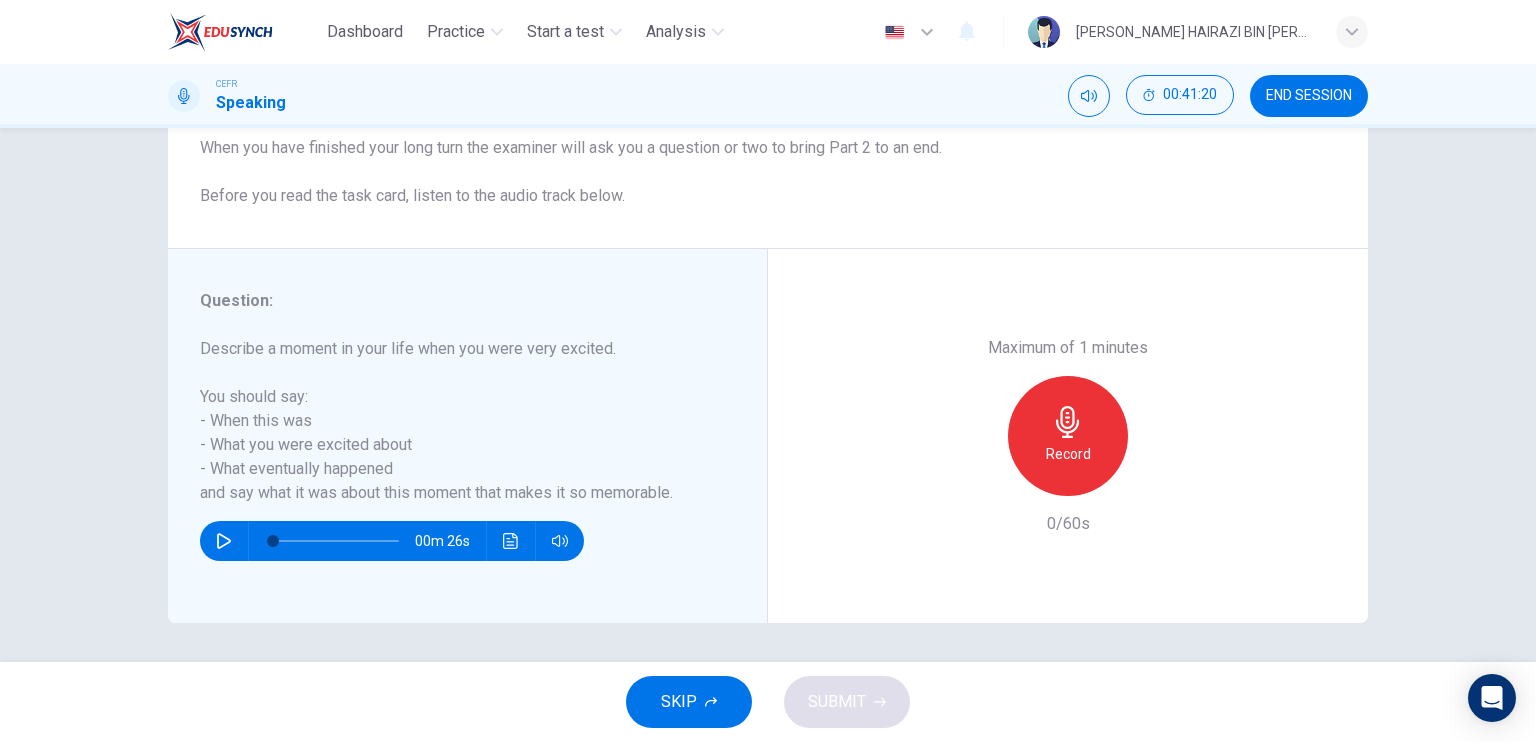 click 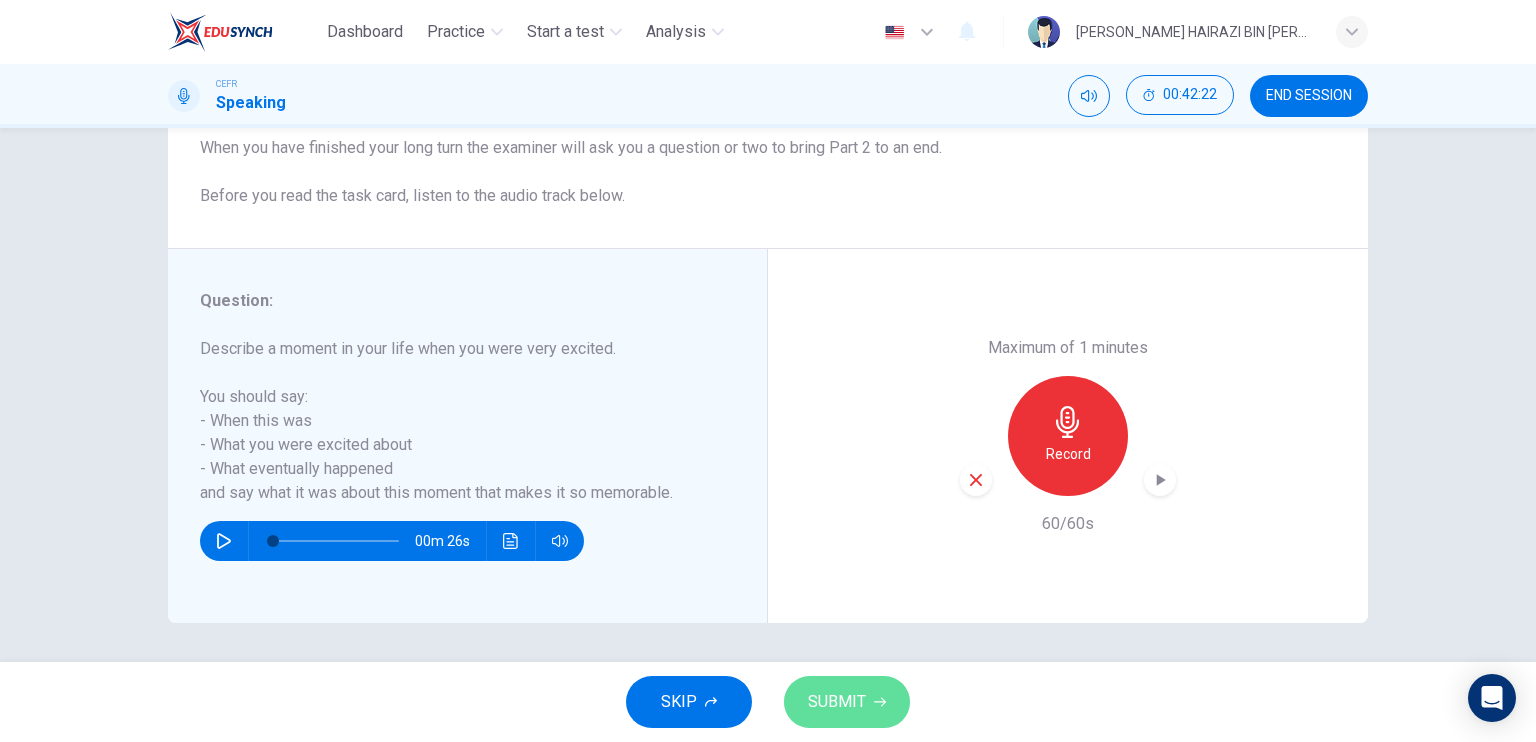 click on "SUBMIT" at bounding box center [847, 702] 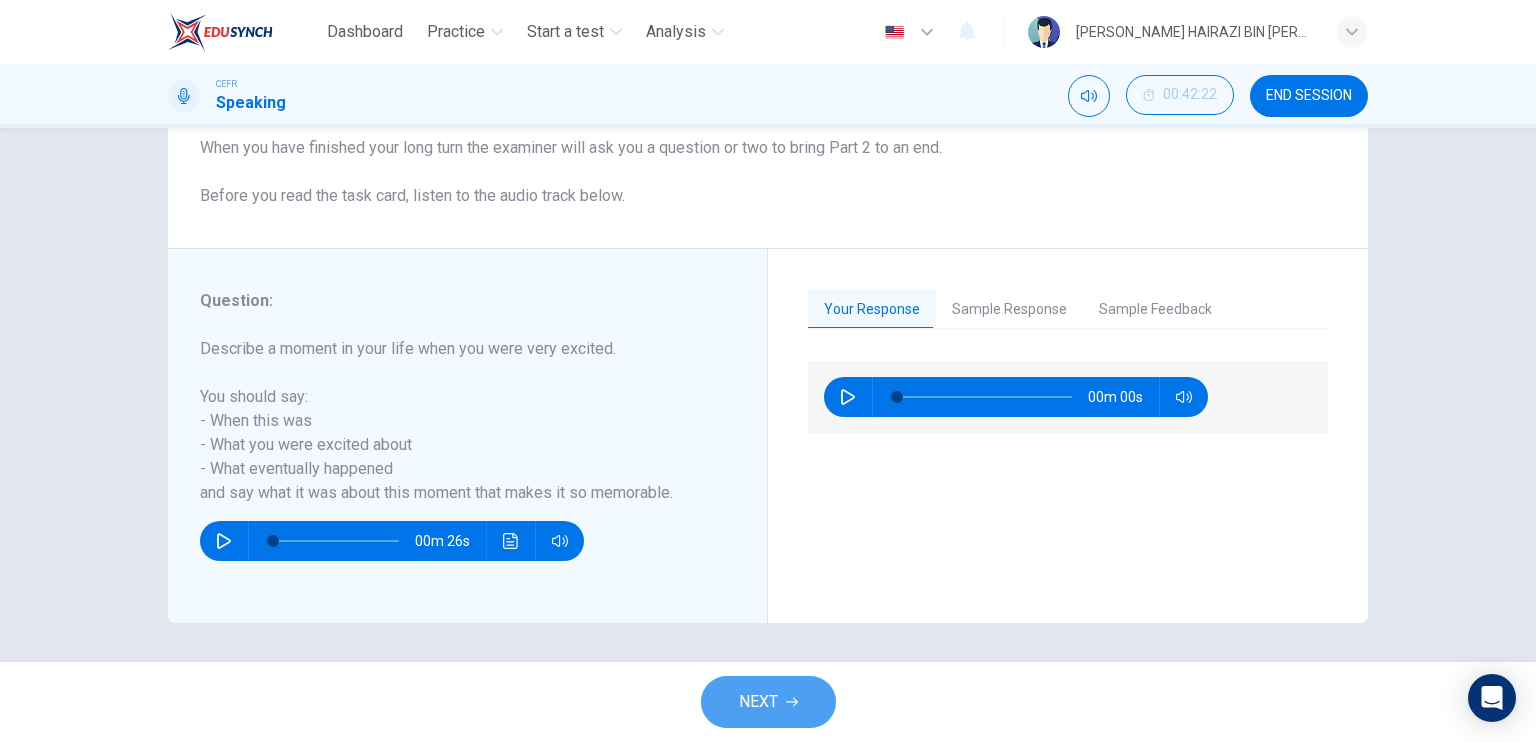 click on "NEXT" at bounding box center [768, 702] 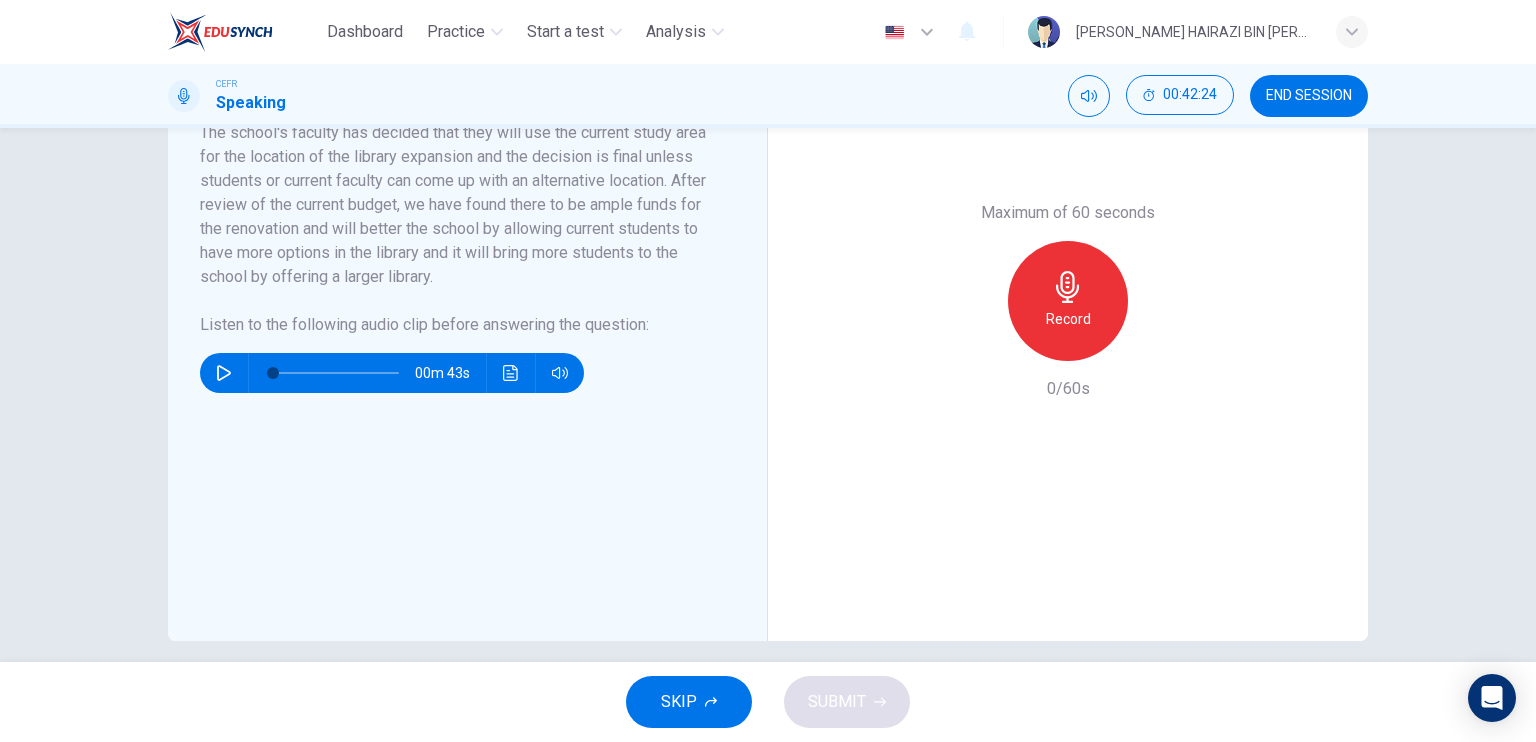 scroll, scrollTop: 500, scrollLeft: 0, axis: vertical 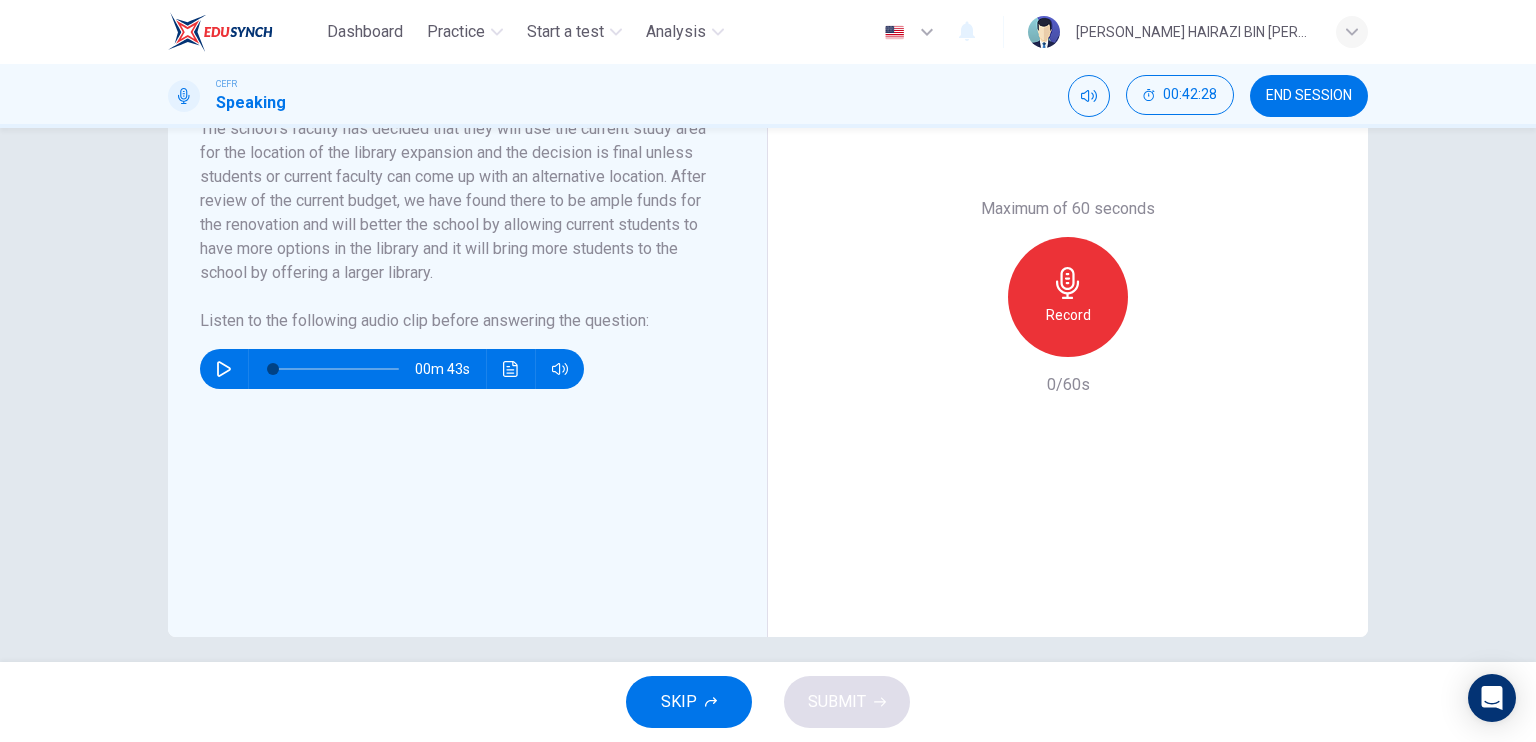 click on "END SESSION" at bounding box center [1309, 96] 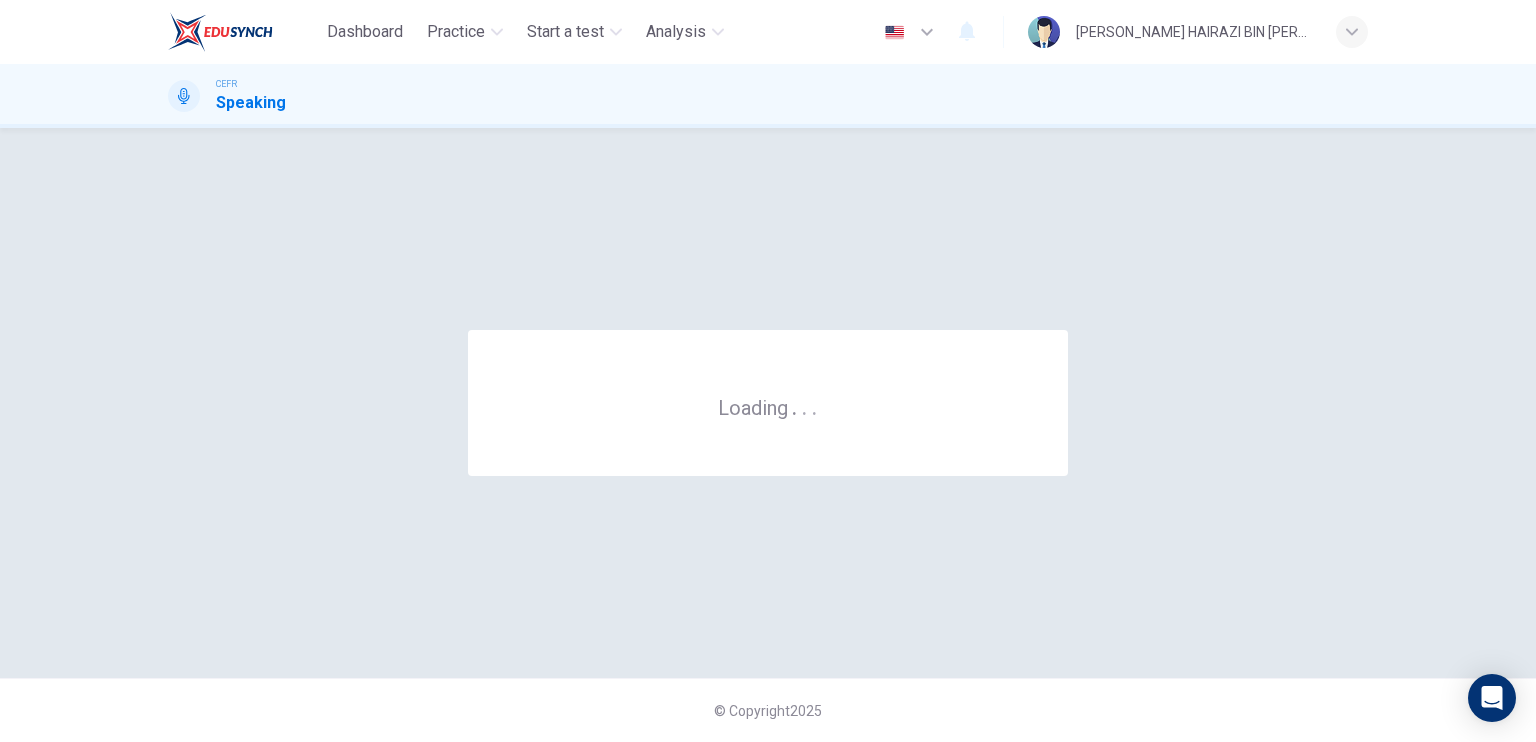scroll, scrollTop: 0, scrollLeft: 0, axis: both 